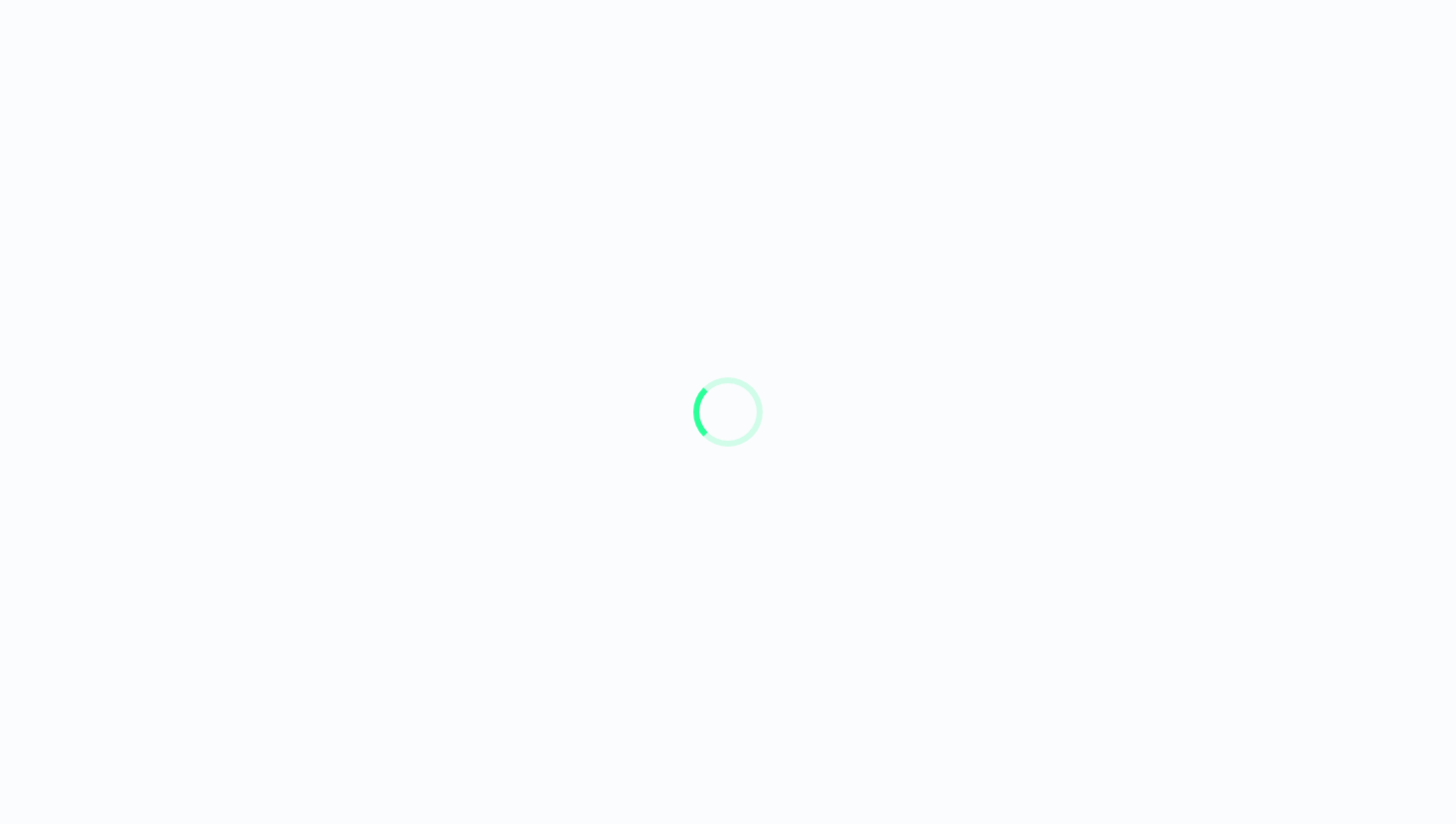 scroll, scrollTop: 0, scrollLeft: 0, axis: both 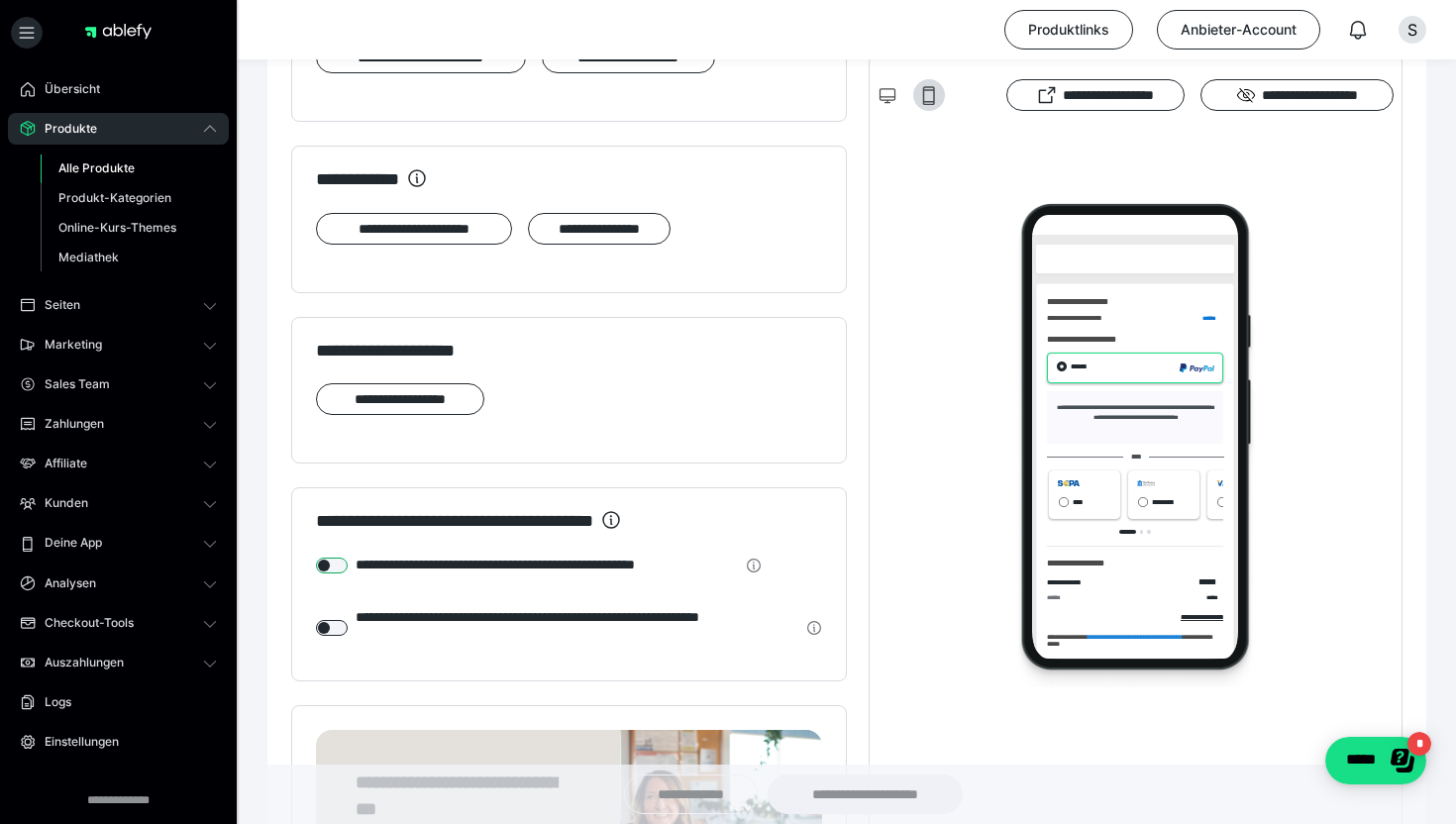 click at bounding box center (332, 566) 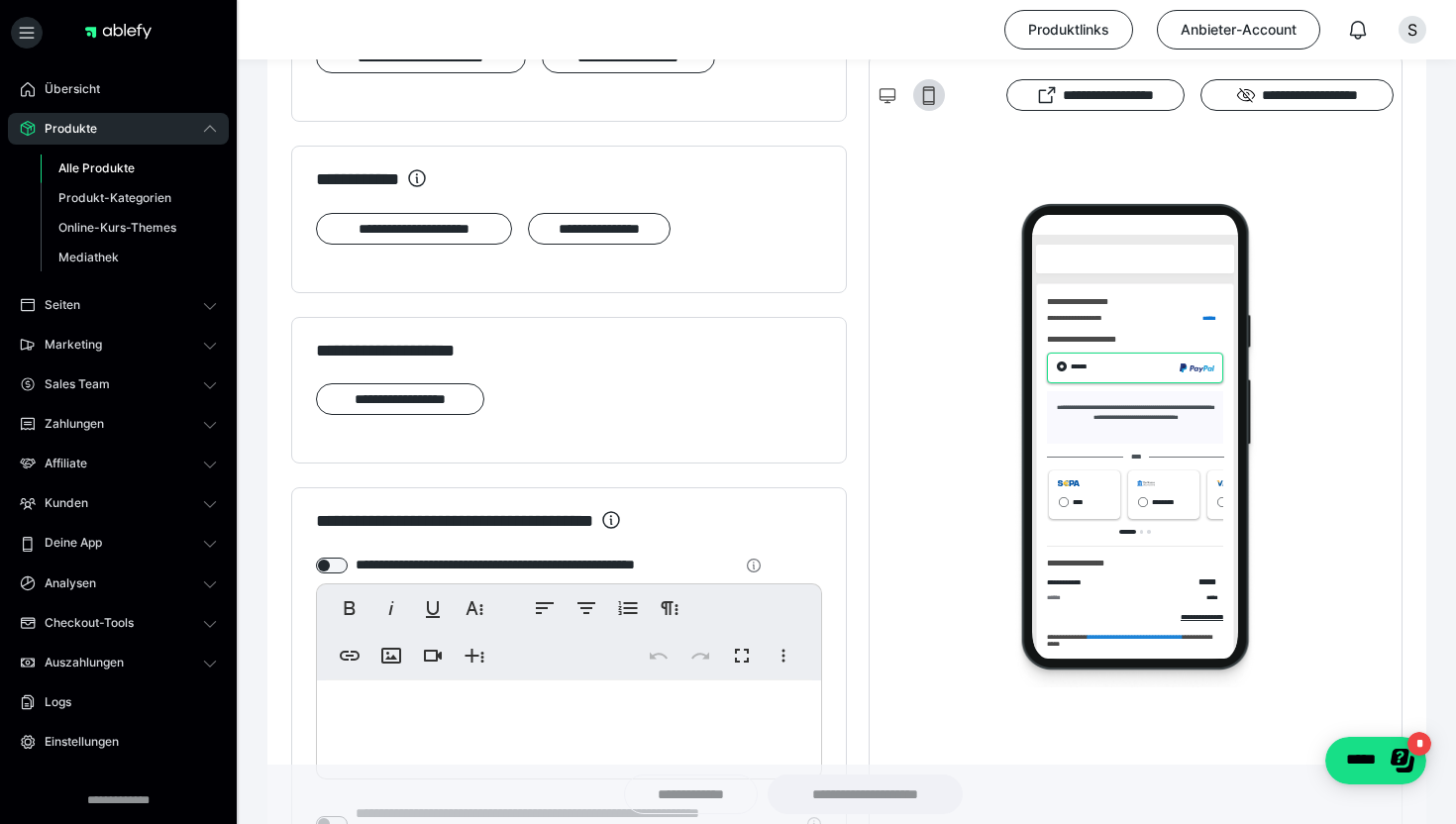 scroll, scrollTop: 1286, scrollLeft: 0, axis: vertical 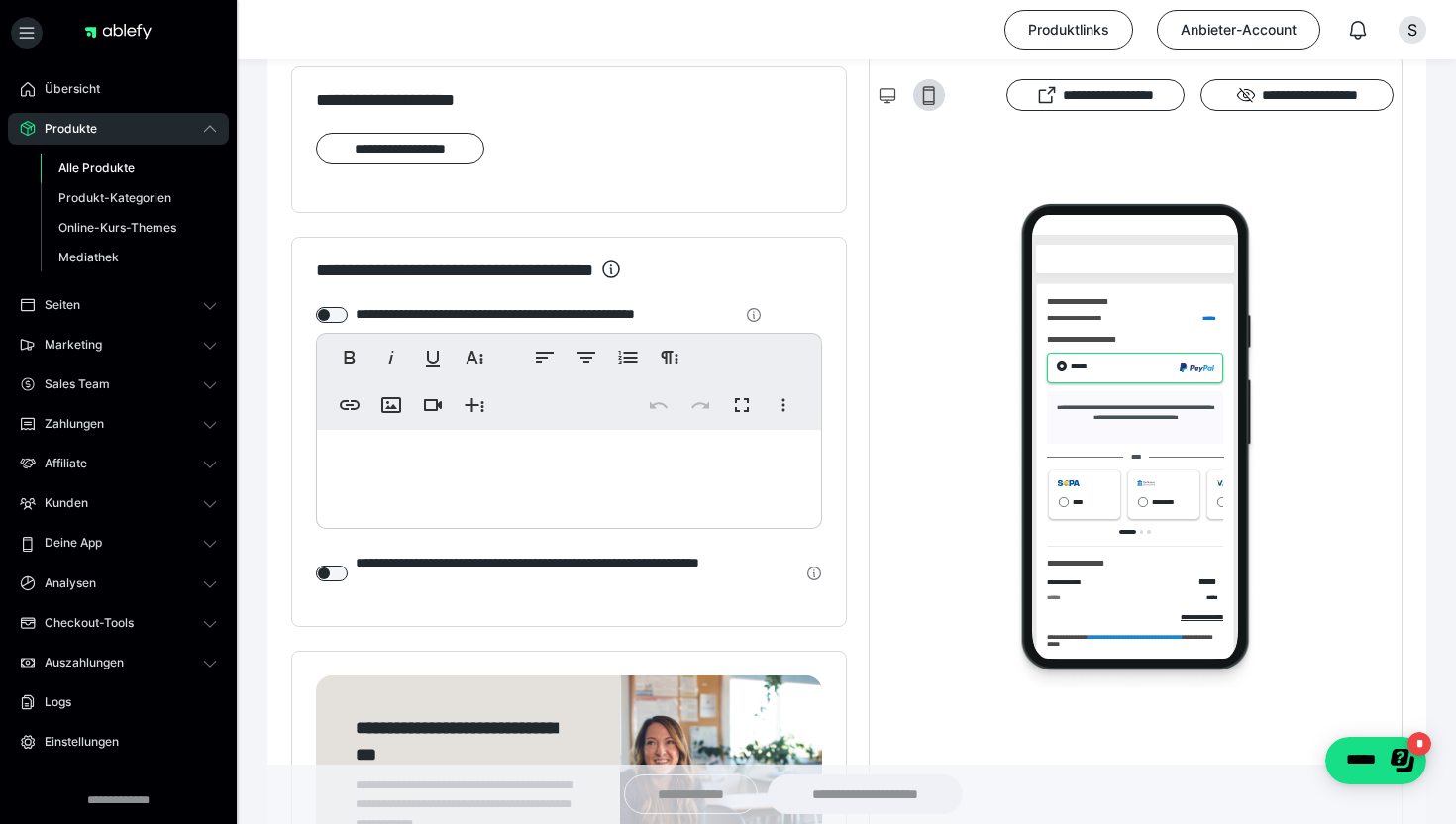click at bounding box center [569, 474] 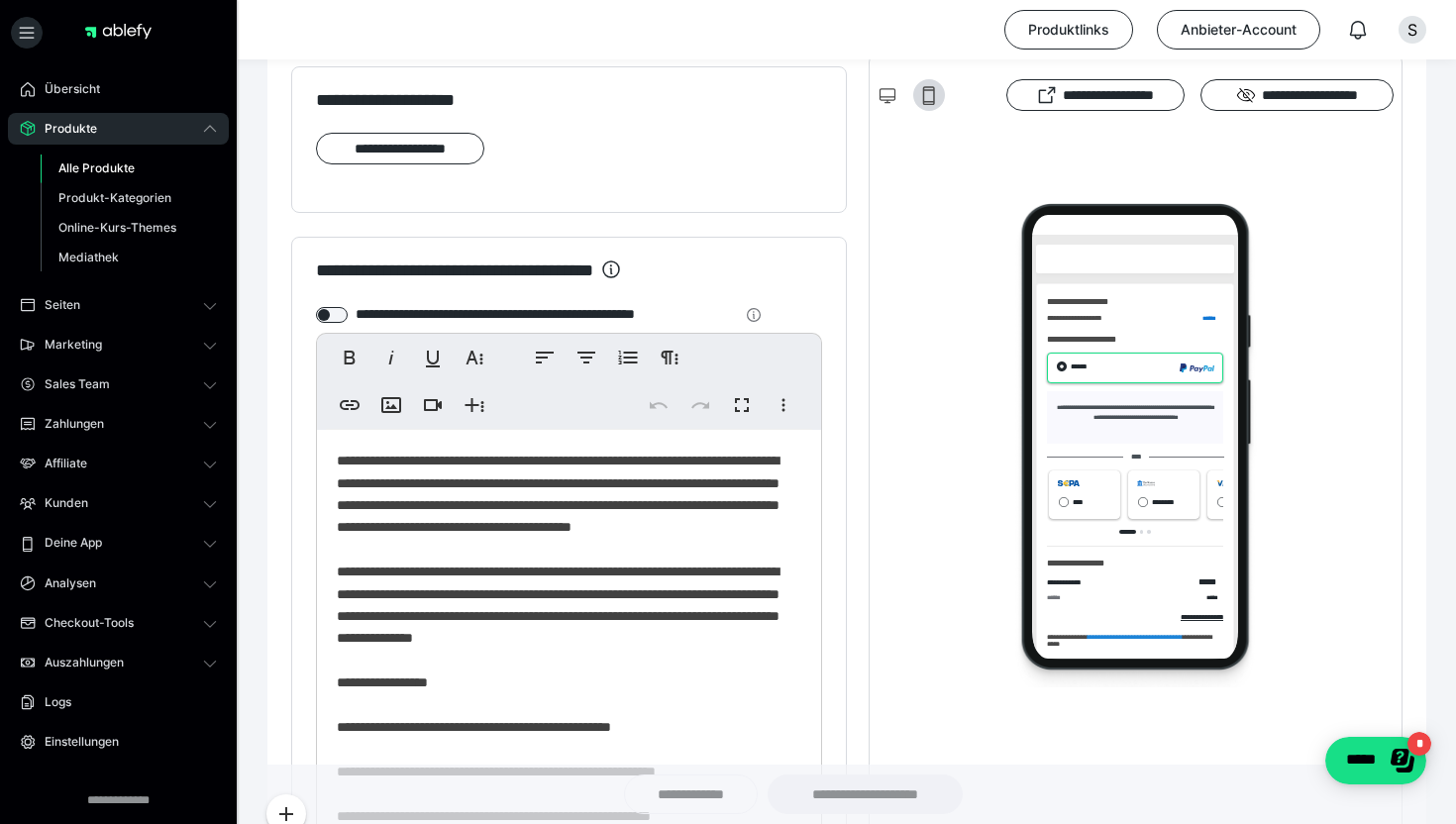 scroll, scrollTop: 357, scrollLeft: 0, axis: vertical 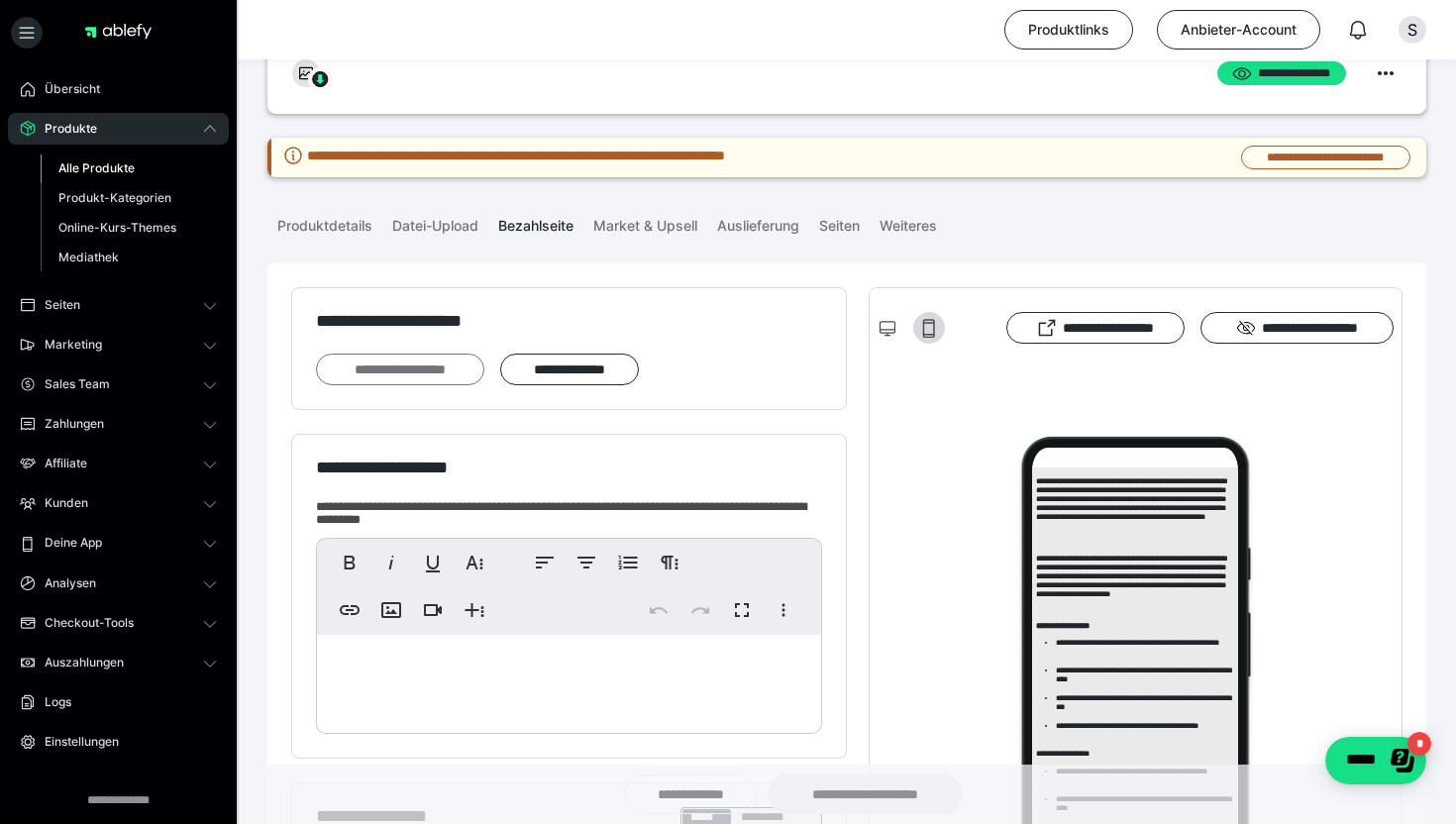 click on "**********" at bounding box center [400, 369] 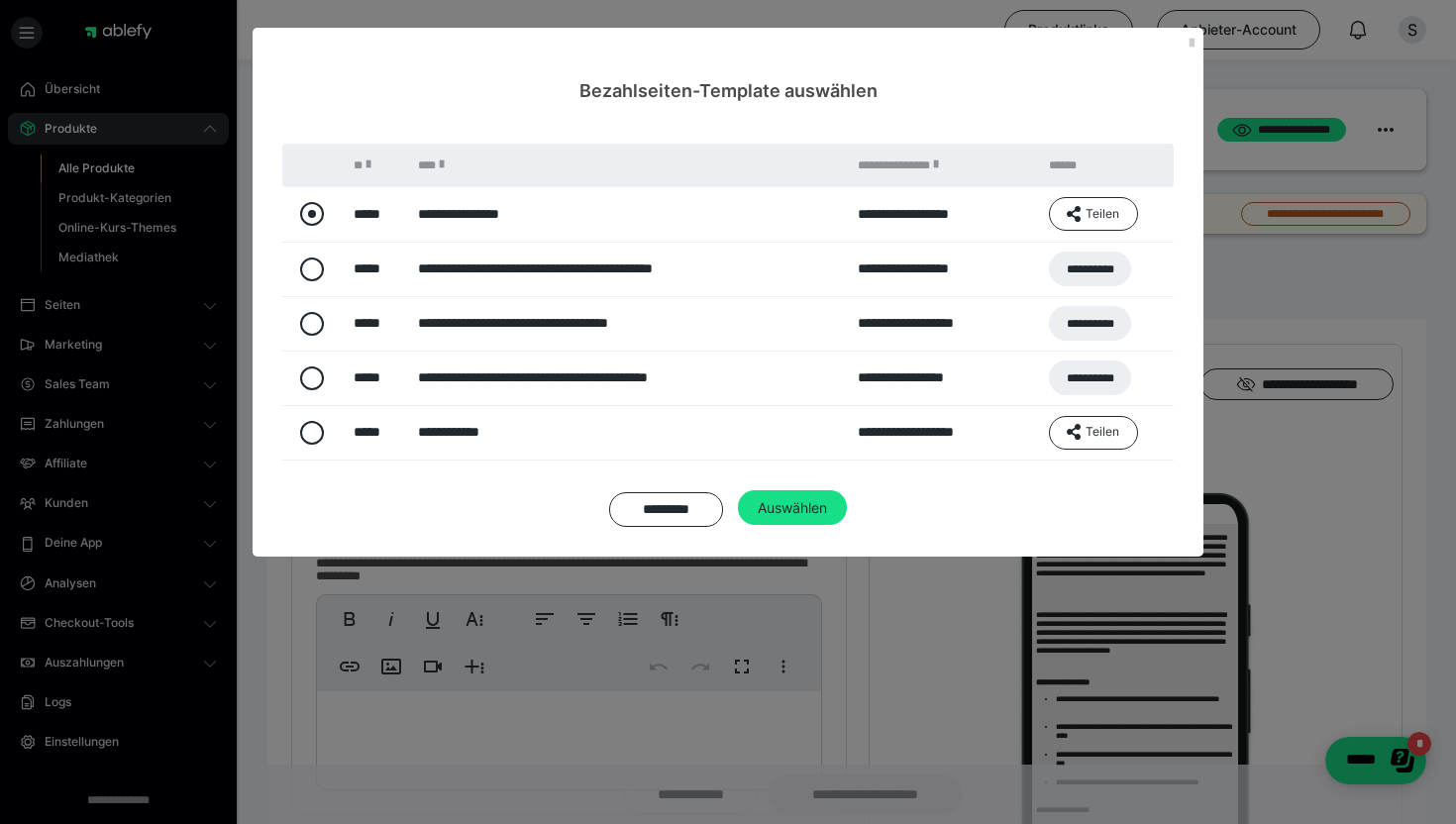 click at bounding box center (312, 214) 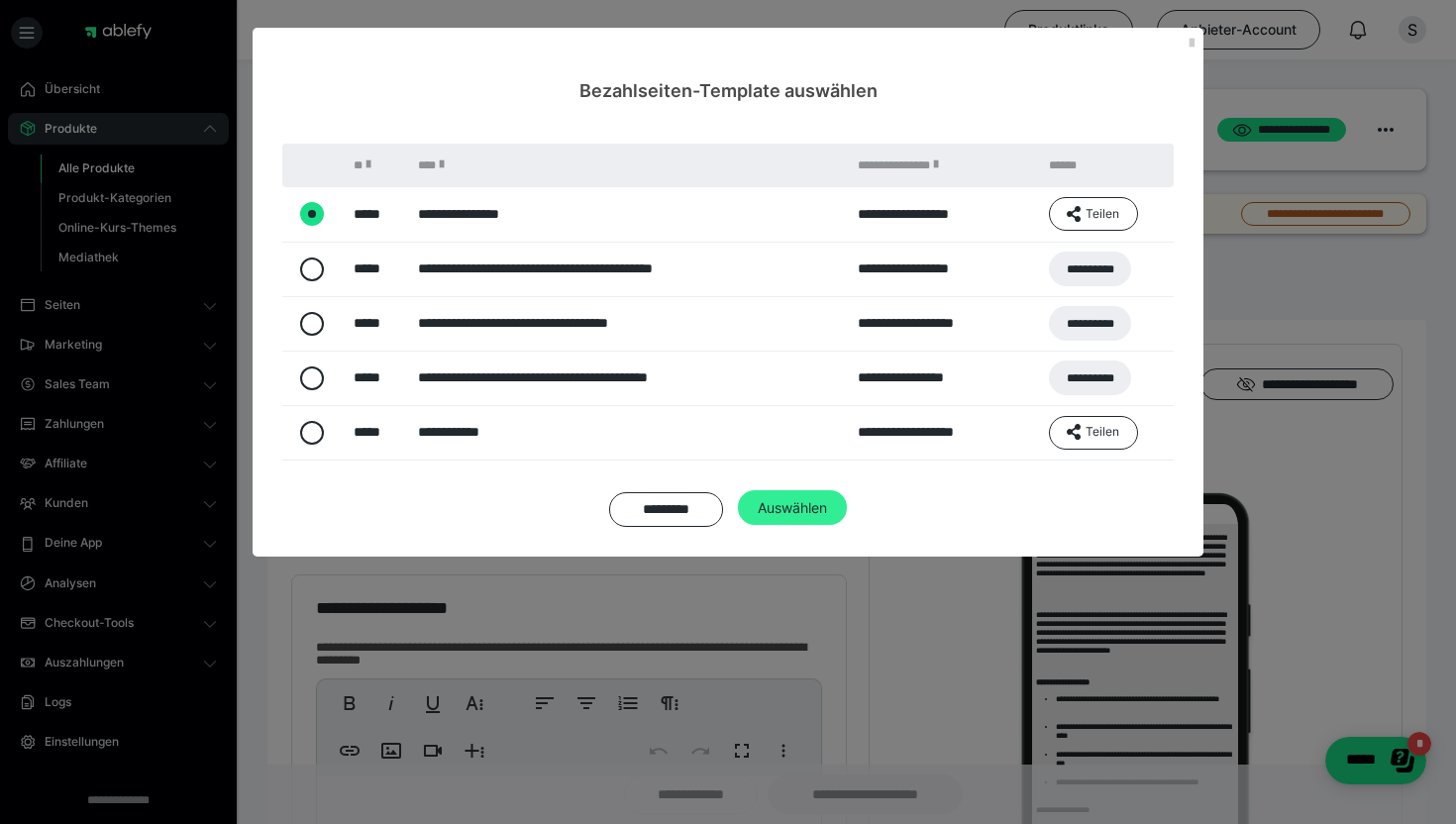 click on "Auswählen" at bounding box center [792, 508] 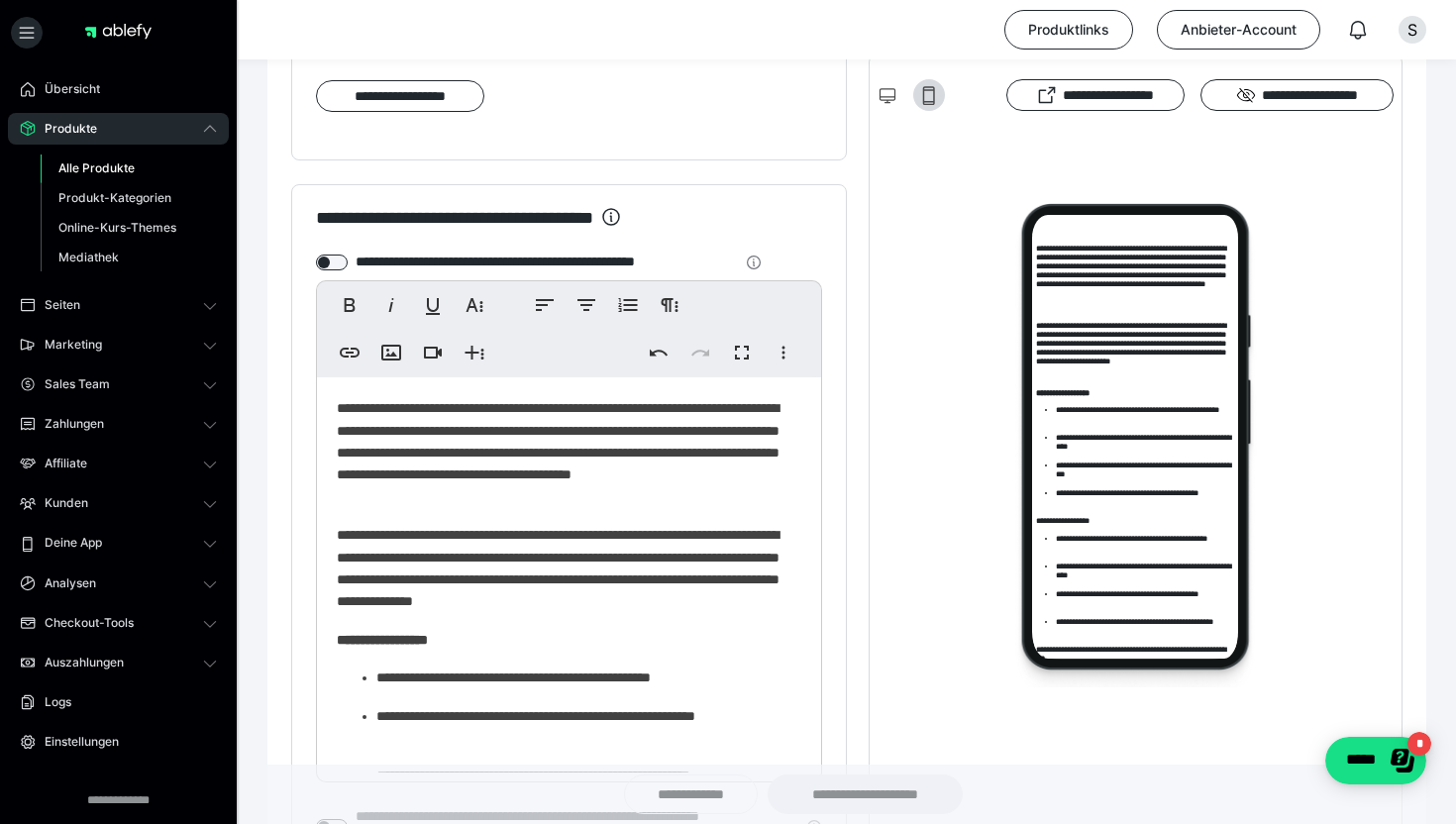 scroll, scrollTop: 1464, scrollLeft: 0, axis: vertical 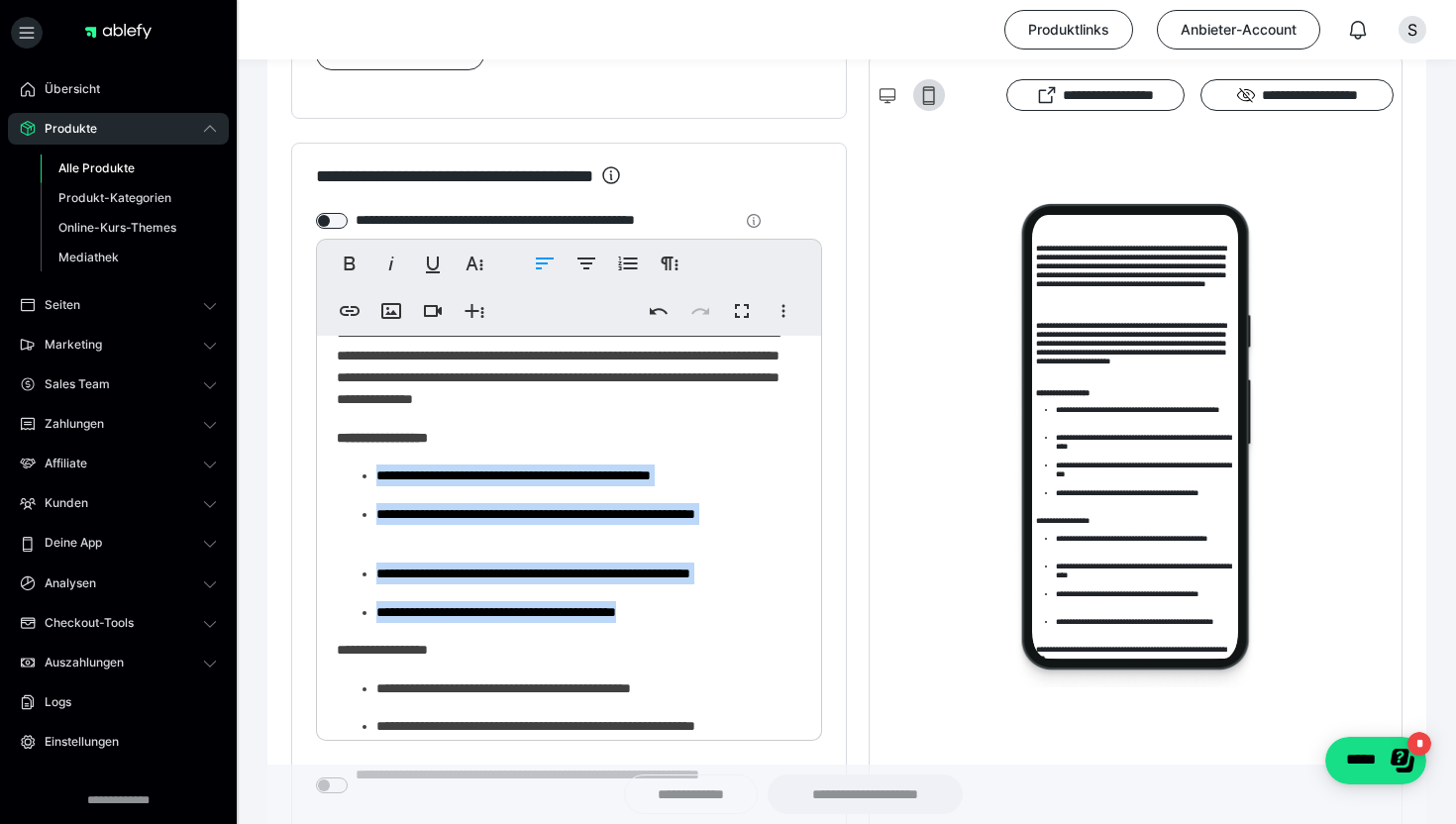 drag, startPoint x: 702, startPoint y: 611, endPoint x: 361, endPoint y: 477, distance: 366.38368 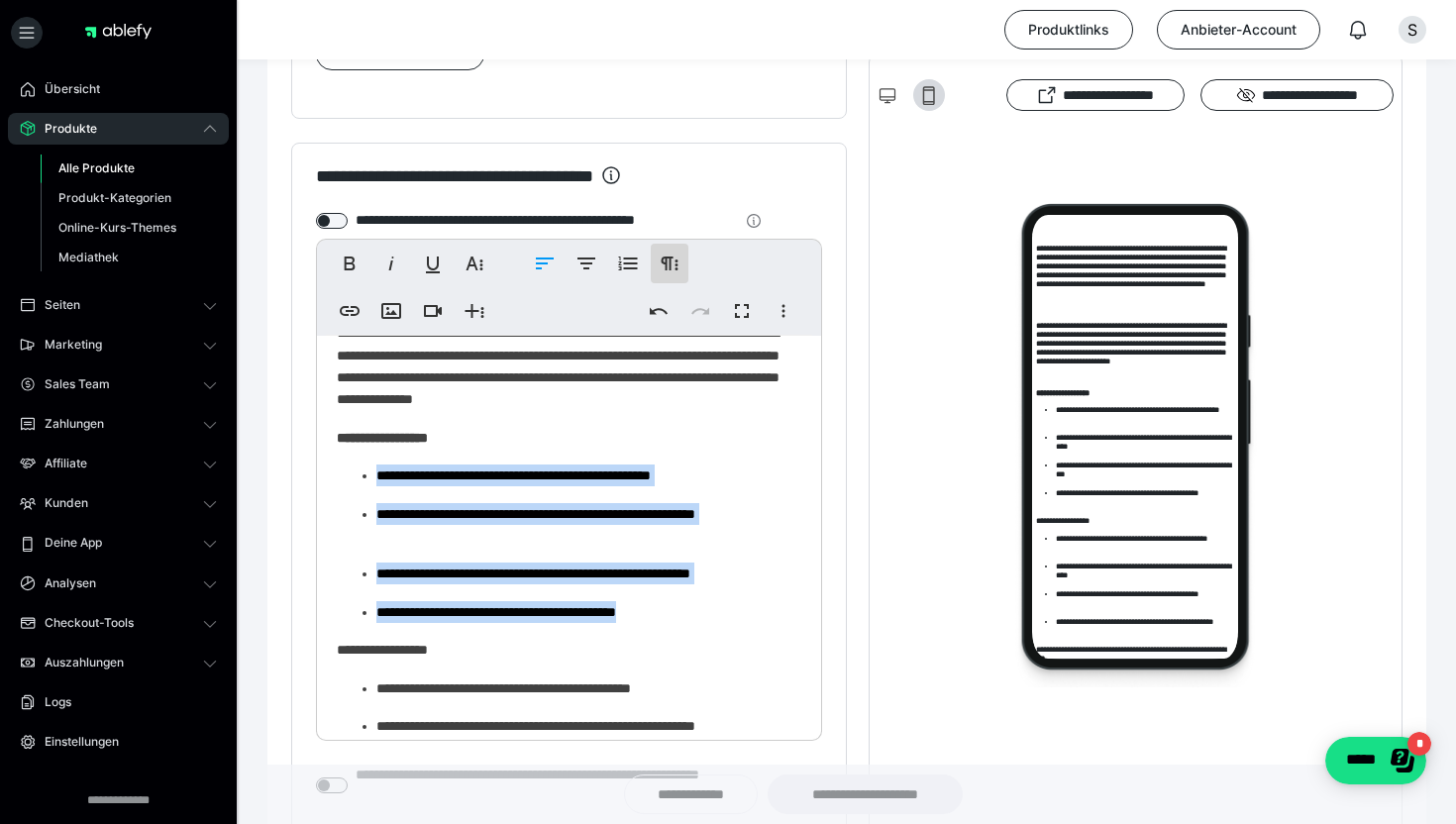 click 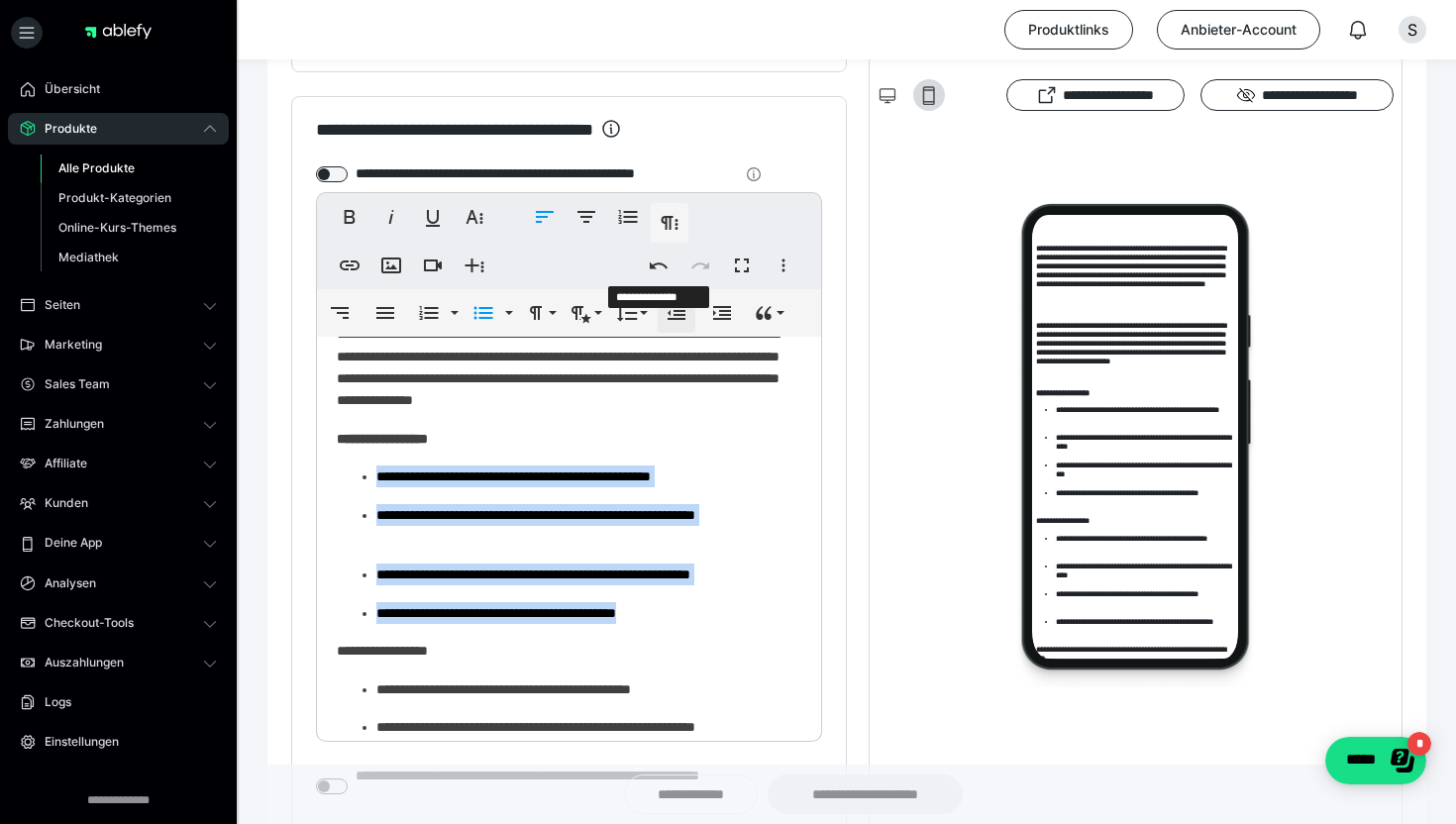 scroll, scrollTop: 1511, scrollLeft: 0, axis: vertical 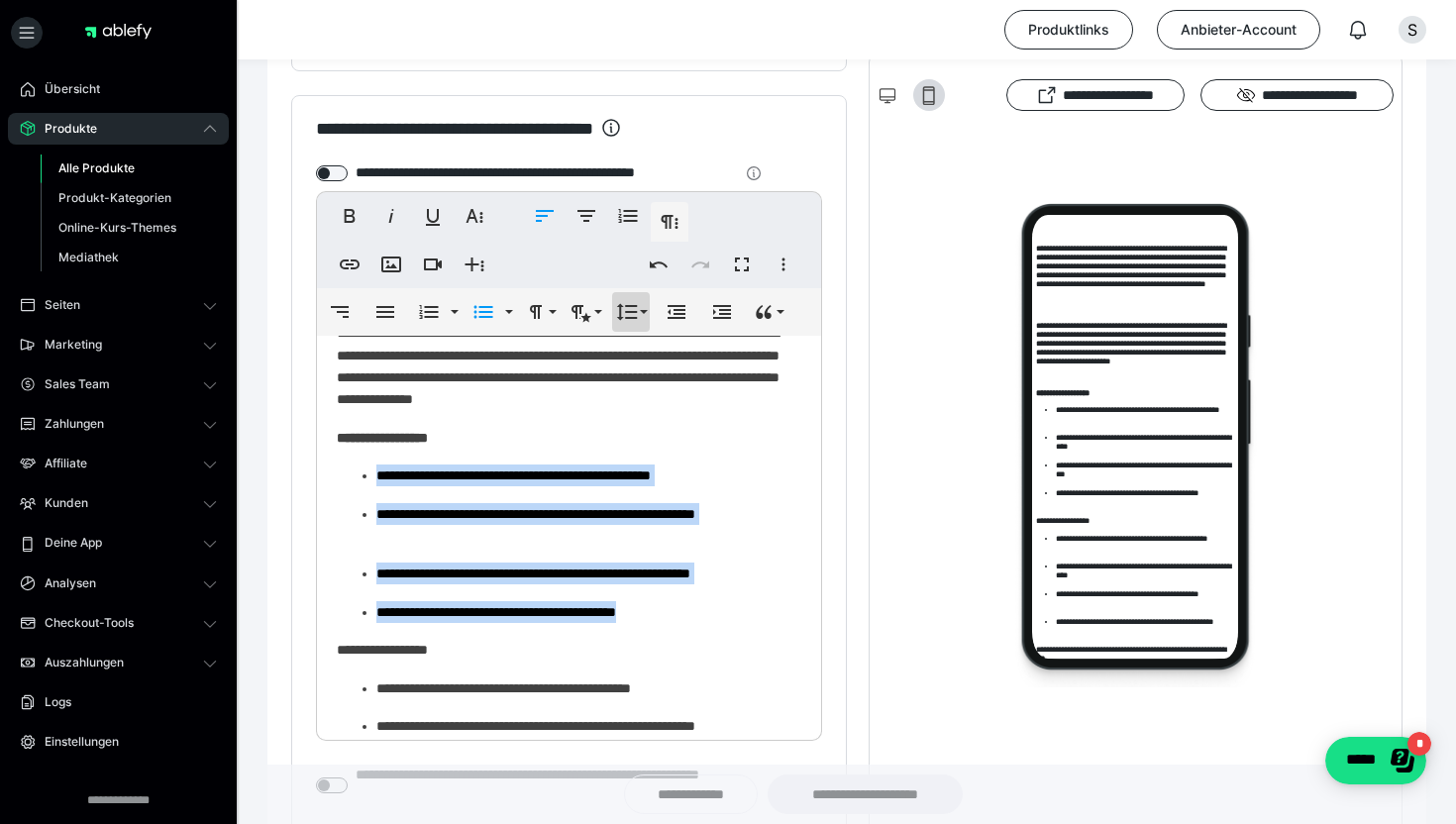 click on "**********" at bounding box center [631, 312] 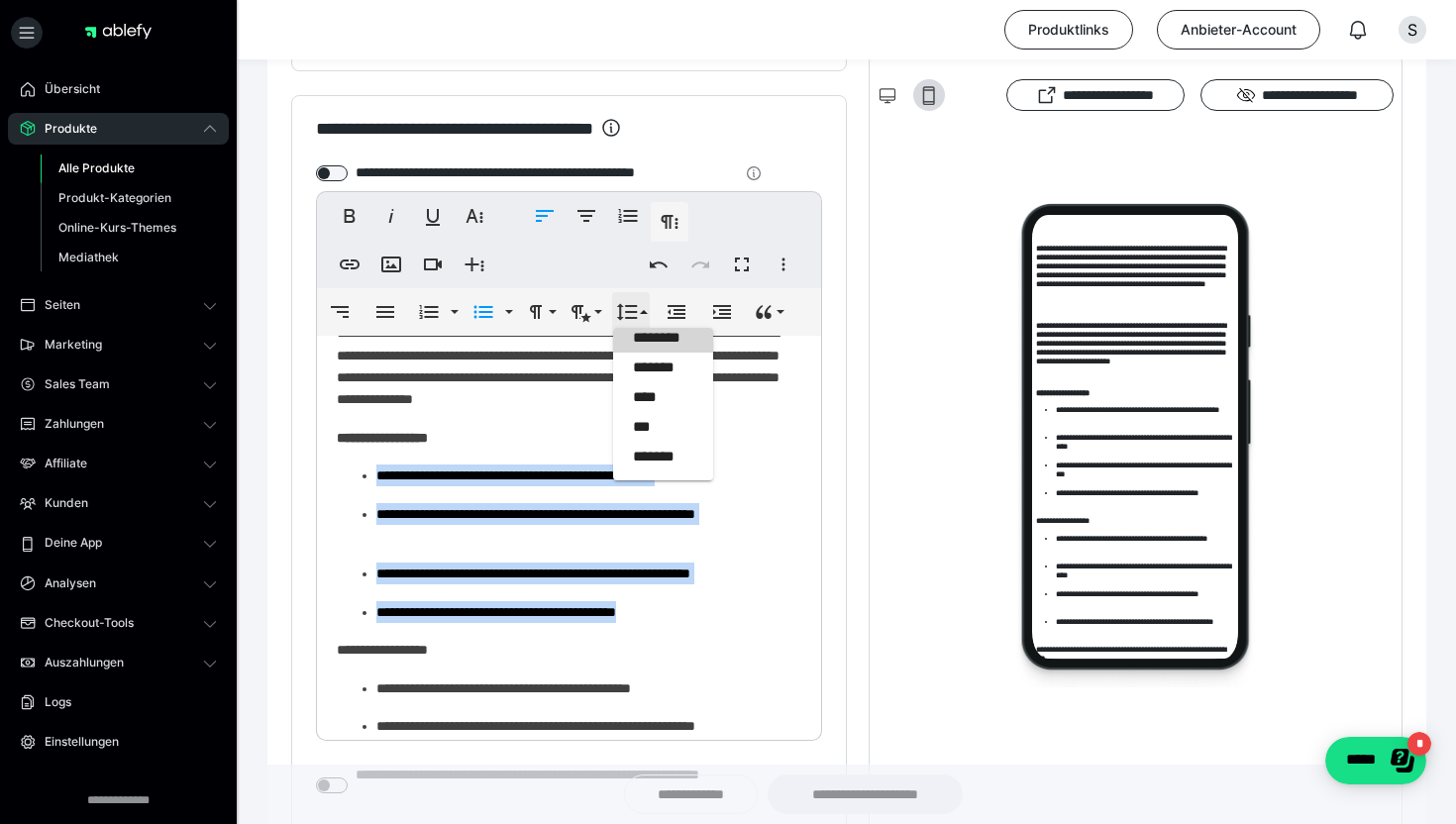 scroll, scrollTop: 0, scrollLeft: 0, axis: both 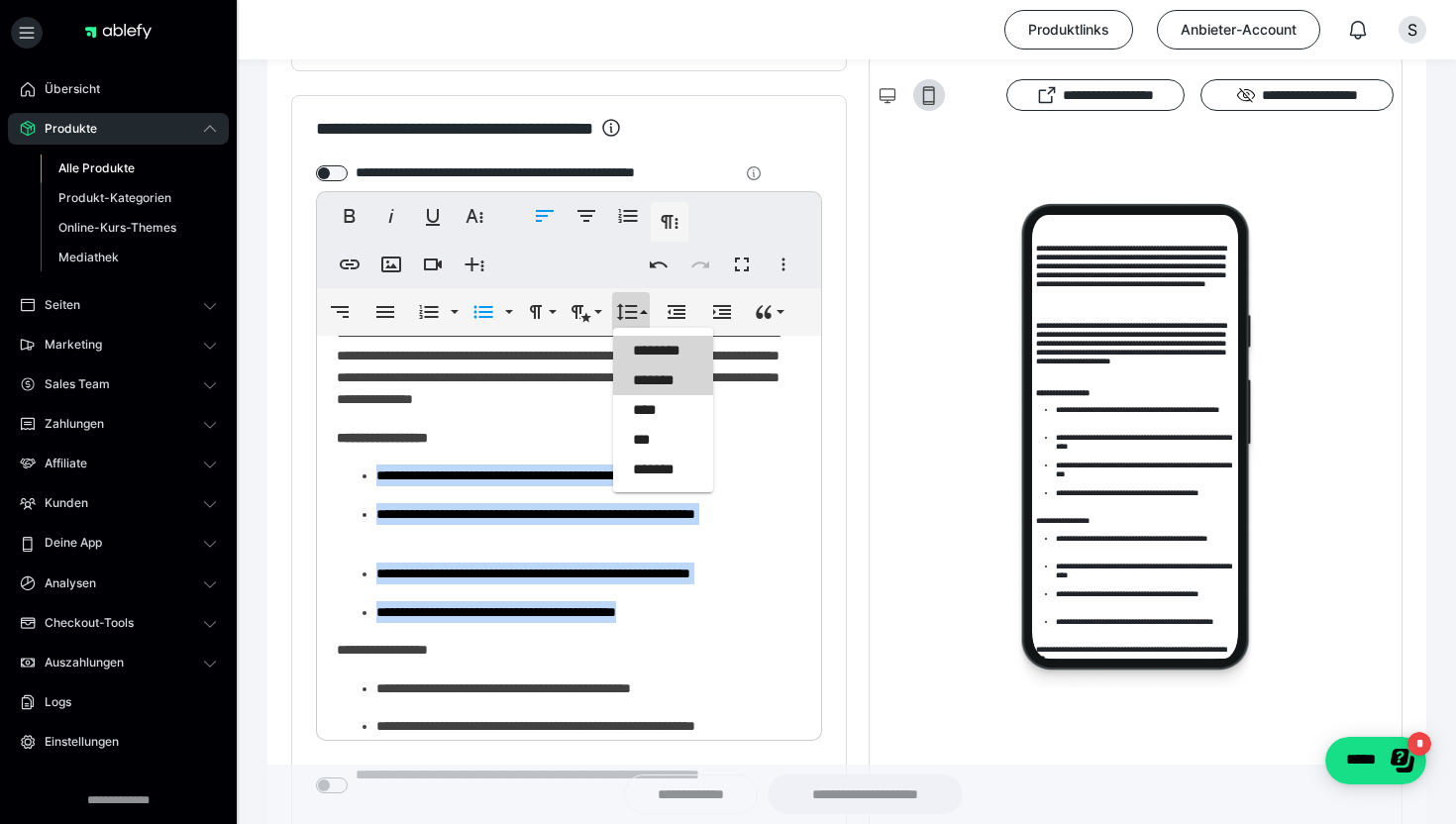 click on "*******" at bounding box center [663, 380] 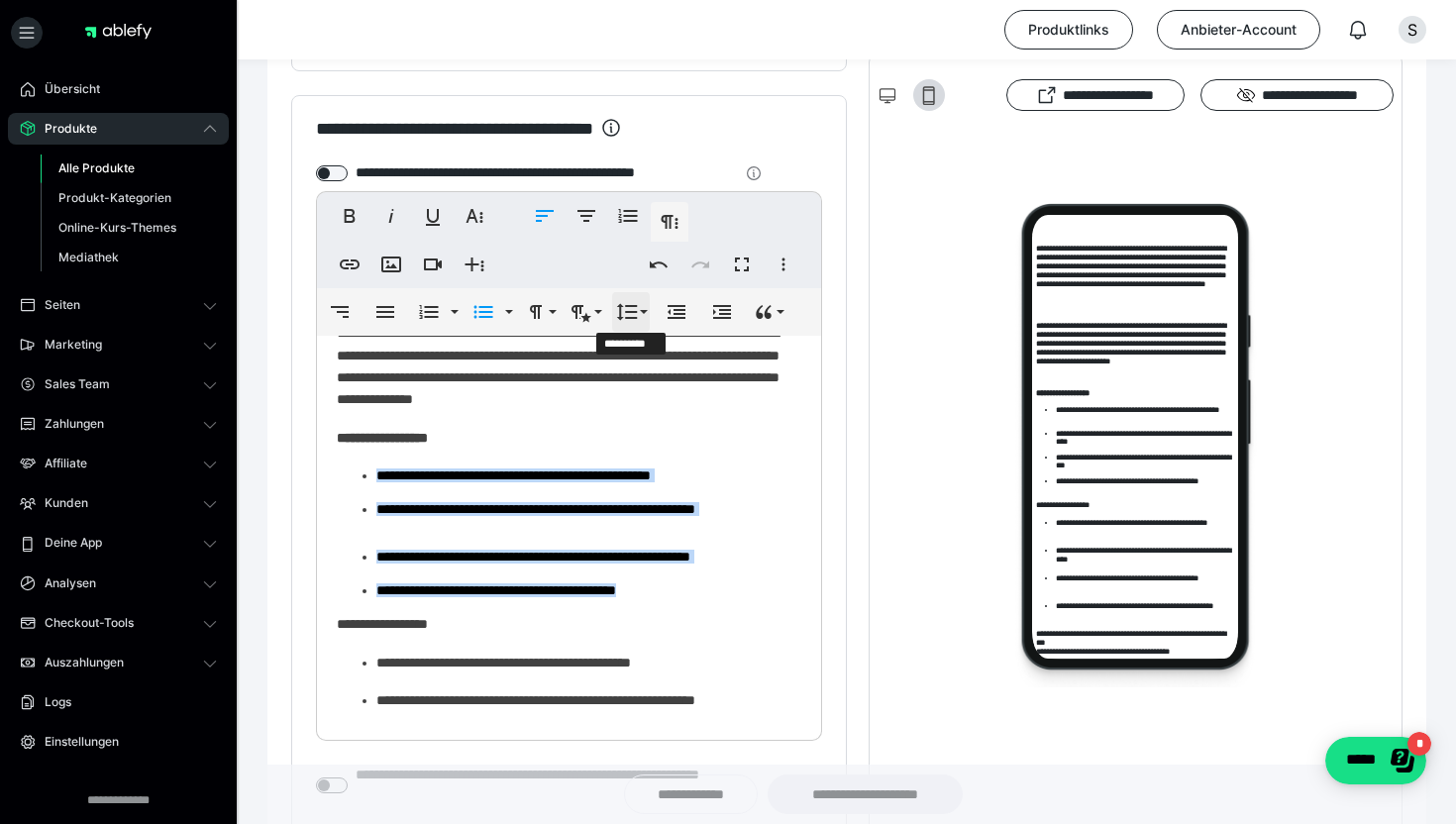 click on "**********" at bounding box center [631, 312] 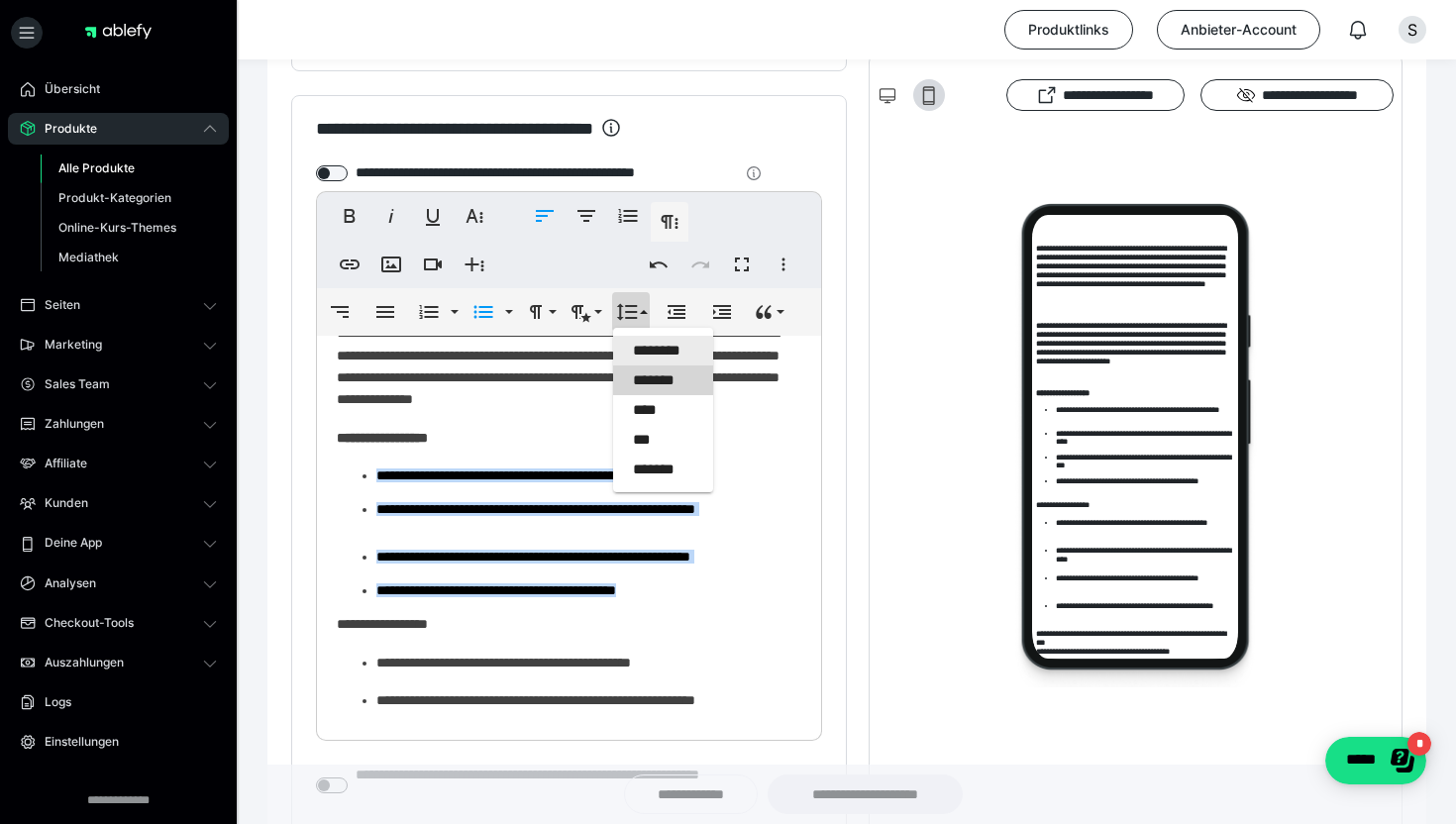 scroll, scrollTop: 0, scrollLeft: 0, axis: both 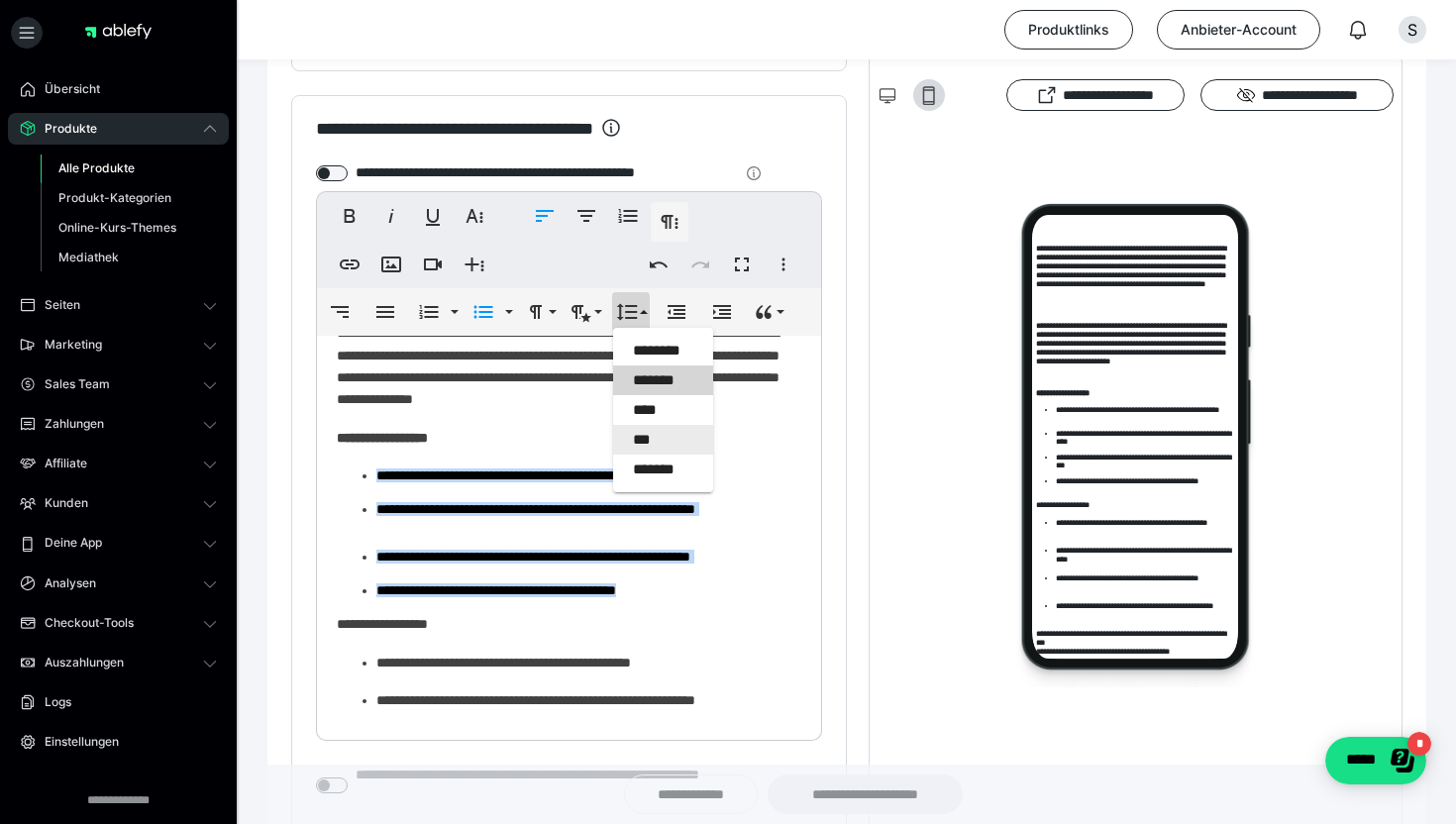 click on "***" at bounding box center [663, 440] 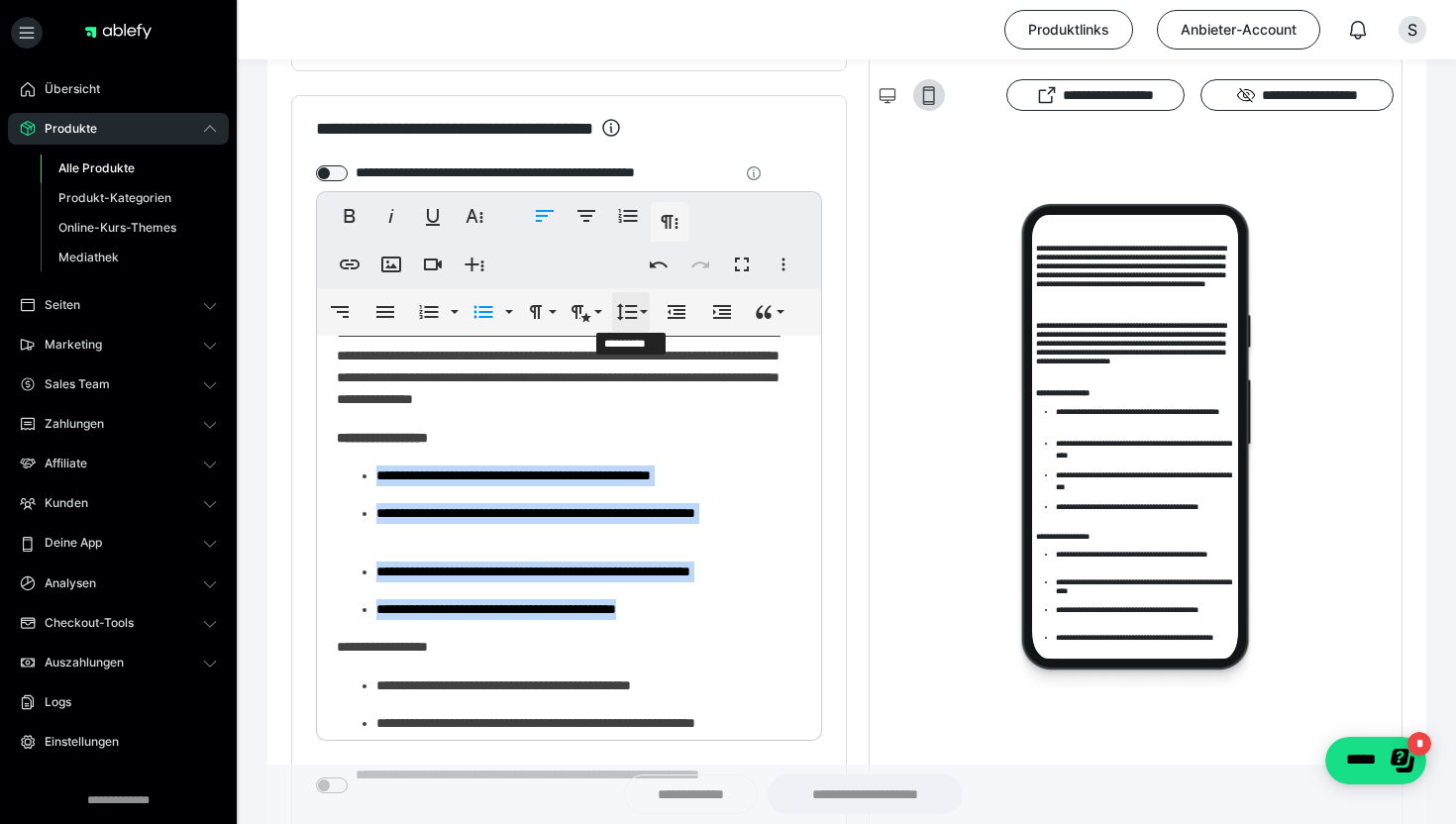click on "**********" at bounding box center (631, 312) 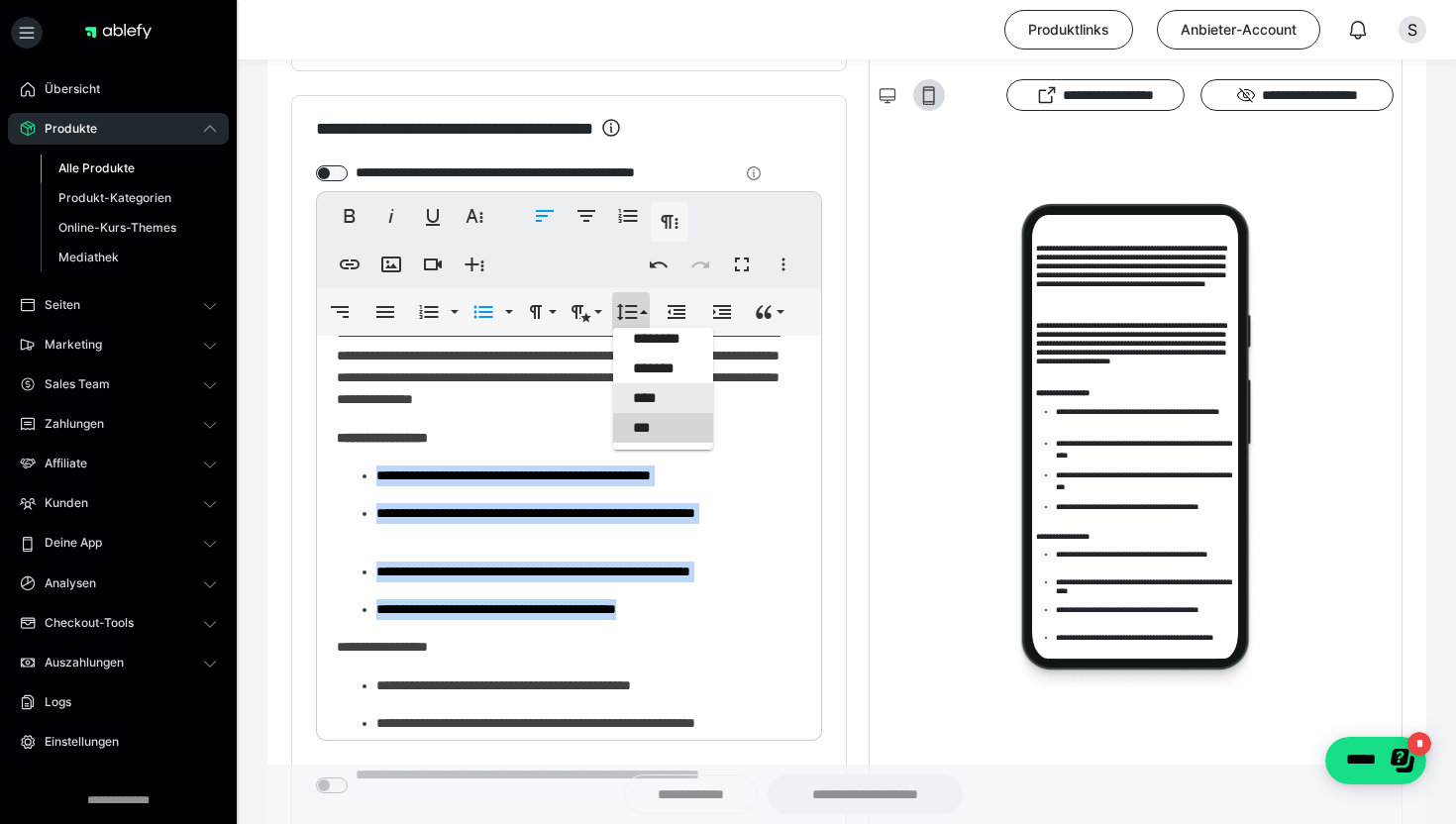 scroll, scrollTop: 0, scrollLeft: 0, axis: both 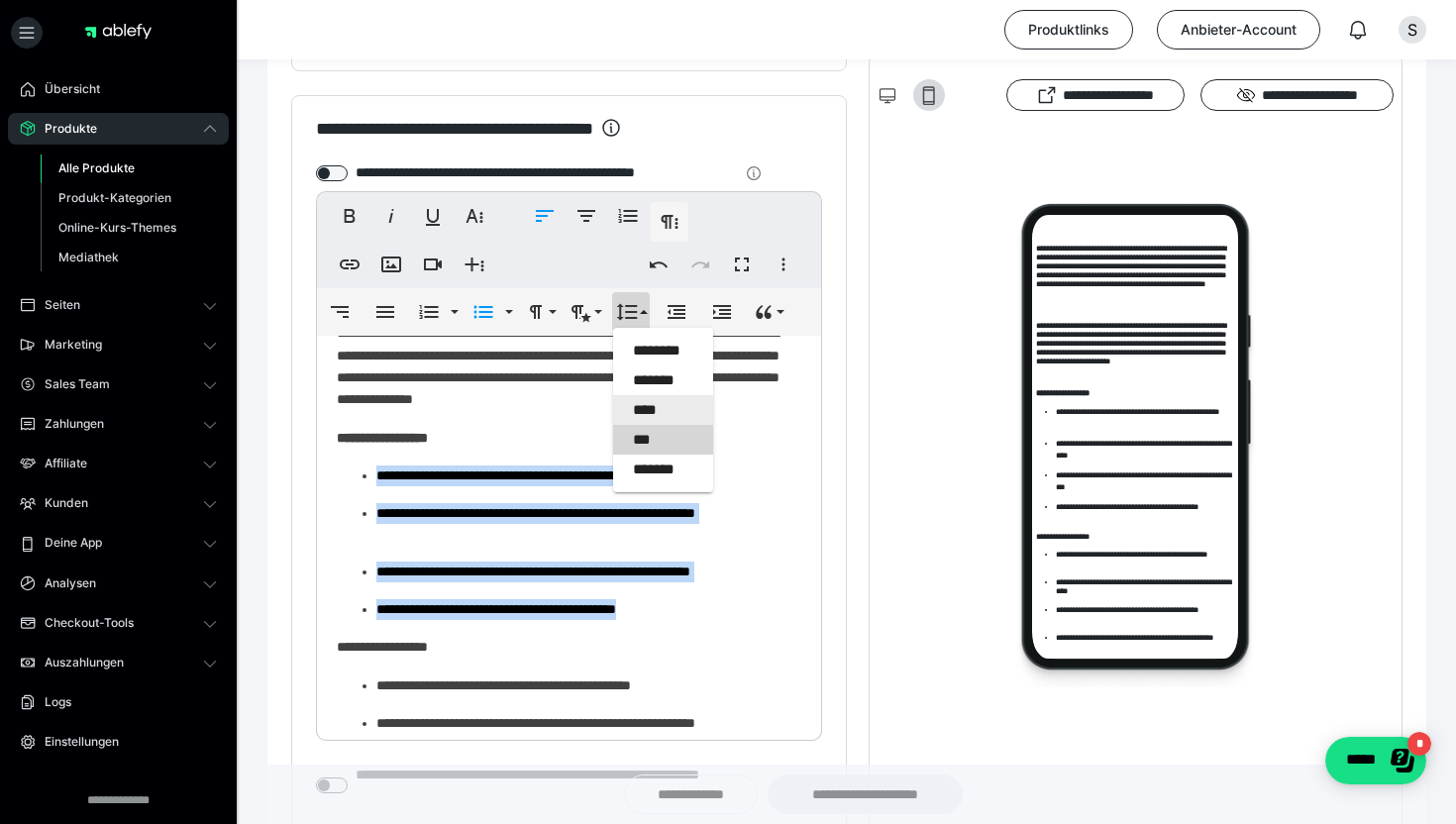 click on "****" at bounding box center [663, 410] 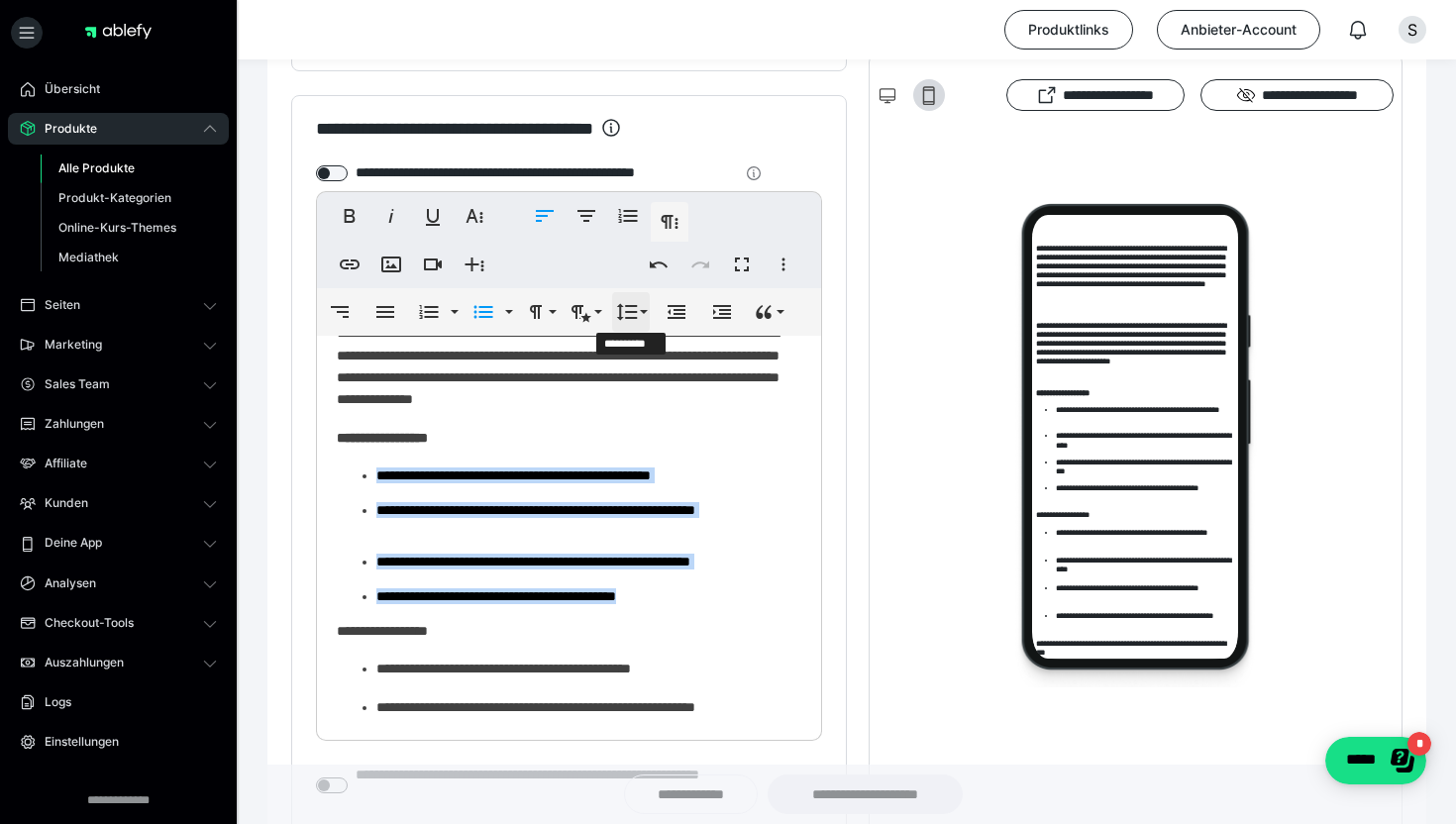 click 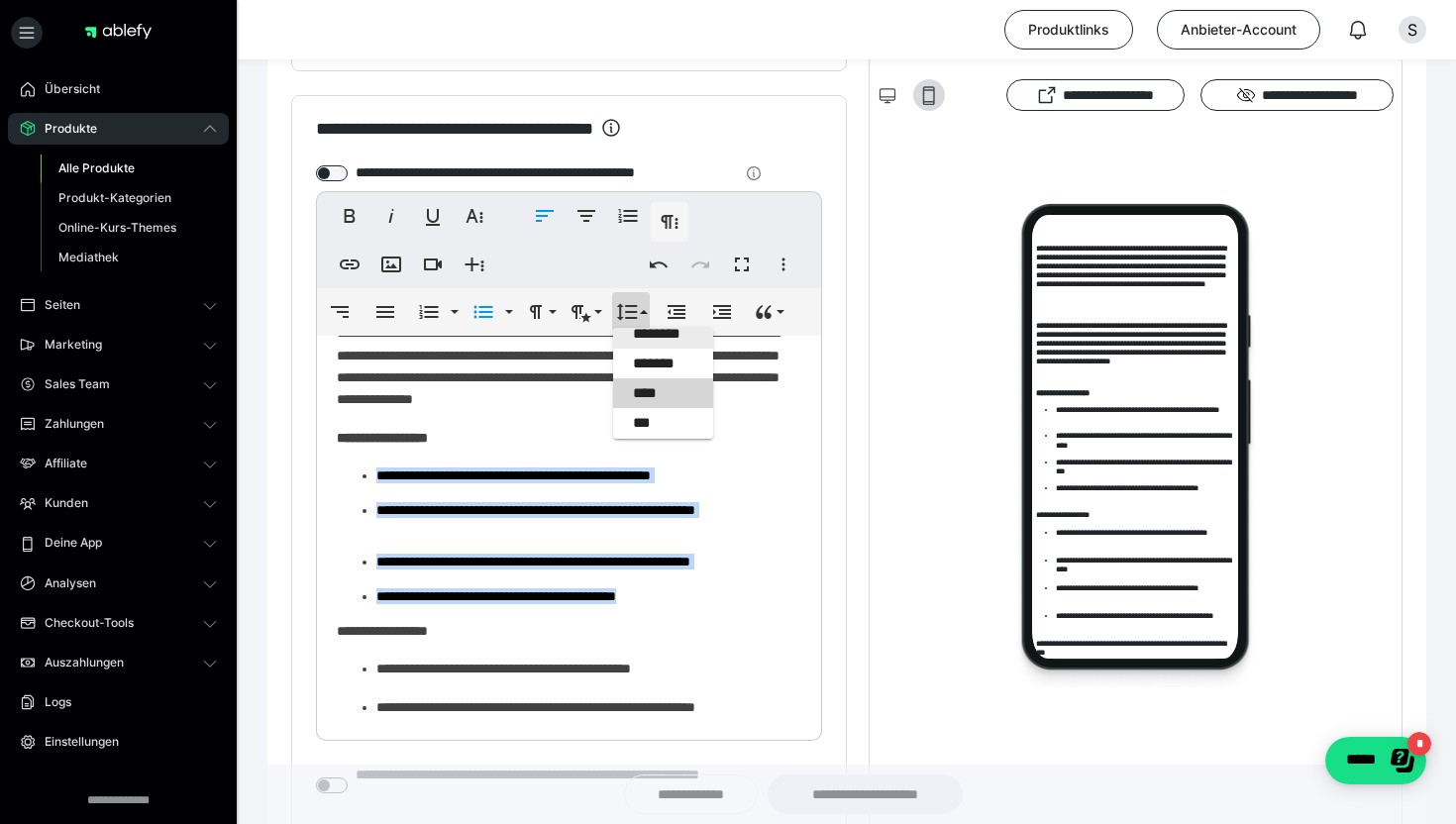 scroll, scrollTop: 0, scrollLeft: 0, axis: both 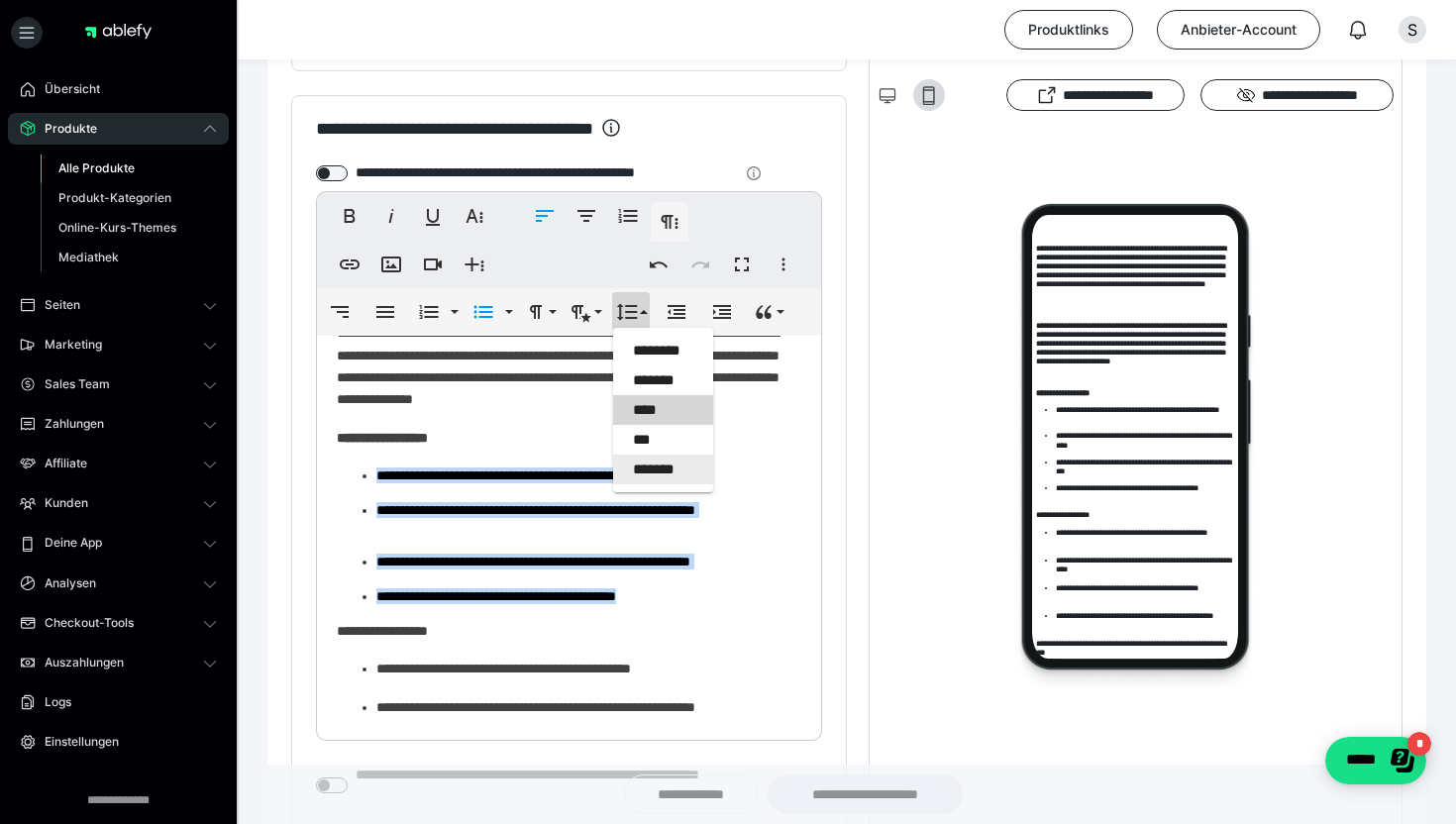 click on "*******" at bounding box center (663, 469) 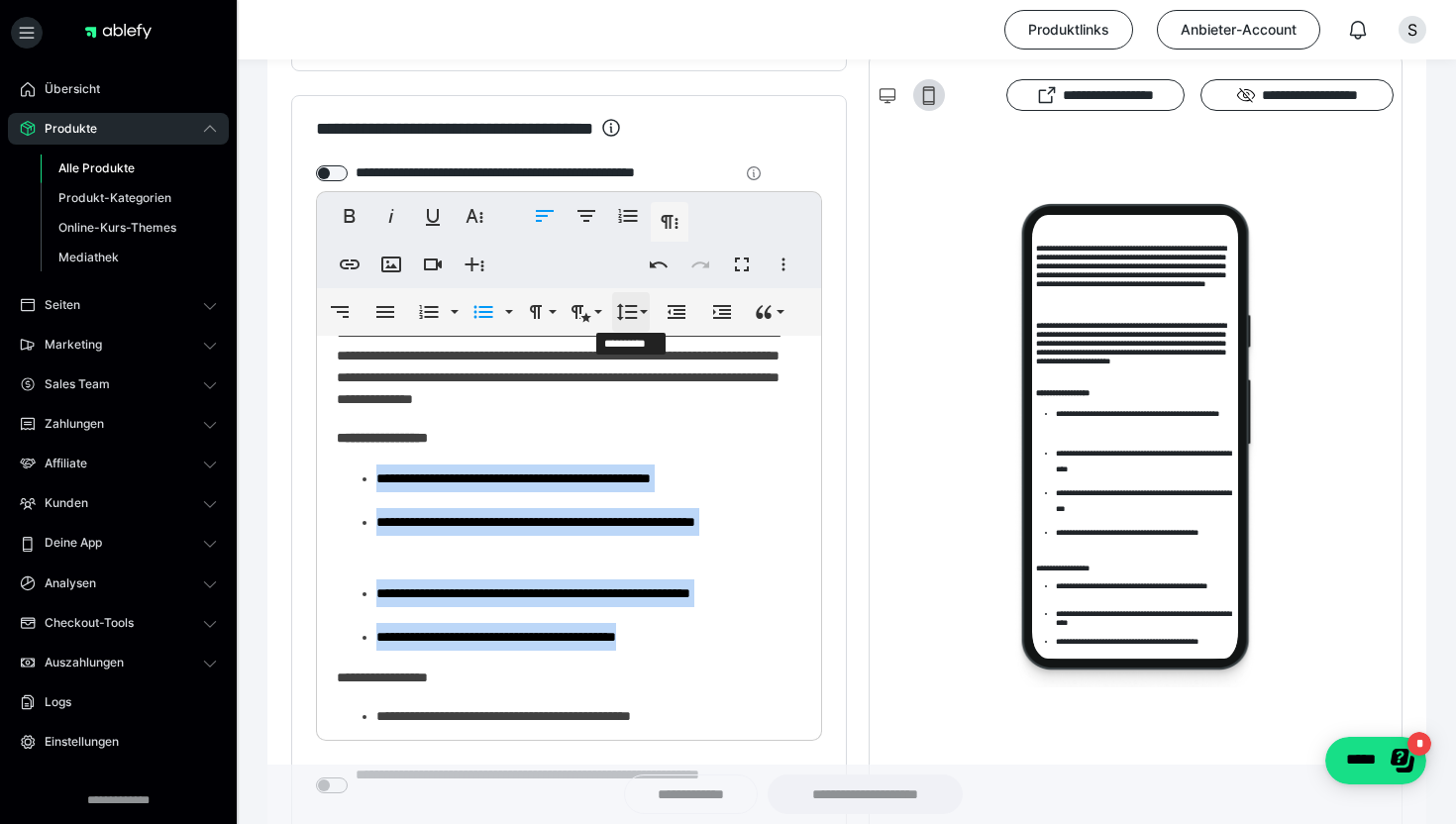 click 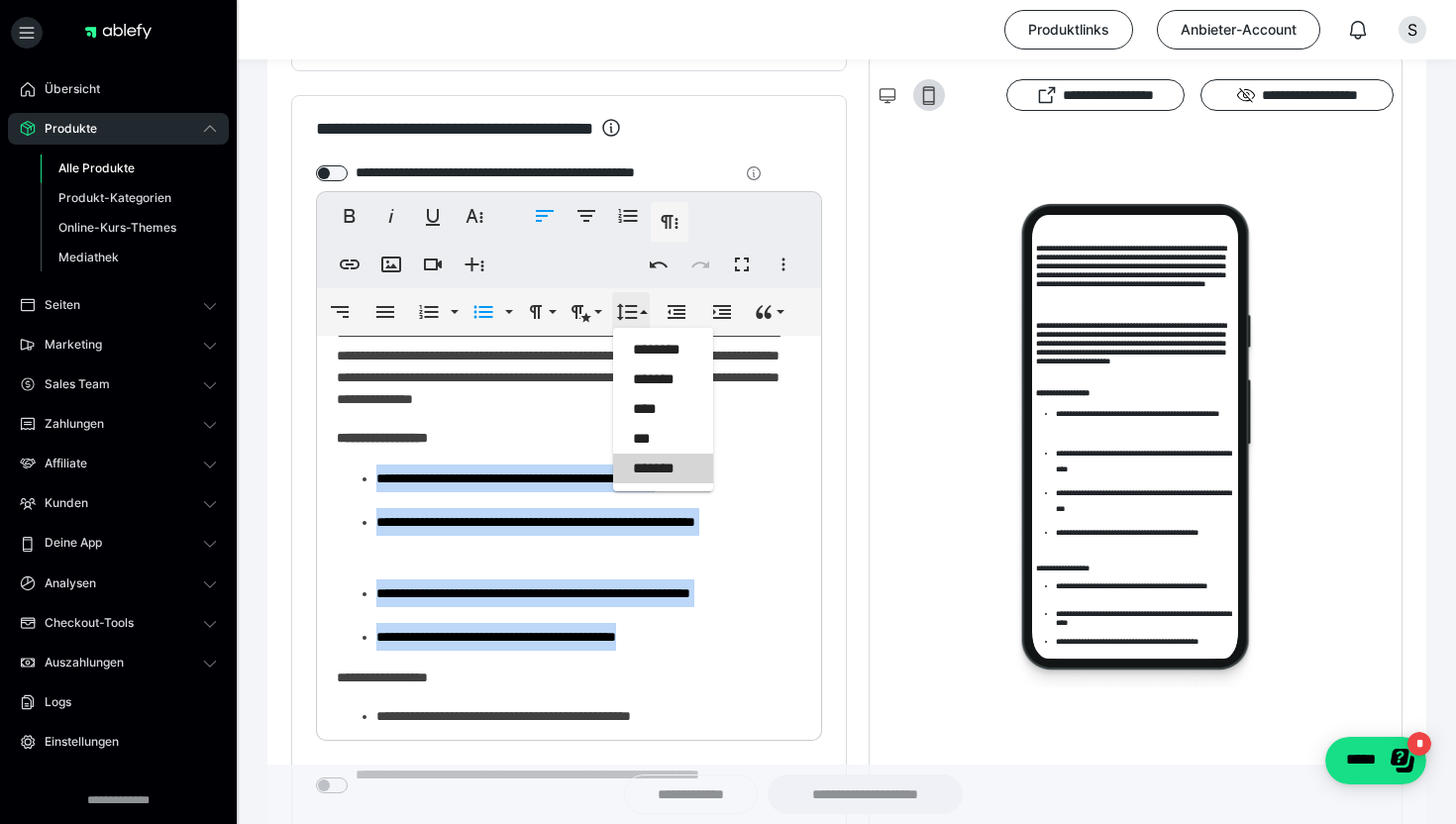 scroll, scrollTop: 0, scrollLeft: 0, axis: both 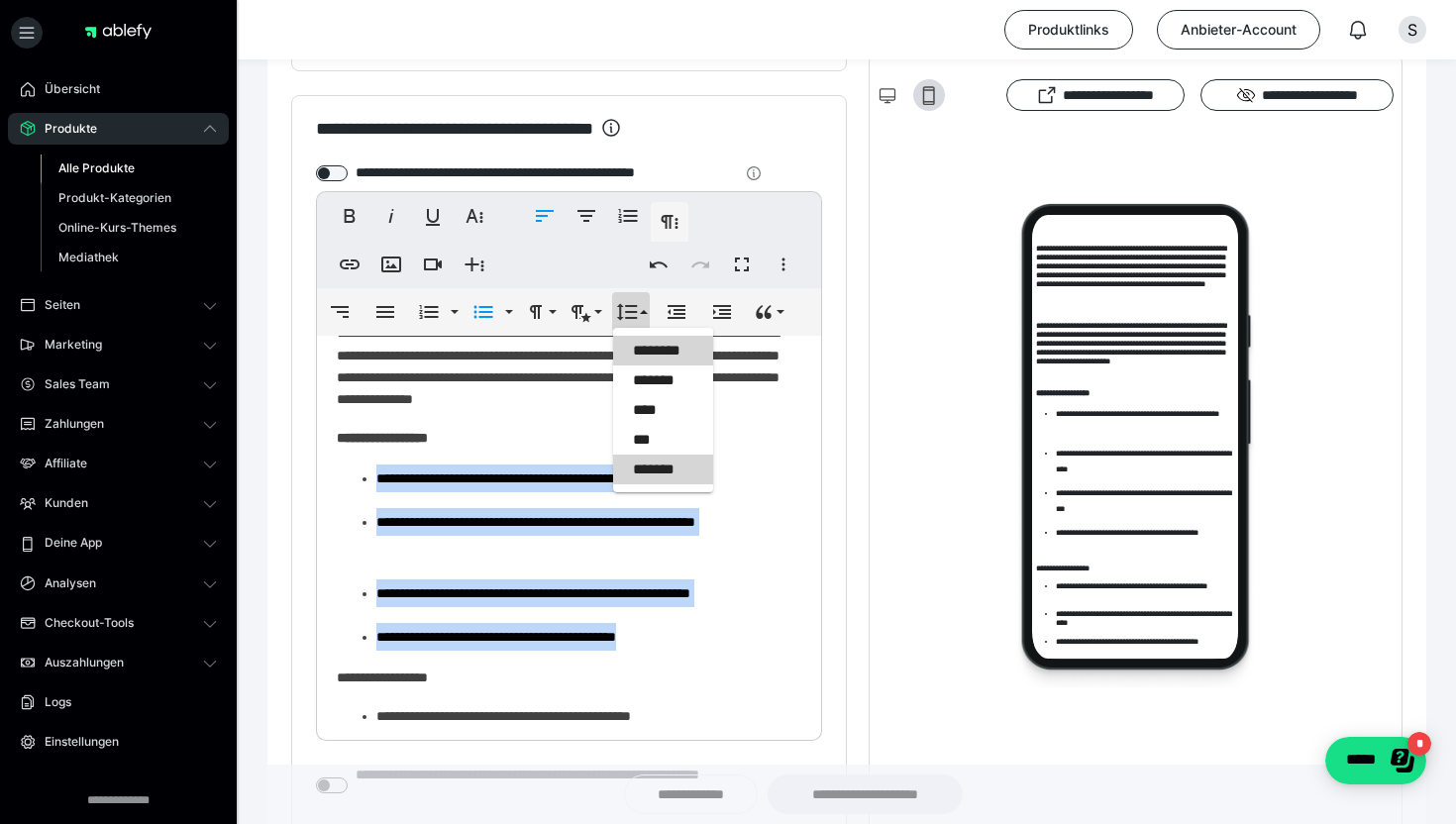 click on "********" at bounding box center [663, 351] 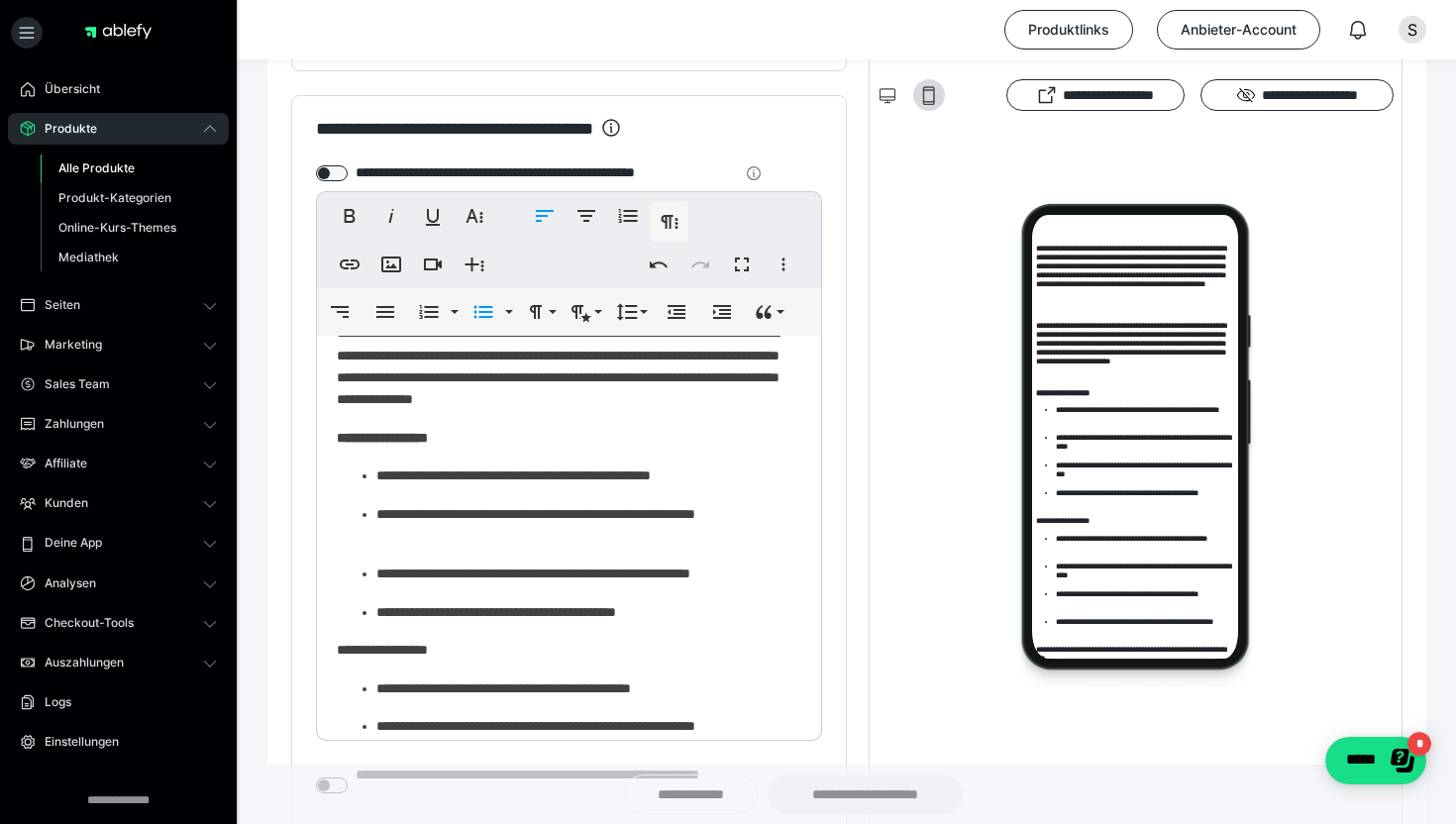 click on "**********" at bounding box center (588, 475) 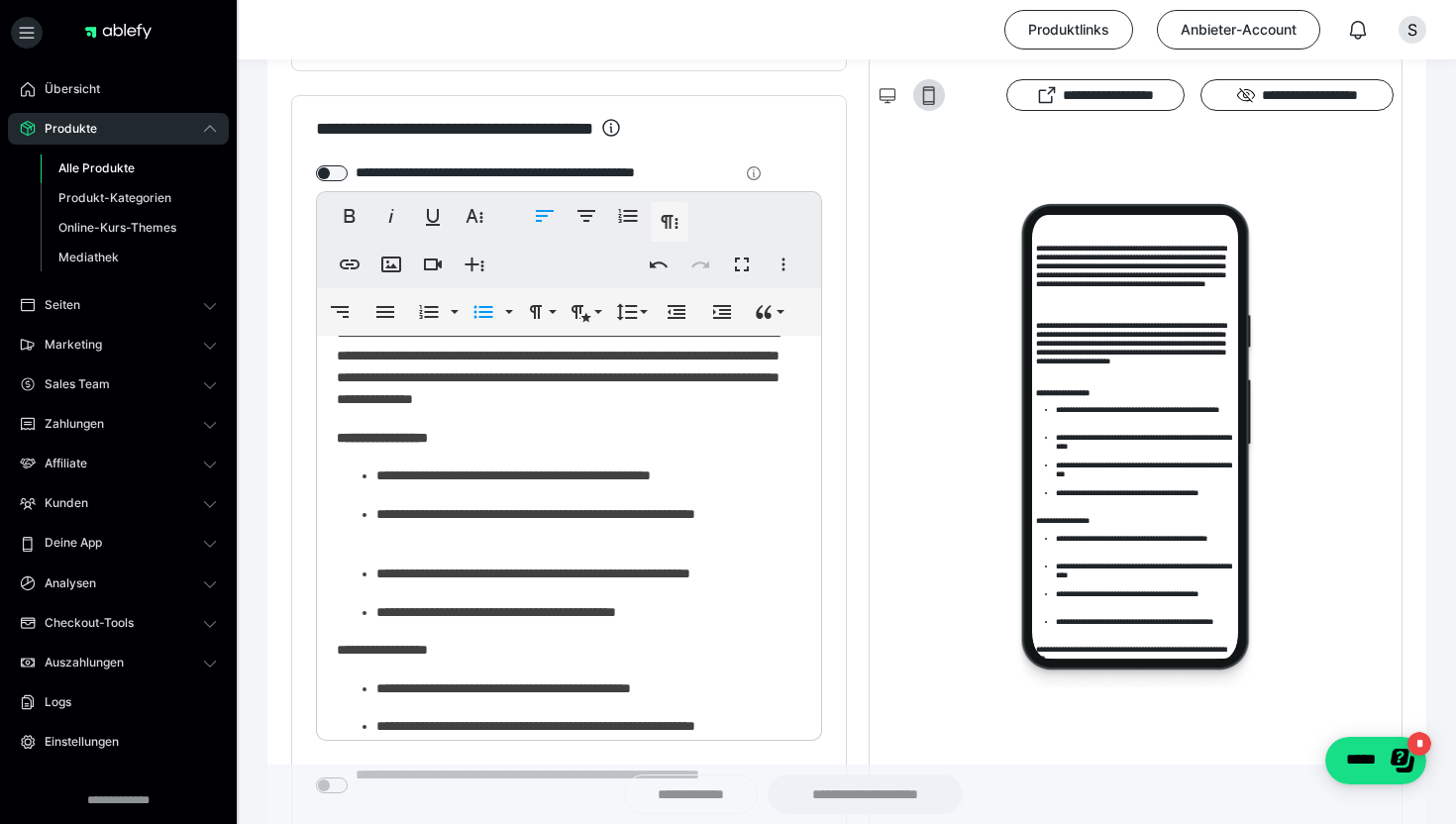 click on "**********" at bounding box center (569, 544) 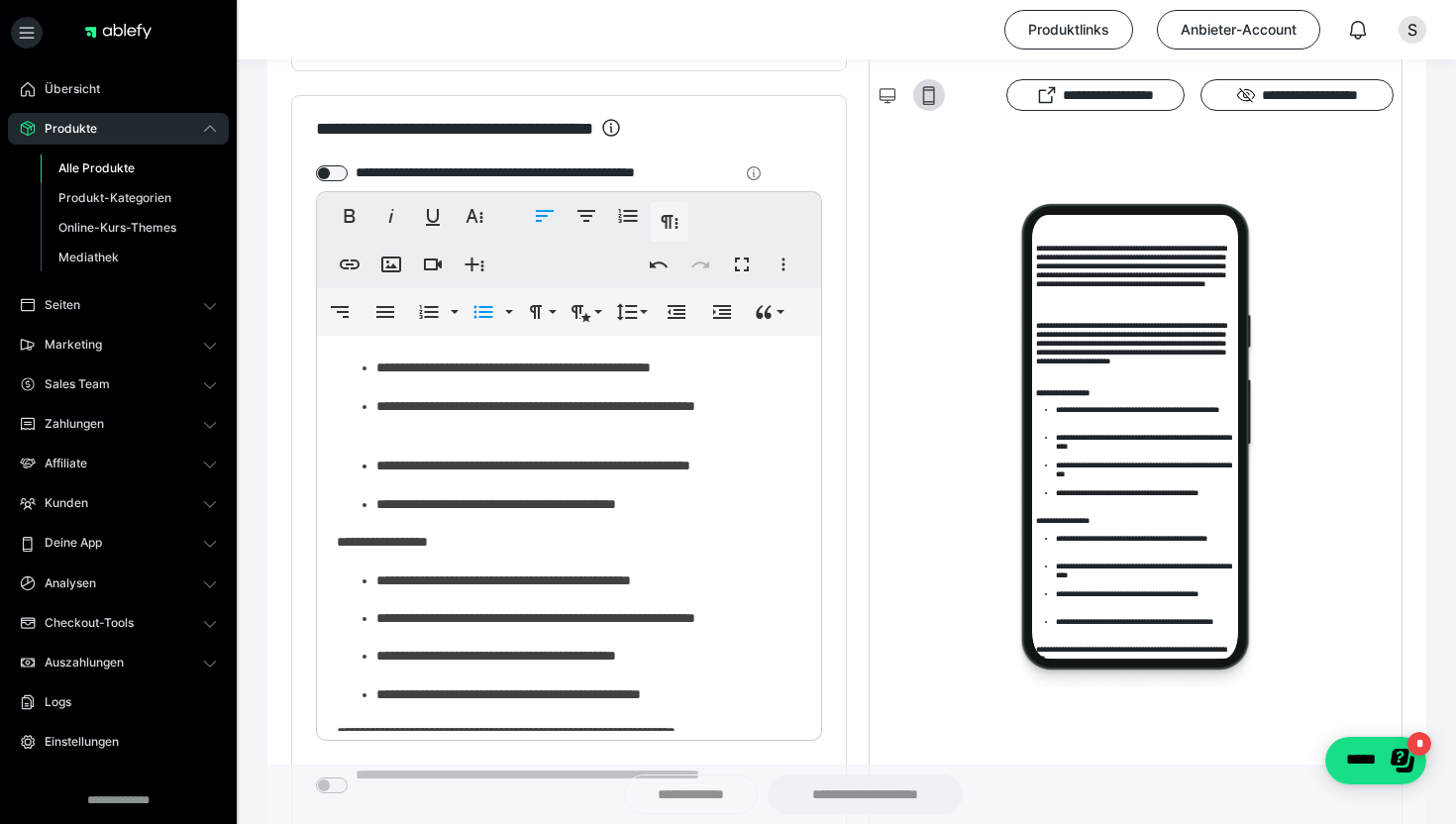 scroll, scrollTop: 269, scrollLeft: 0, axis: vertical 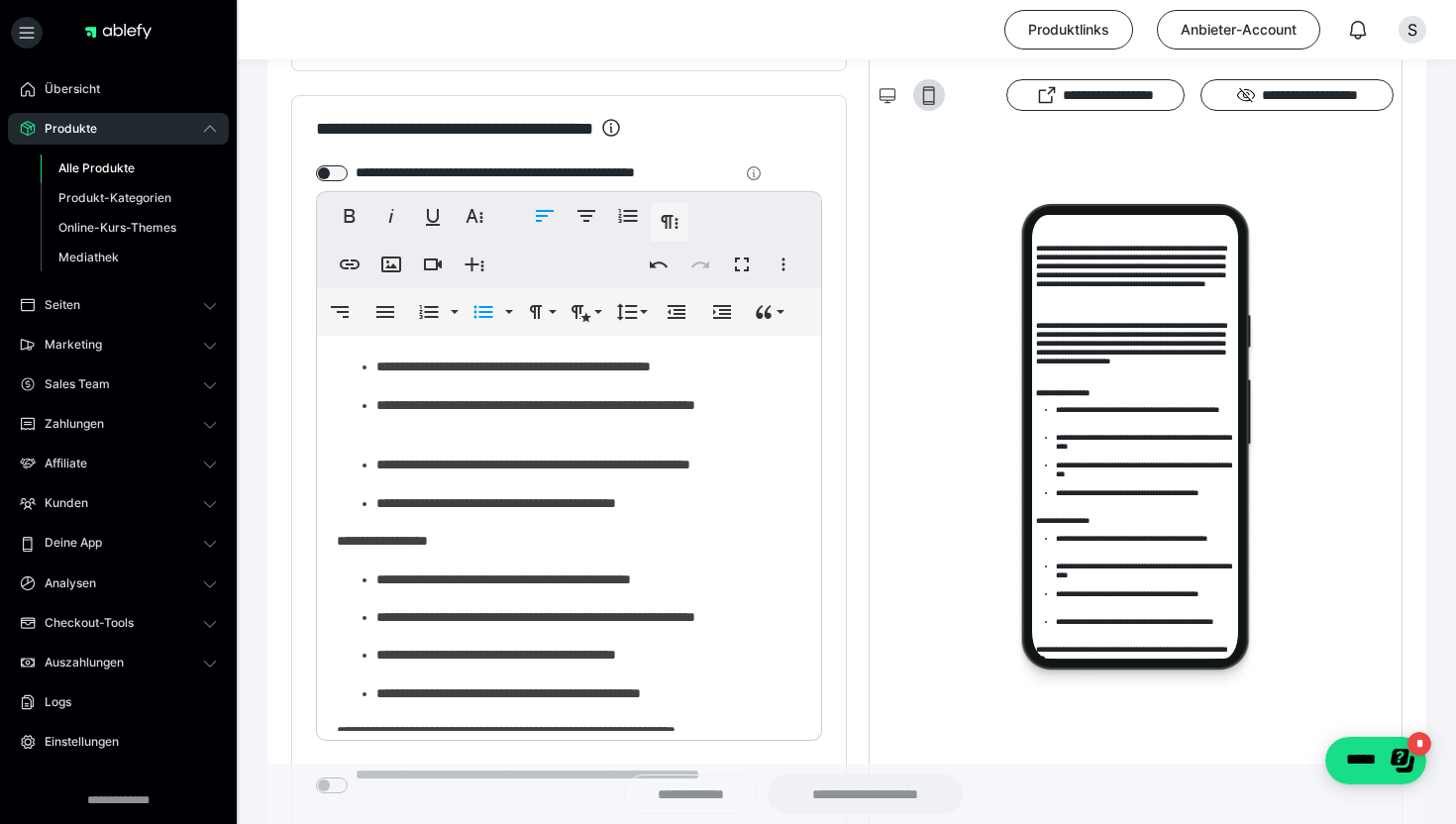 click on "**********" at bounding box center (569, 541) 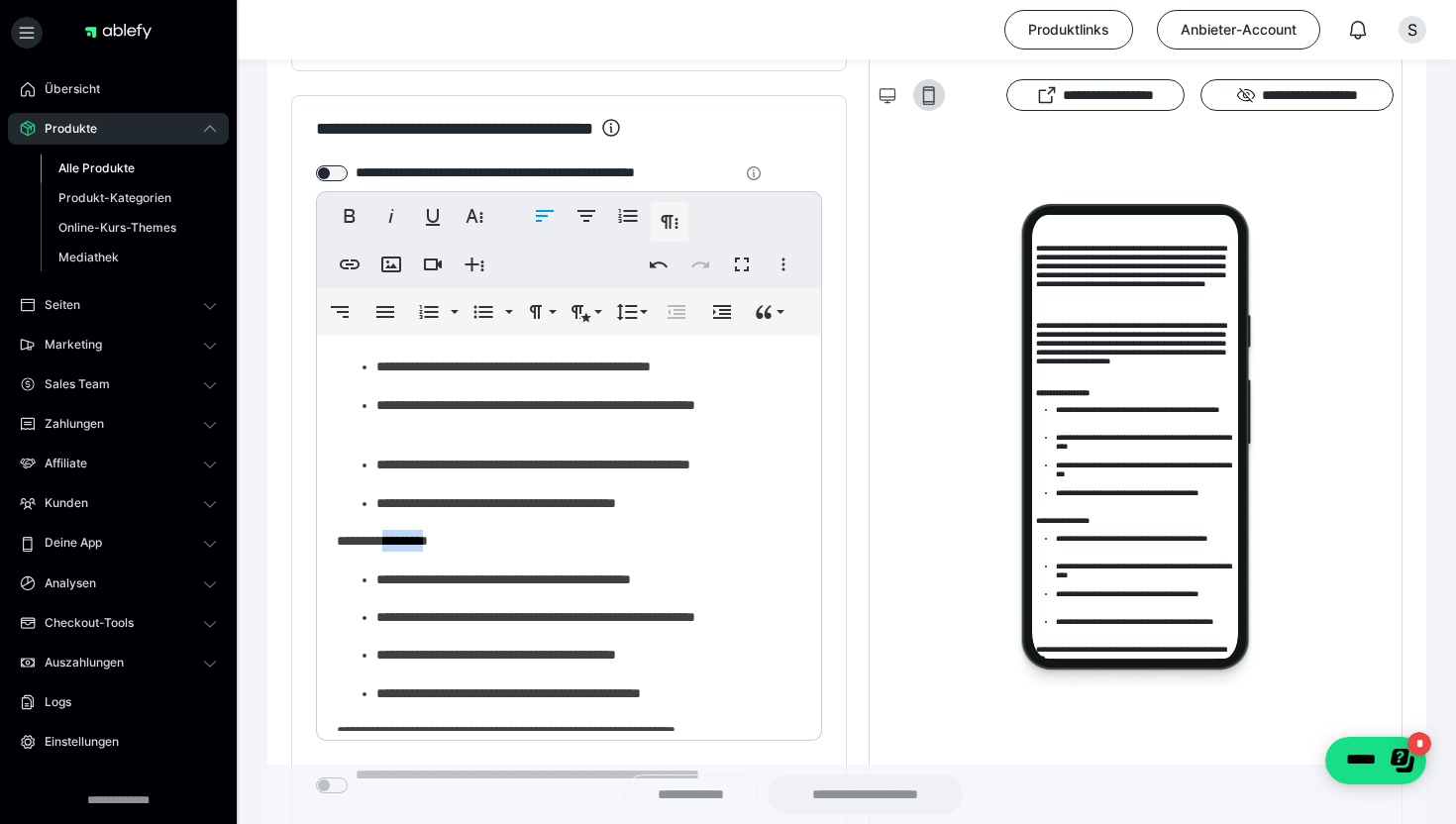 click on "**********" at bounding box center [569, 541] 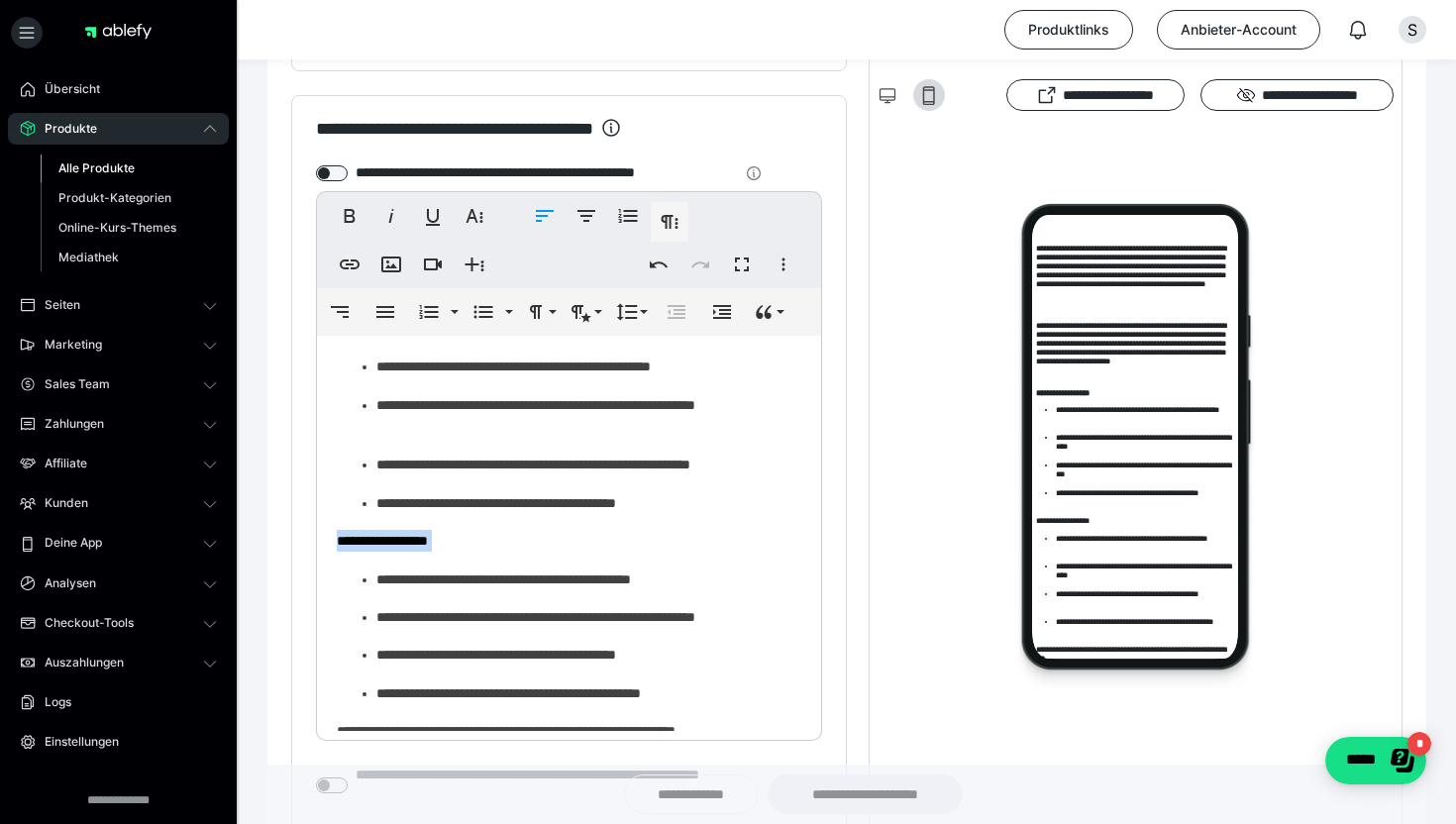 click on "**********" at bounding box center [569, 541] 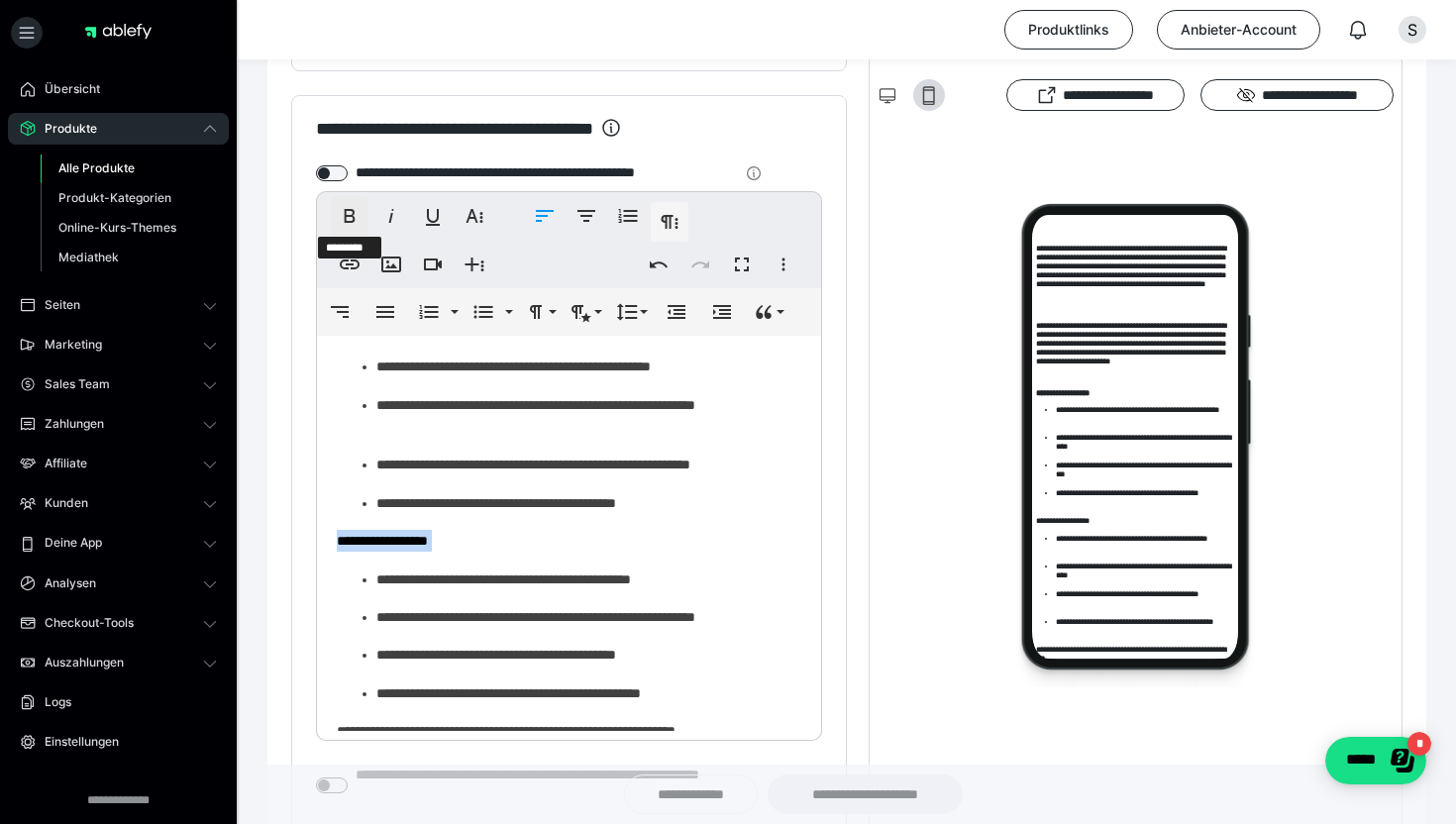 click 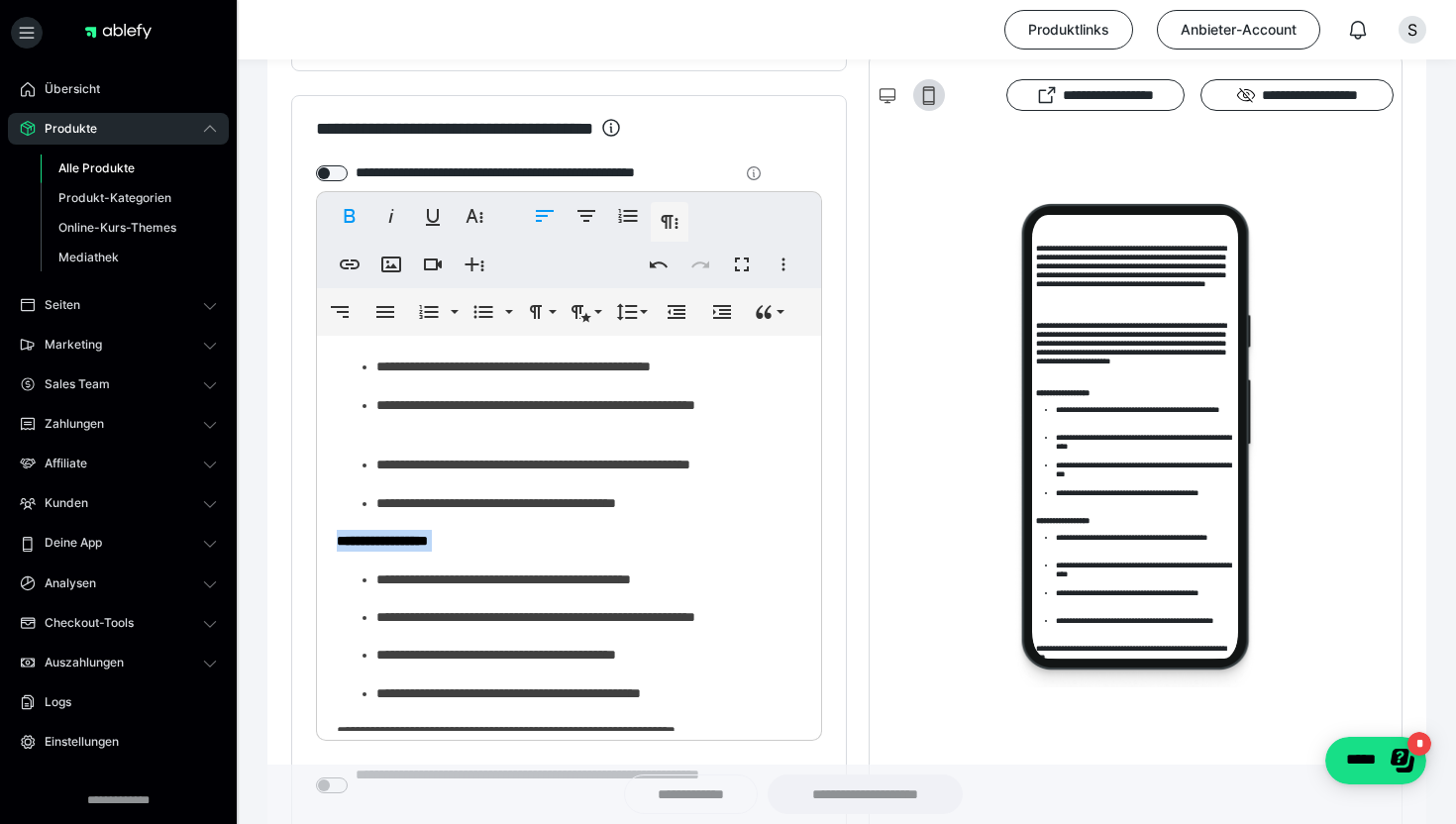 click on "**********" at bounding box center (569, 433) 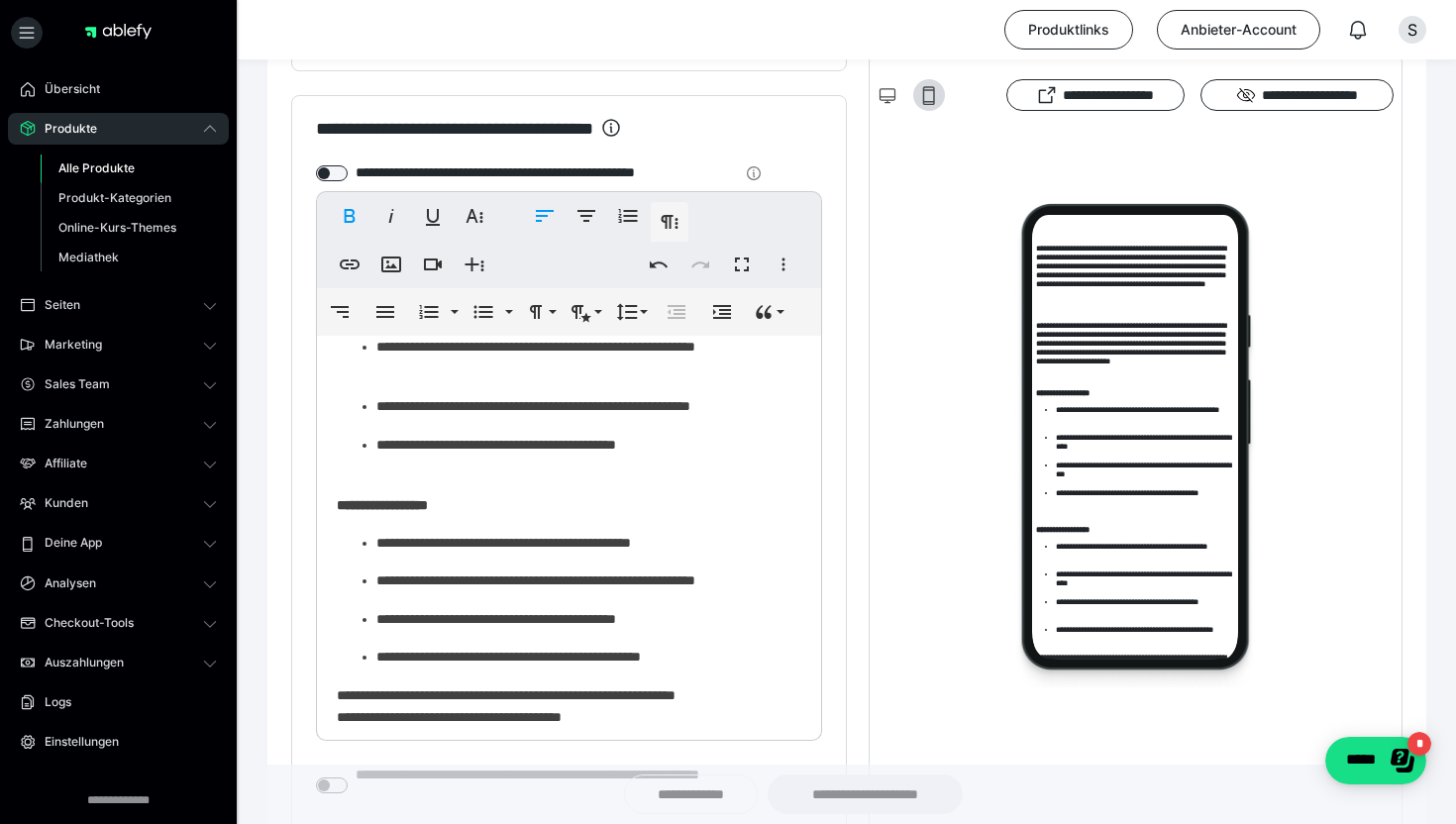 scroll, scrollTop: 360, scrollLeft: 0, axis: vertical 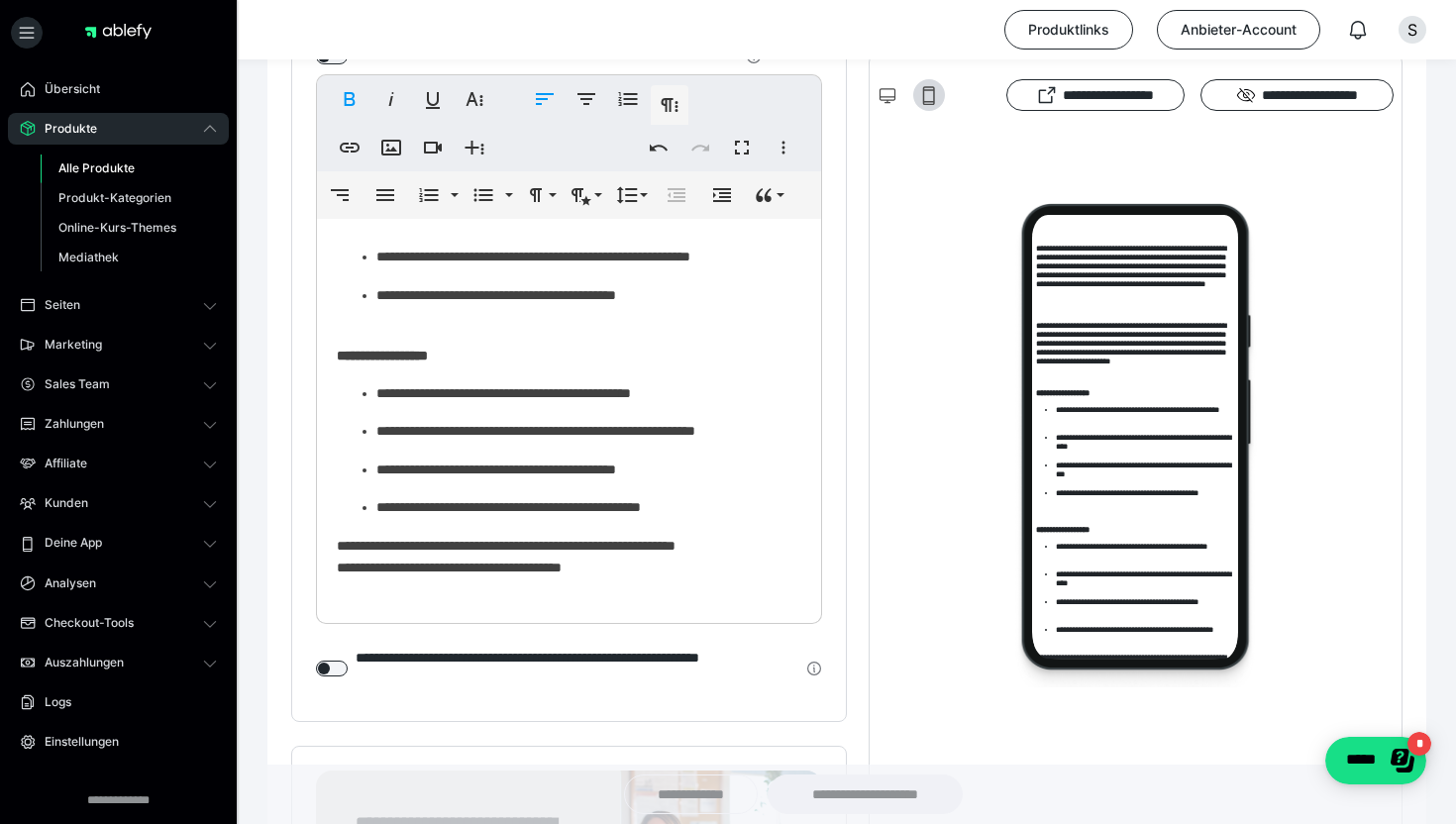 click on "**********" at bounding box center [569, 236] 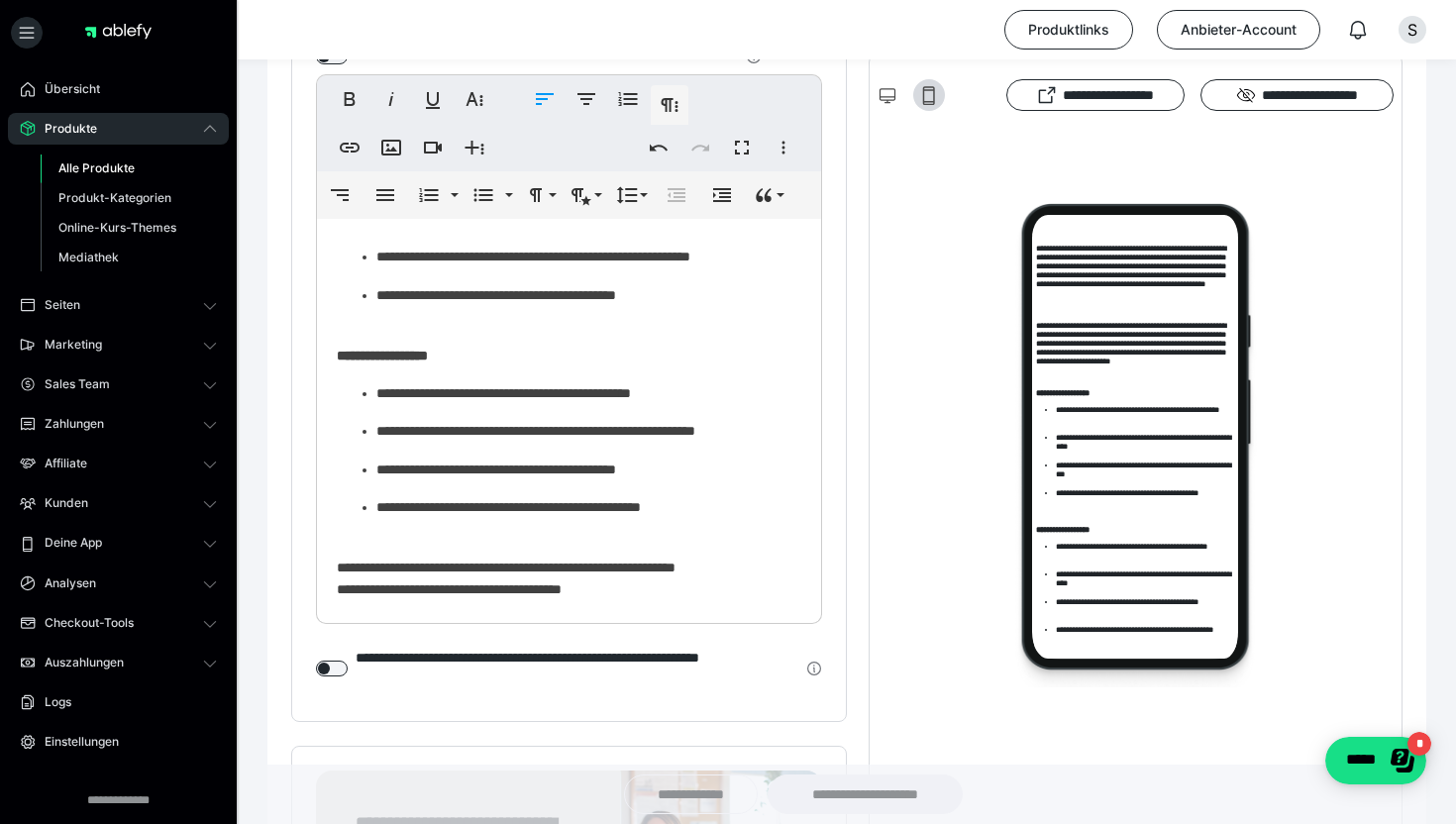 click on "**********" at bounding box center (569, 567) 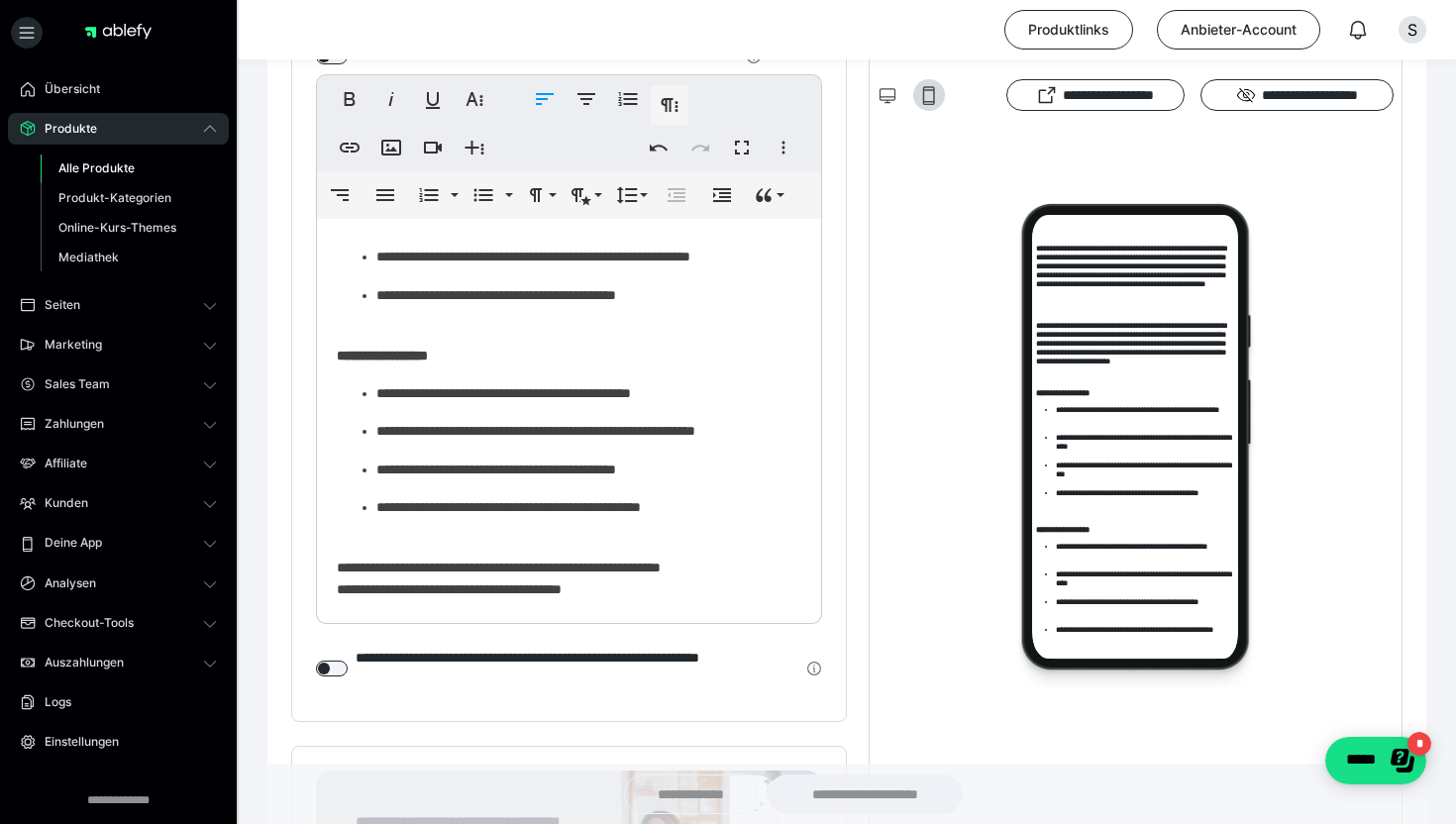 type 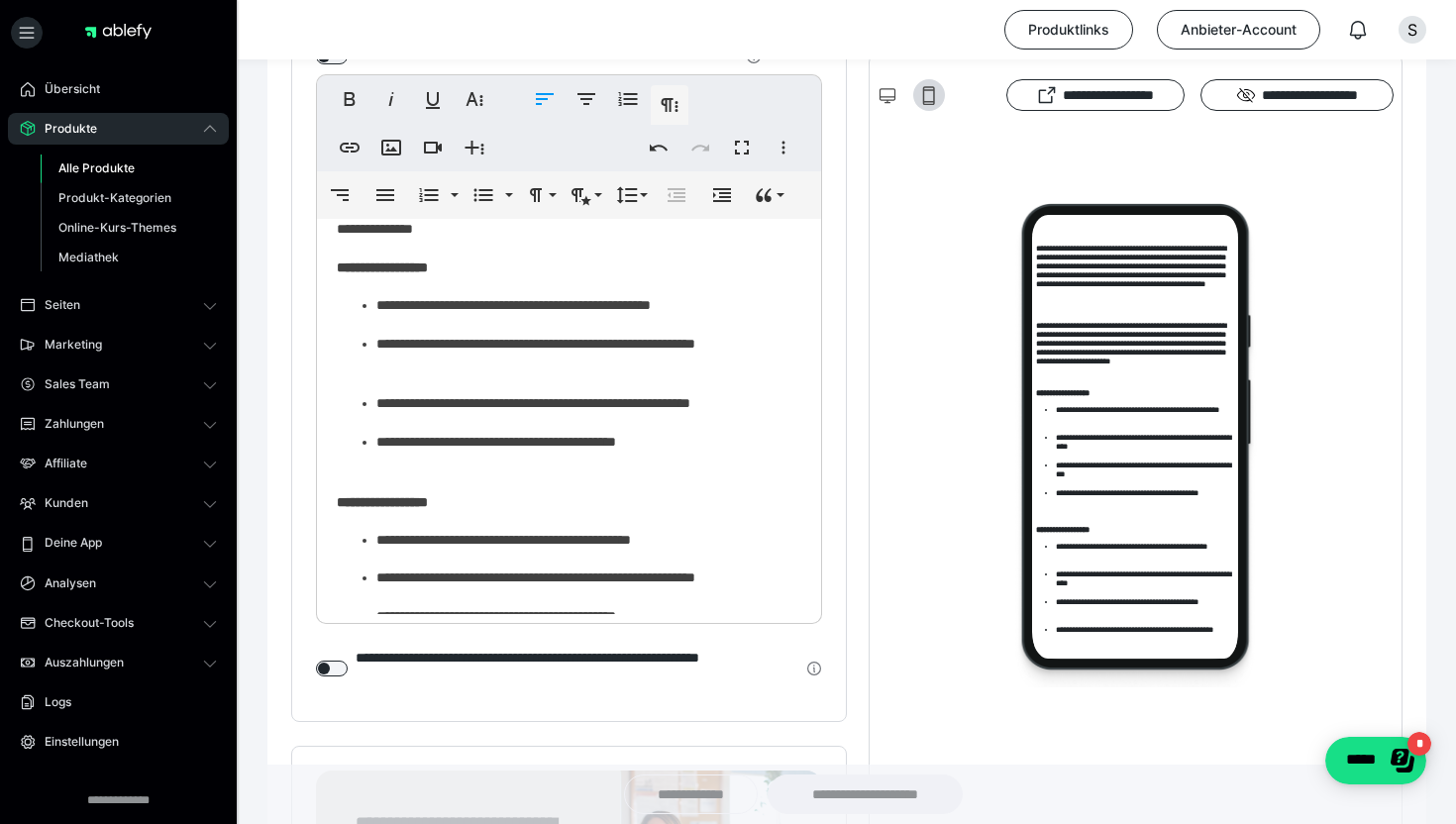 scroll, scrollTop: 382, scrollLeft: 0, axis: vertical 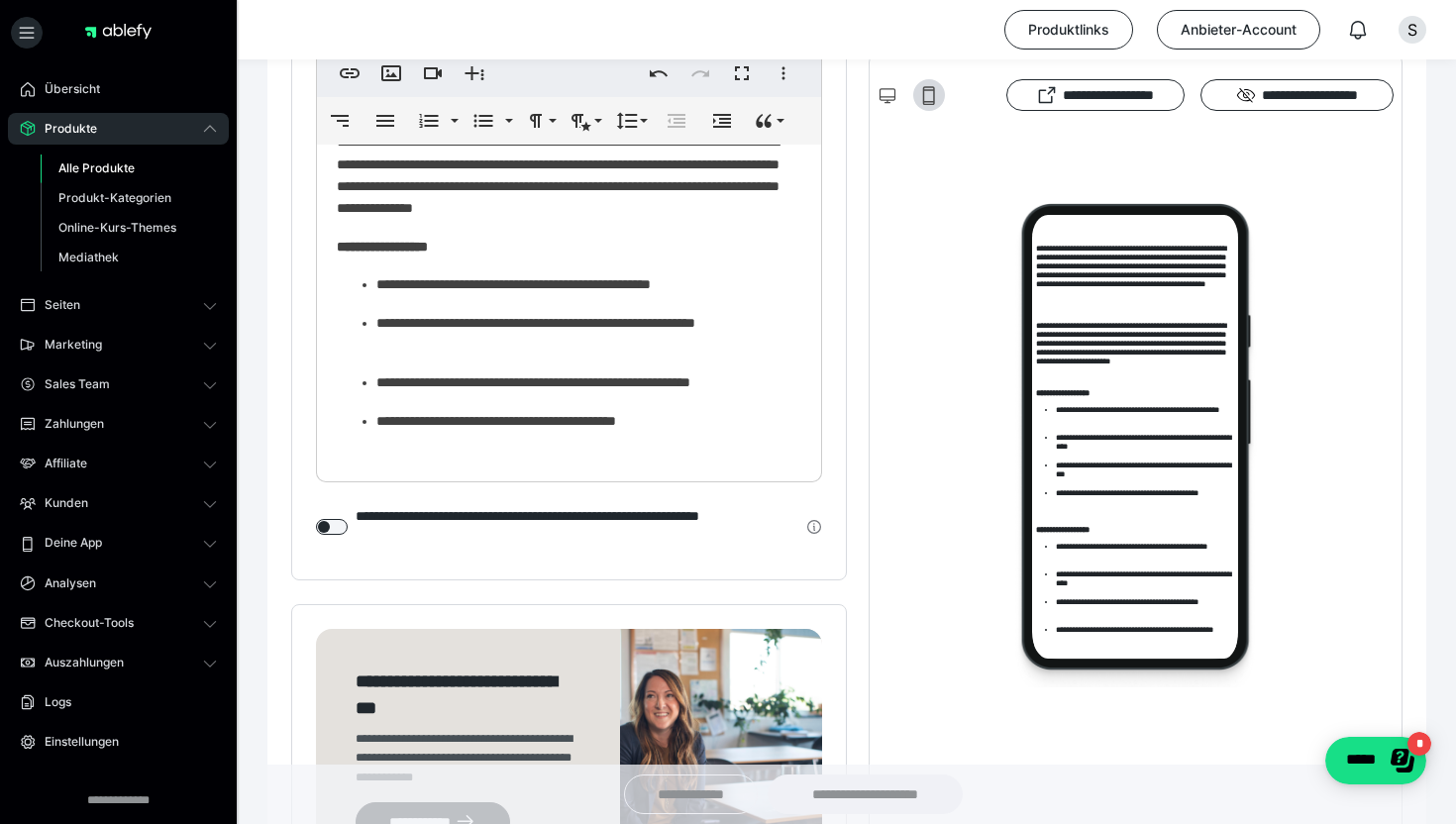 click on "**********" at bounding box center (588, 284) 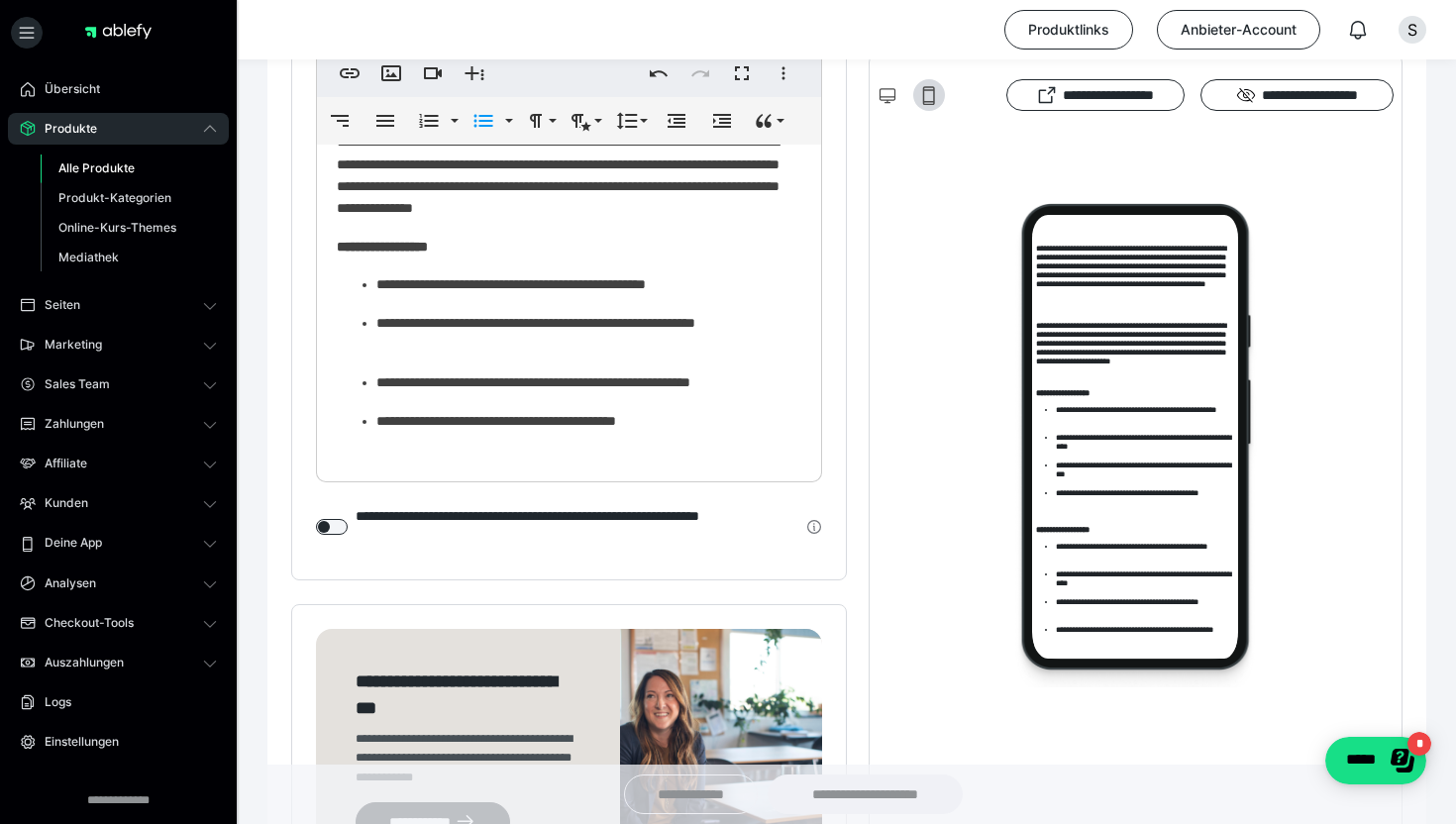 click on "**********" at bounding box center (588, 334) 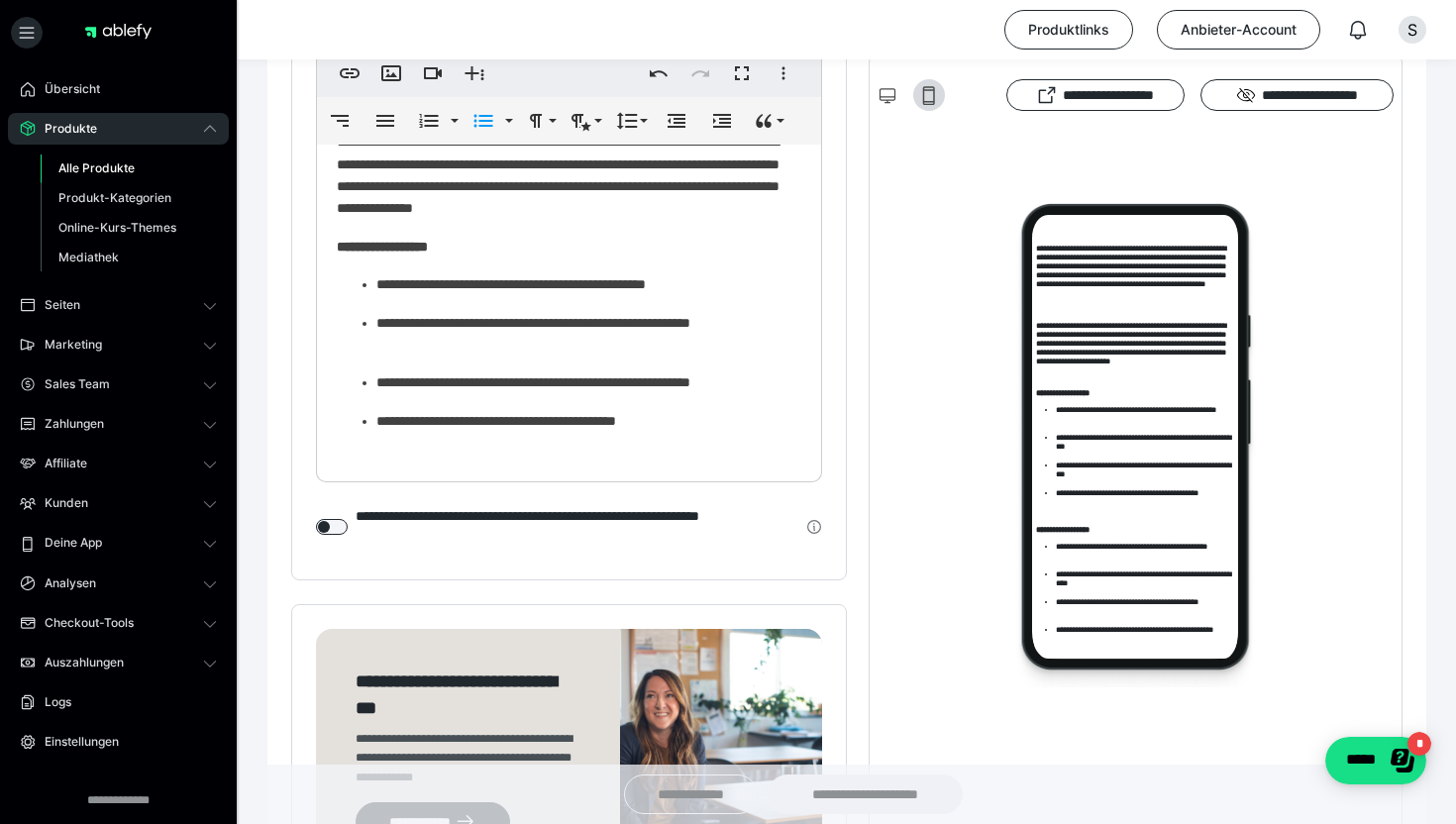 click on "**********" at bounding box center (588, 382) 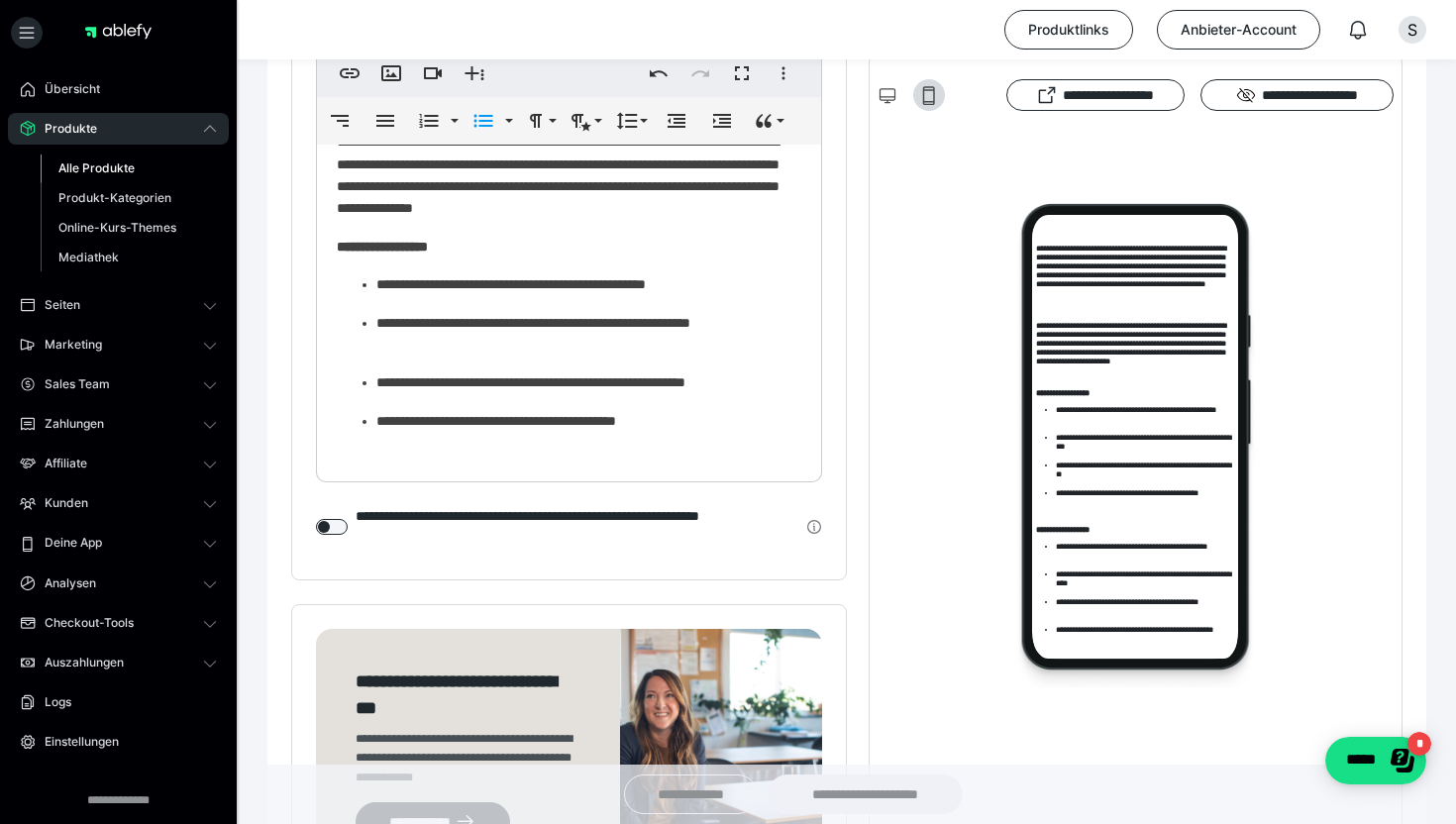 click on "**********" at bounding box center (569, 373) 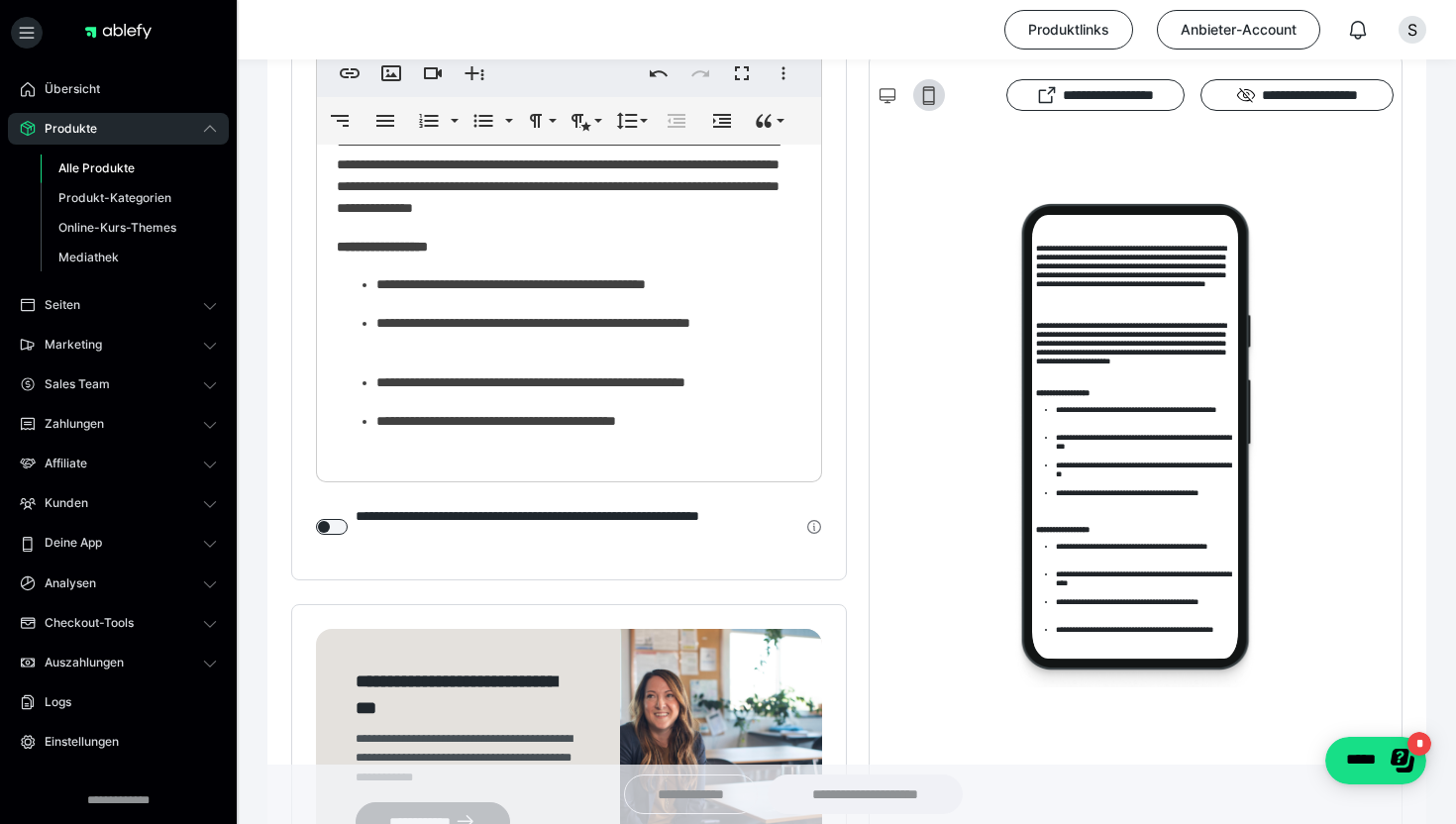 click on "**********" at bounding box center (588, 421) 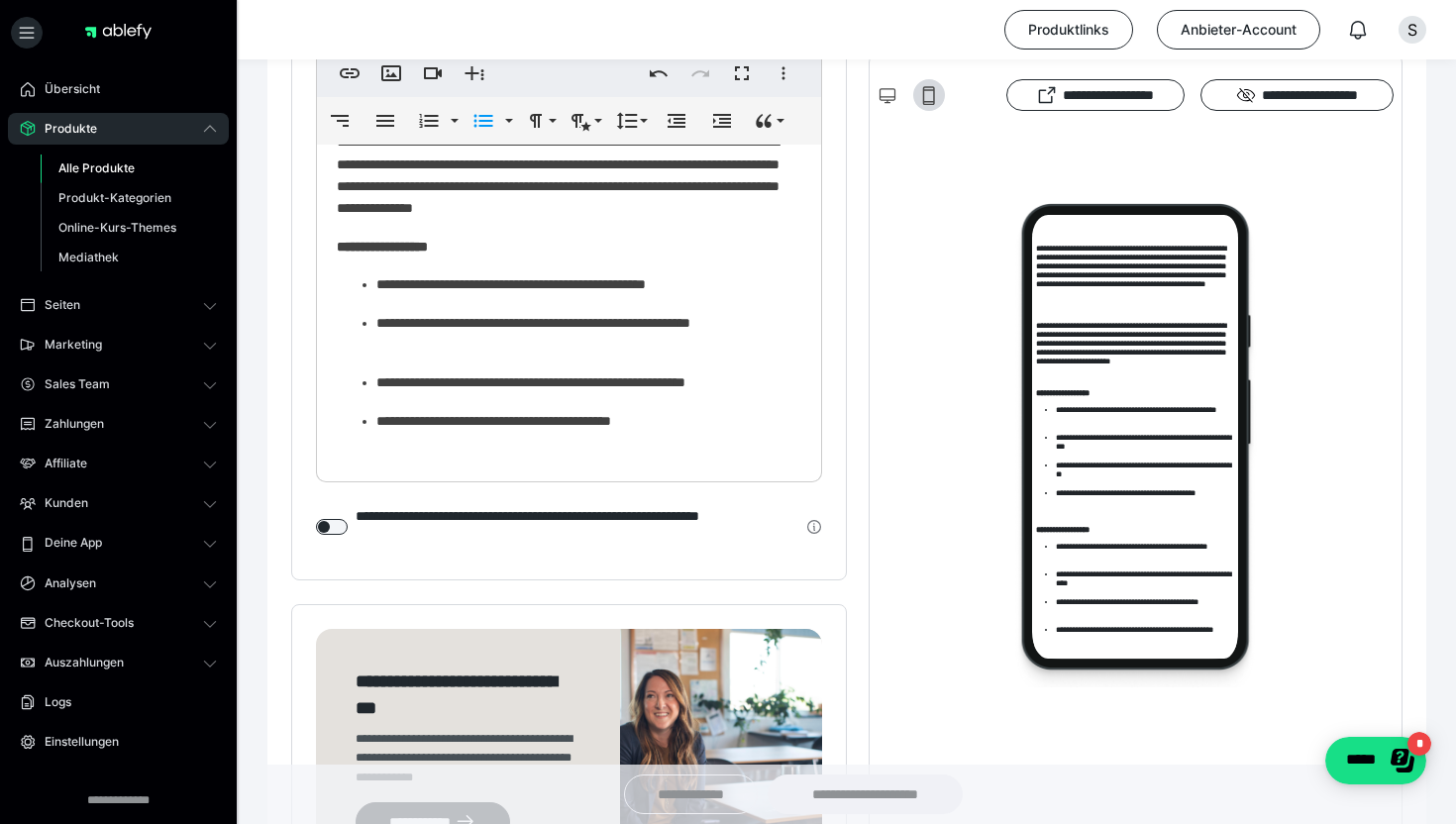 scroll, scrollTop: 0, scrollLeft: 0, axis: both 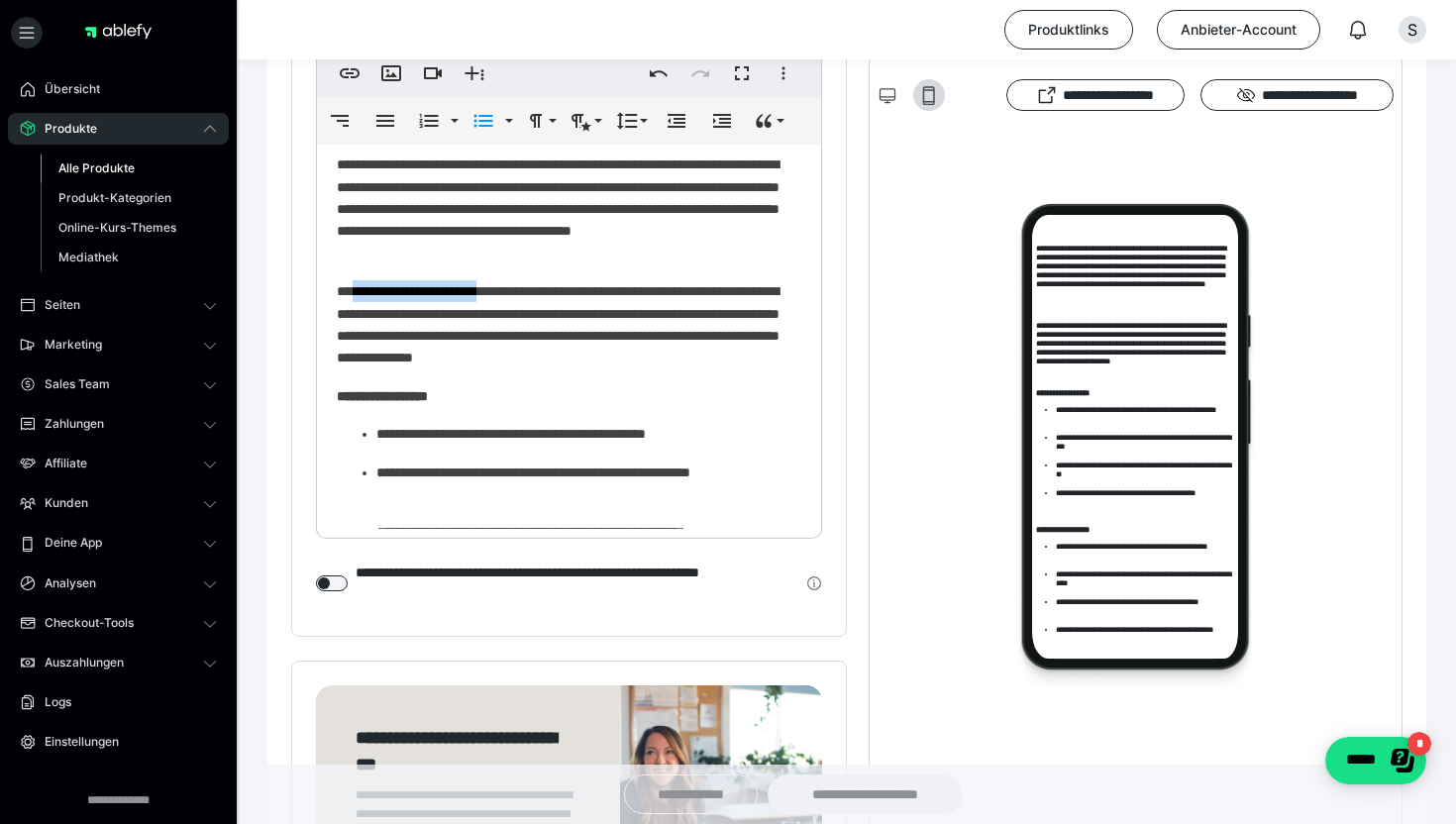 drag, startPoint x: 514, startPoint y: 294, endPoint x: 352, endPoint y: 294, distance: 162 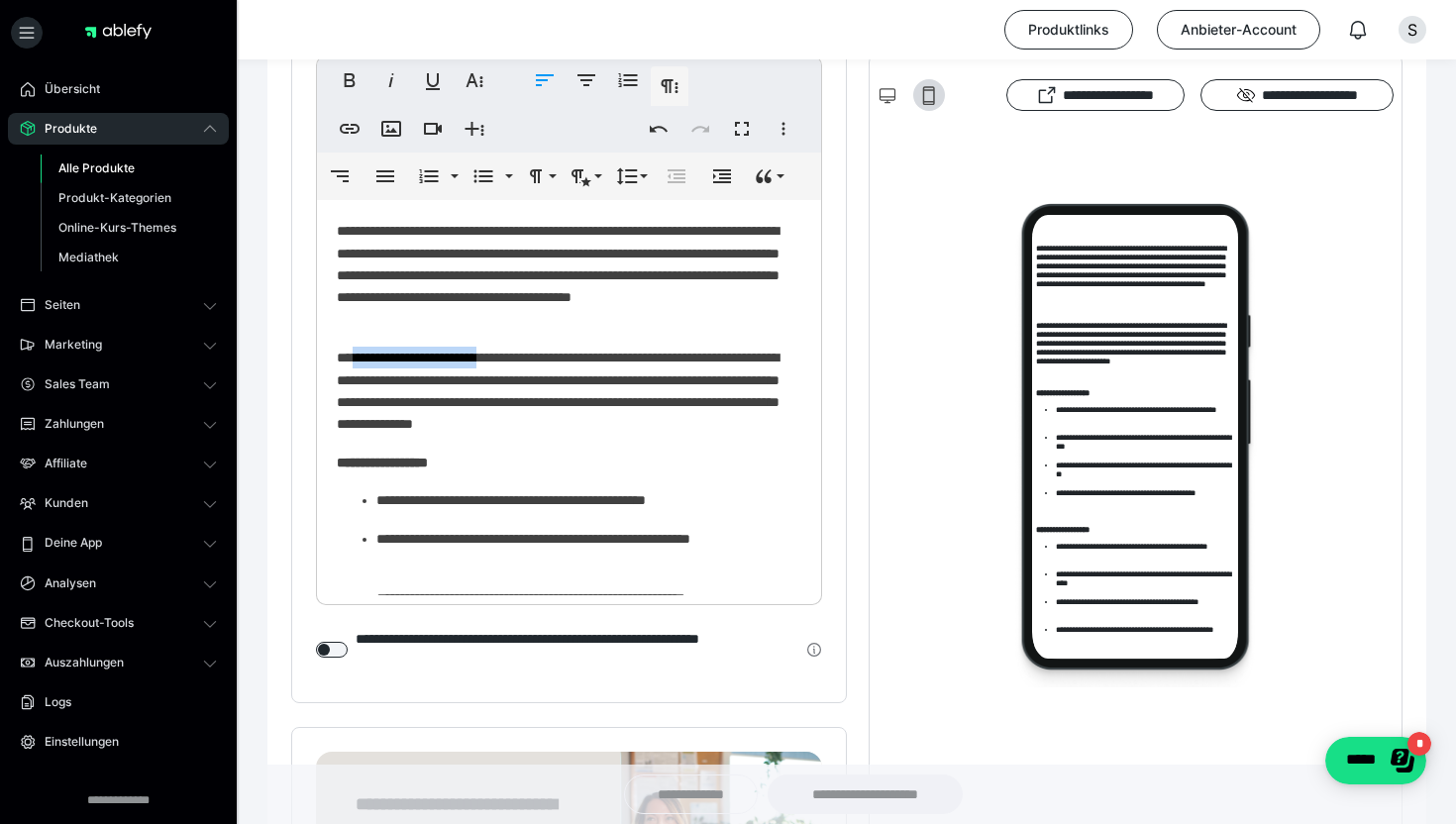 scroll, scrollTop: 1646, scrollLeft: 0, axis: vertical 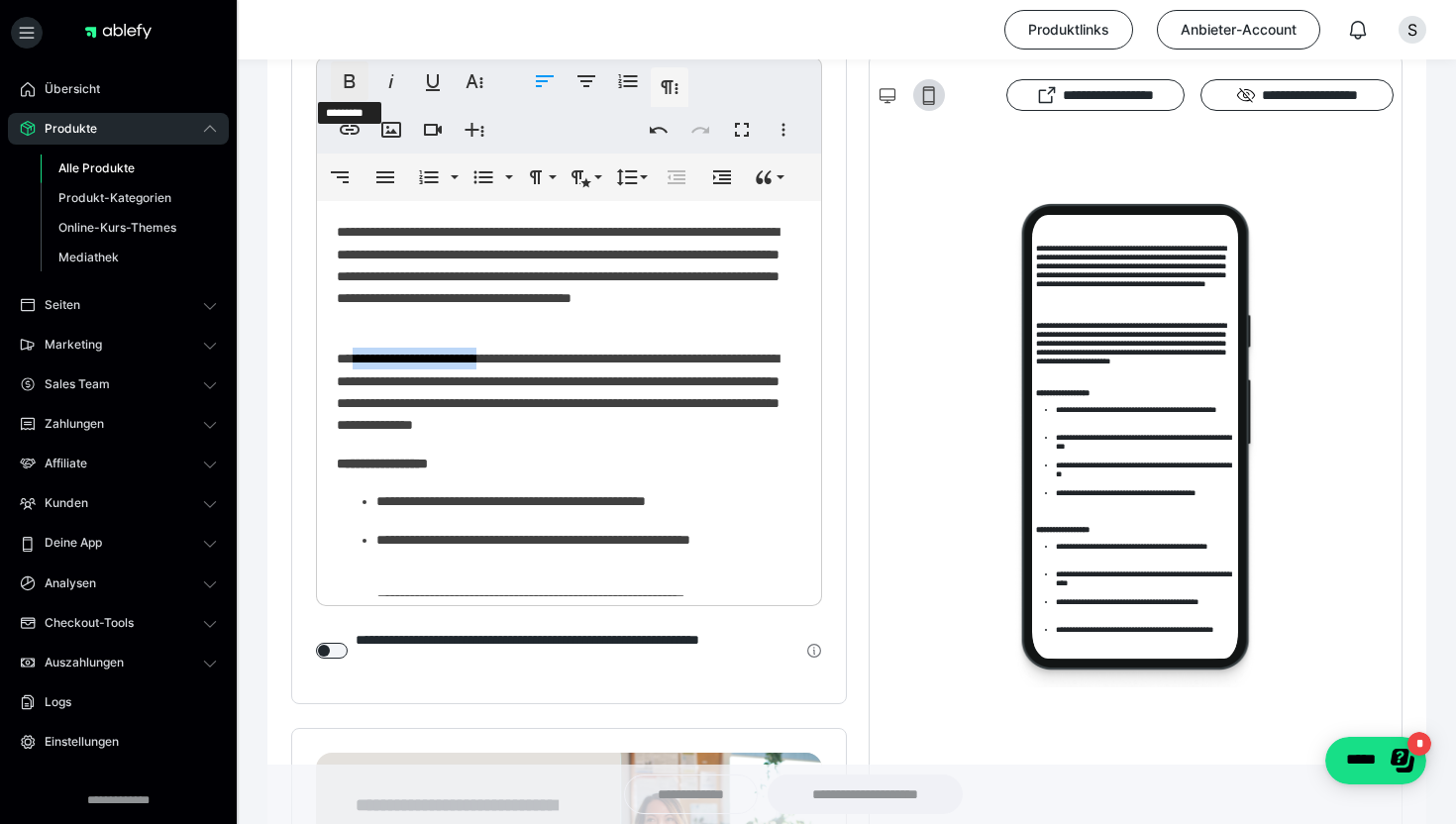 click 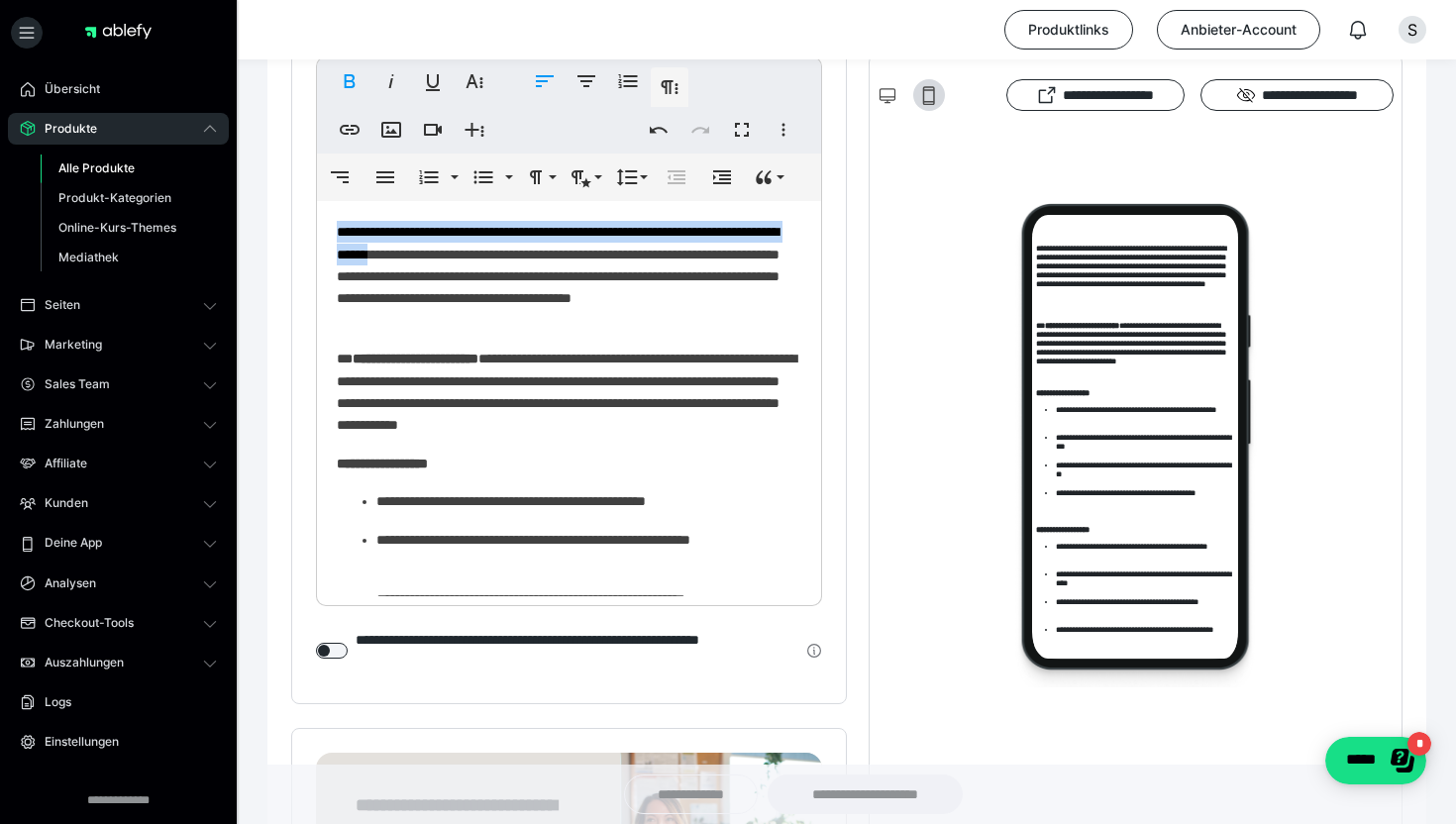 drag, startPoint x: 505, startPoint y: 257, endPoint x: 311, endPoint y: 238, distance: 194.92819 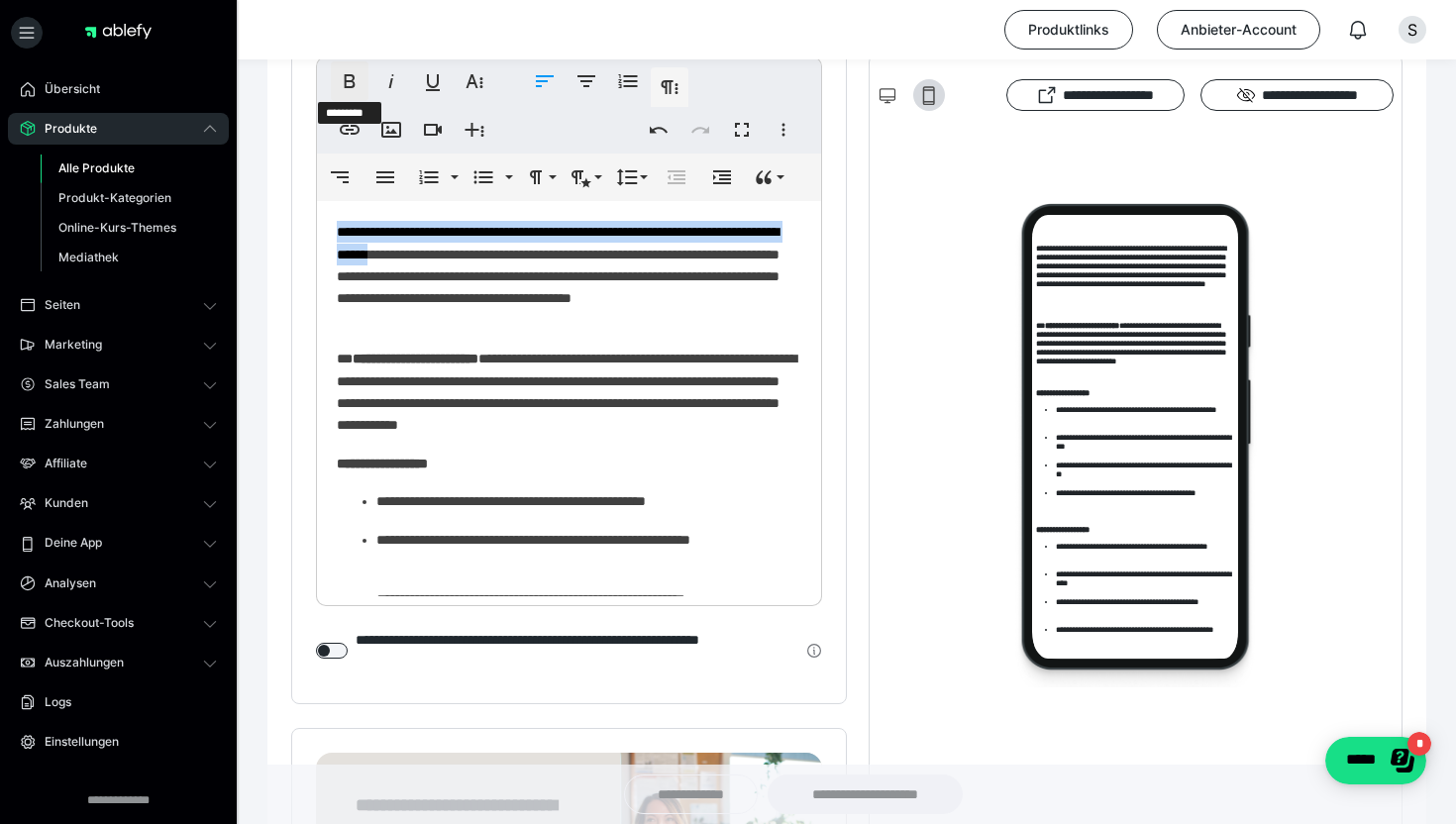 click 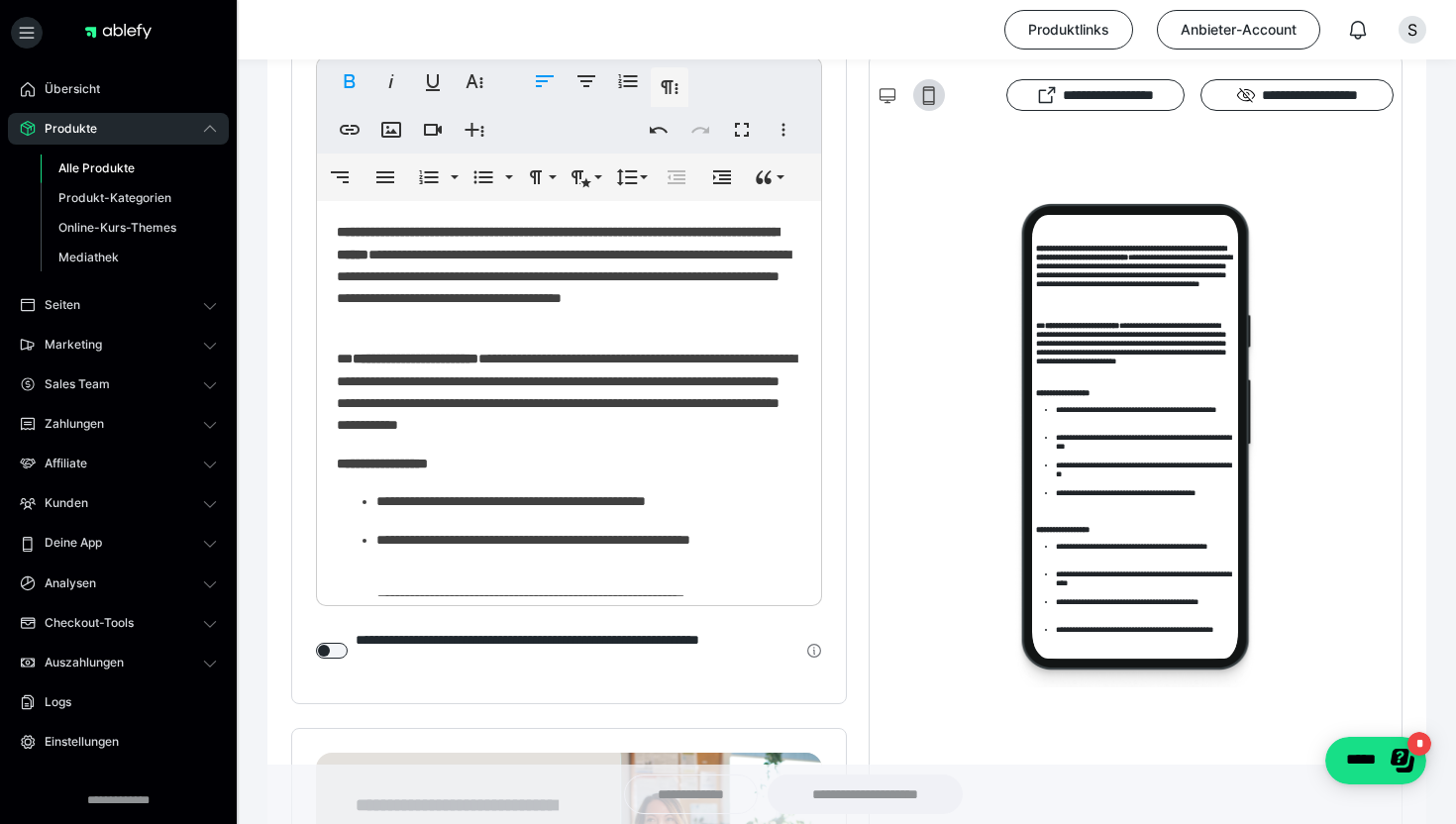 click on "**********" at bounding box center [569, 590] 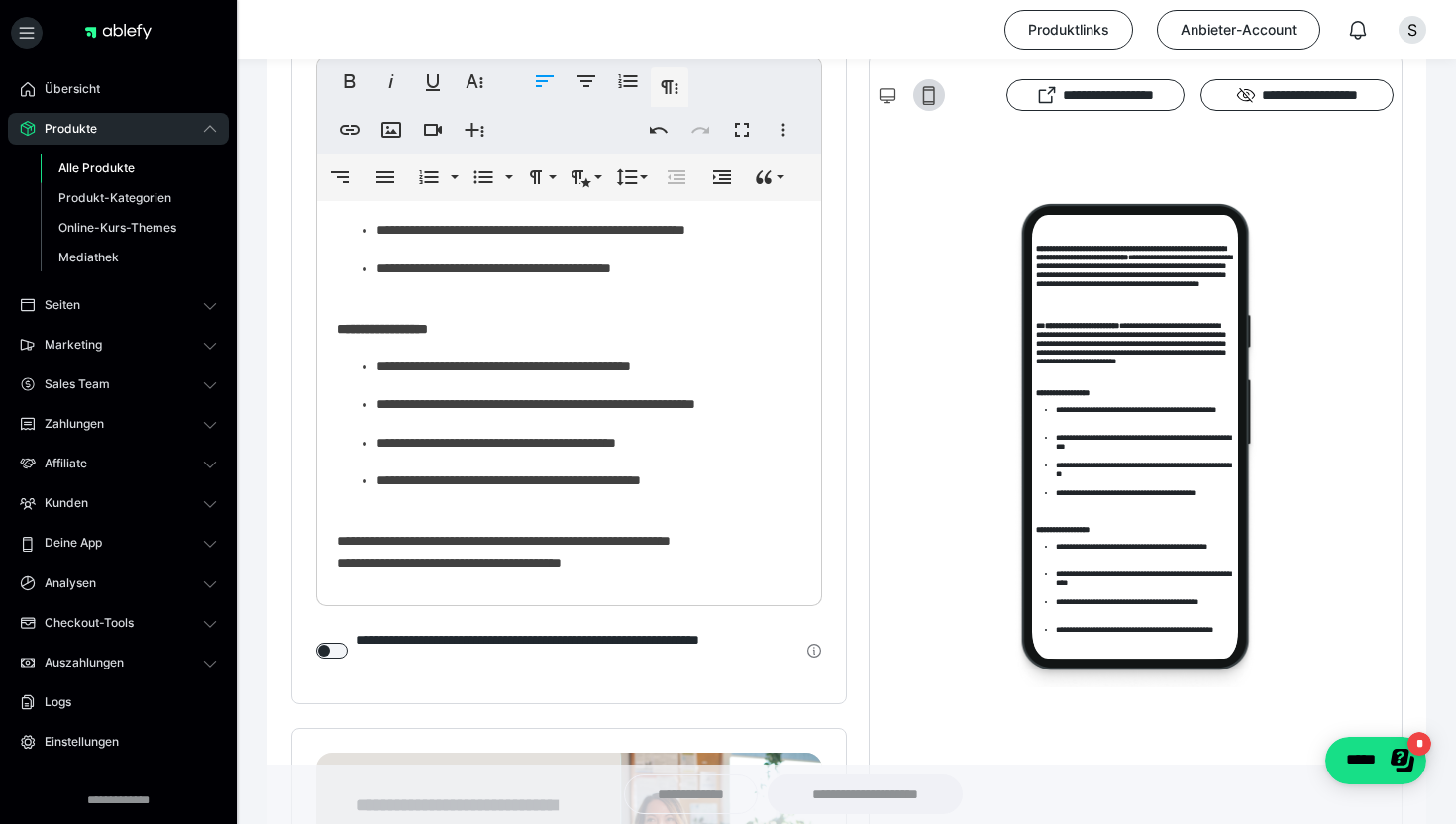 scroll, scrollTop: 382, scrollLeft: 0, axis: vertical 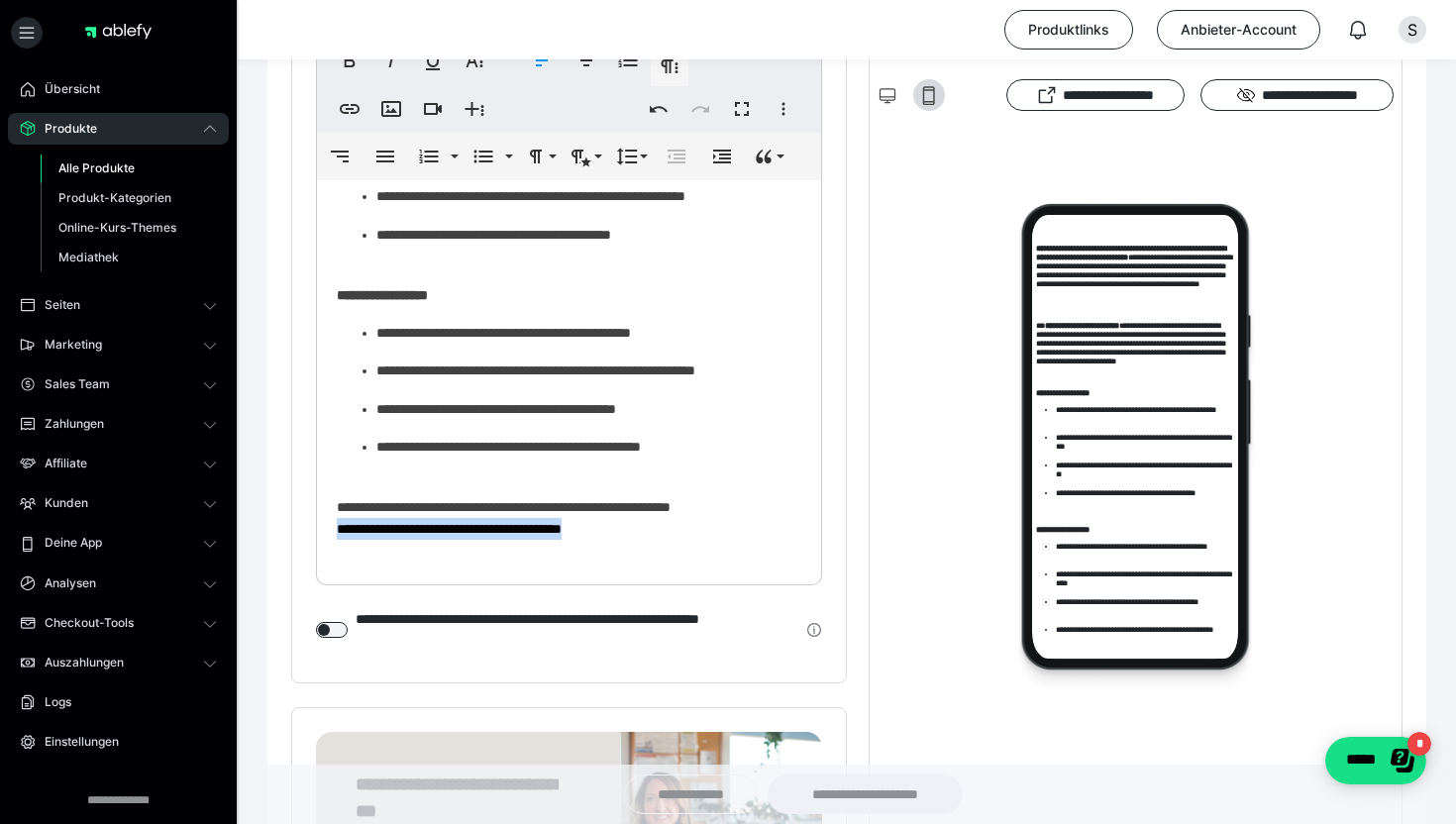 drag, startPoint x: 708, startPoint y: 539, endPoint x: 312, endPoint y: 536, distance: 396.01136 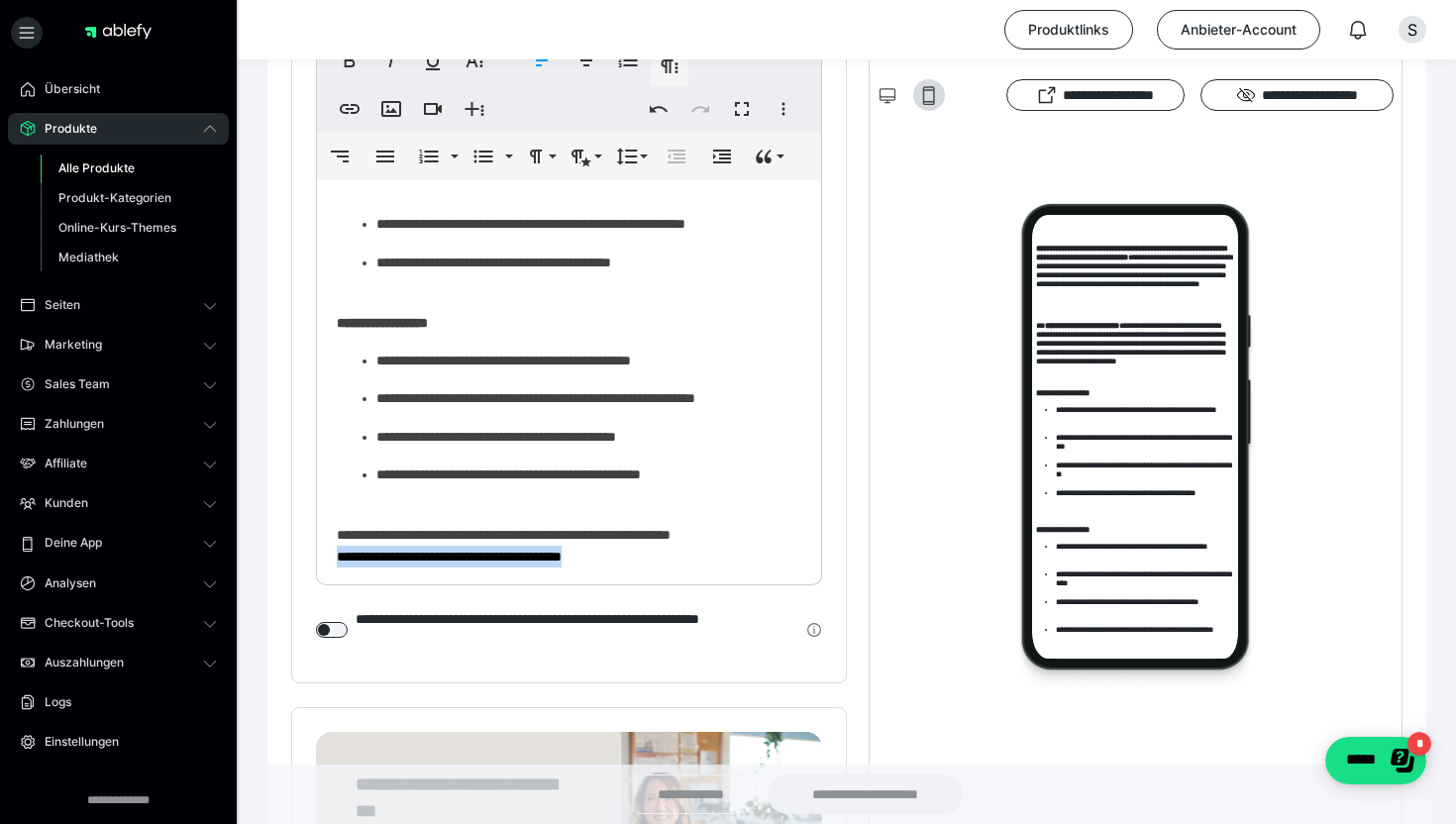 scroll, scrollTop: 354, scrollLeft: 0, axis: vertical 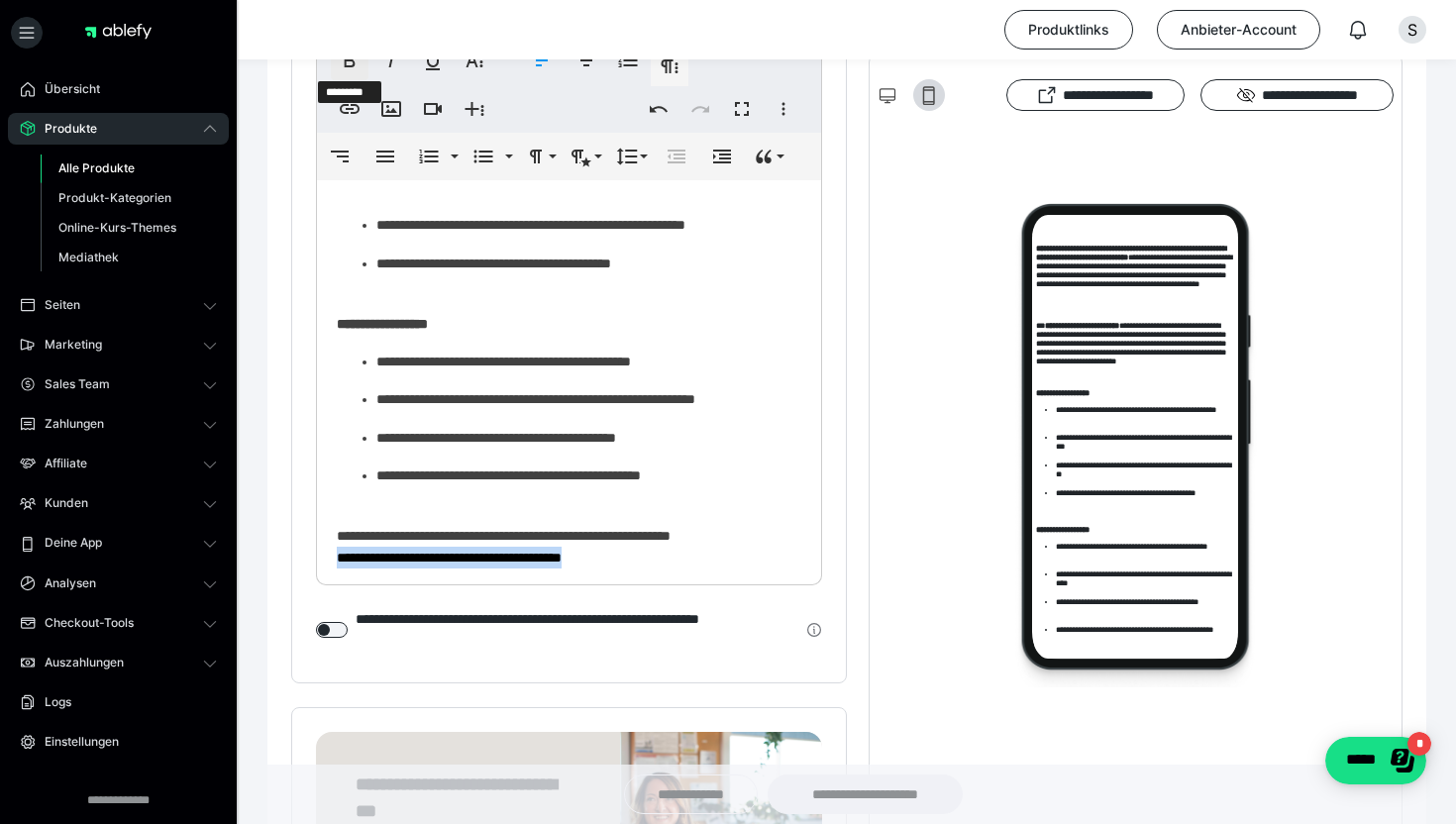 click 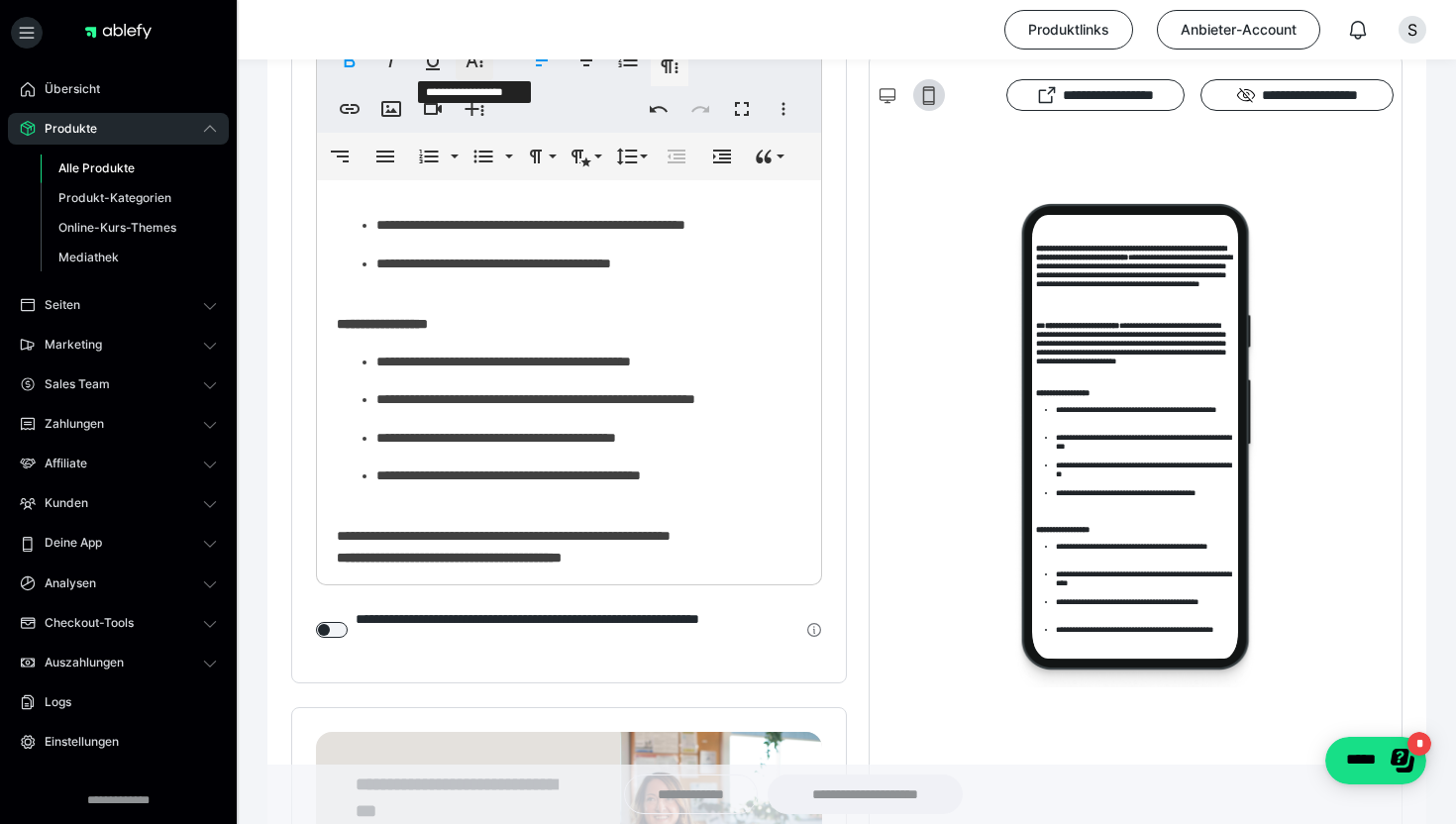 click 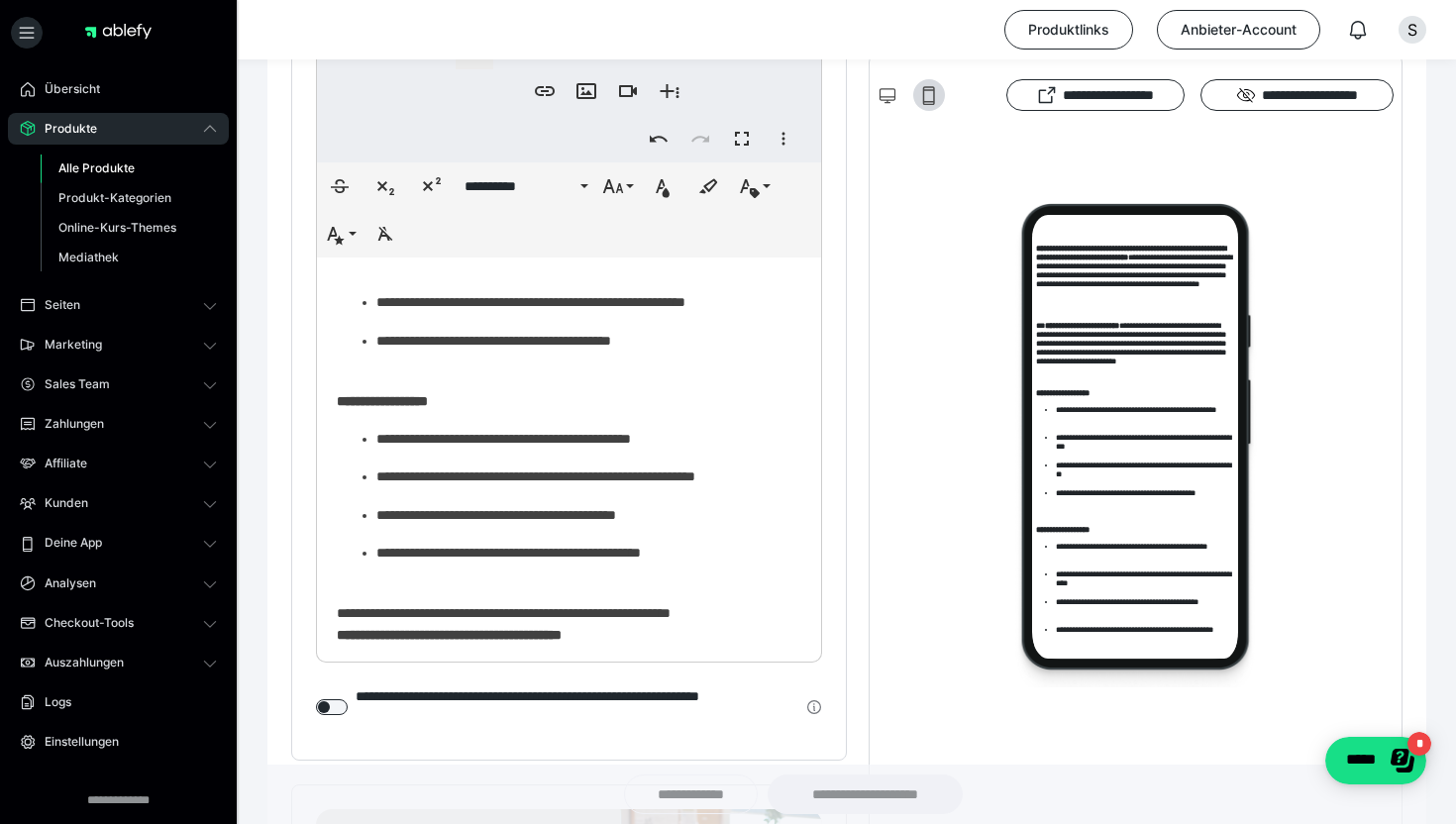 scroll, scrollTop: 1741, scrollLeft: 0, axis: vertical 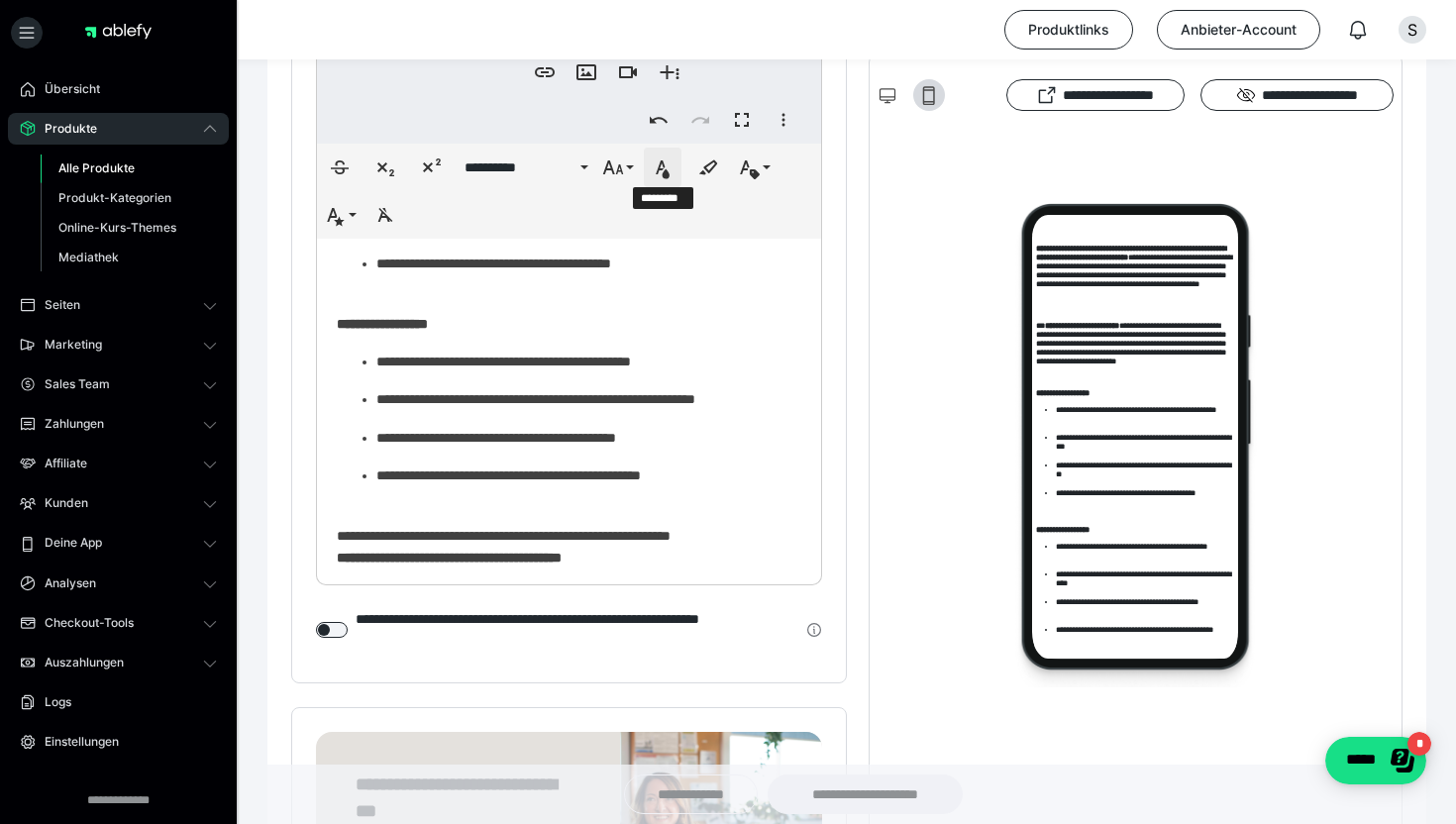 click 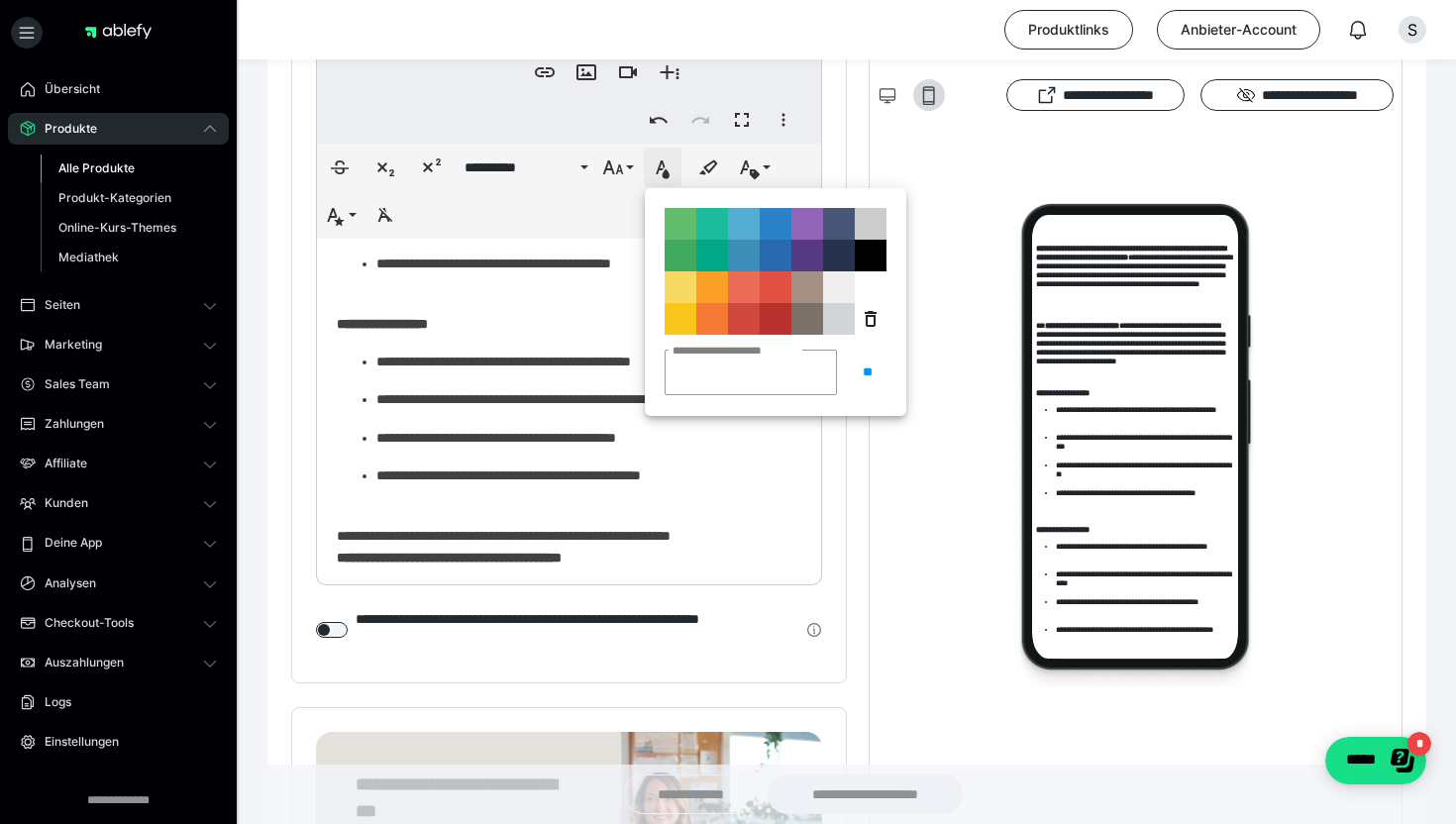 type on "*******" 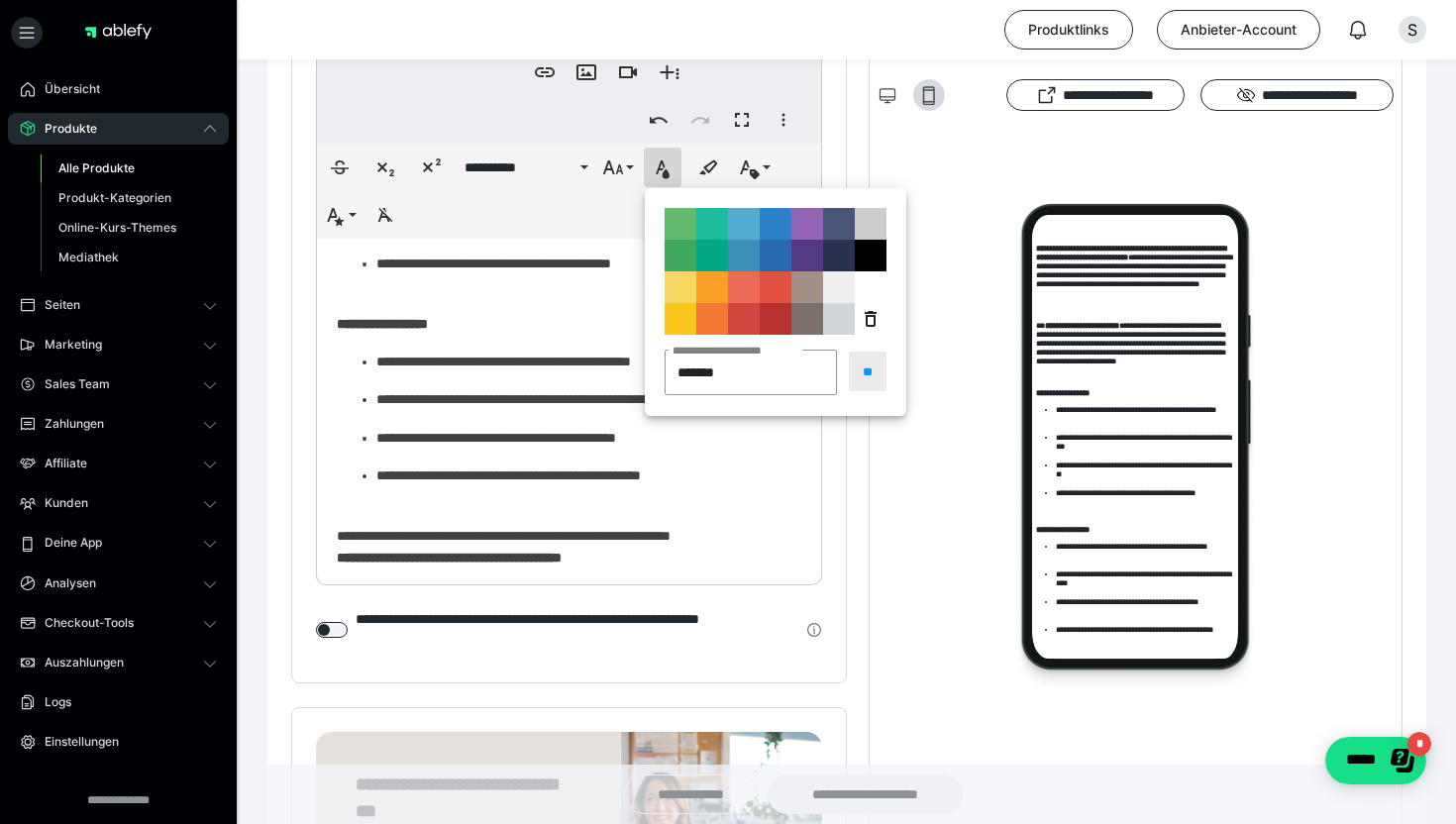 click on "**" at bounding box center (868, 371) 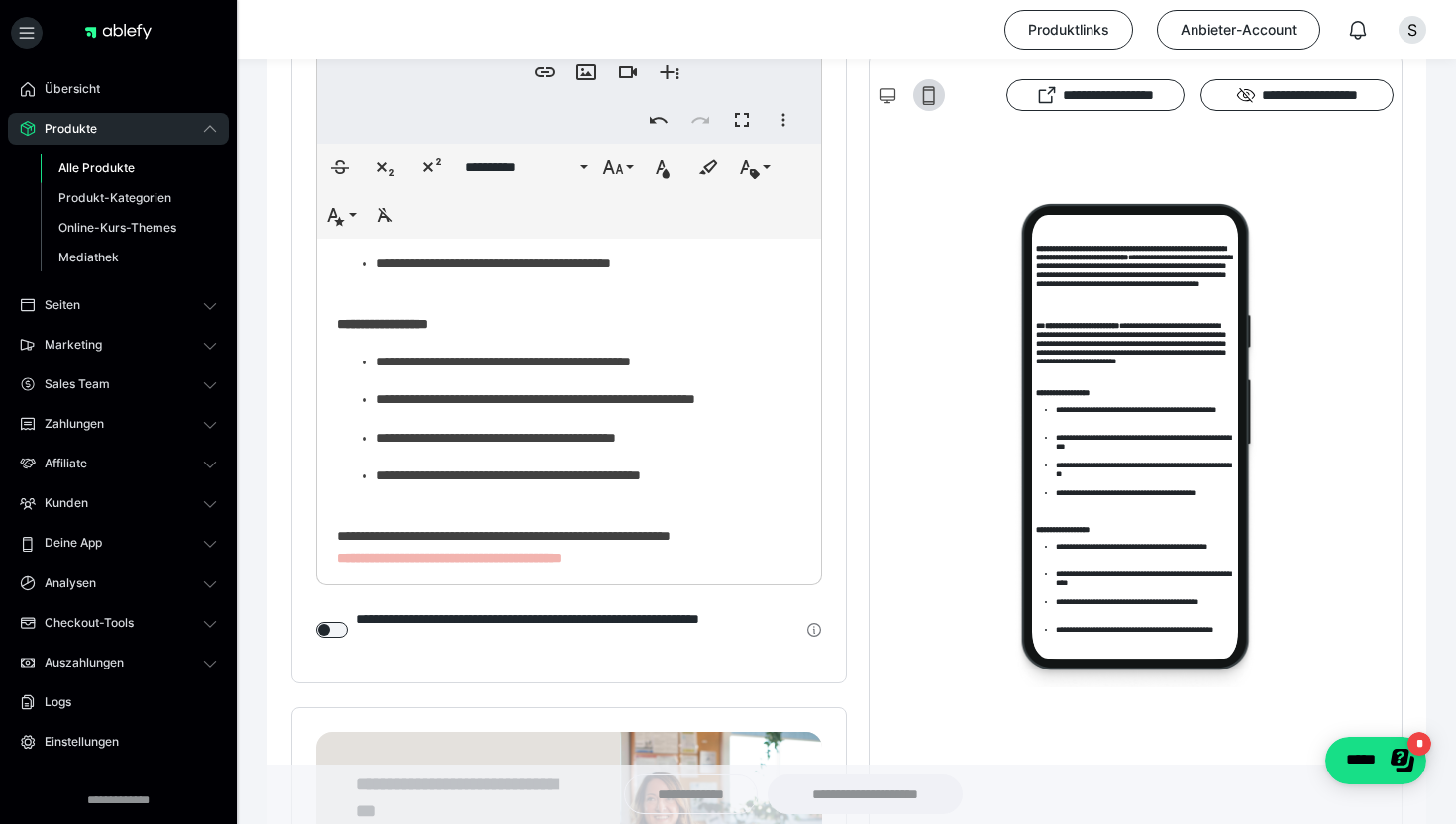 scroll, scrollTop: 382, scrollLeft: 0, axis: vertical 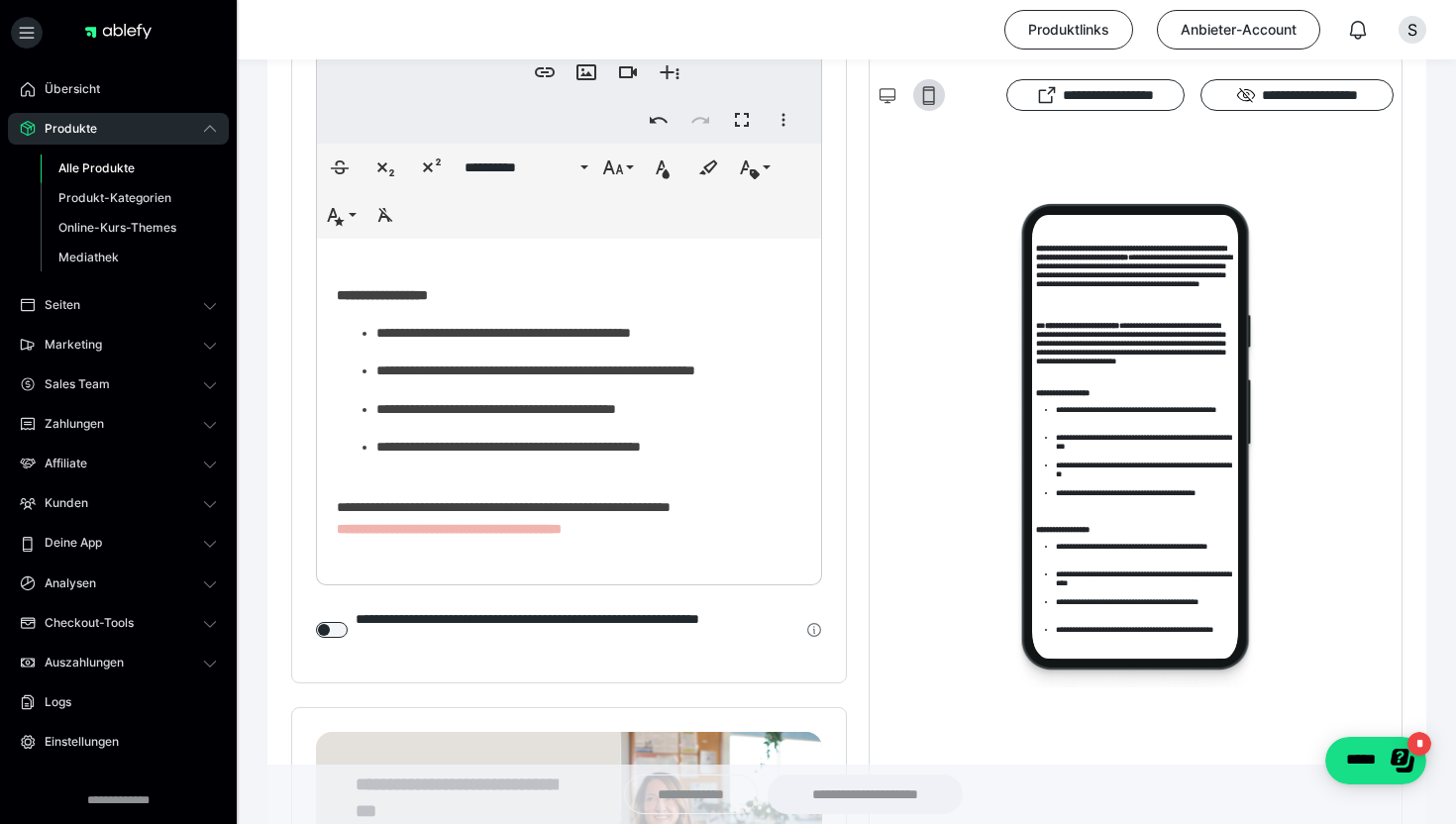 click on "**********" at bounding box center (569, 507) 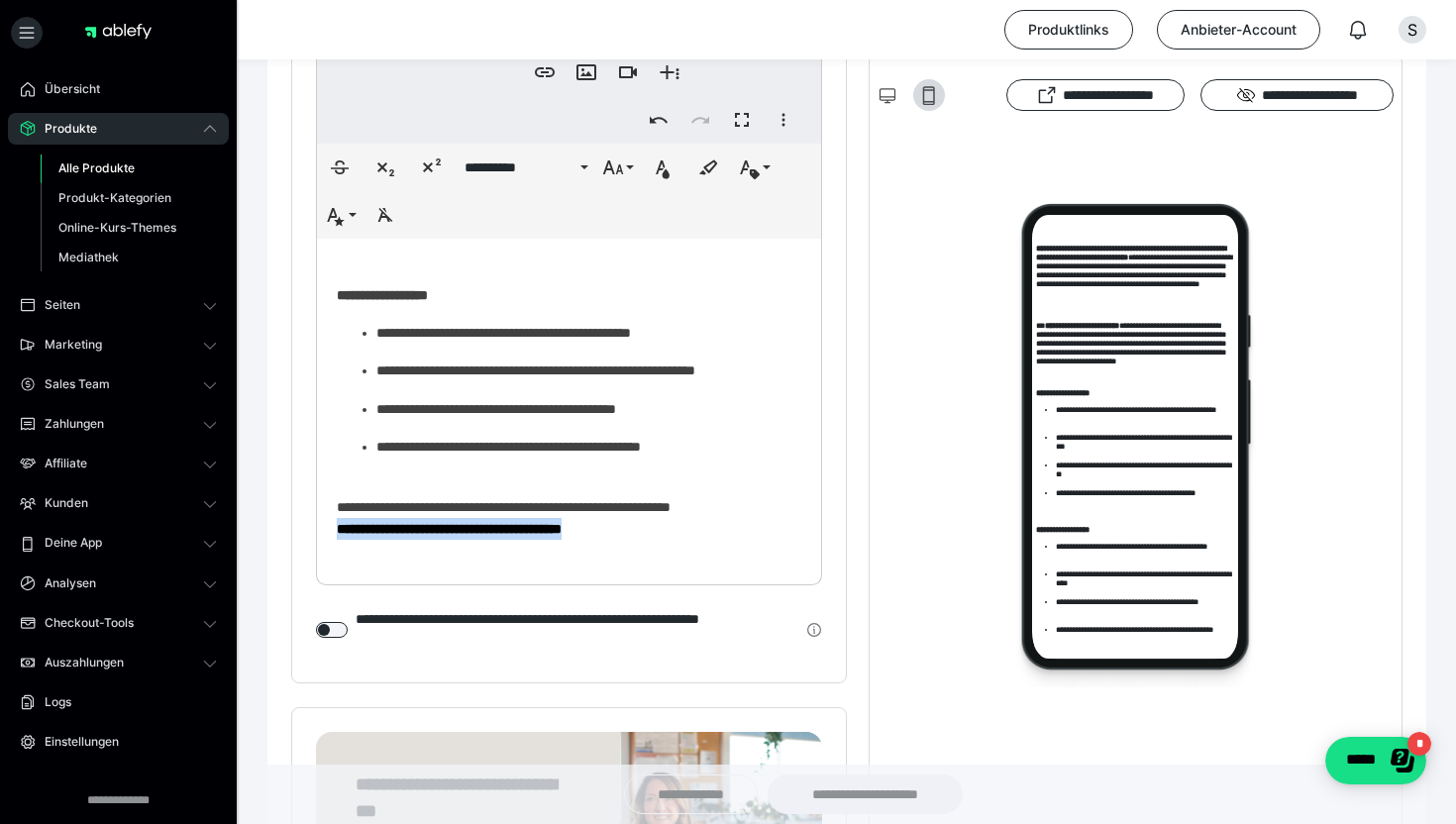 drag, startPoint x: 715, startPoint y: 532, endPoint x: 332, endPoint y: 528, distance: 383.02089 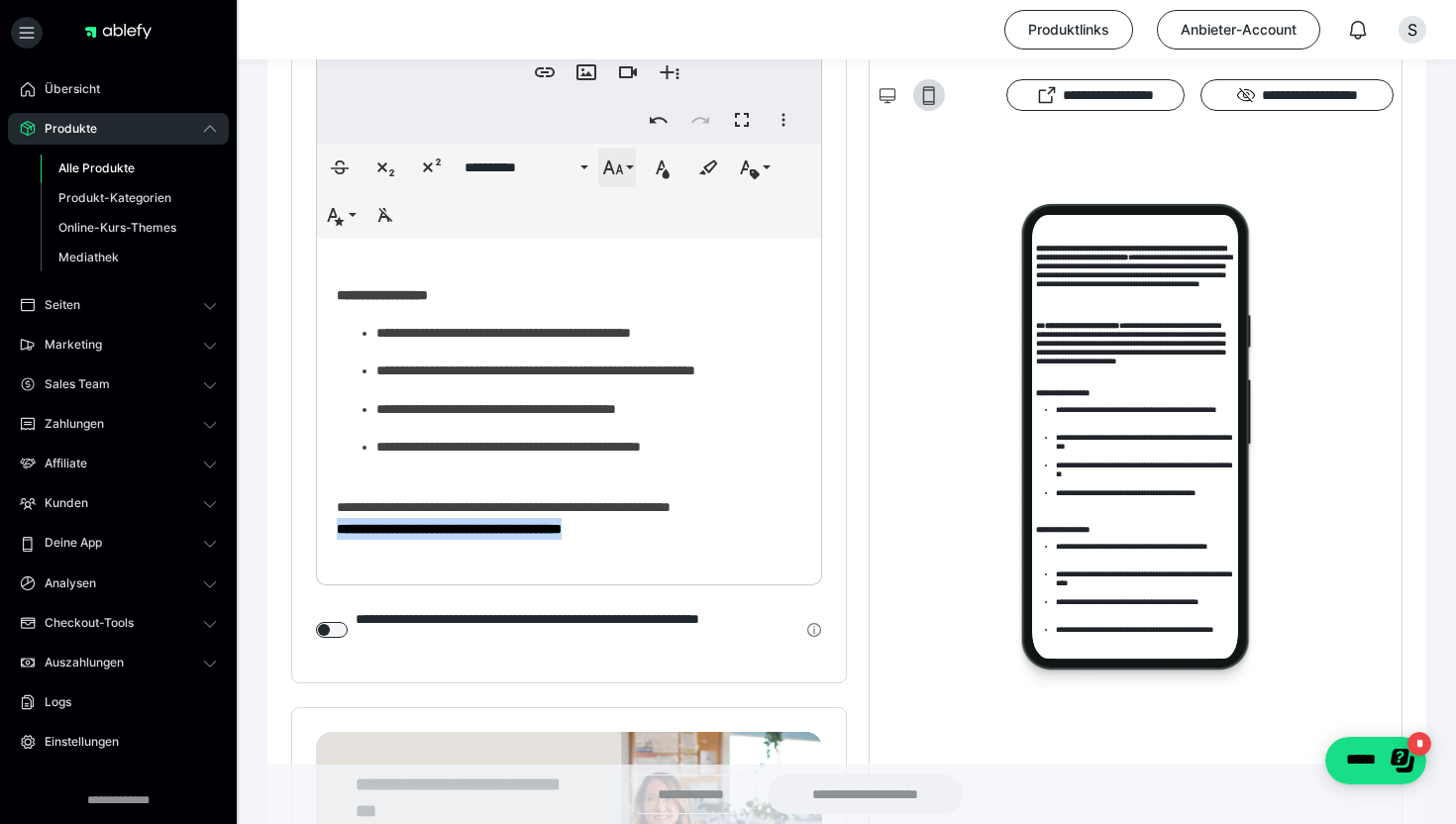 click on "**********" at bounding box center [617, 167] 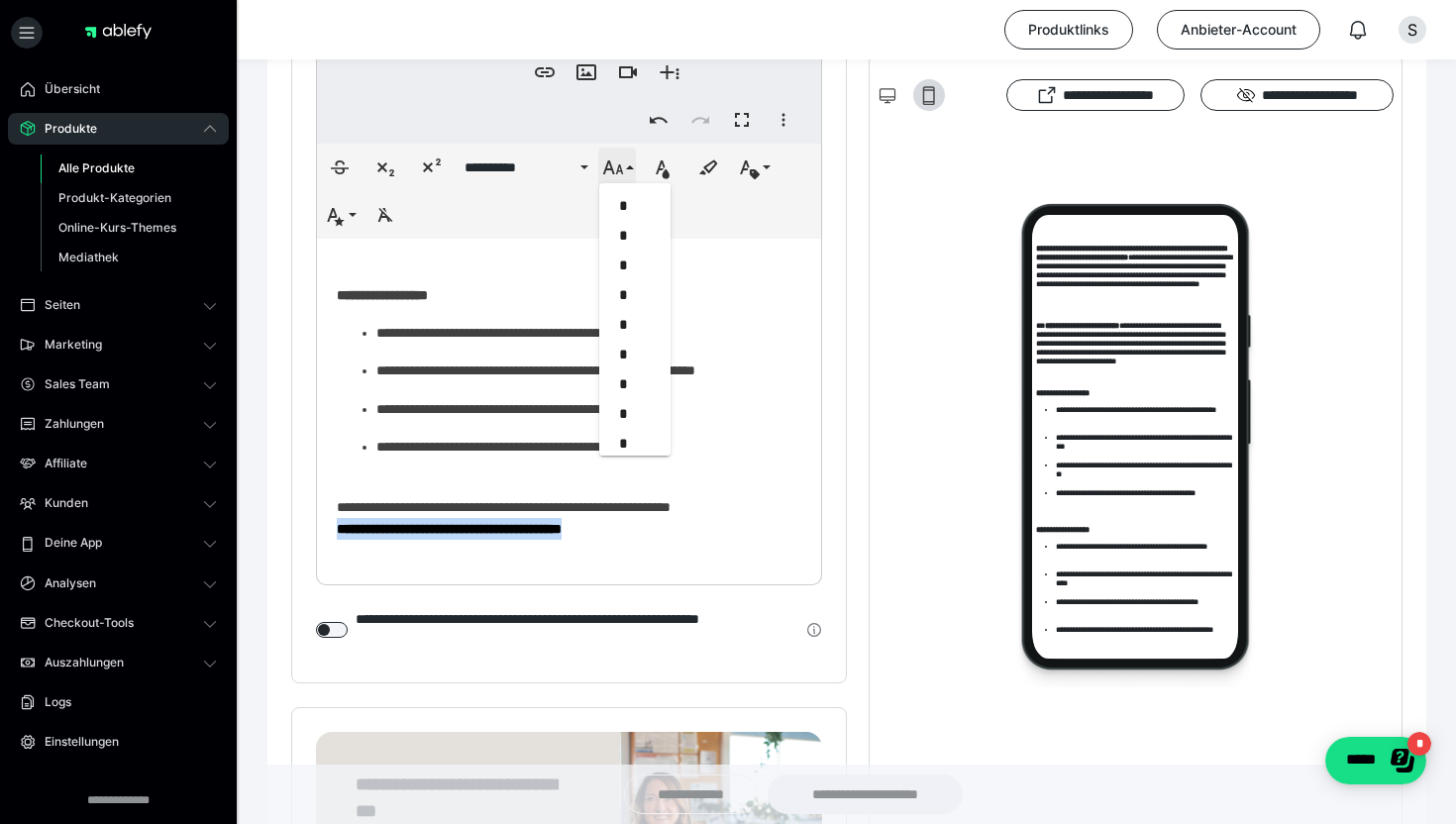 scroll, scrollTop: 409, scrollLeft: 0, axis: vertical 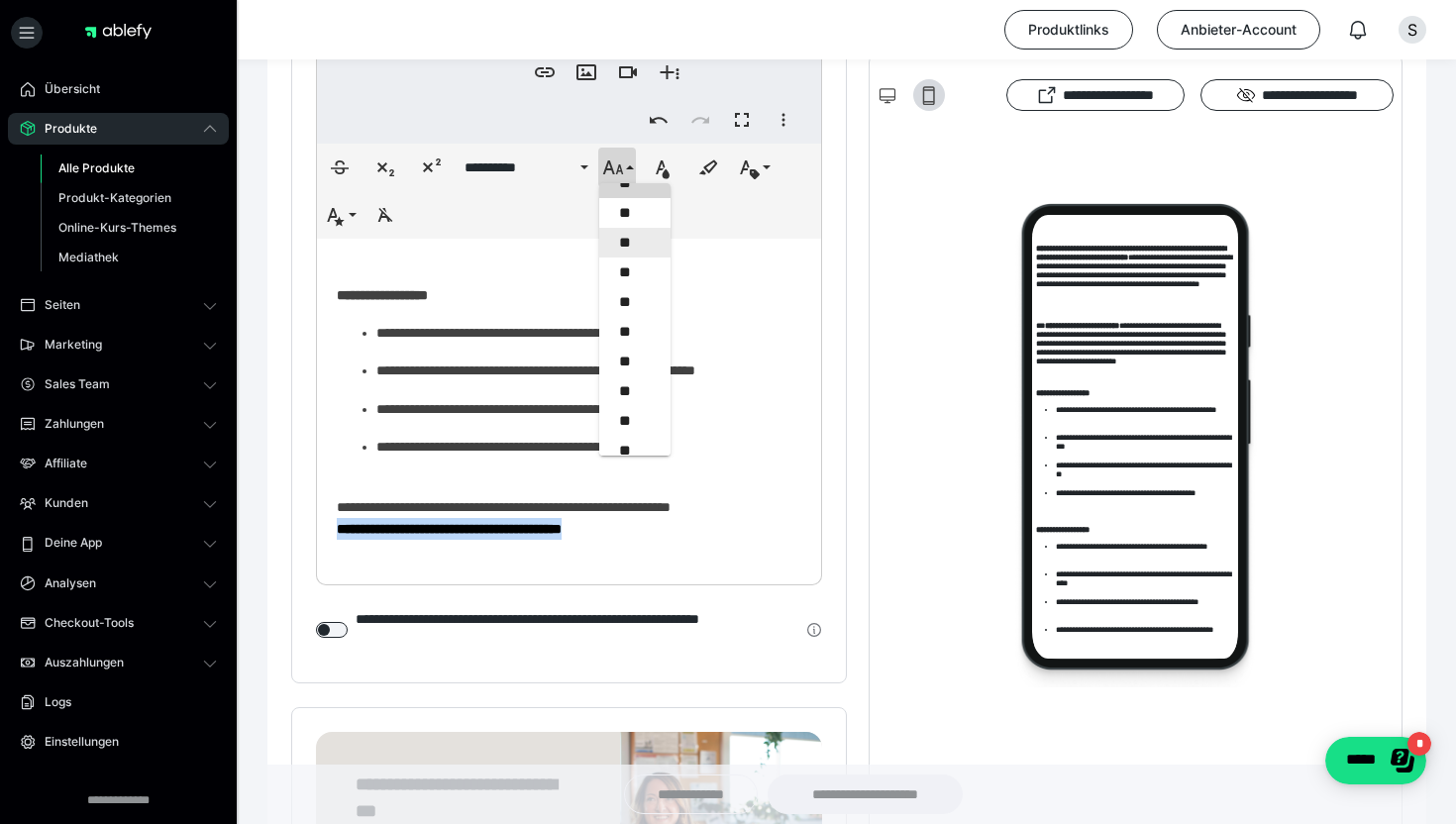 click on "**" at bounding box center (635, 243) 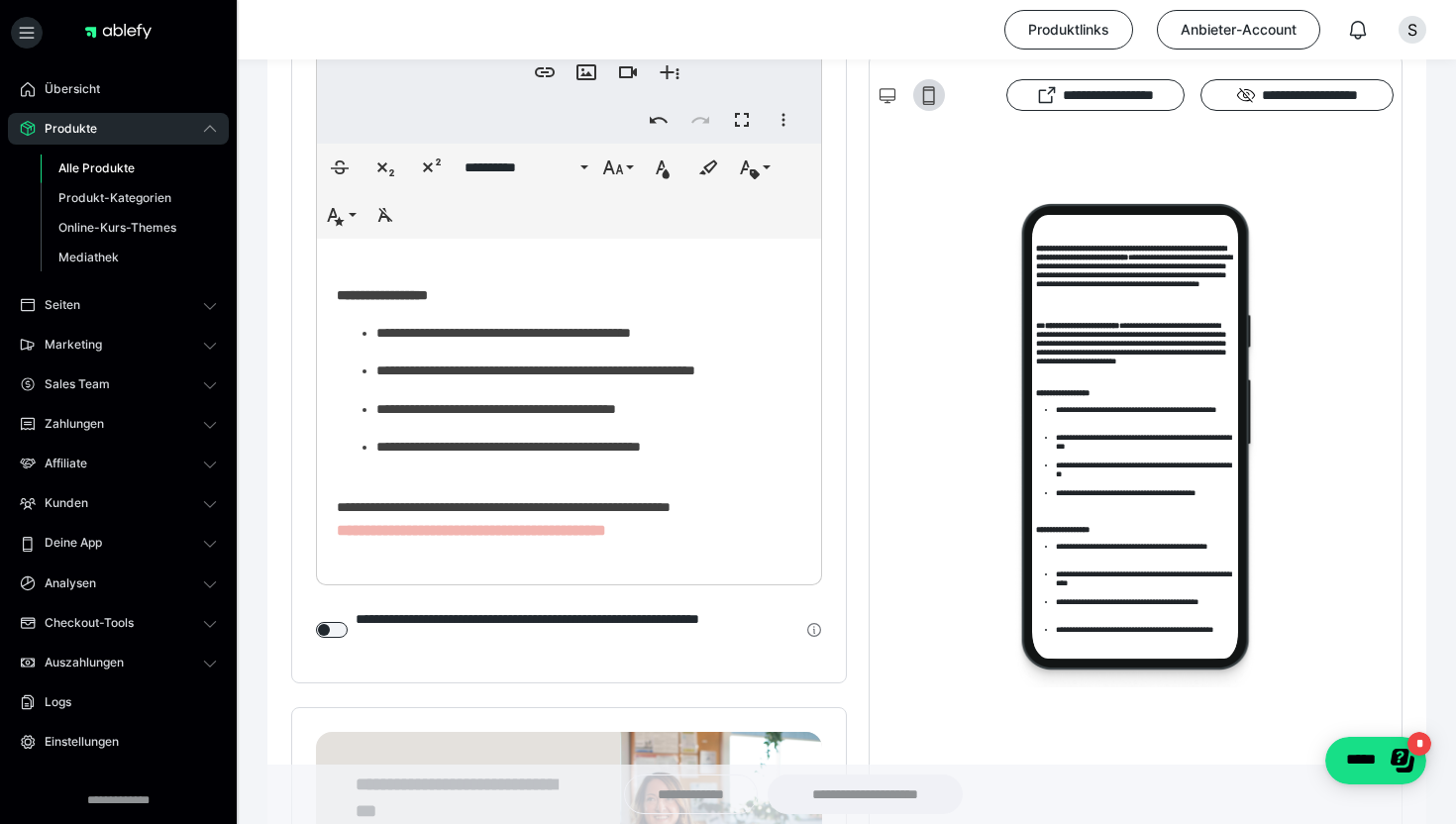 click on "**********" at bounding box center (569, 509) 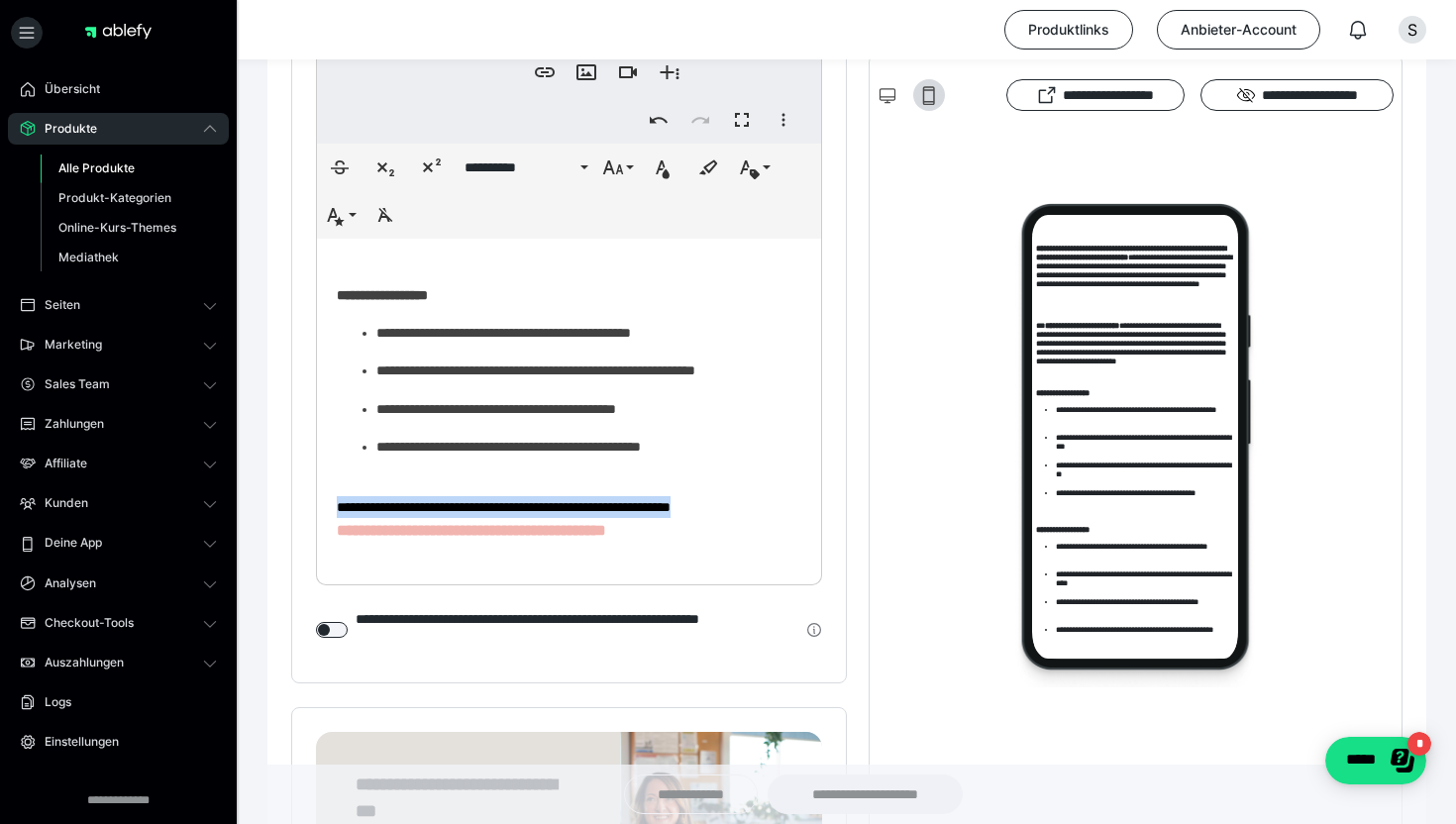 drag, startPoint x: 776, startPoint y: 505, endPoint x: 316, endPoint y: 504, distance: 460.00109 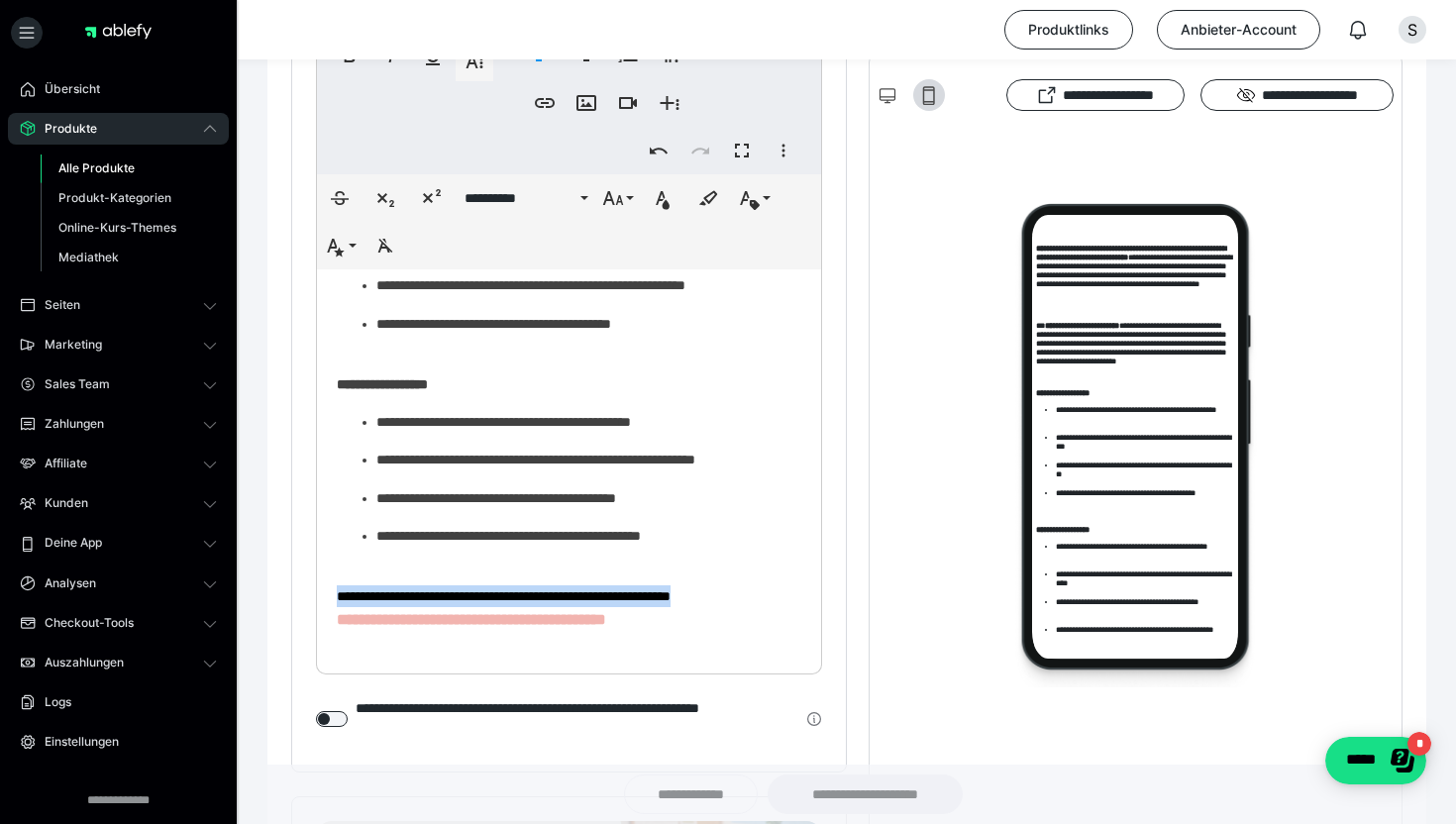 scroll, scrollTop: 1655, scrollLeft: 0, axis: vertical 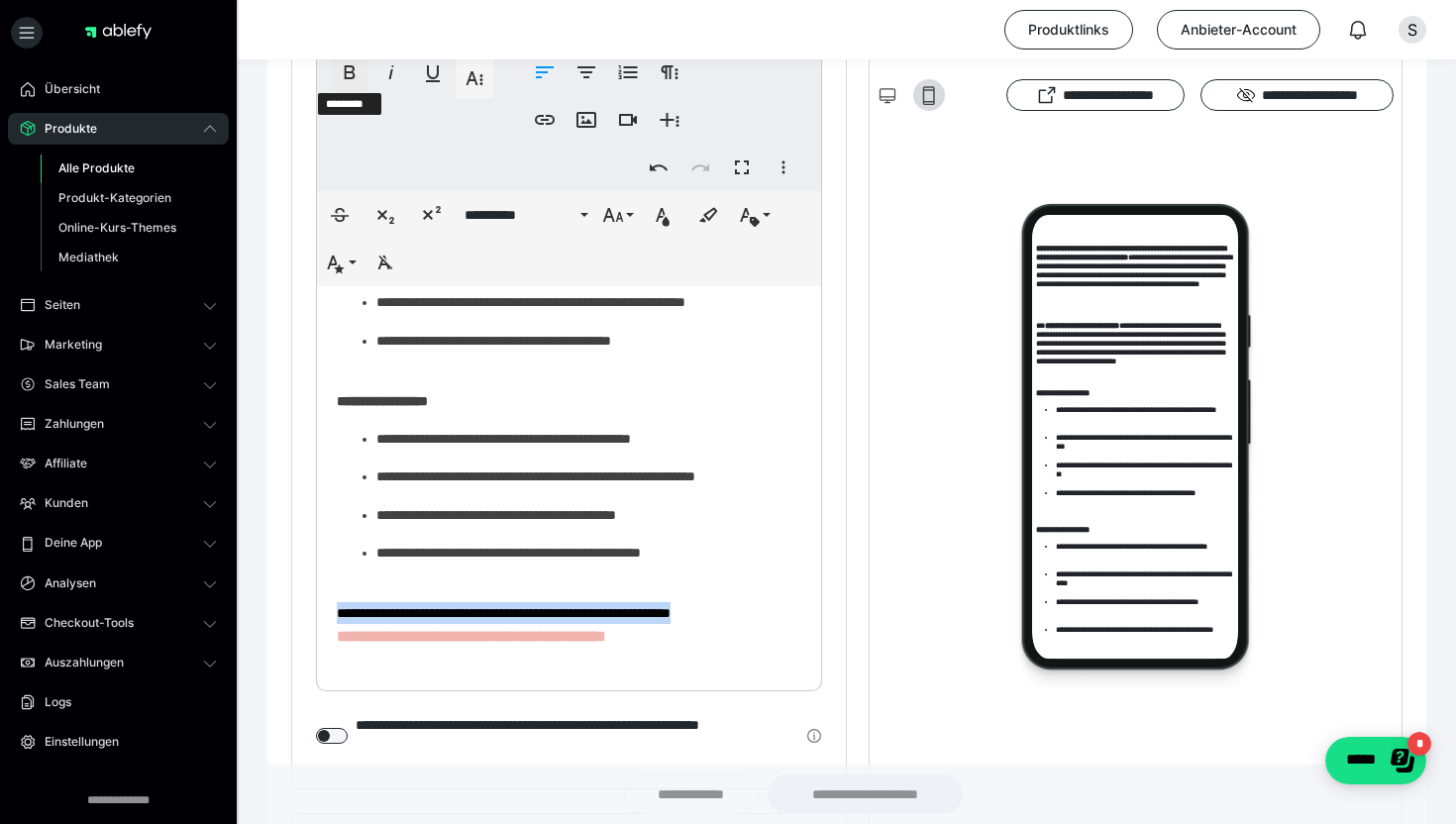 click 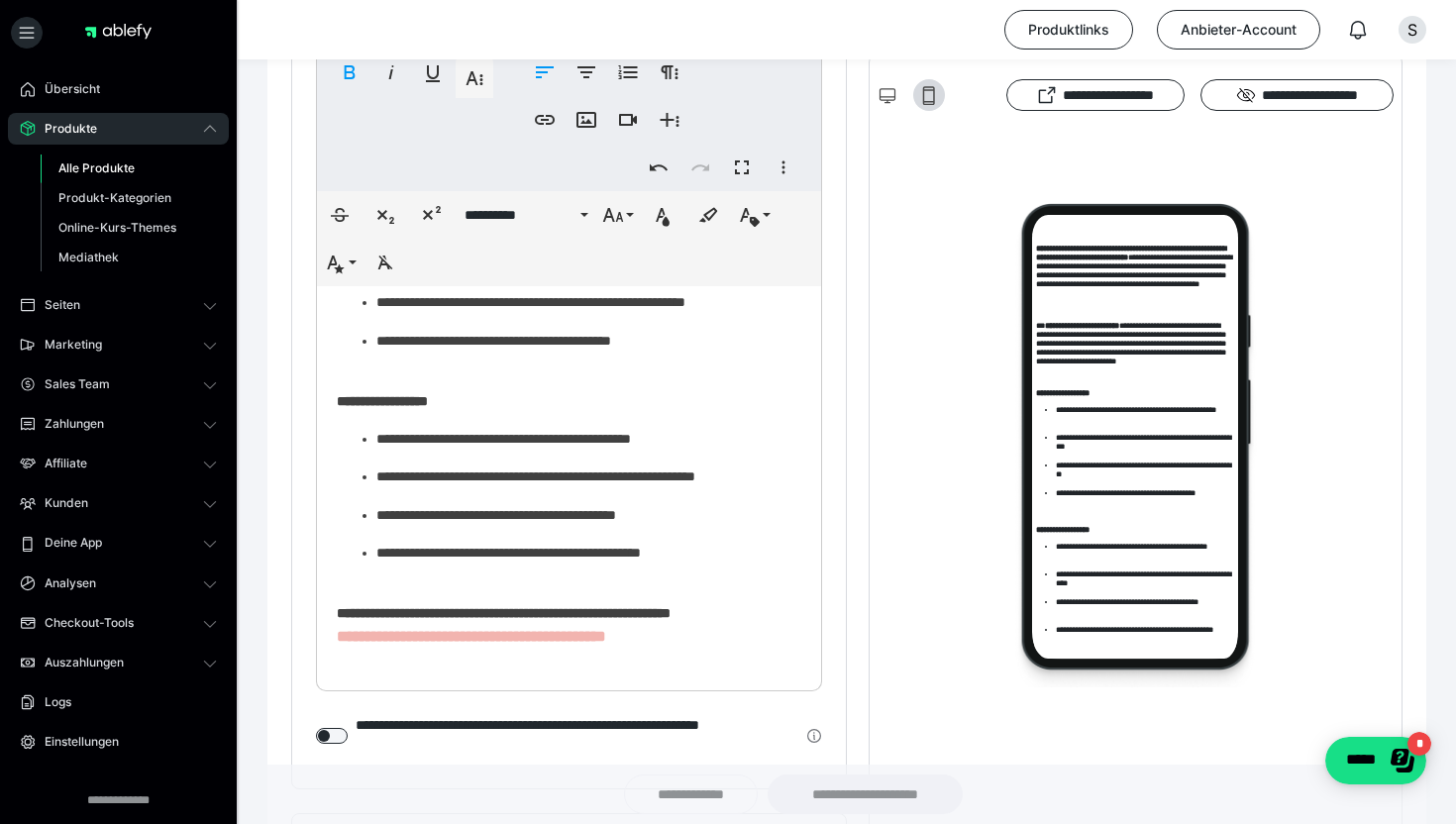 click on "**********" at bounding box center [569, 370] 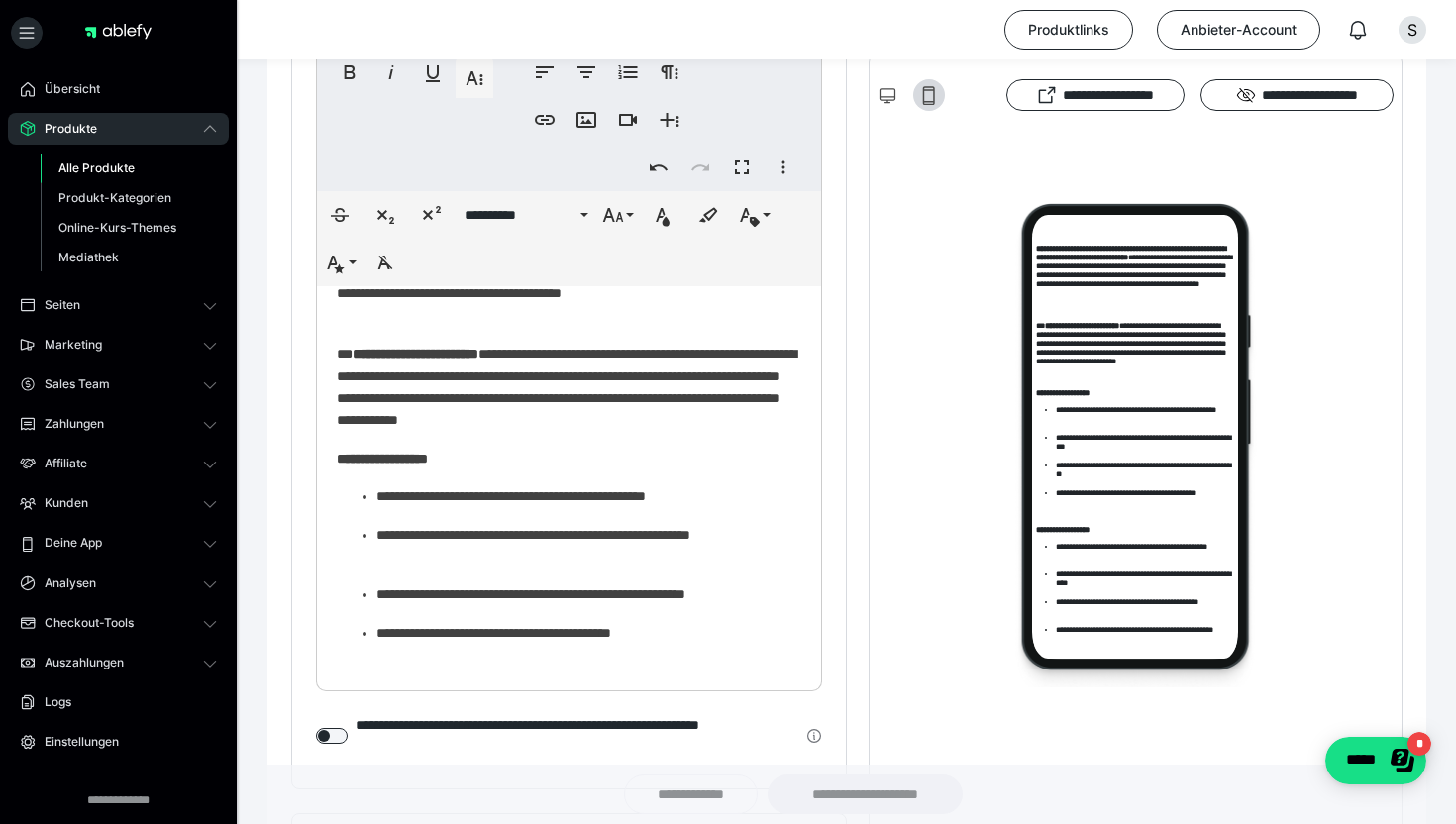 scroll, scrollTop: 0, scrollLeft: 0, axis: both 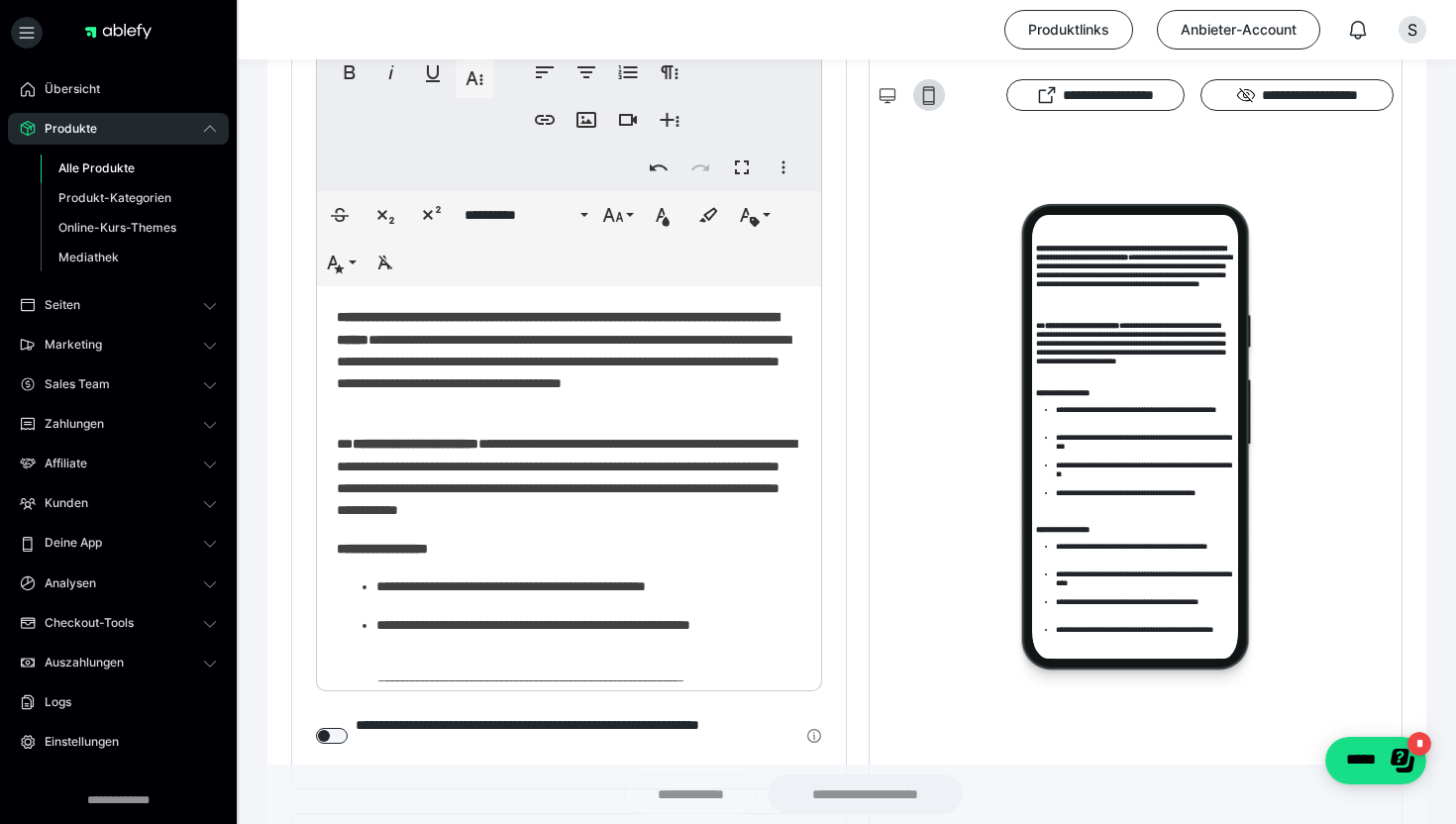 click on "**********" at bounding box center [569, 676] 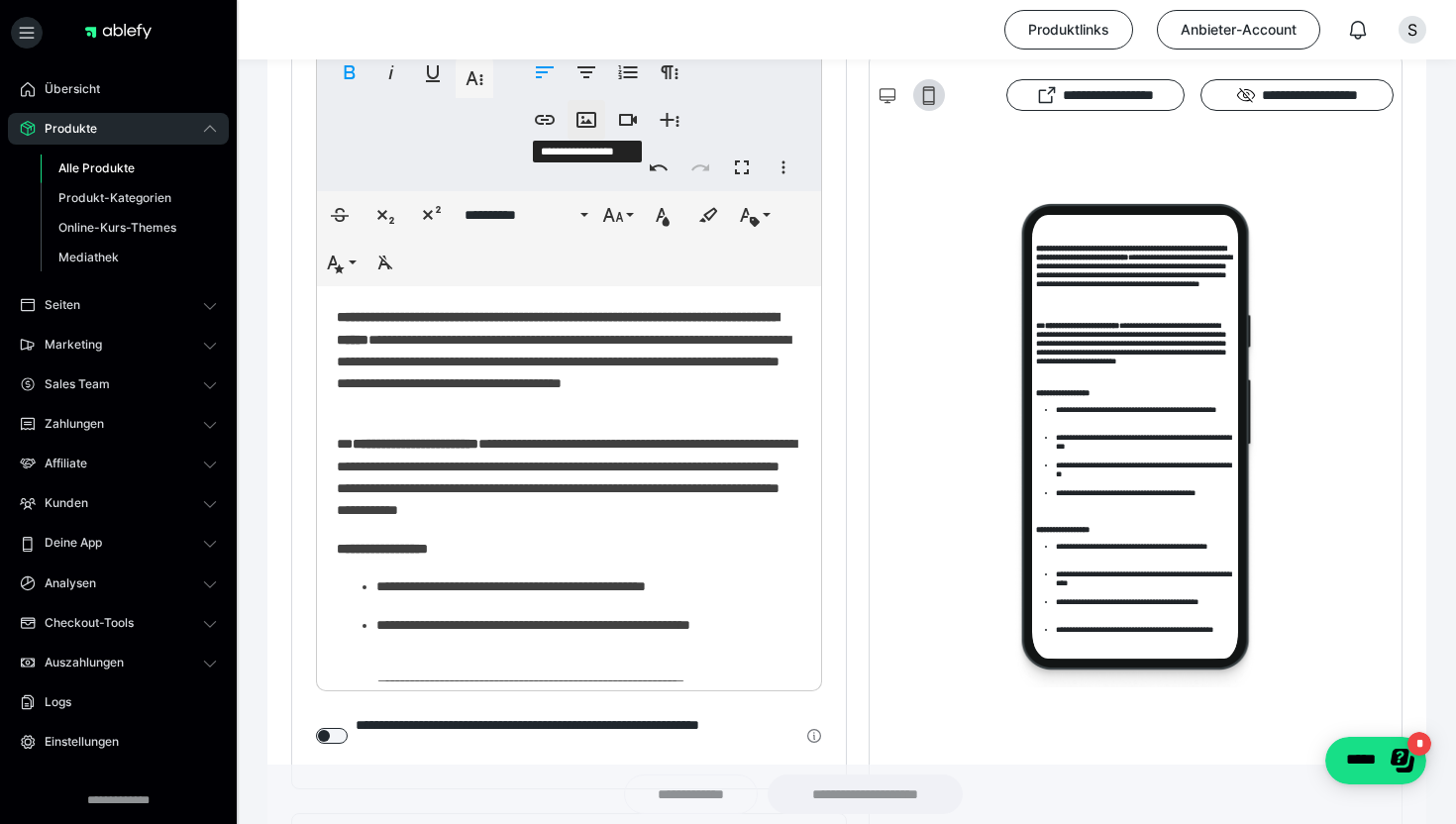 click 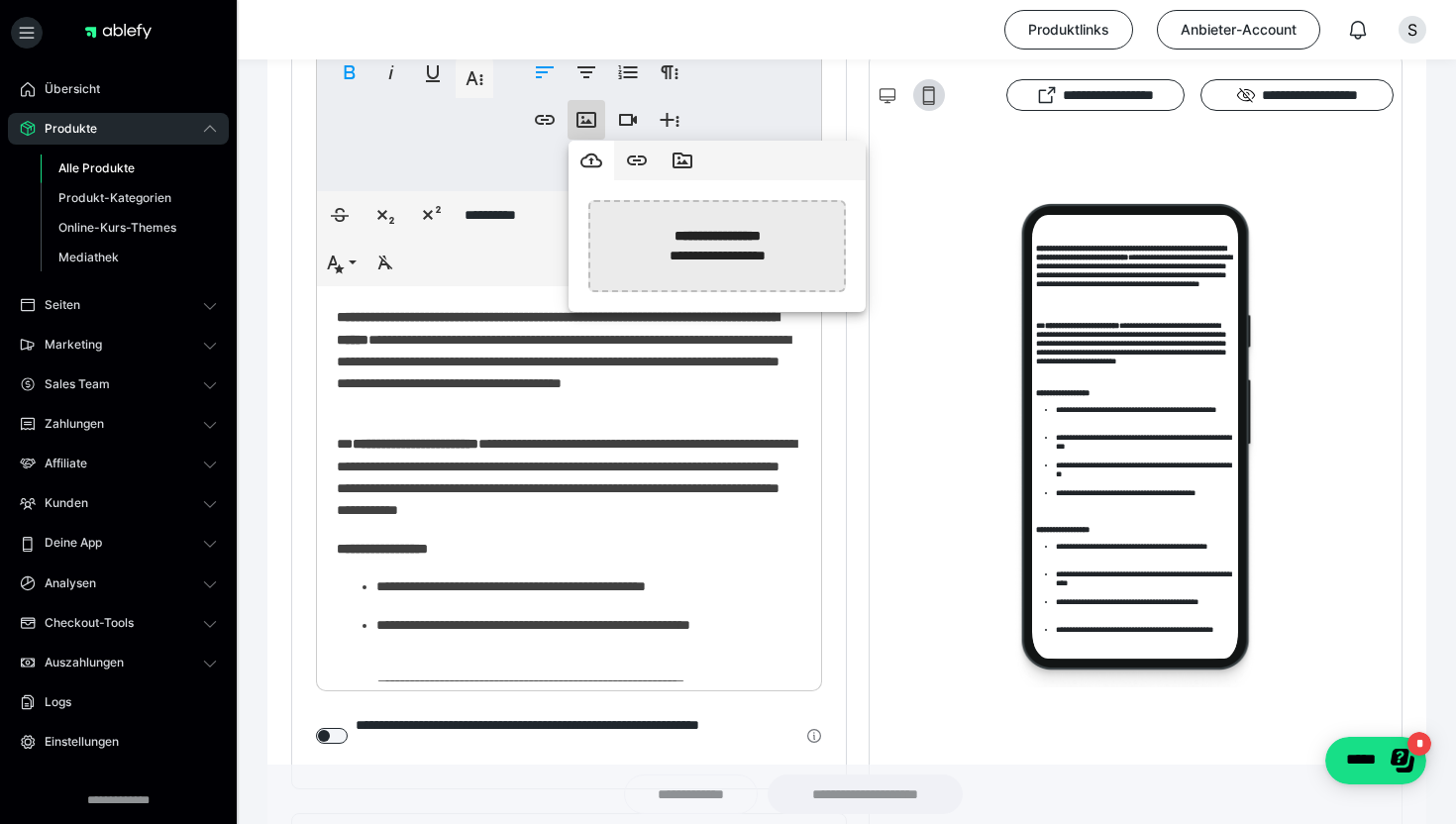 click at bounding box center [210, 246] 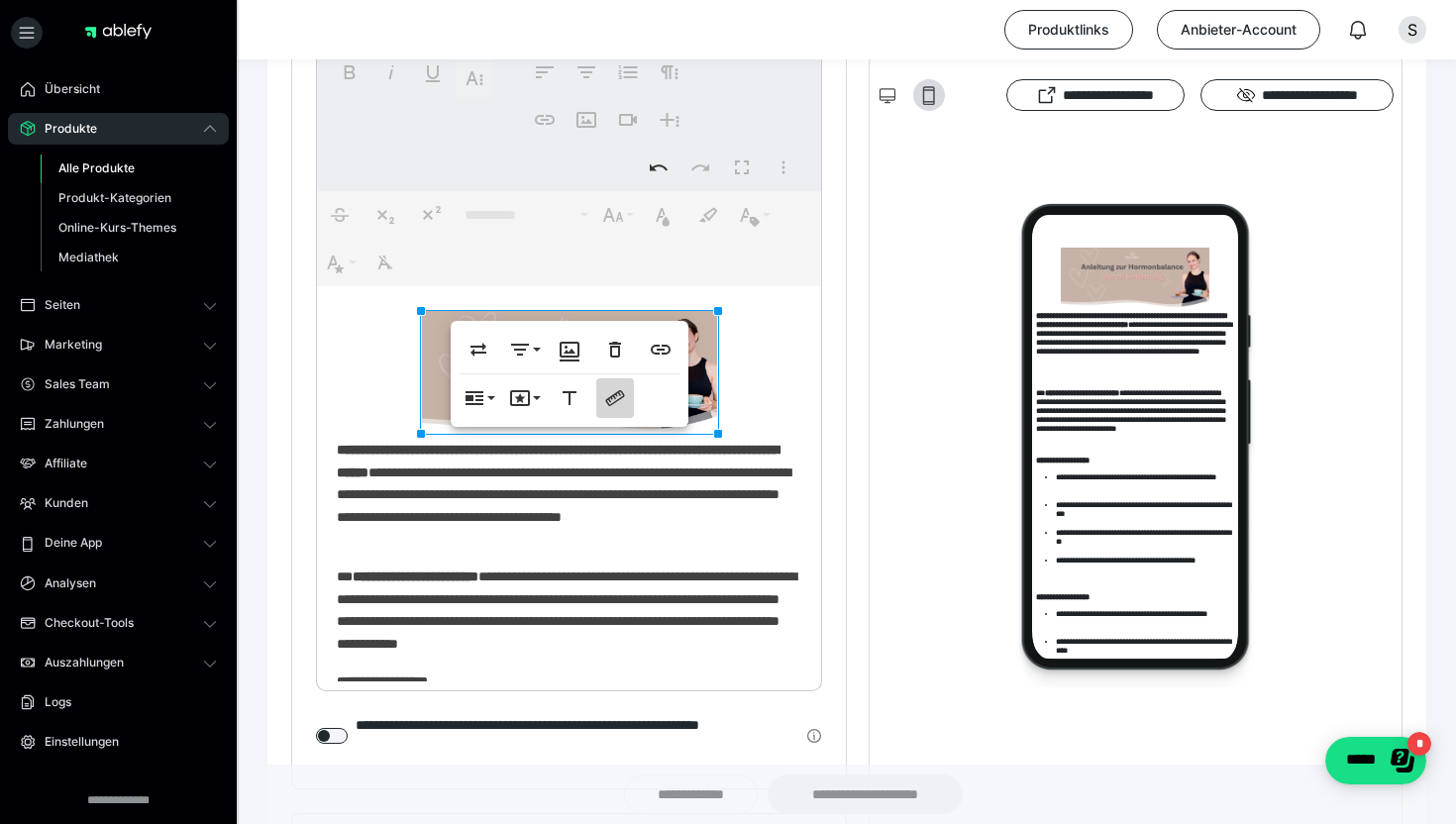 click 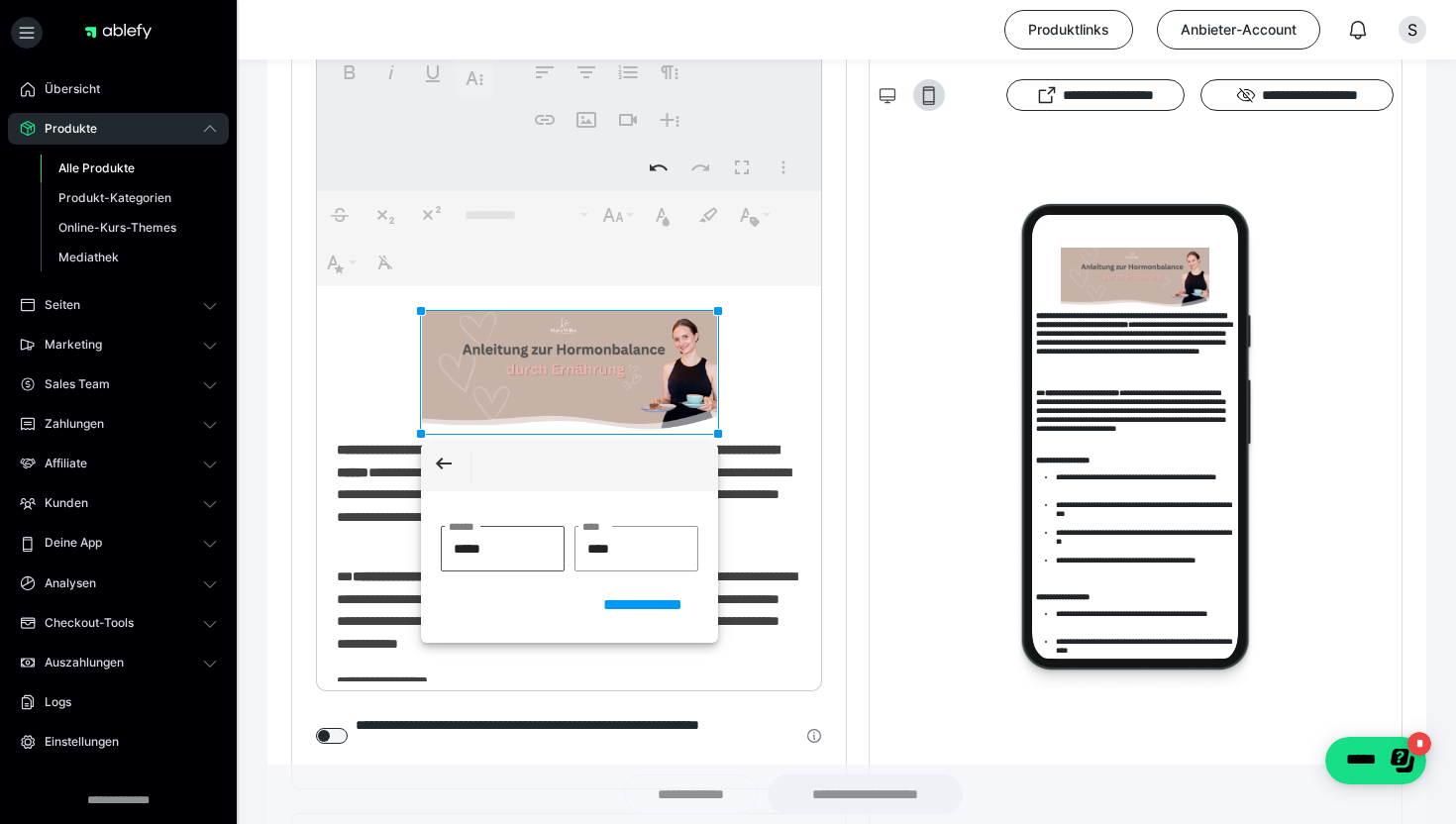 click on "*****" at bounding box center (502, 549) 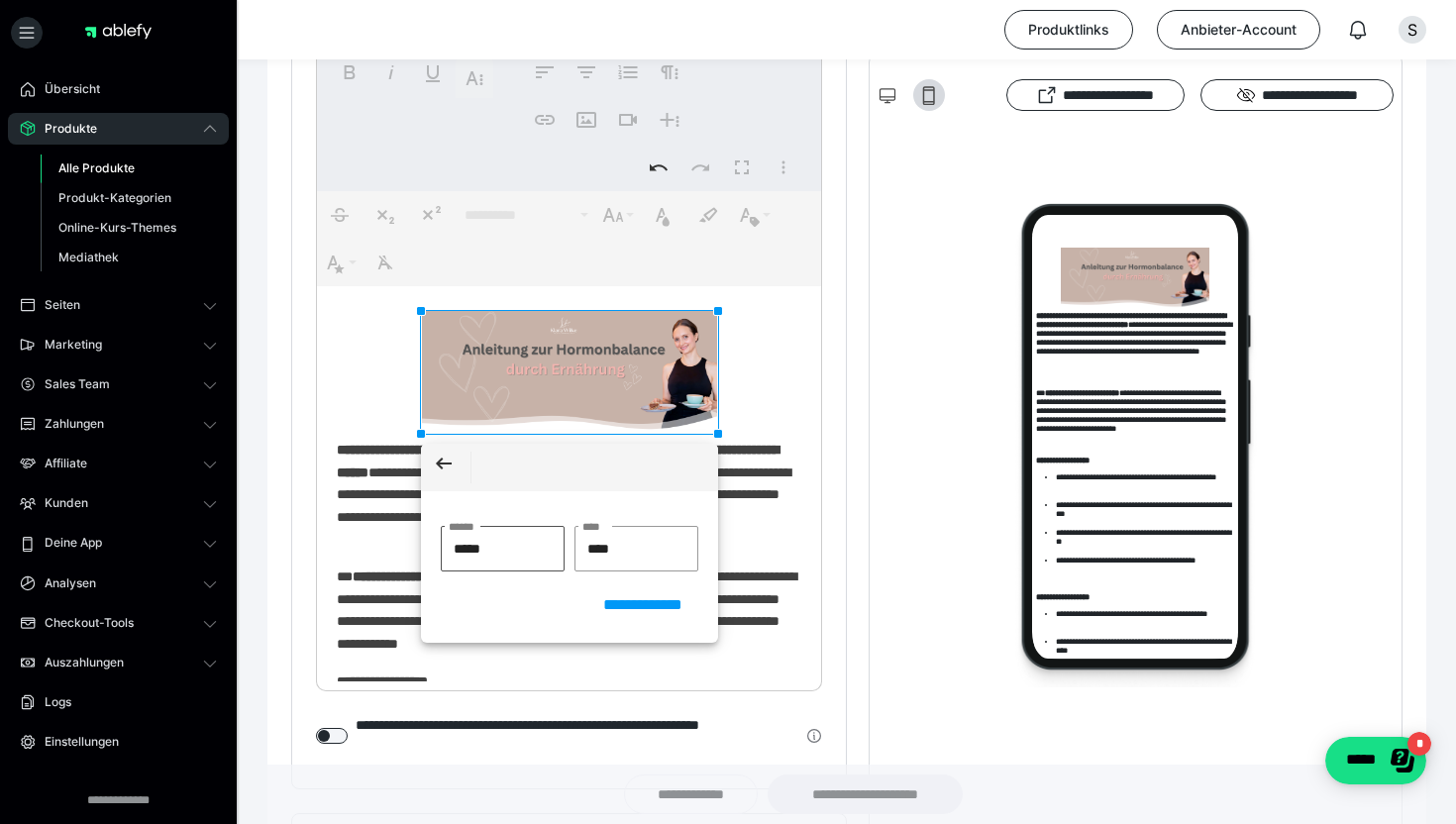 click on "*****" at bounding box center (502, 549) 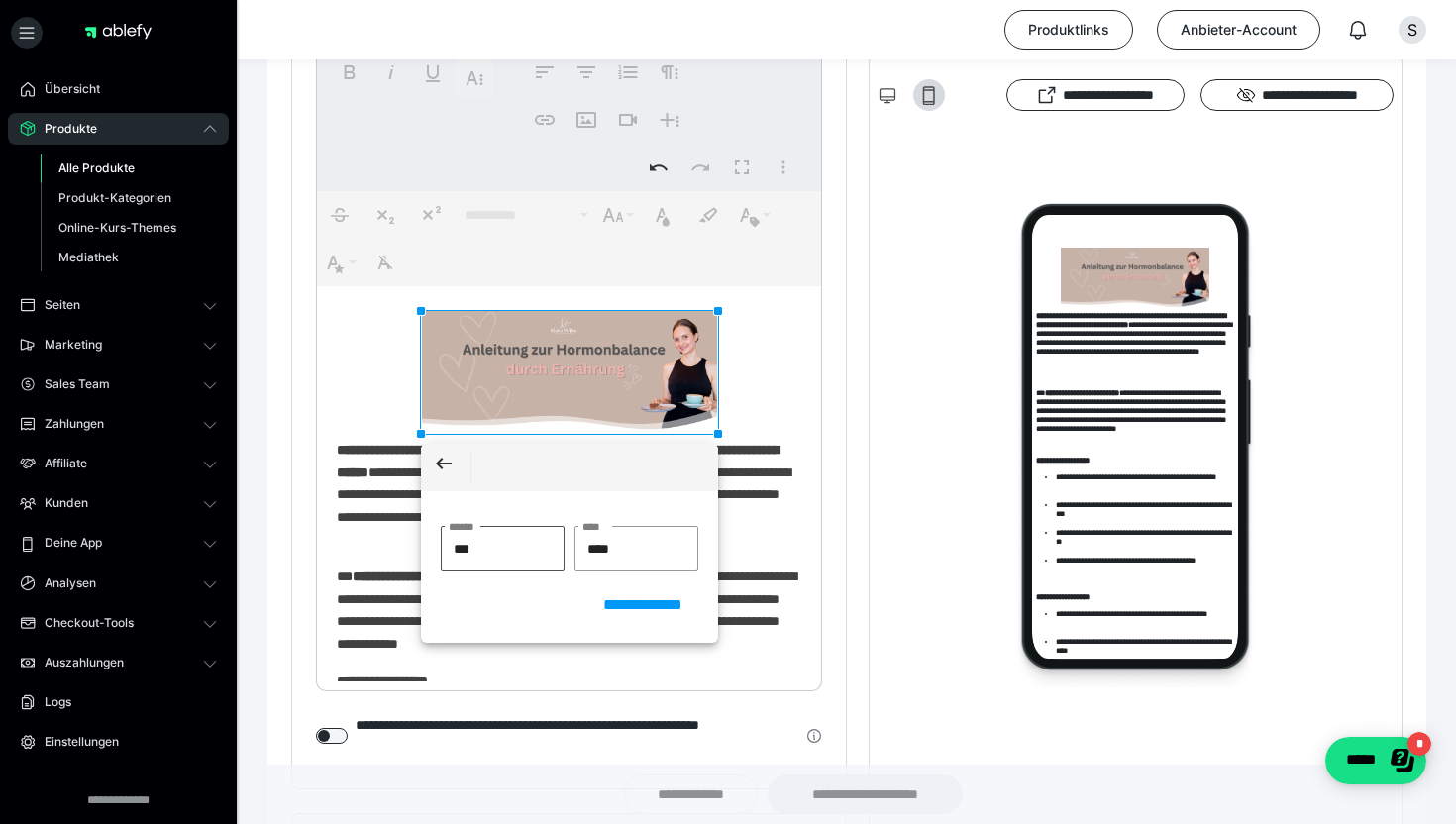 type on "****" 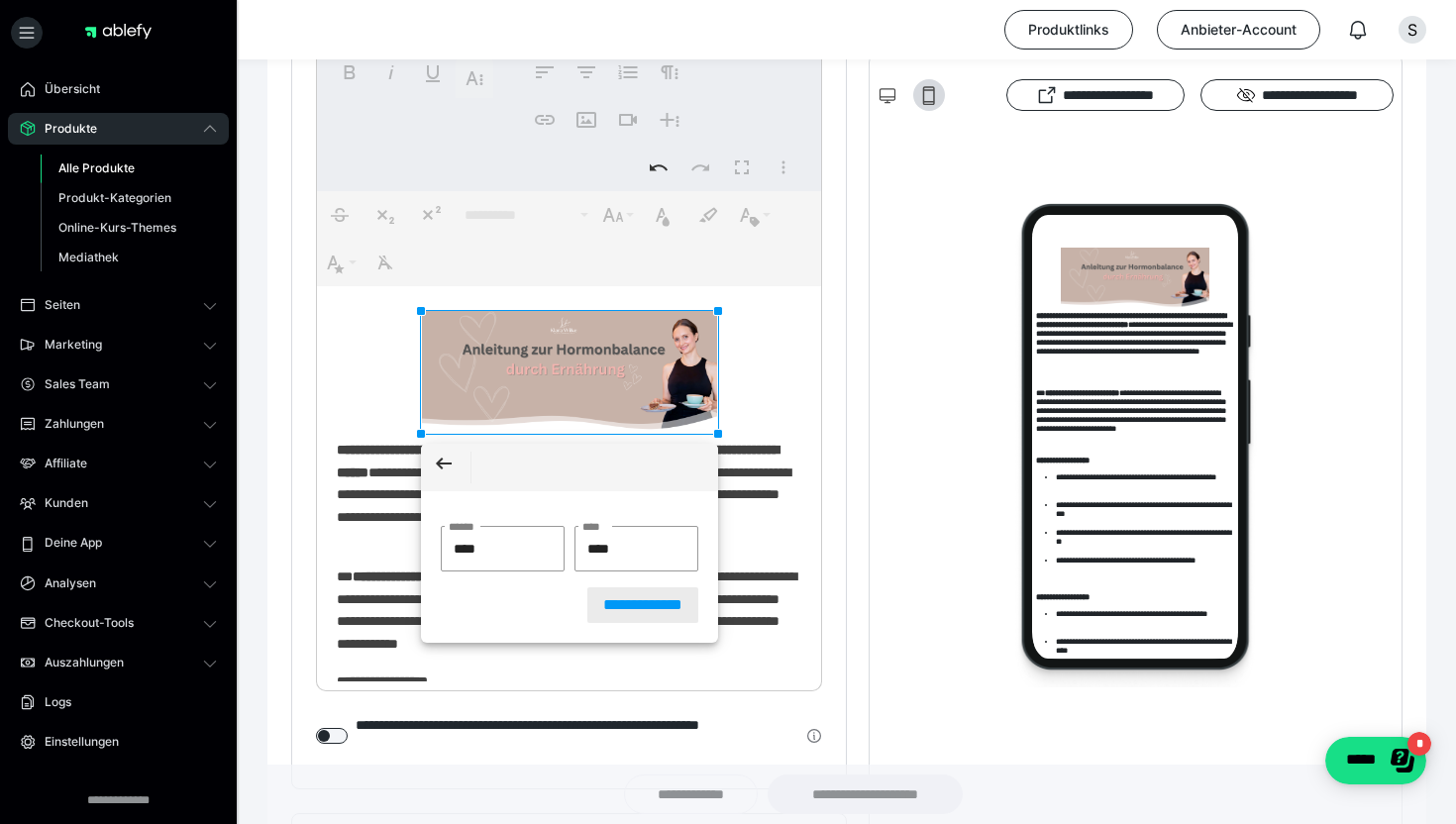 click on "**********" at bounding box center [643, 605] 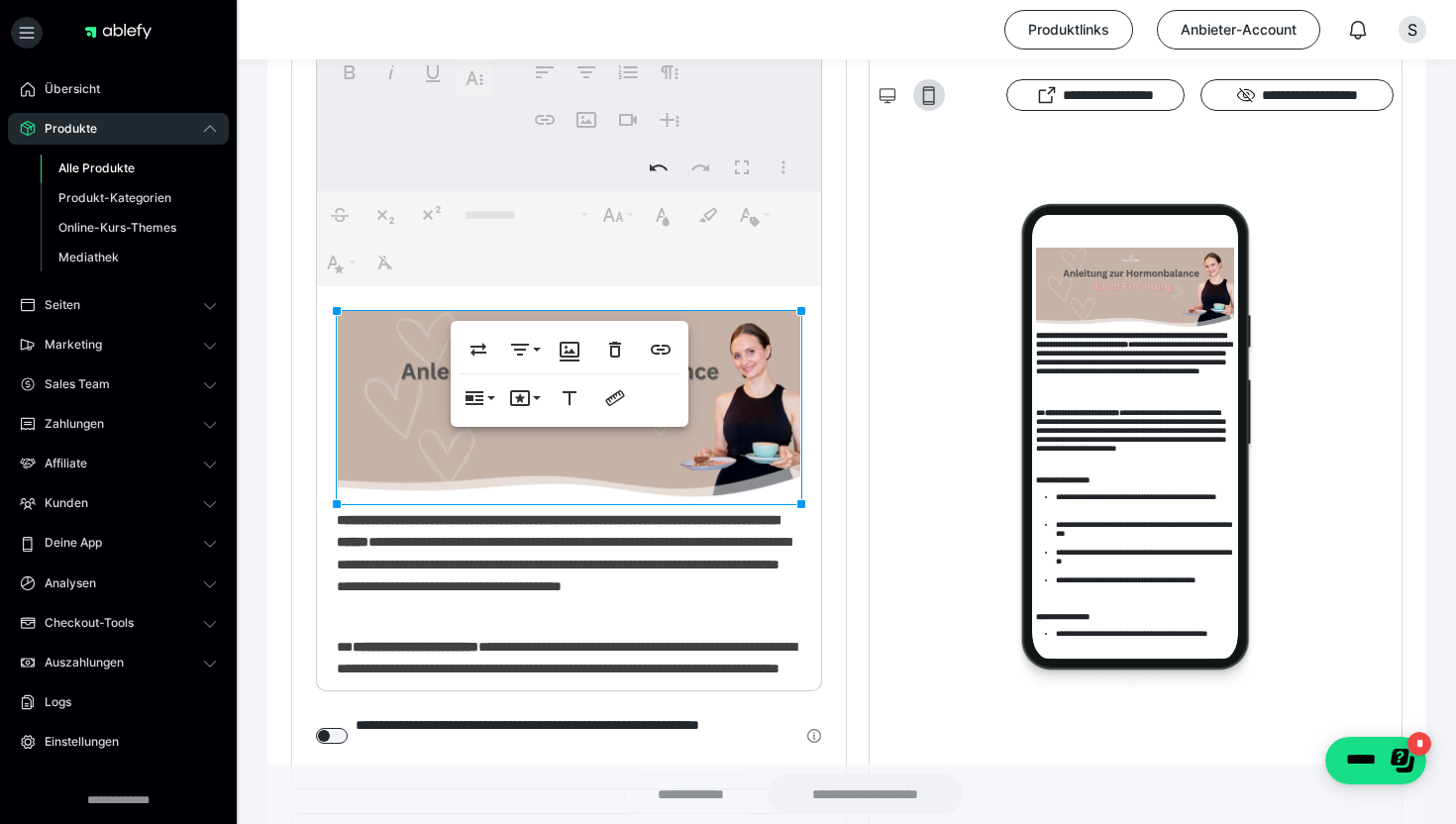click on "**********" at bounding box center (569, 777) 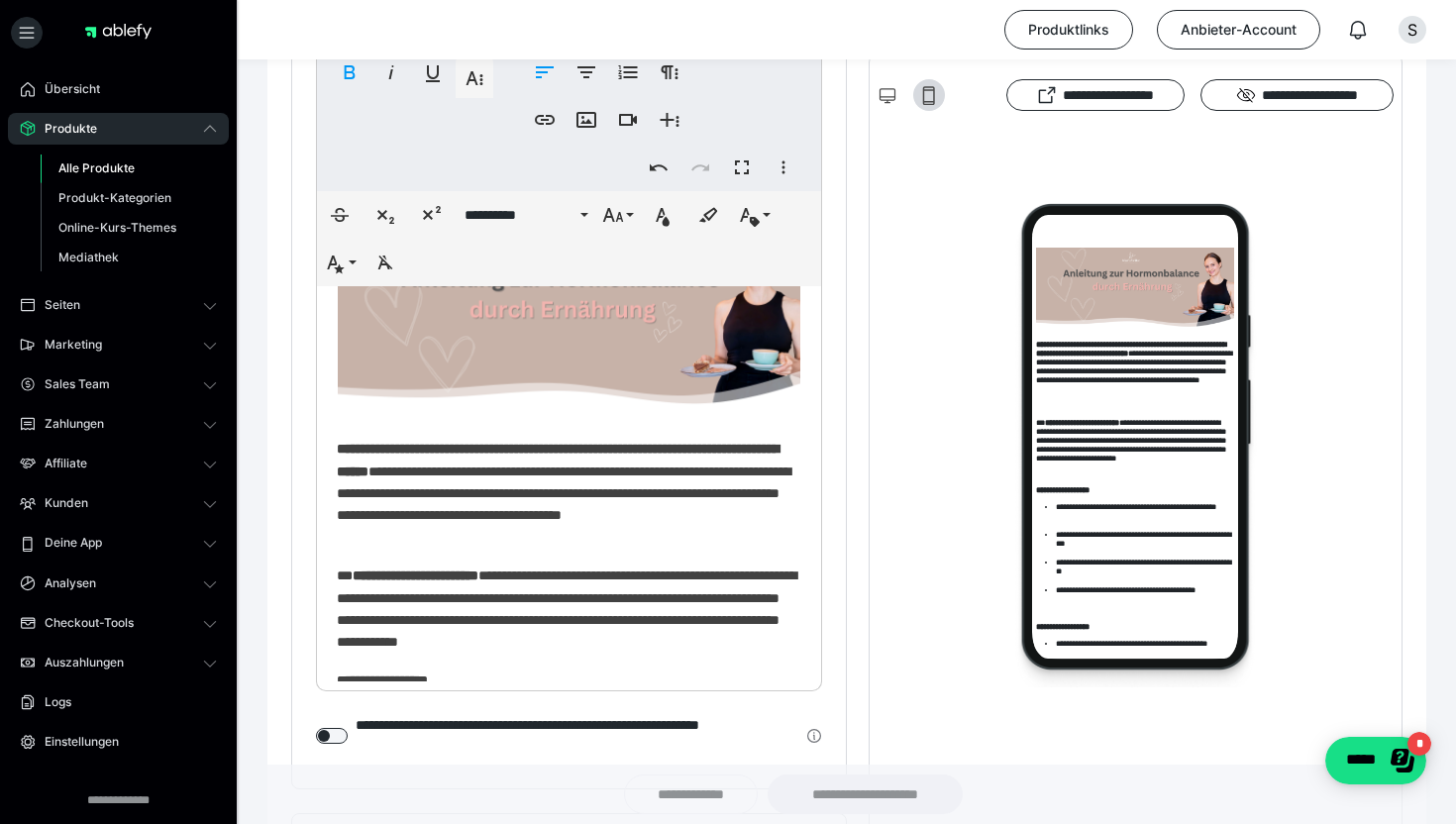 scroll, scrollTop: 106, scrollLeft: 0, axis: vertical 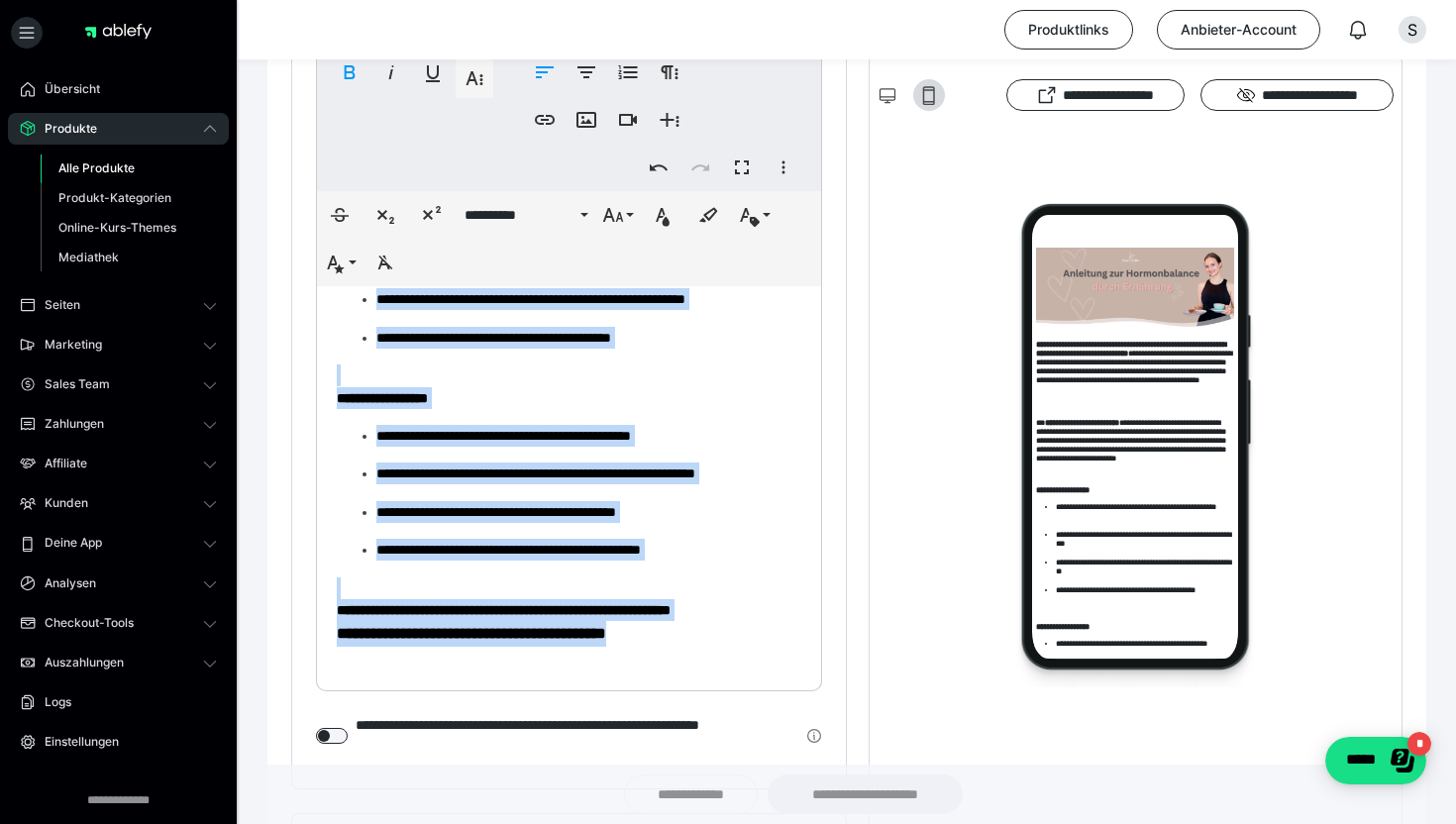 drag, startPoint x: 329, startPoint y: 428, endPoint x: 622, endPoint y: 683, distance: 388.42502 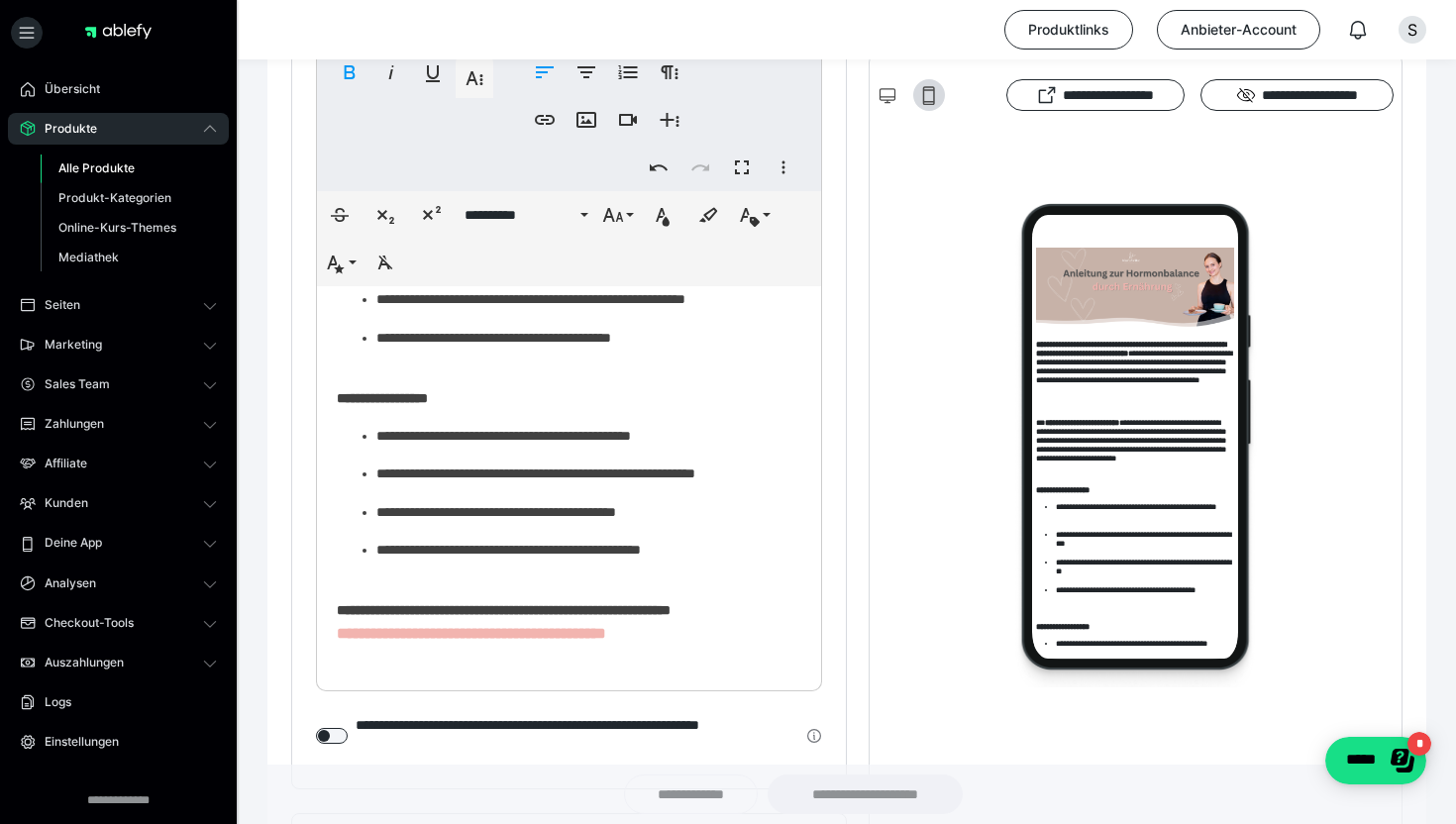 click on "**********" at bounding box center [503, 610] 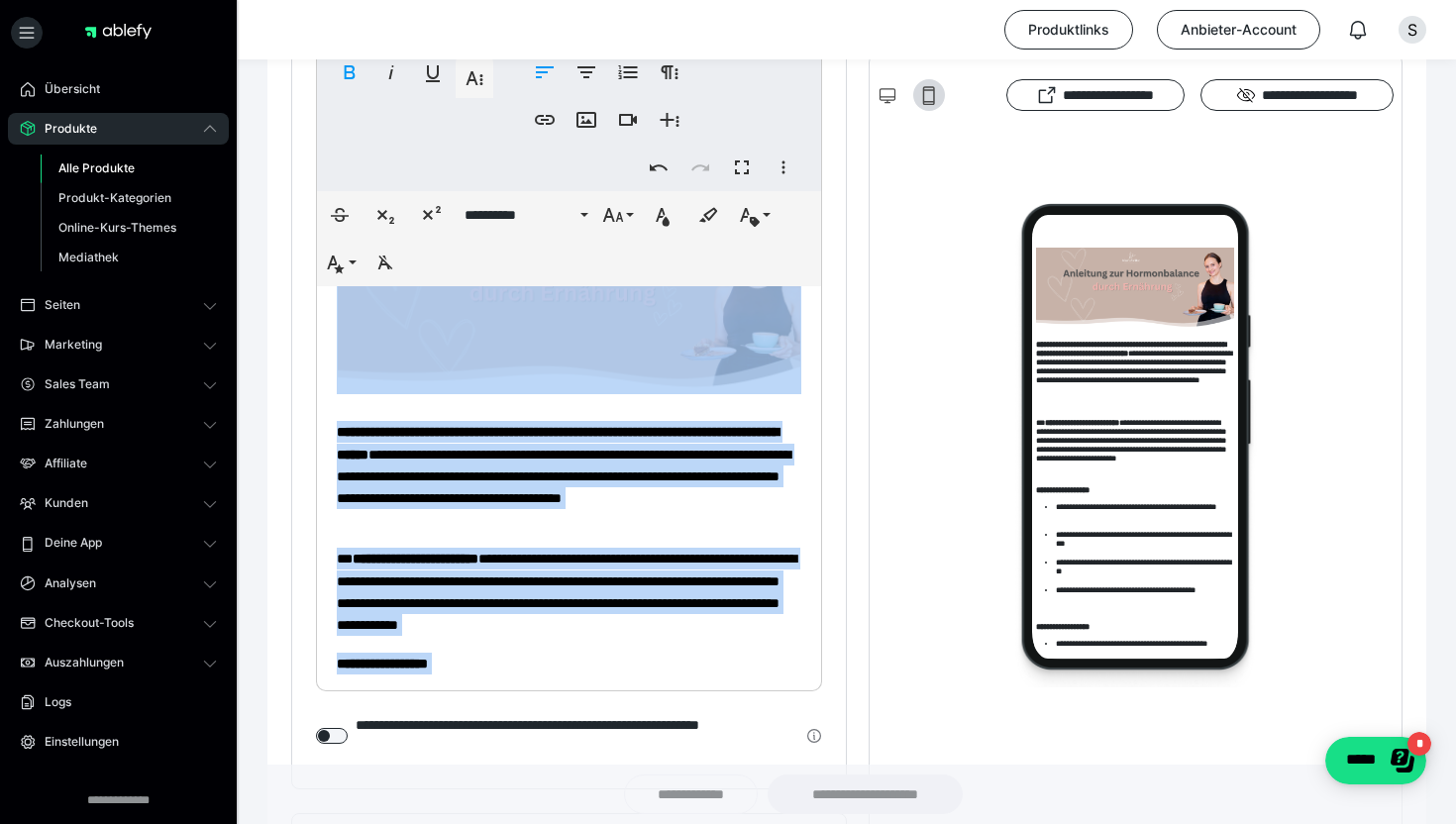 scroll, scrollTop: 0, scrollLeft: 0, axis: both 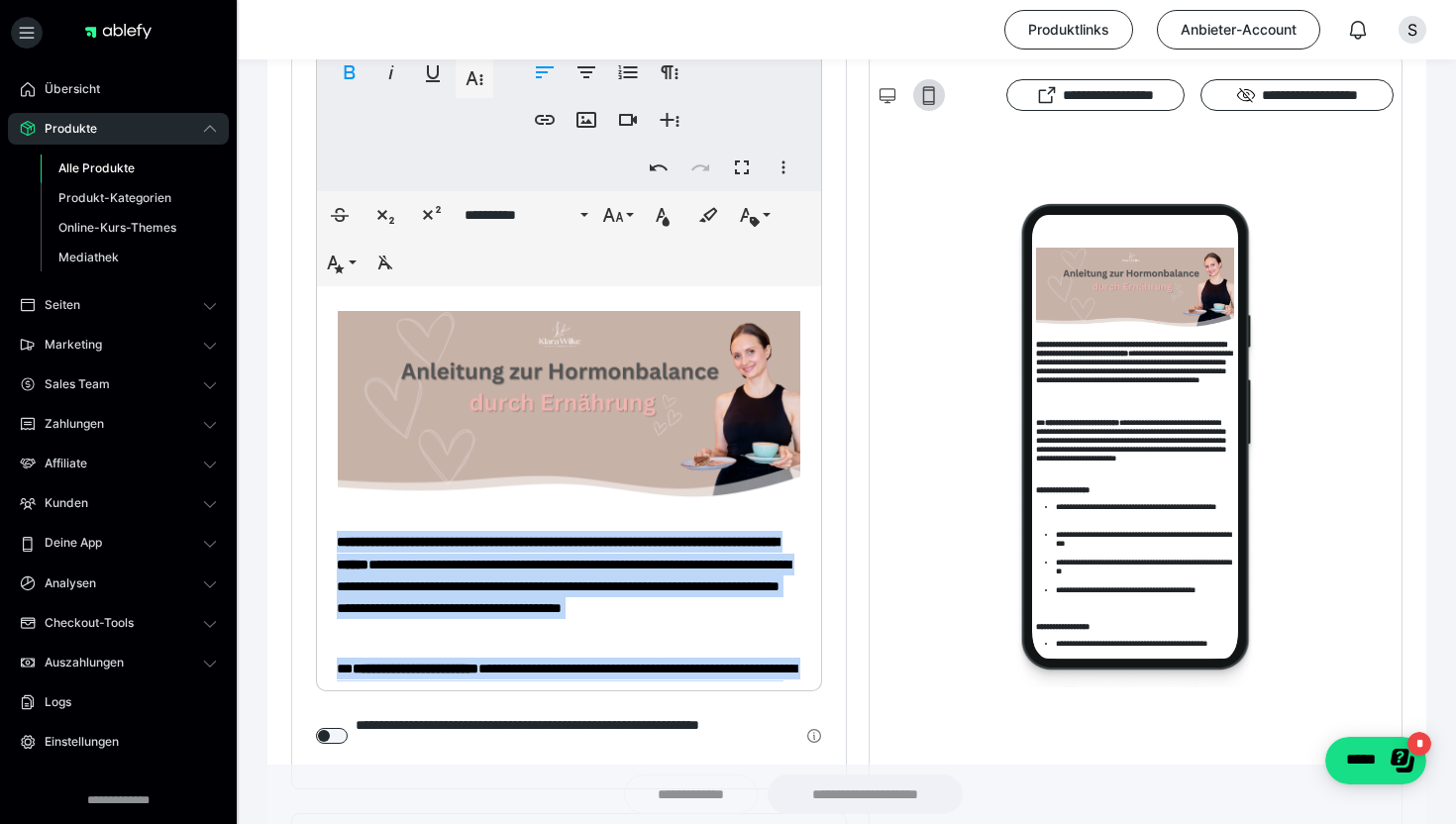 drag, startPoint x: 798, startPoint y: 618, endPoint x: 330, endPoint y: 549, distance: 473.05919 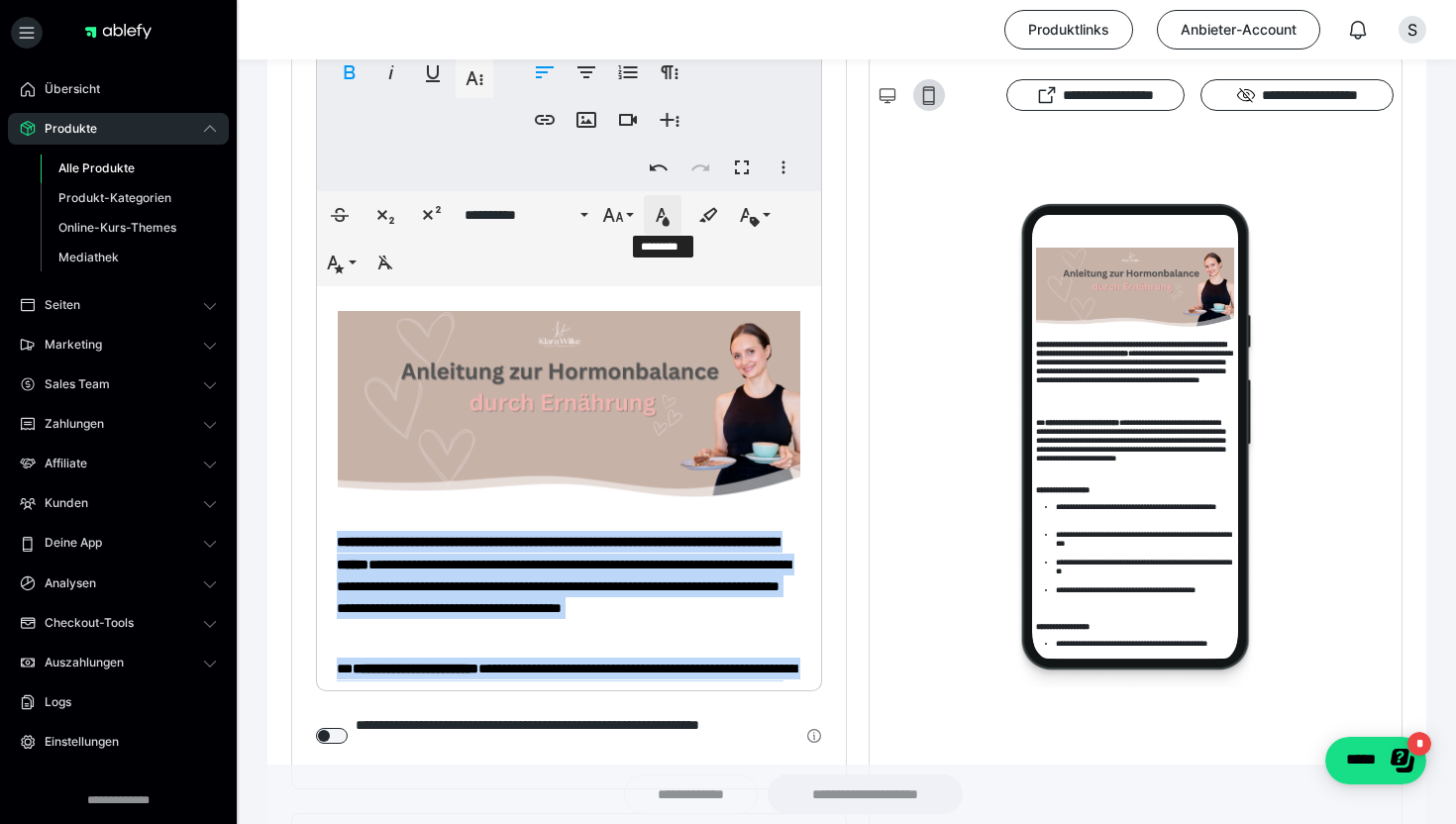 click 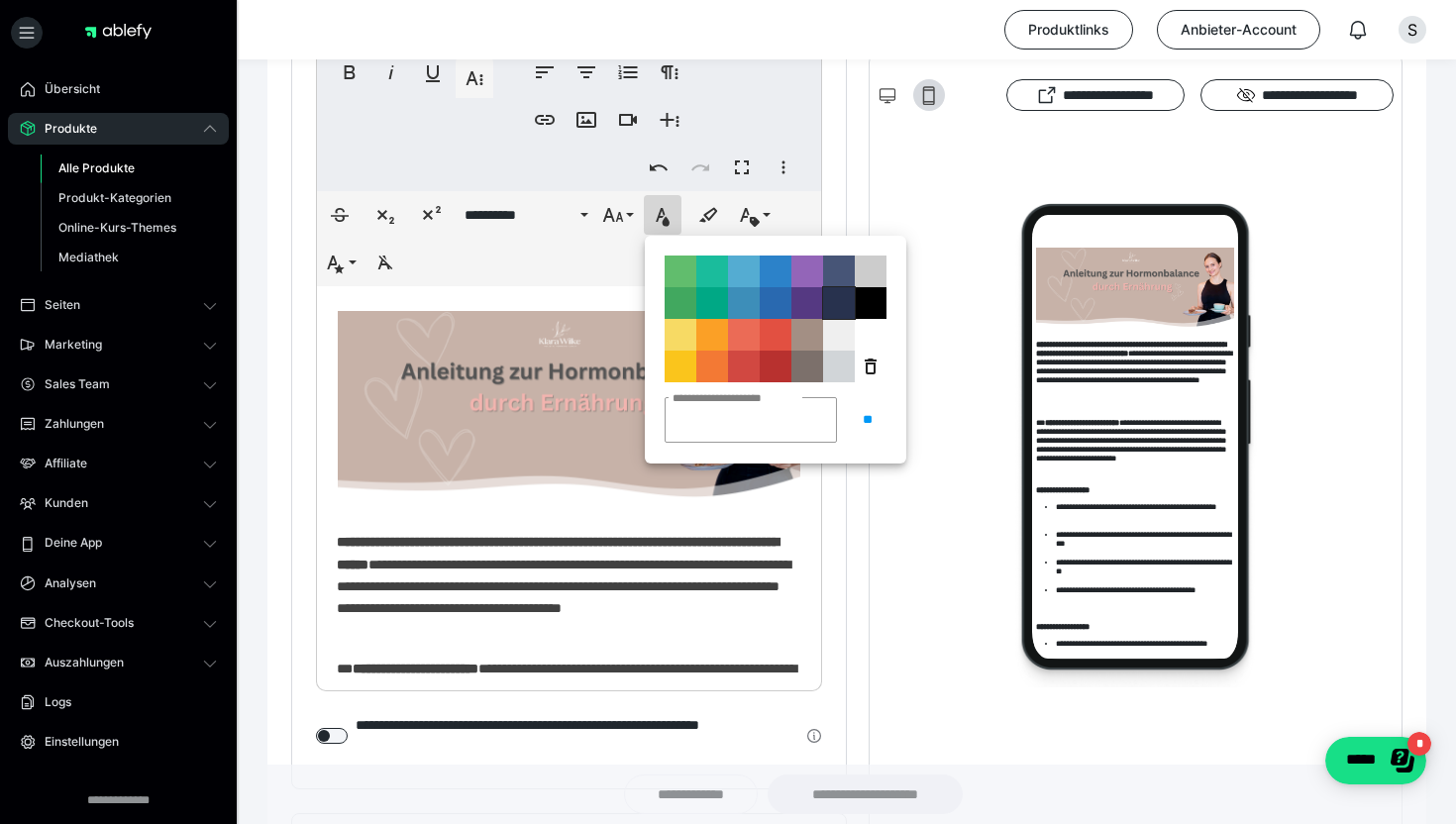click on "**********" at bounding box center (839, 303) 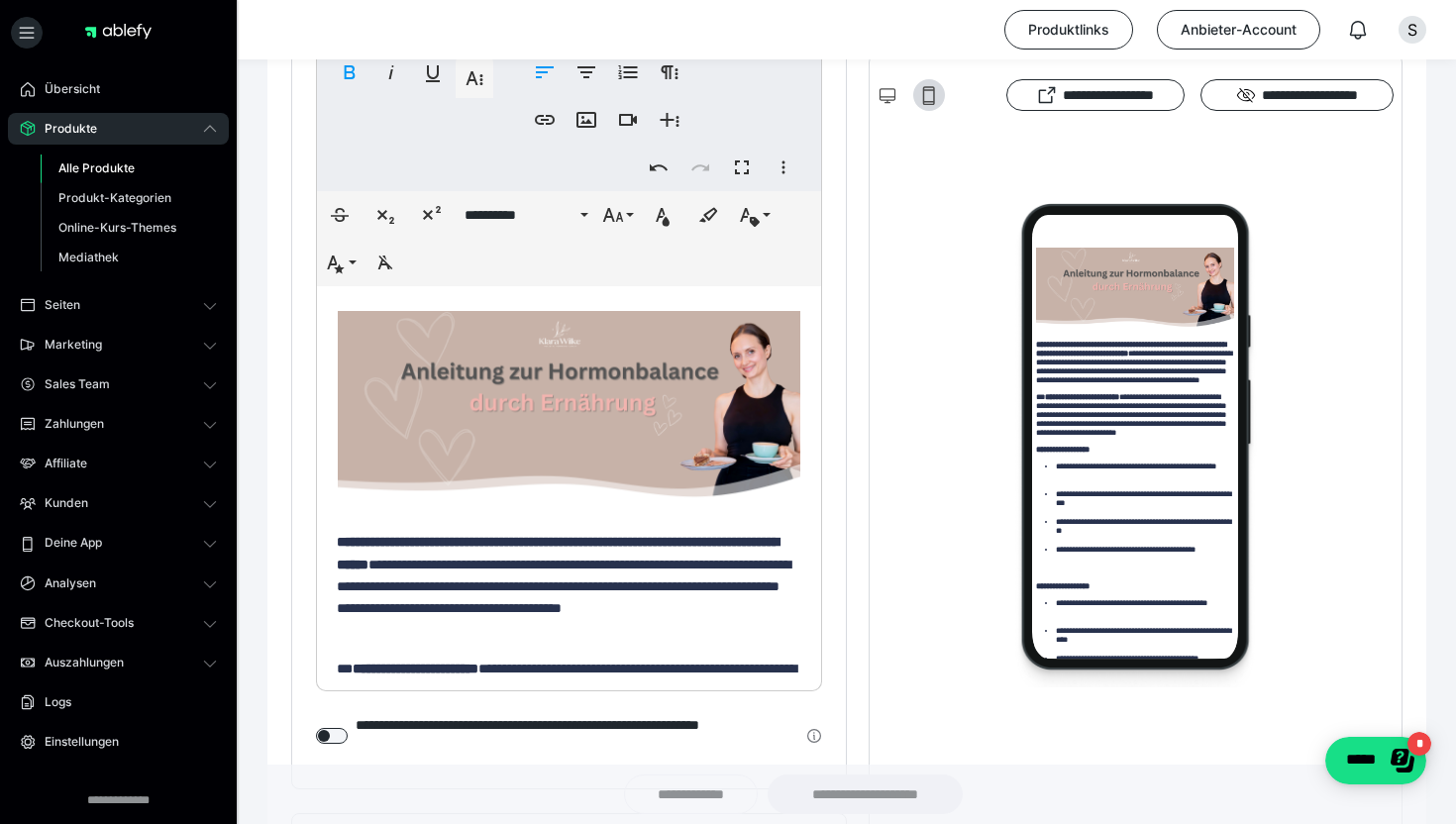 click at bounding box center (1135, 445) 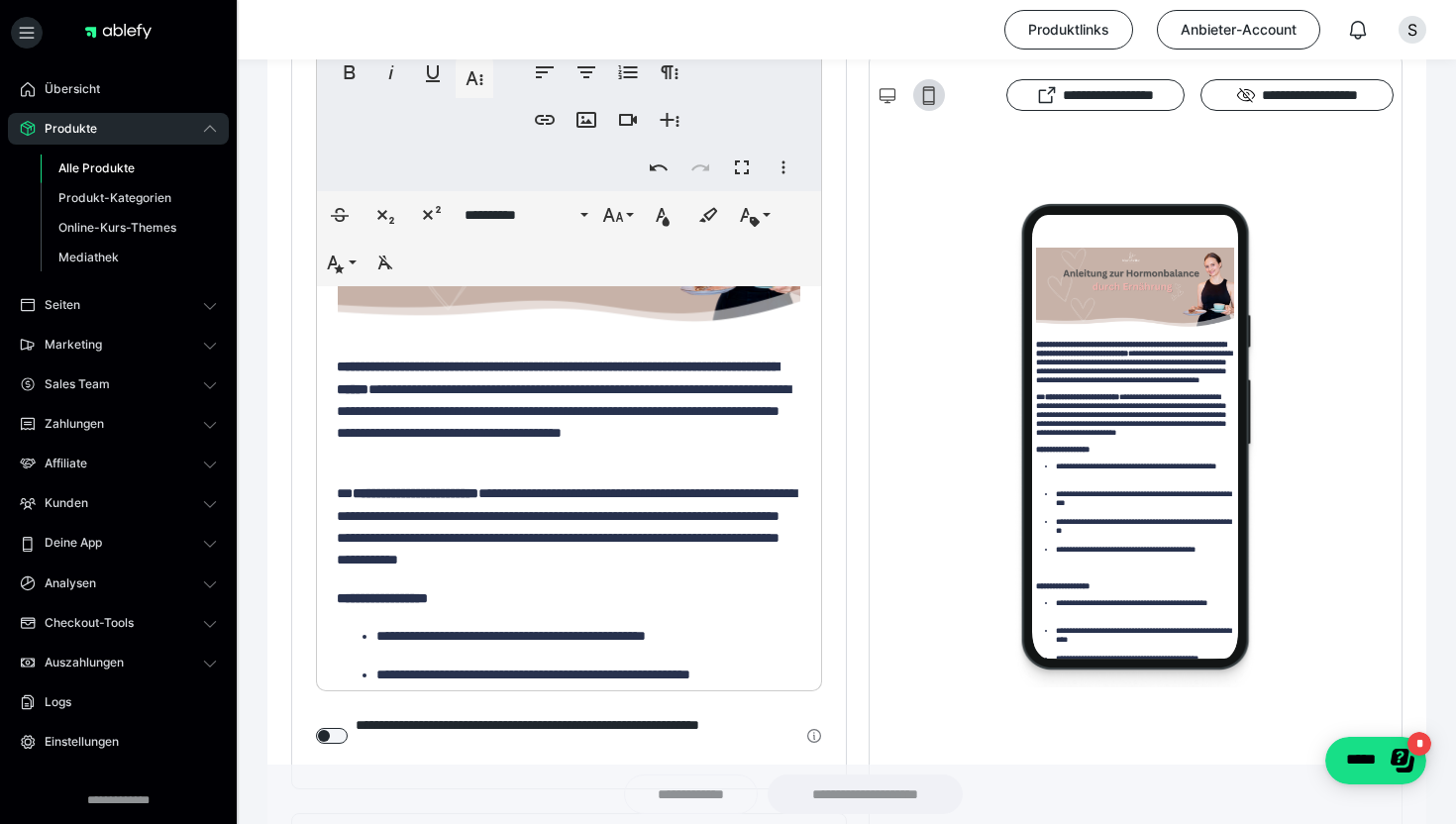 scroll, scrollTop: 160, scrollLeft: 0, axis: vertical 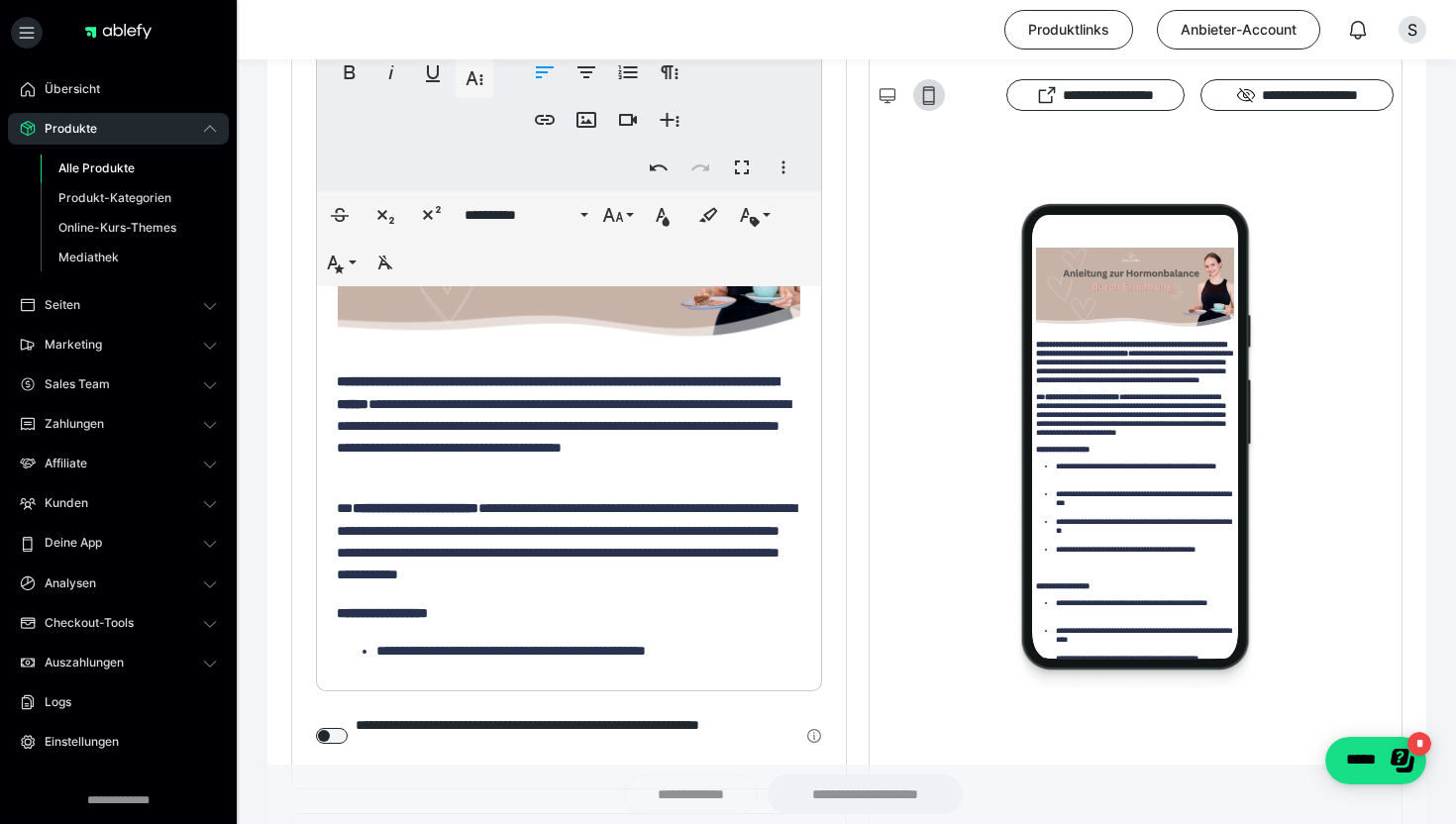 click on "**********" at bounding box center [564, 426] 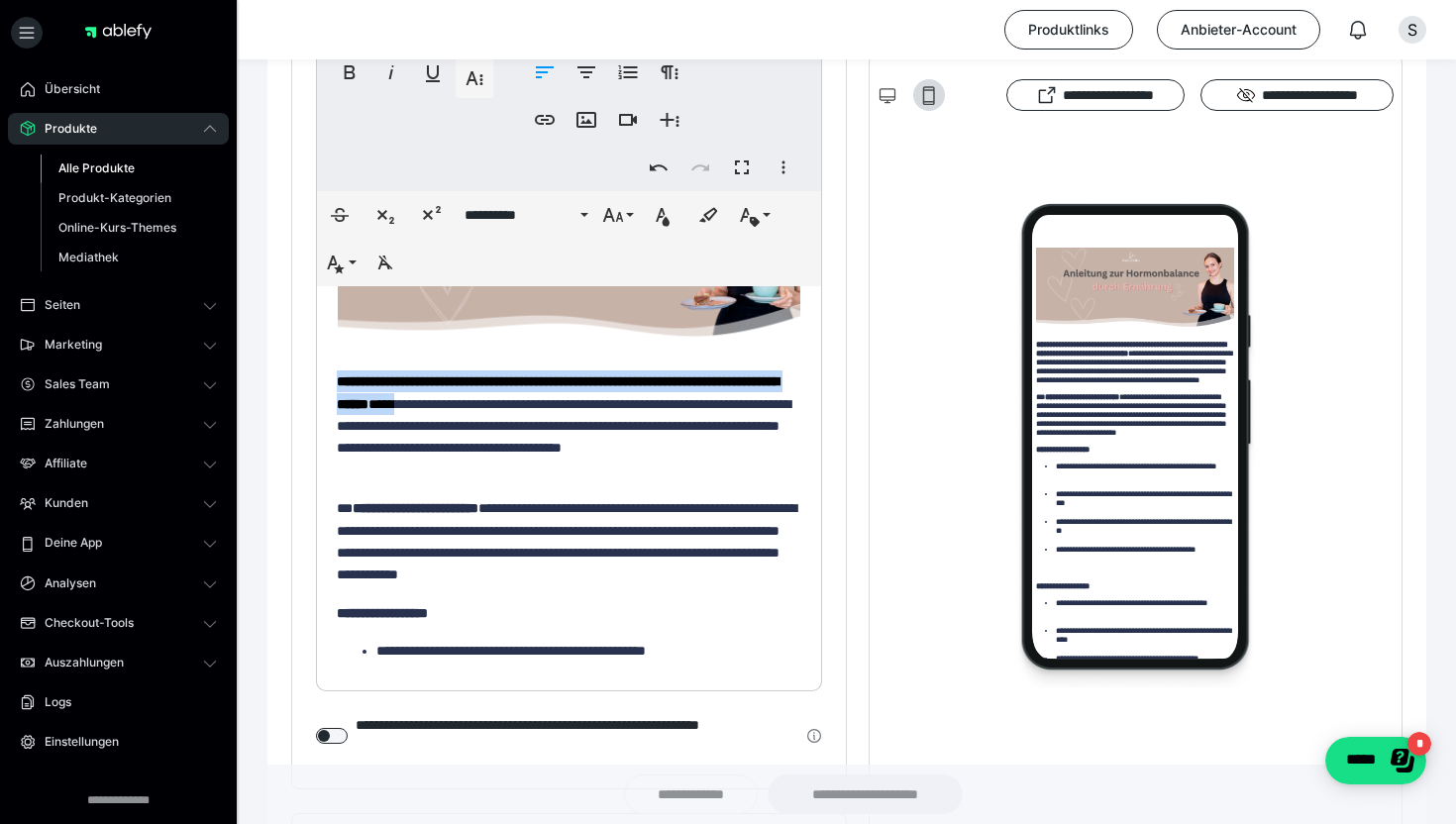 drag, startPoint x: 523, startPoint y: 405, endPoint x: 349, endPoint y: 389, distance: 174.73408 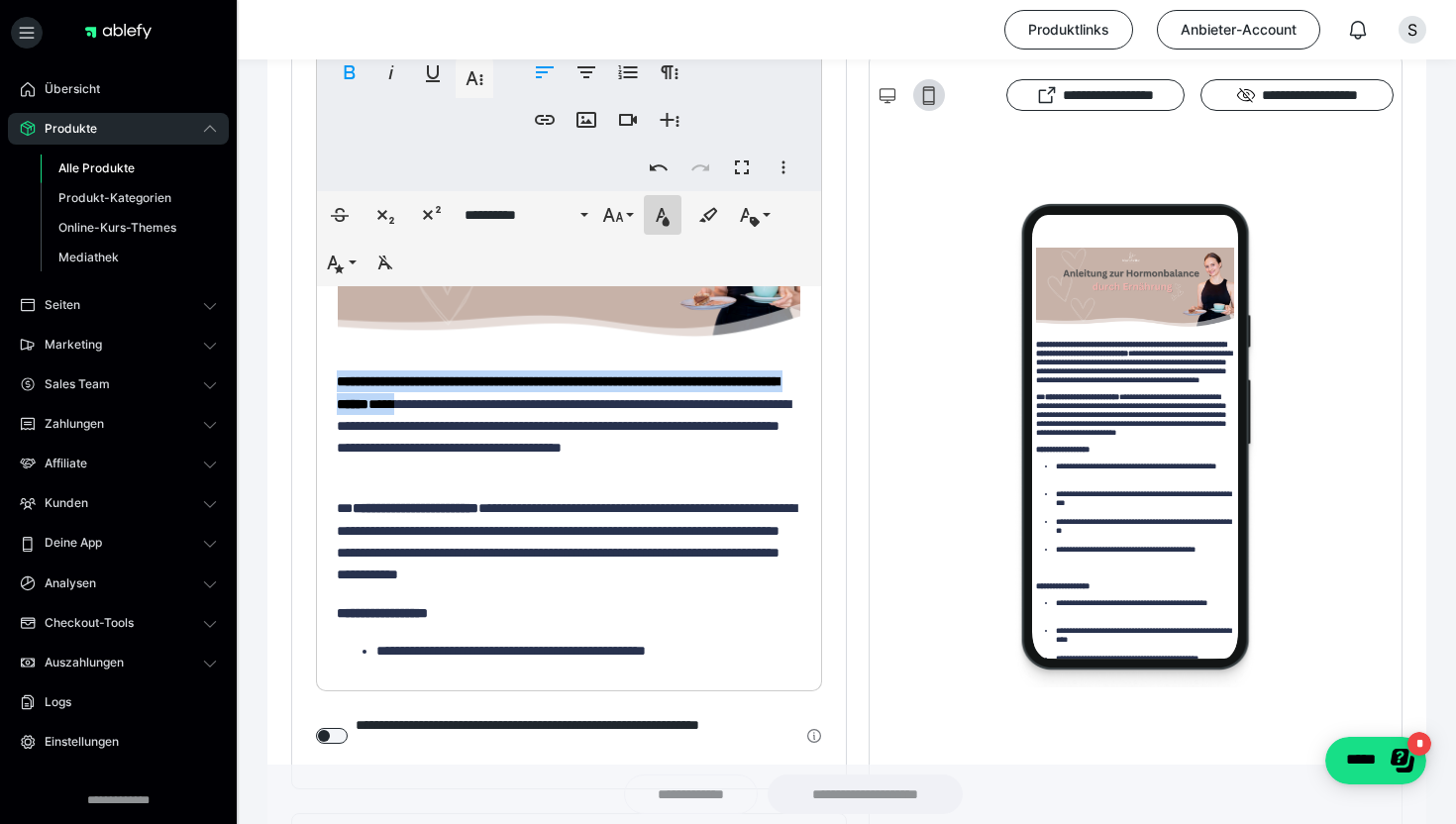 click on "*********" at bounding box center (663, 215) 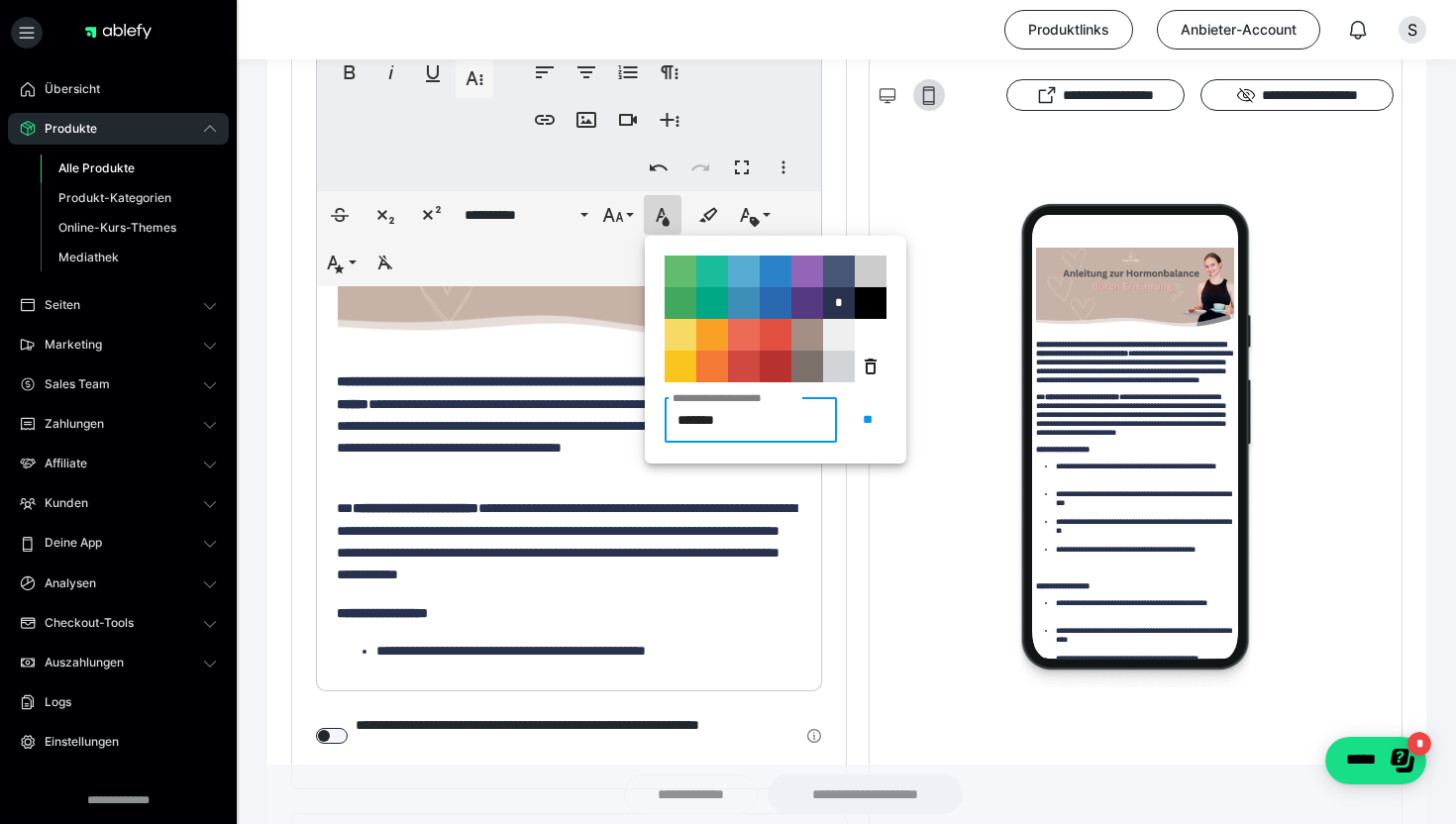 click on "*******" at bounding box center (751, 420) 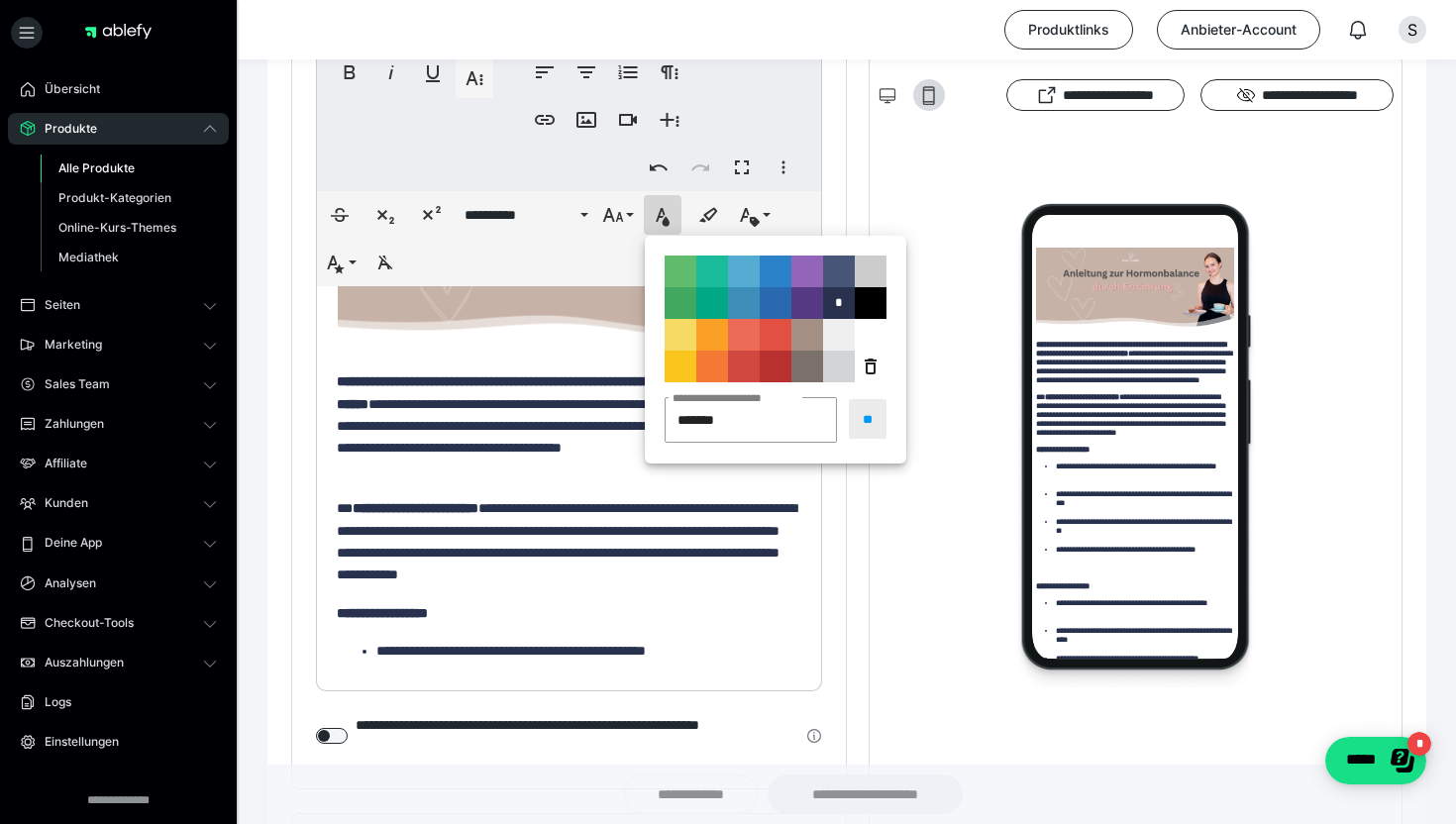 click on "**" at bounding box center (868, 419) 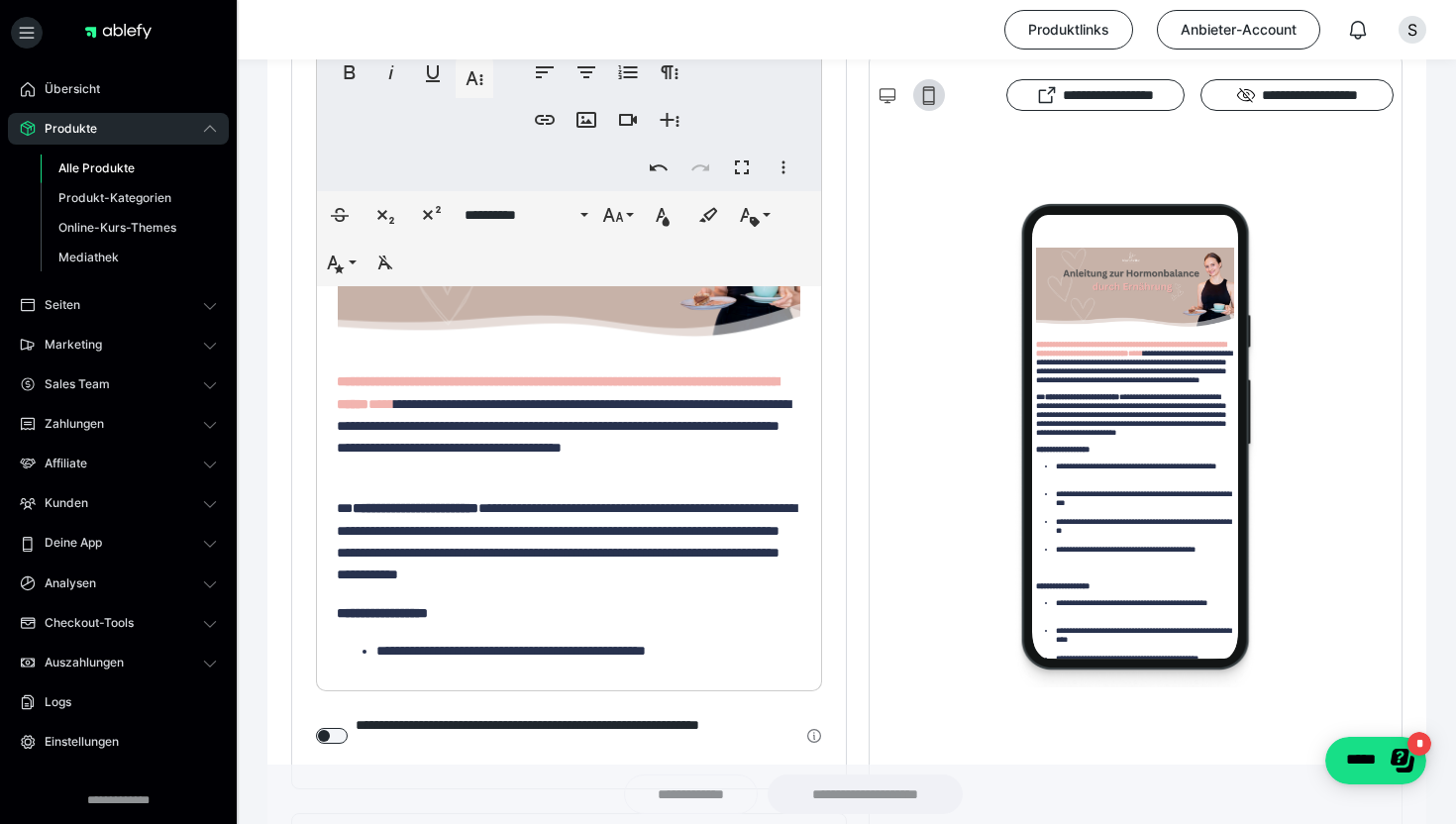 click on "**********" at bounding box center [1135, 466] 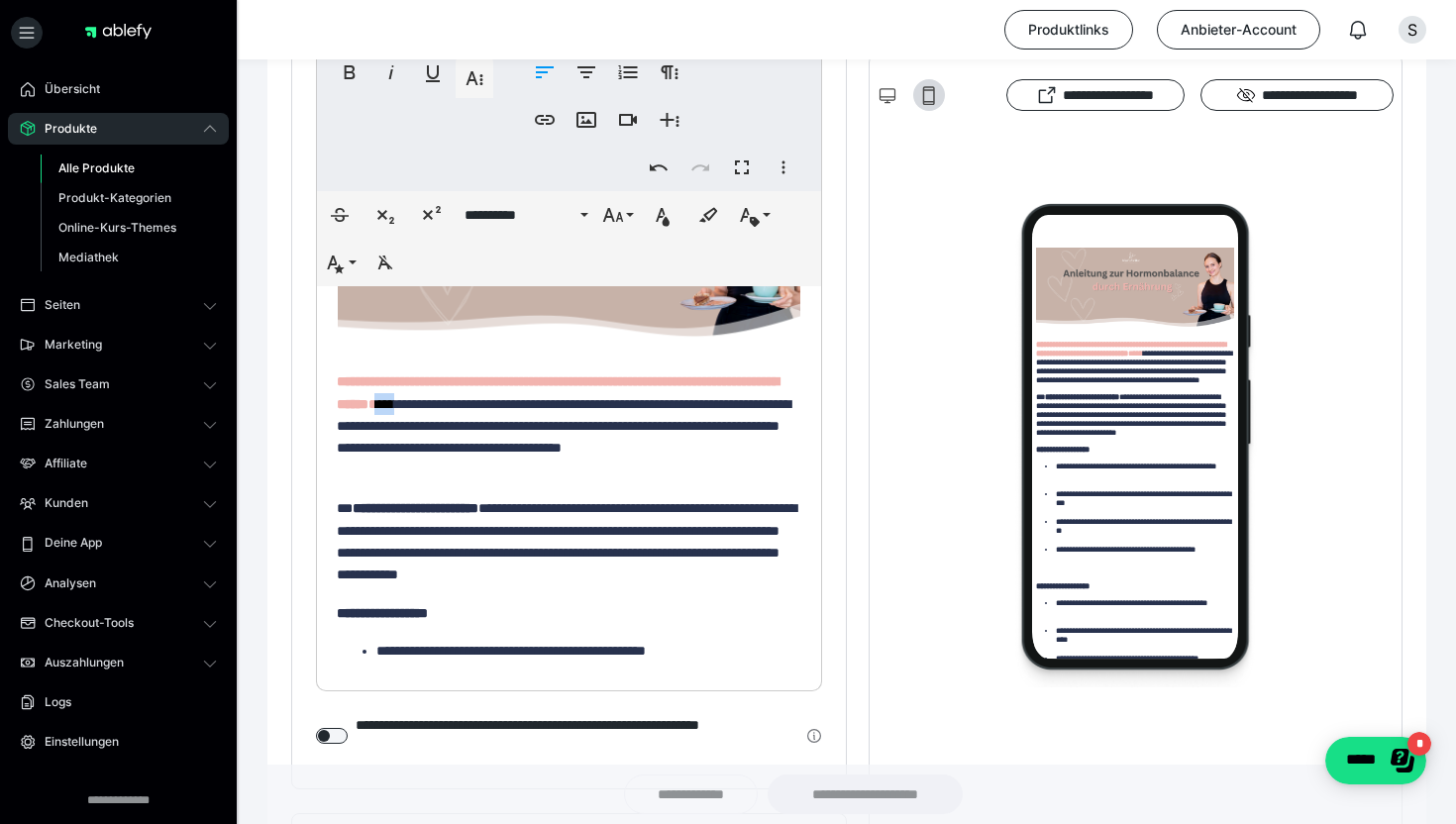 drag, startPoint x: 559, startPoint y: 407, endPoint x: 521, endPoint y: 405, distance: 38.052595 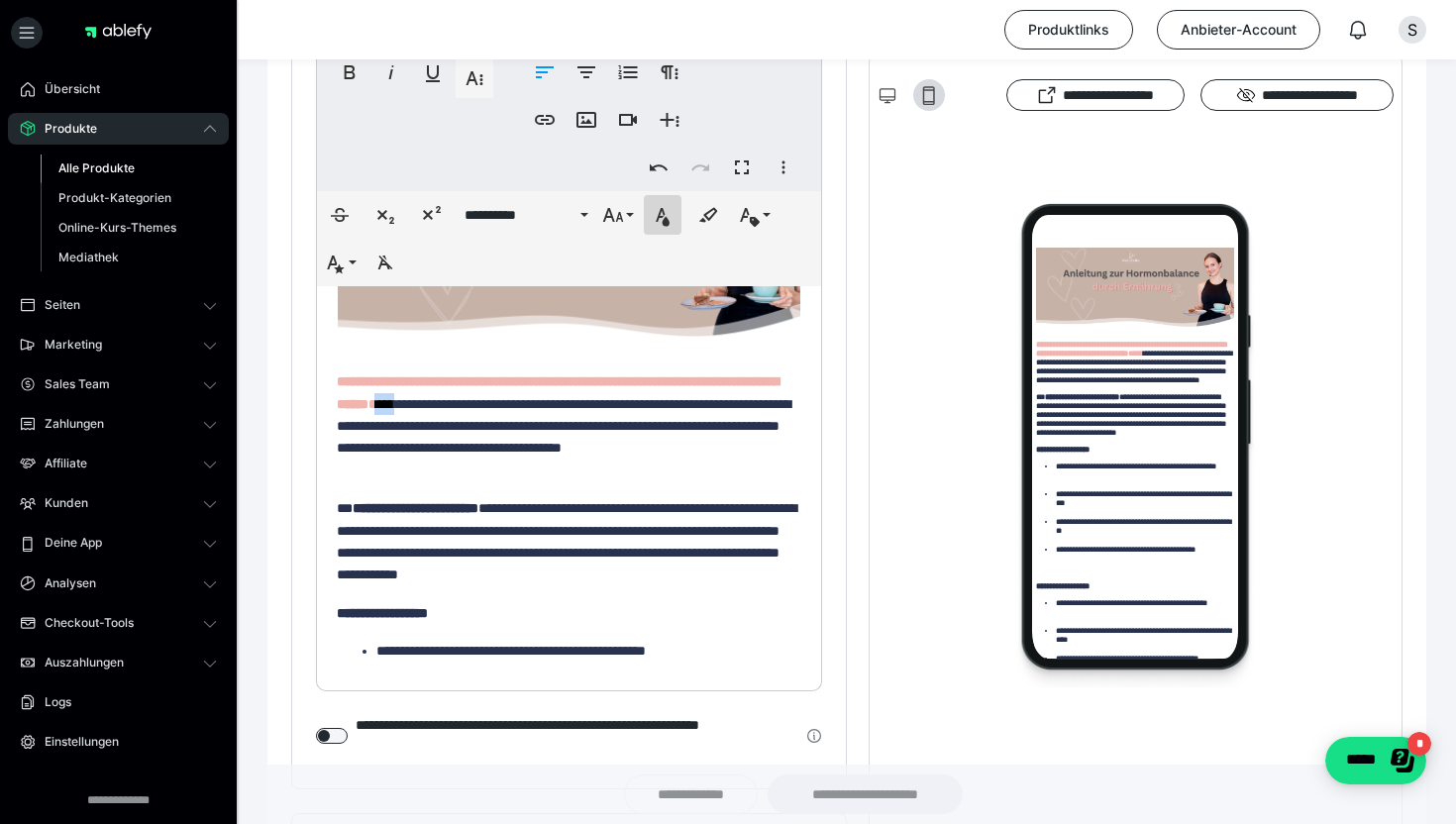 click on "*********" at bounding box center (663, 215) 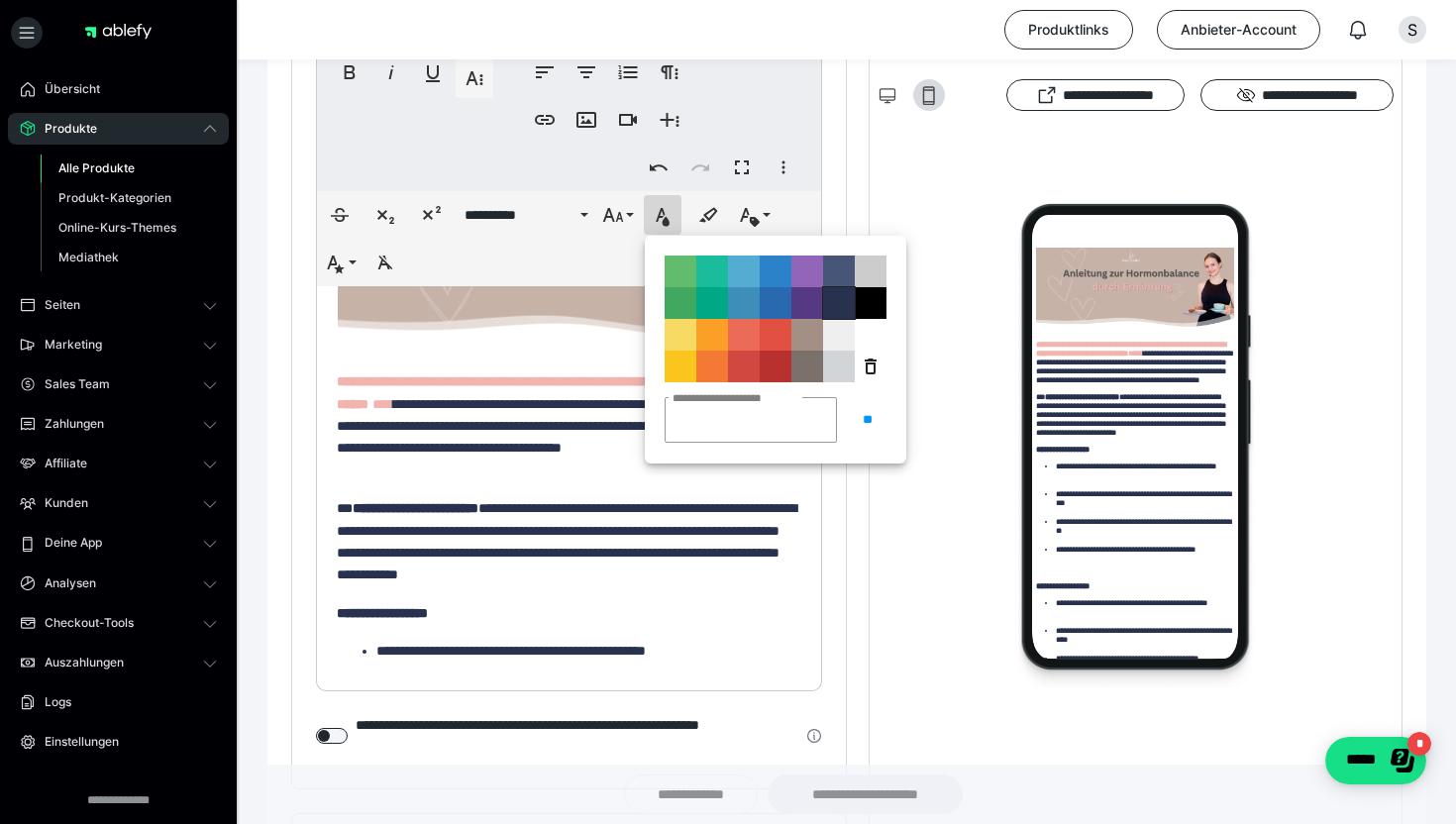 click on "**********" at bounding box center [839, 303] 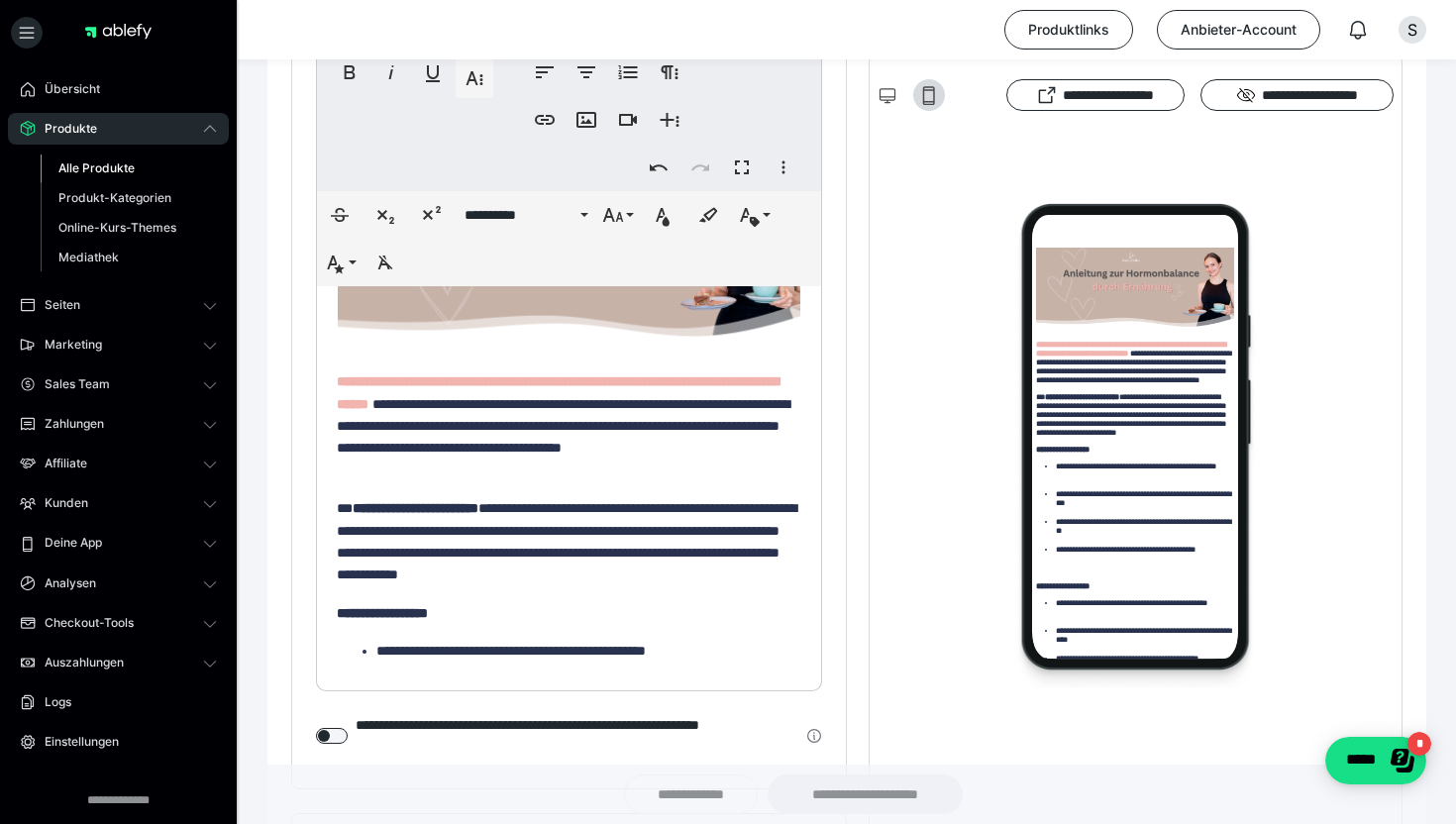 click at bounding box center (1135, 445) 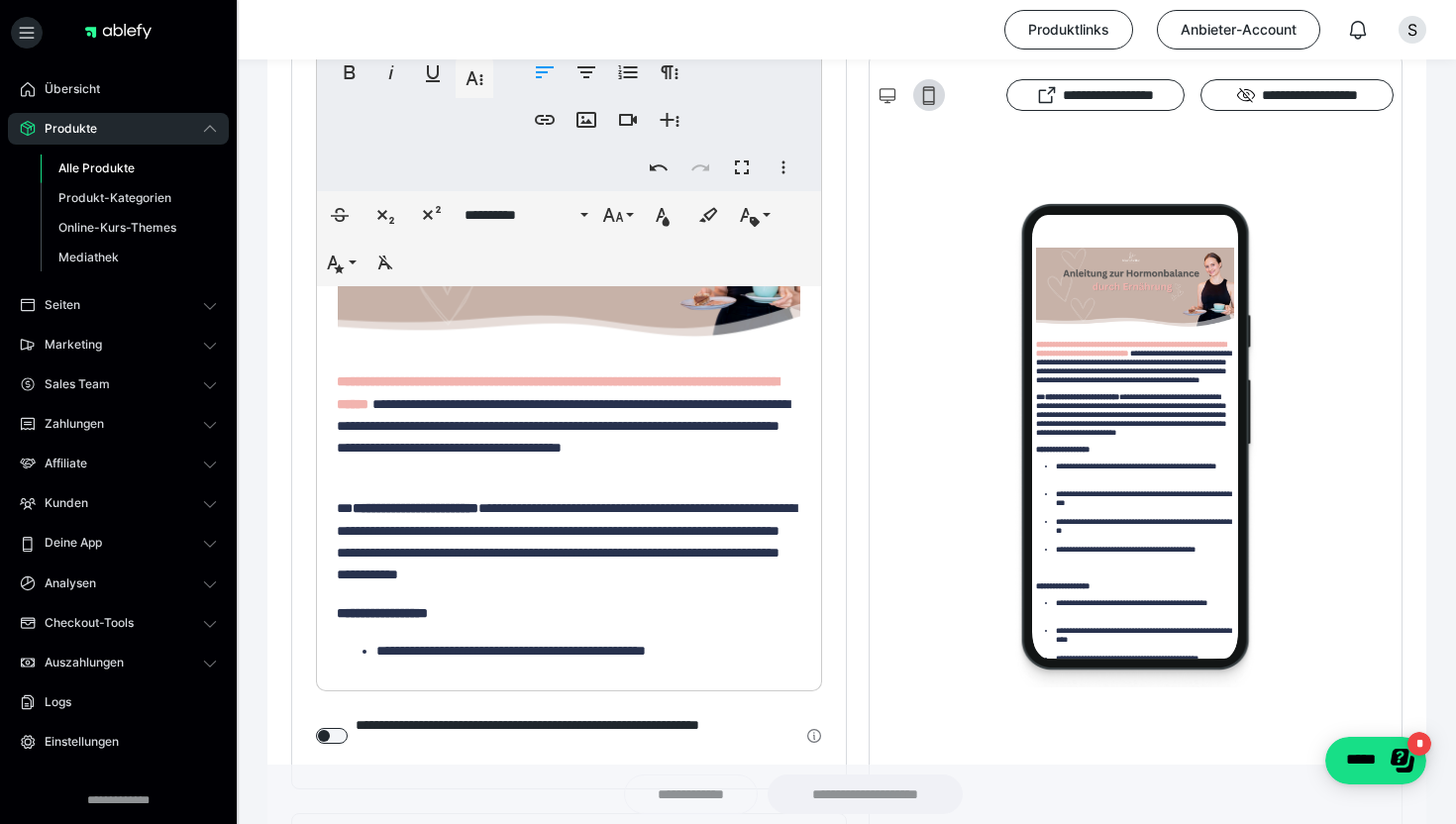 click on "**********" at bounding box center [563, 426] 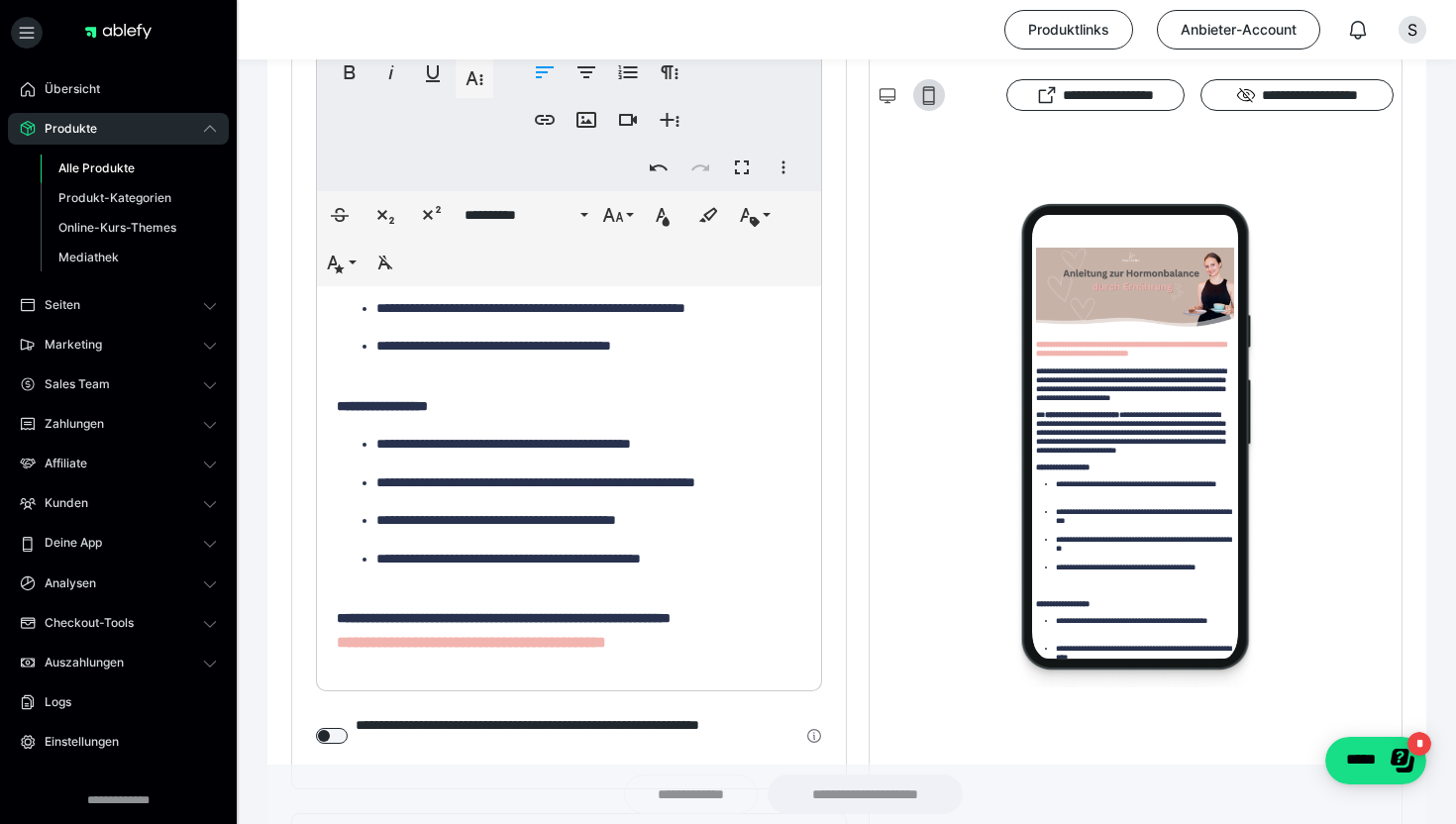 scroll, scrollTop: 655, scrollLeft: 0, axis: vertical 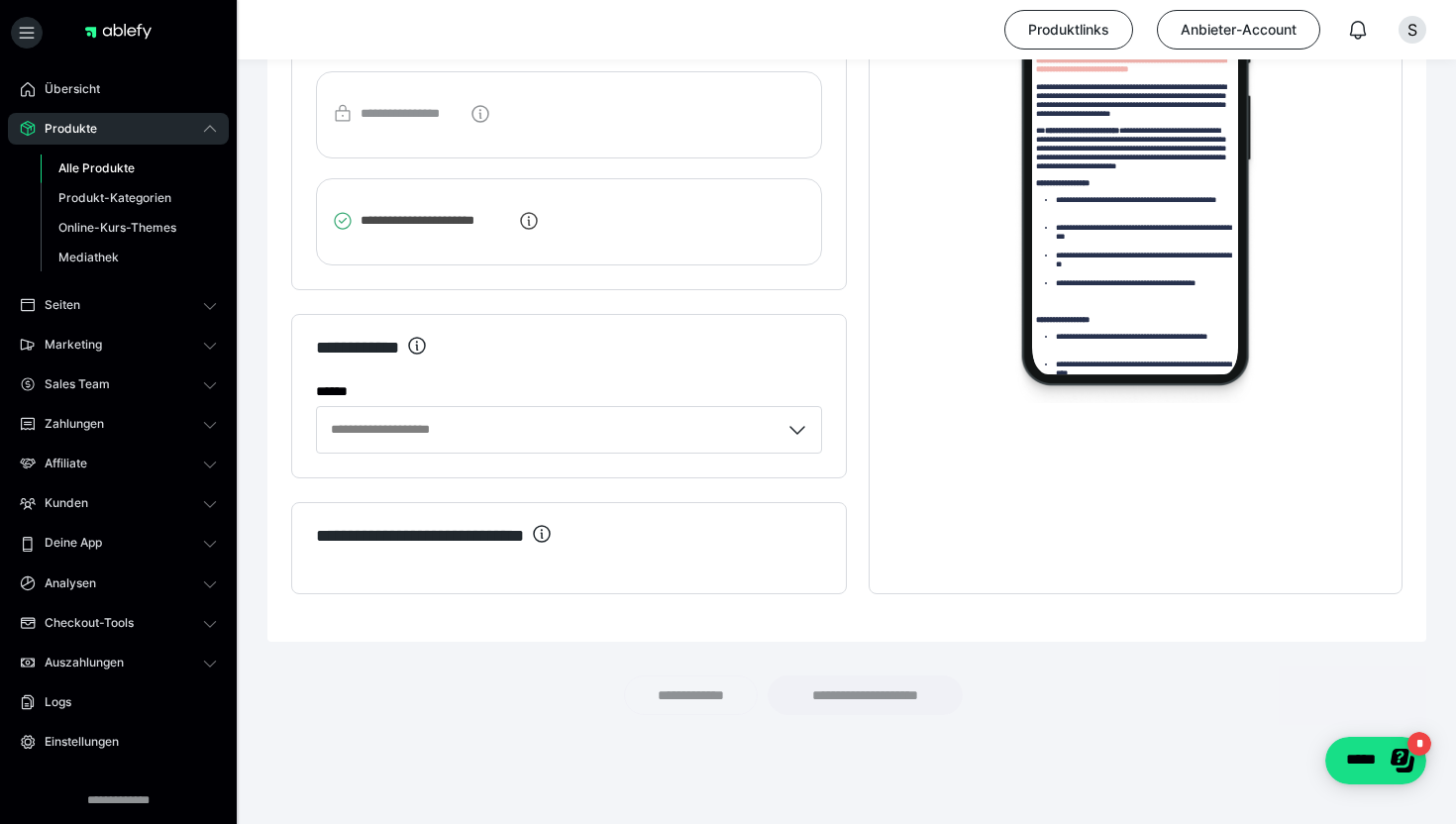 click on "**********" at bounding box center (865, 695) 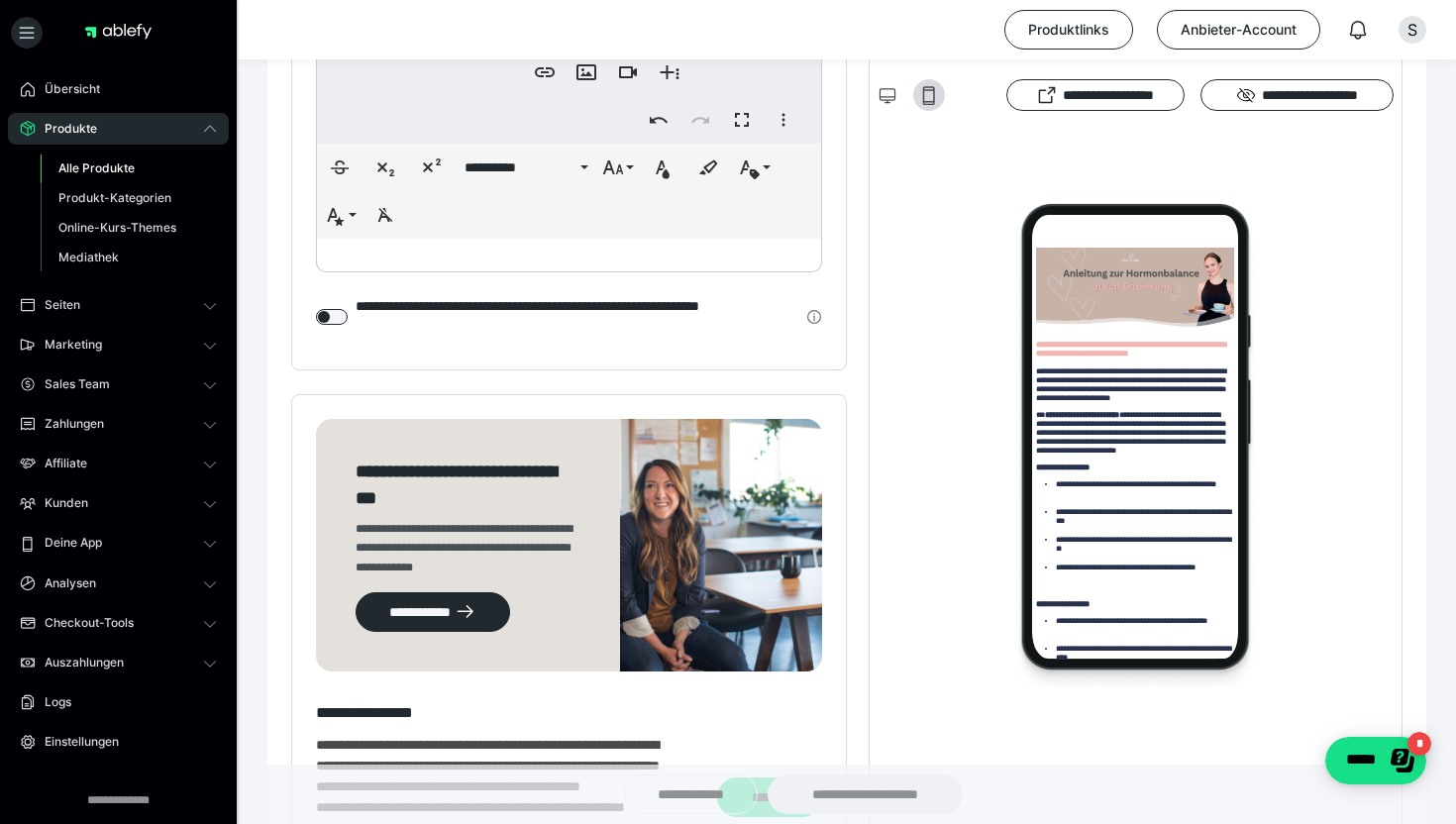 scroll, scrollTop: 1923, scrollLeft: 0, axis: vertical 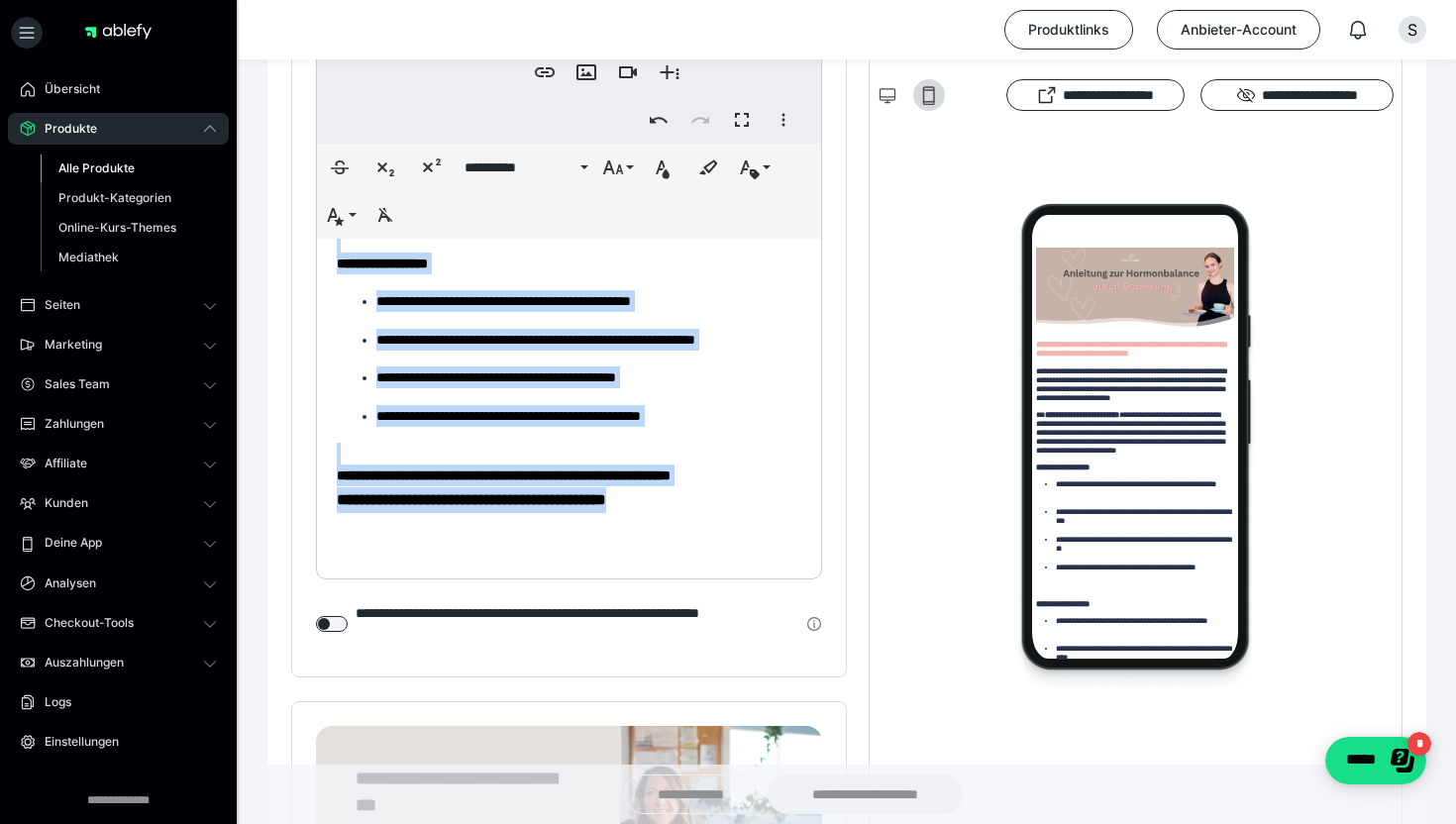 drag, startPoint x: 334, startPoint y: 285, endPoint x: 689, endPoint y: 600, distance: 474.6051 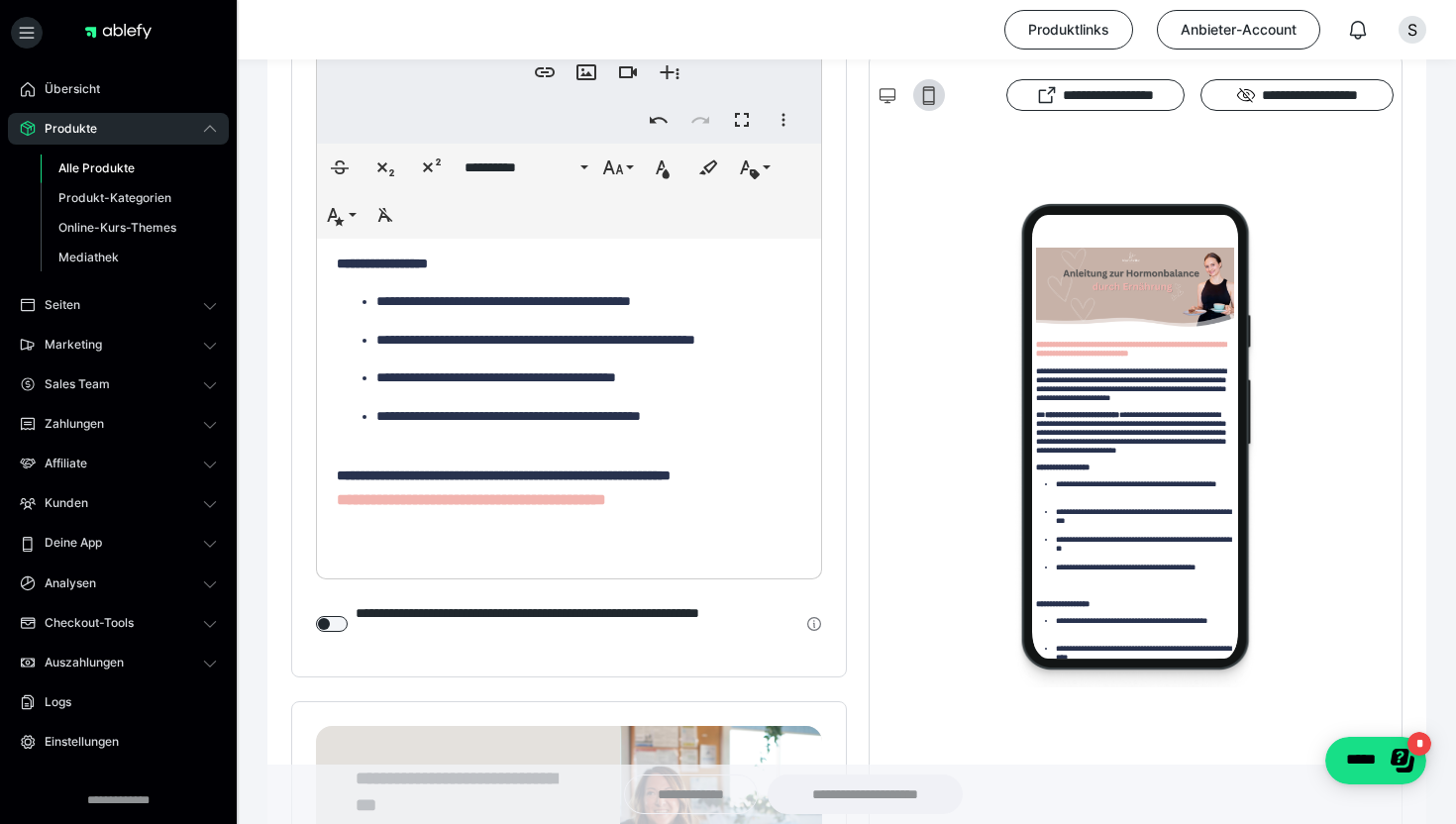 click at bounding box center [1135, 445] 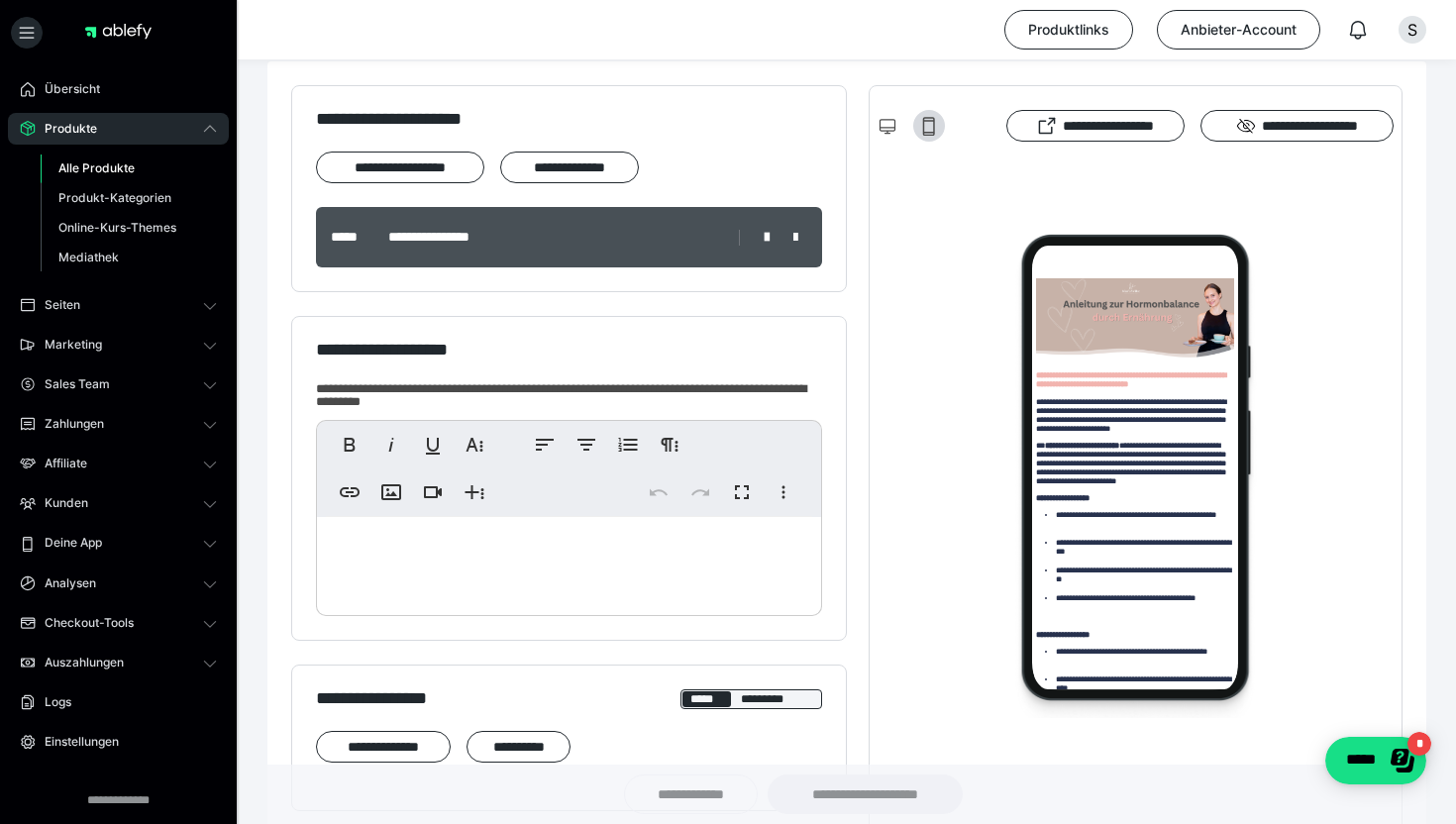 scroll, scrollTop: 0, scrollLeft: 0, axis: both 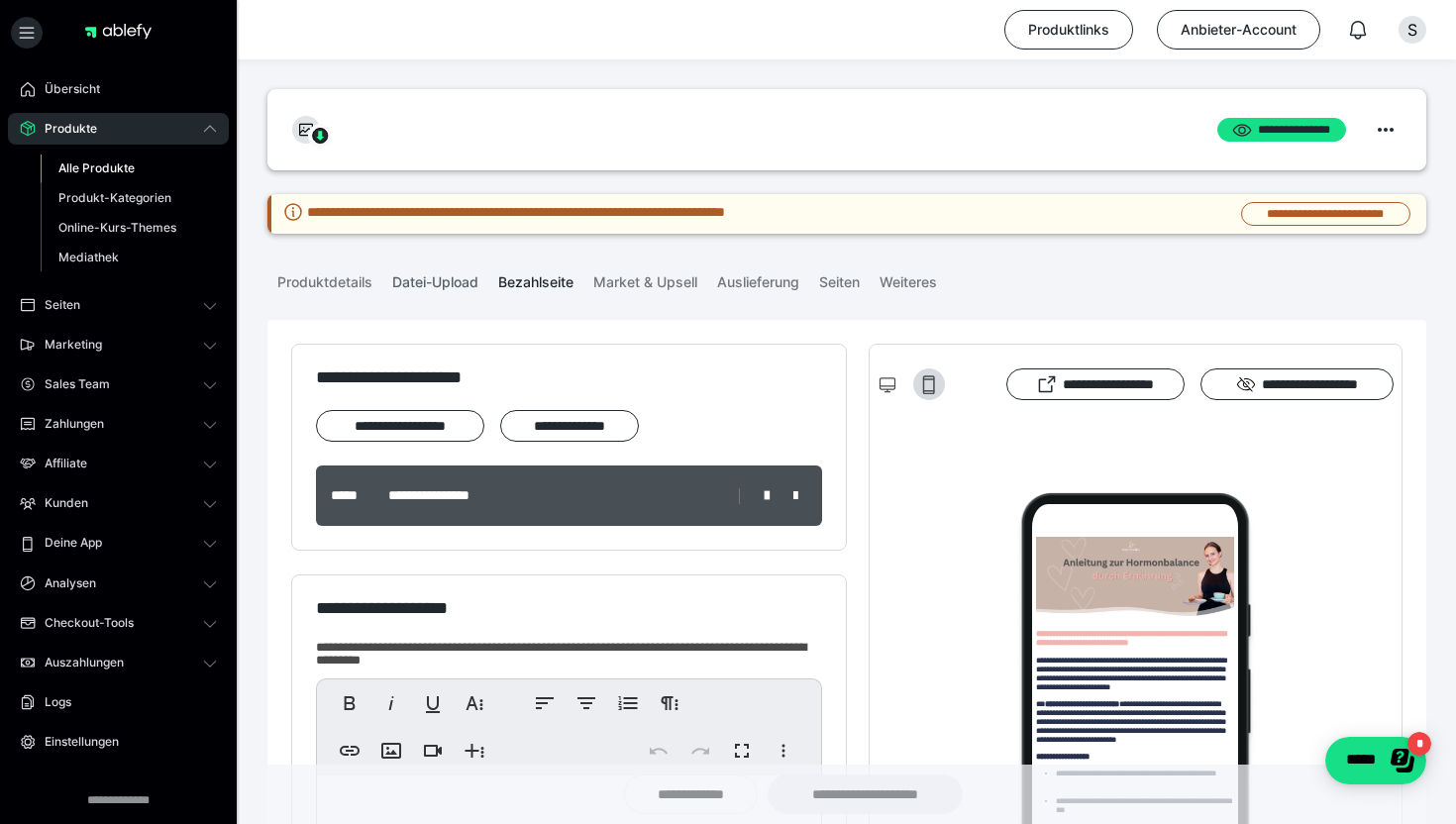 click on "Datei-Upload" at bounding box center [435, 278] 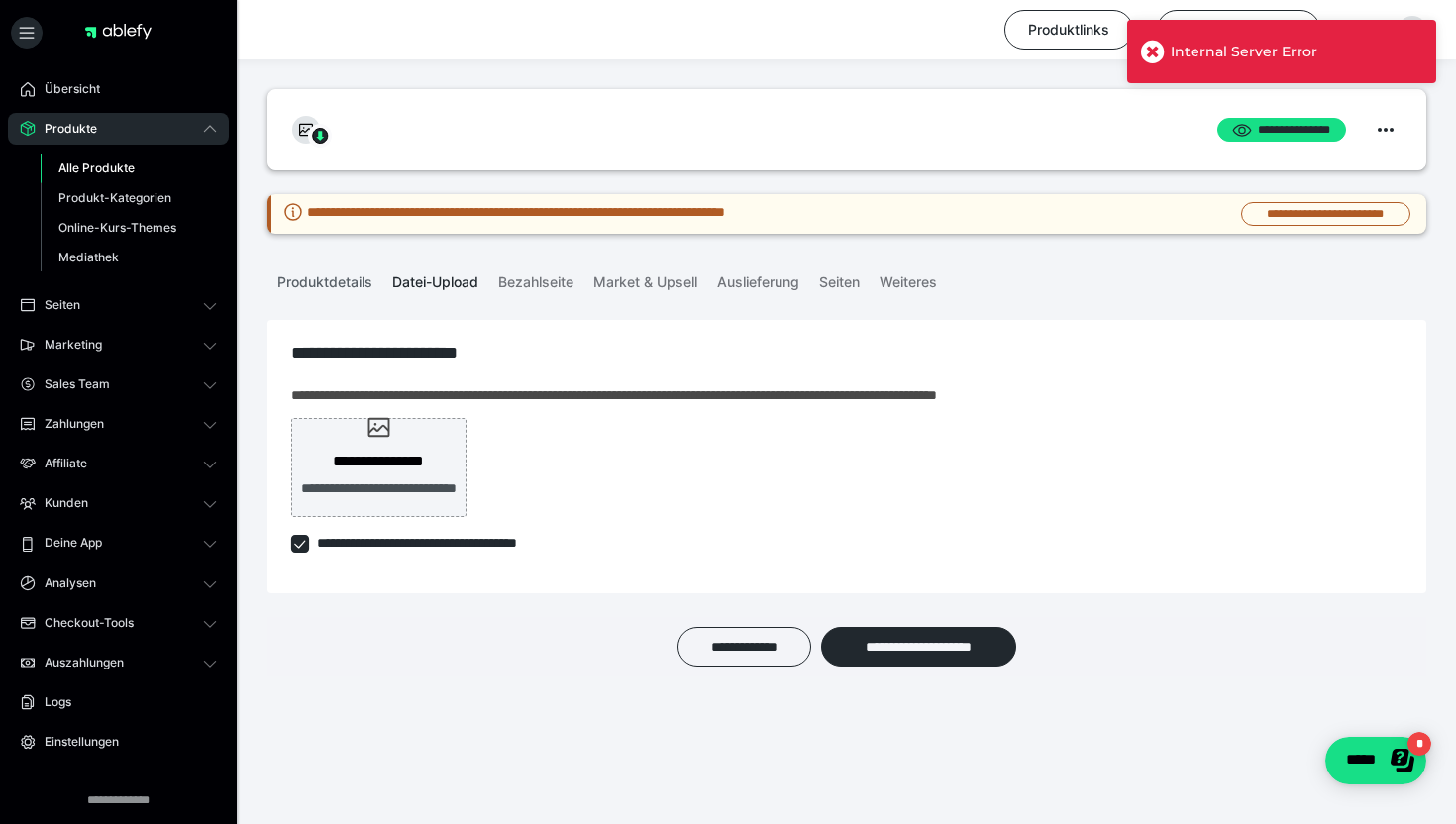 click on "Produktdetails" at bounding box center [325, 278] 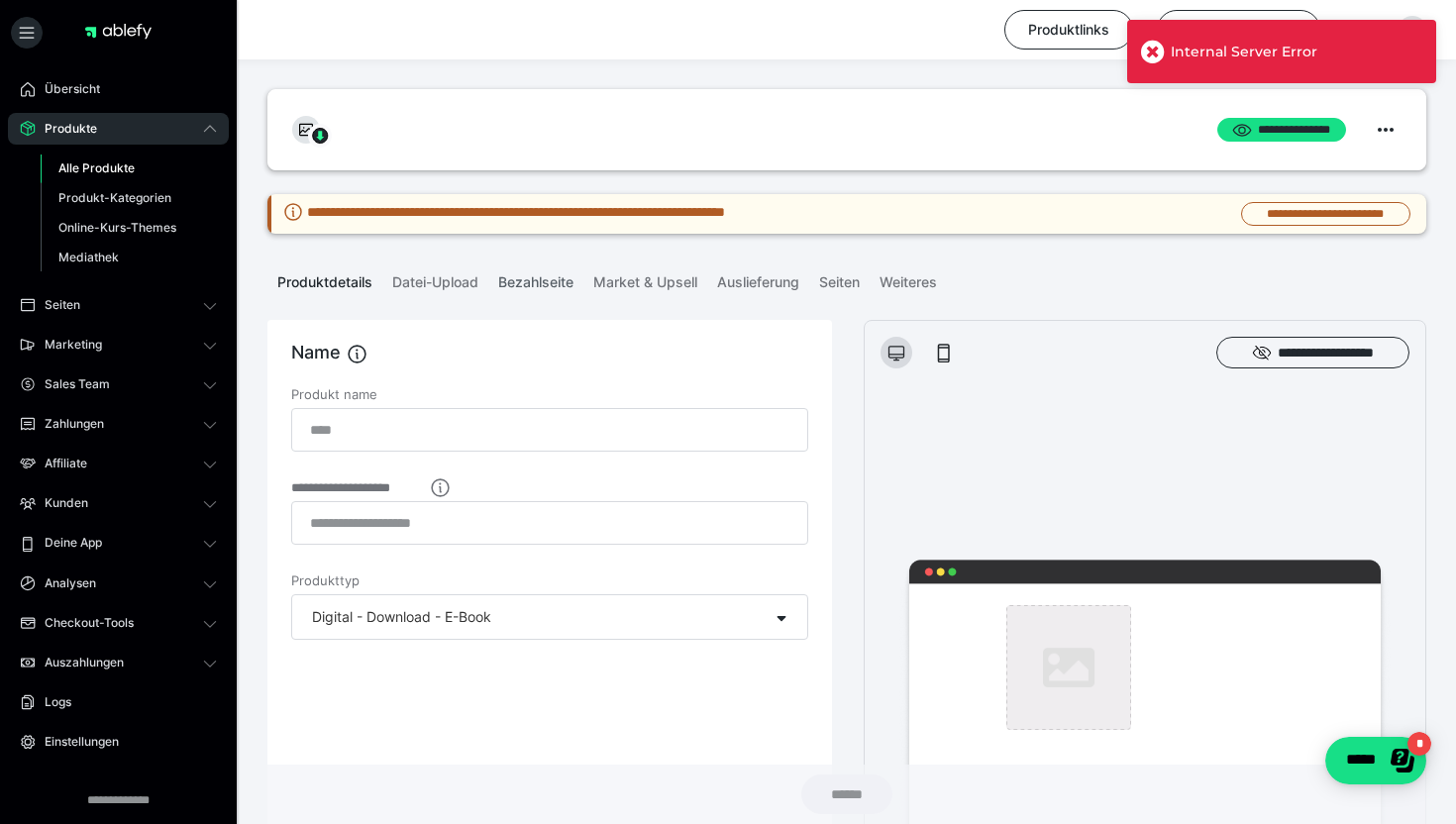 click on "Bezahlseite" at bounding box center (536, 278) 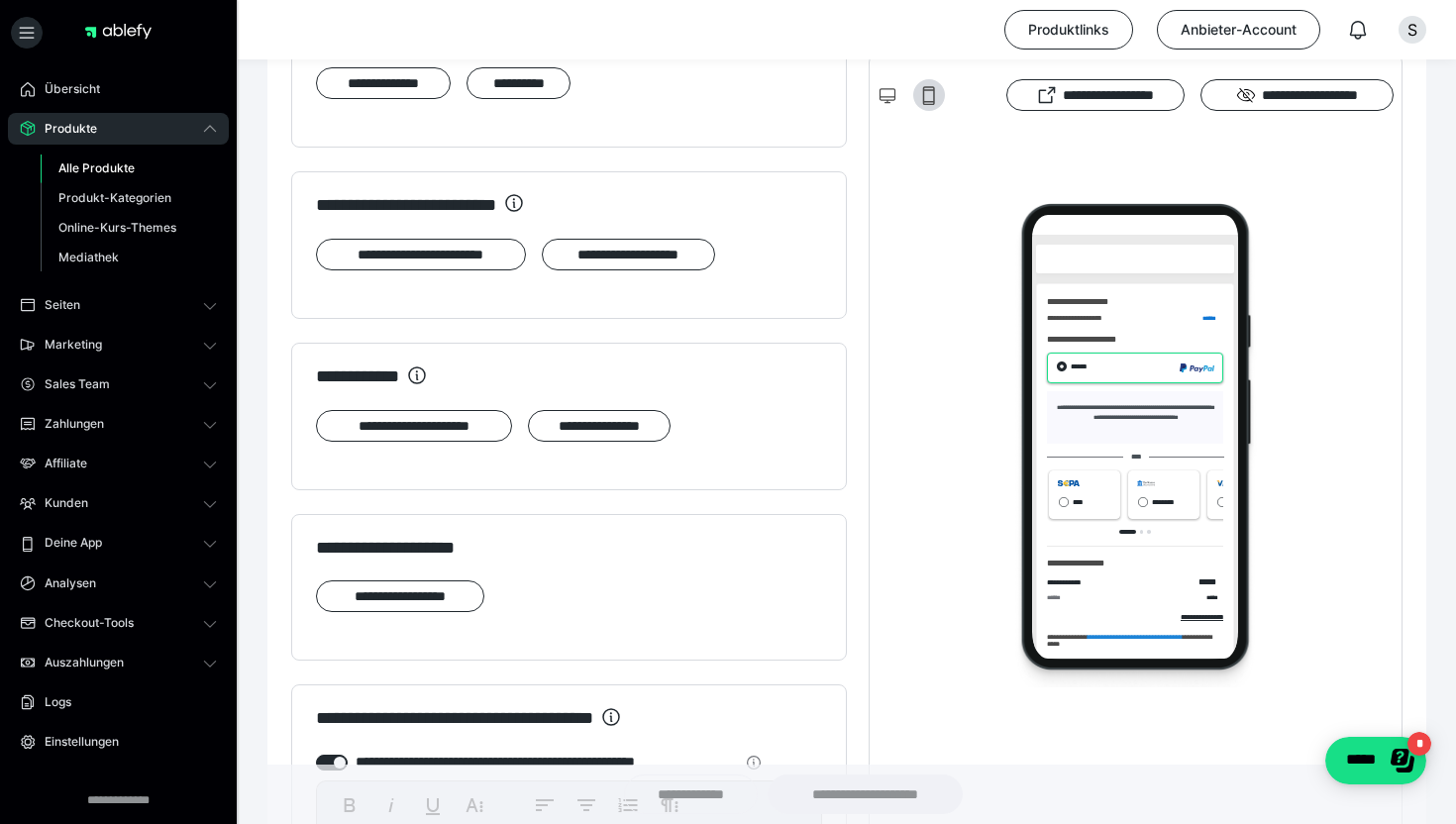 scroll, scrollTop: 0, scrollLeft: 0, axis: both 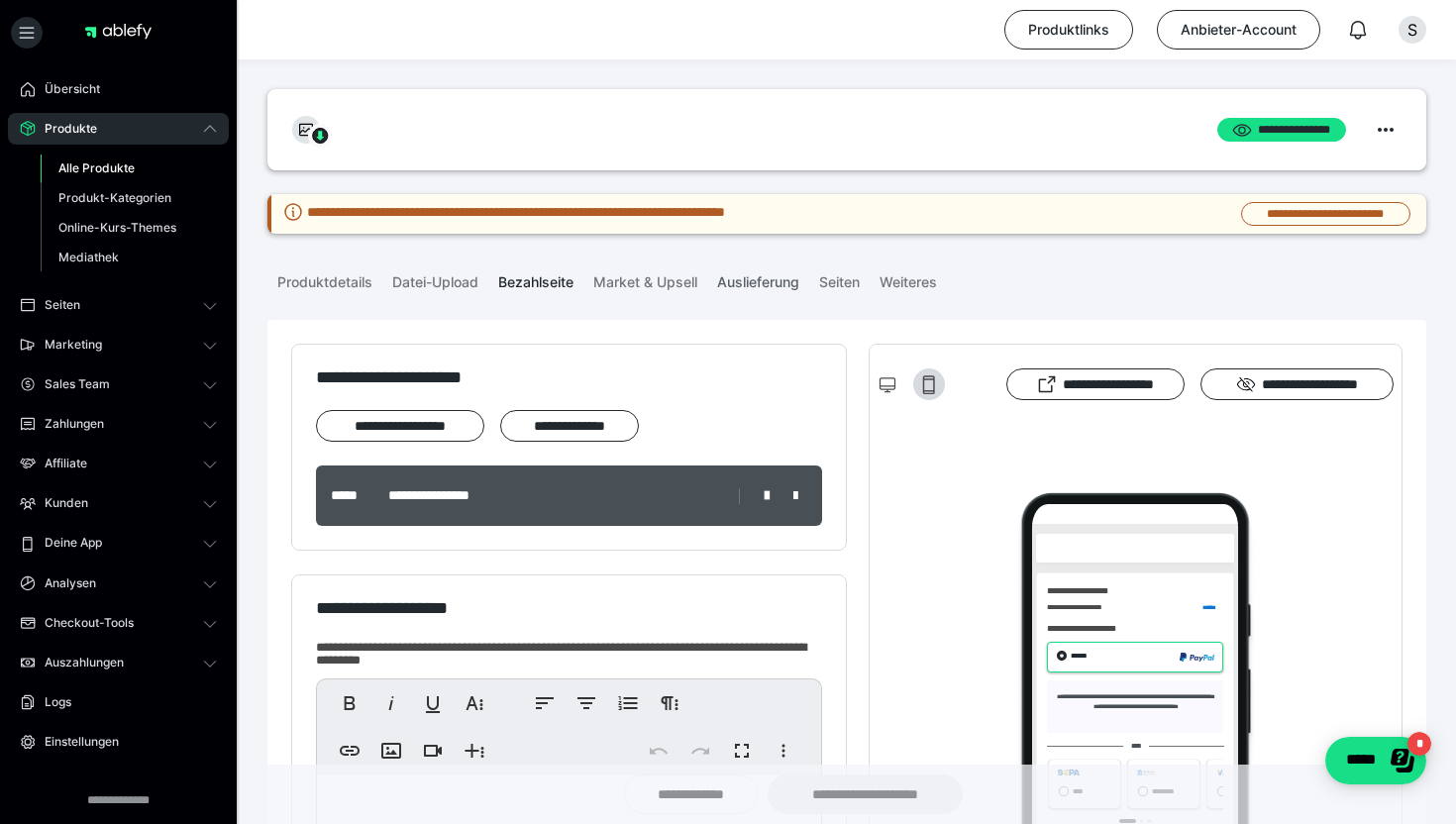 click on "Auslieferung" at bounding box center (758, 278) 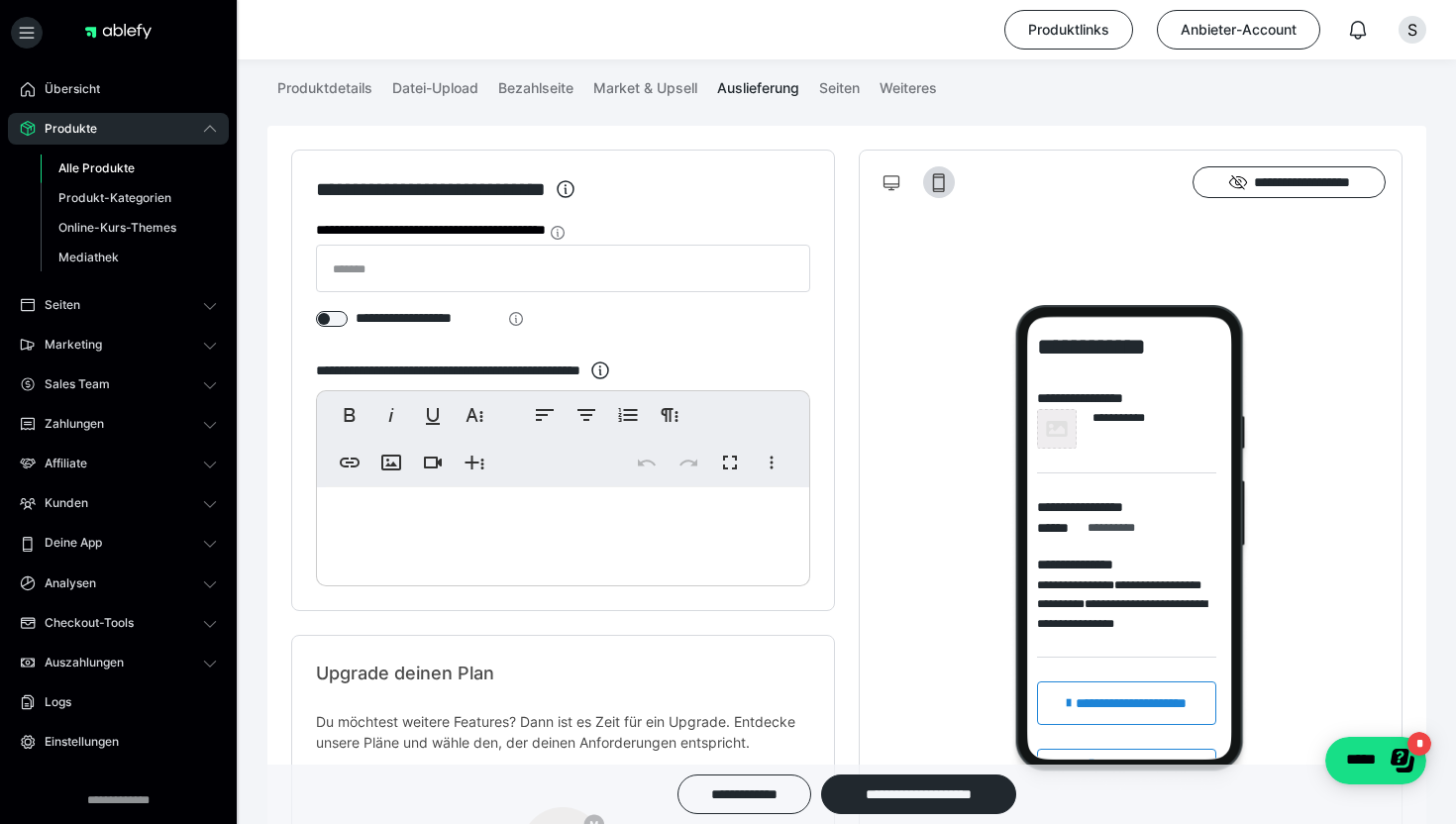 scroll, scrollTop: 139, scrollLeft: 0, axis: vertical 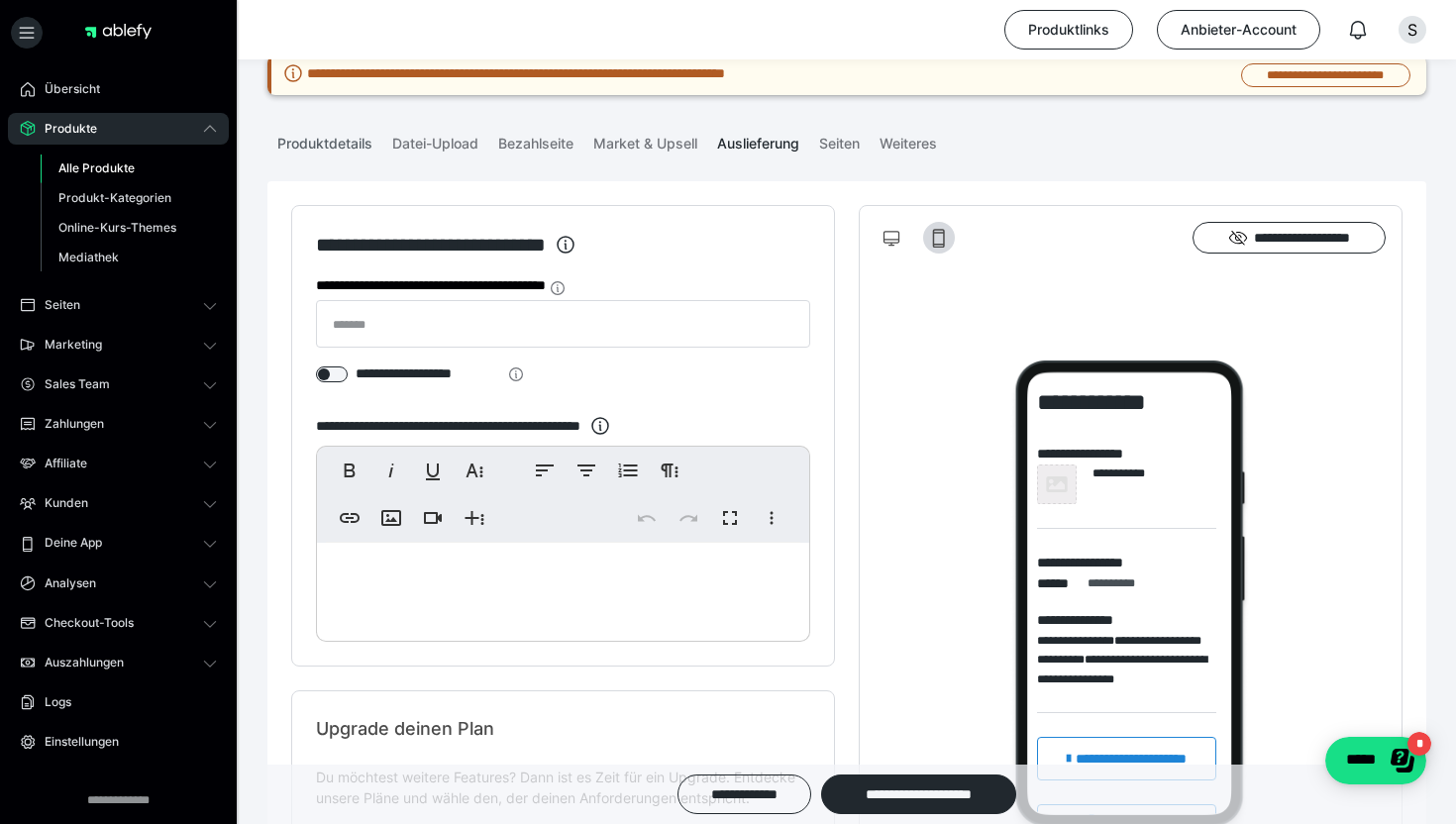 click on "Produktdetails" at bounding box center (325, 140) 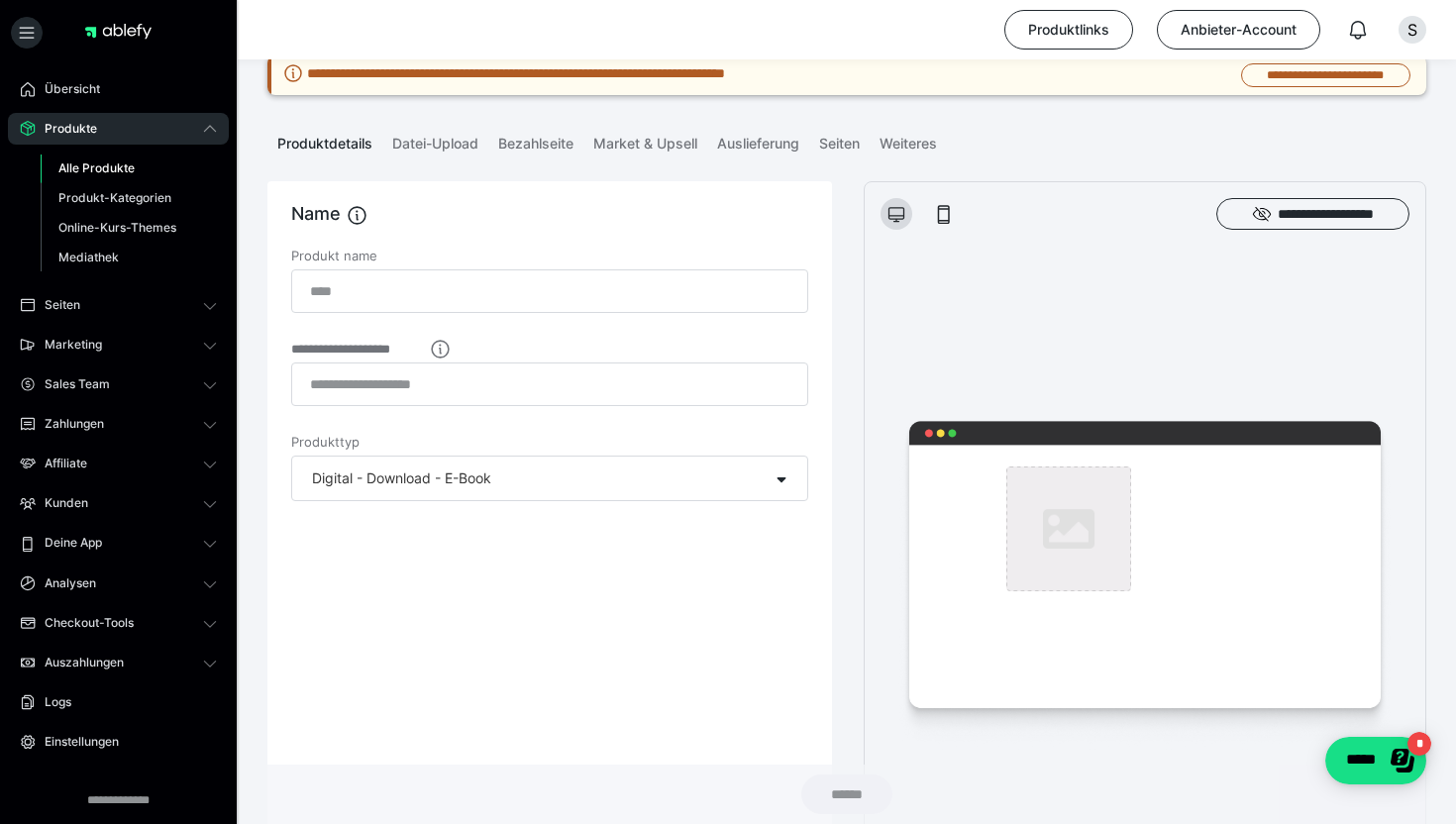 click on "Alle Produkte" at bounding box center [129, 168] 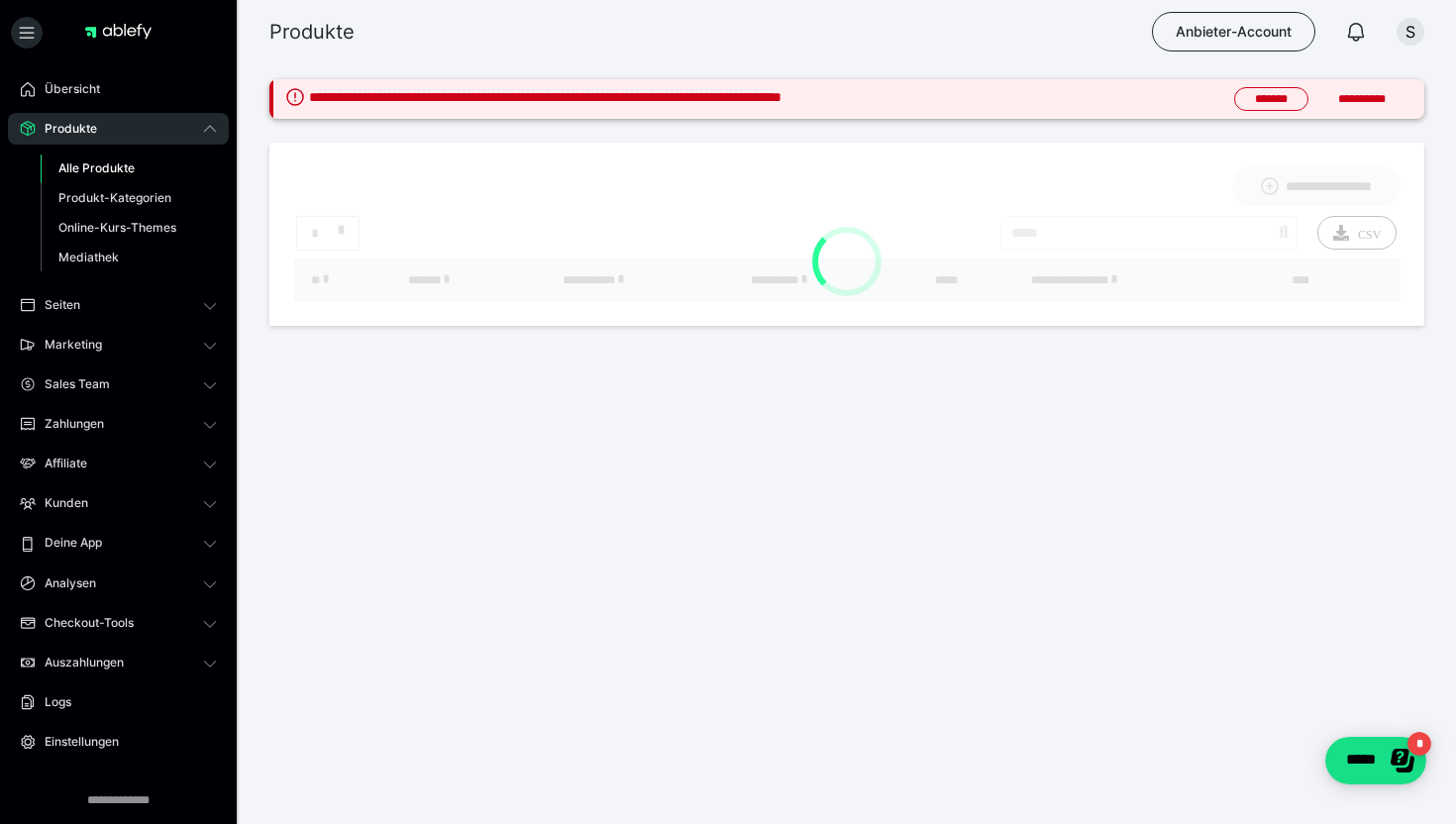 scroll, scrollTop: 0, scrollLeft: 0, axis: both 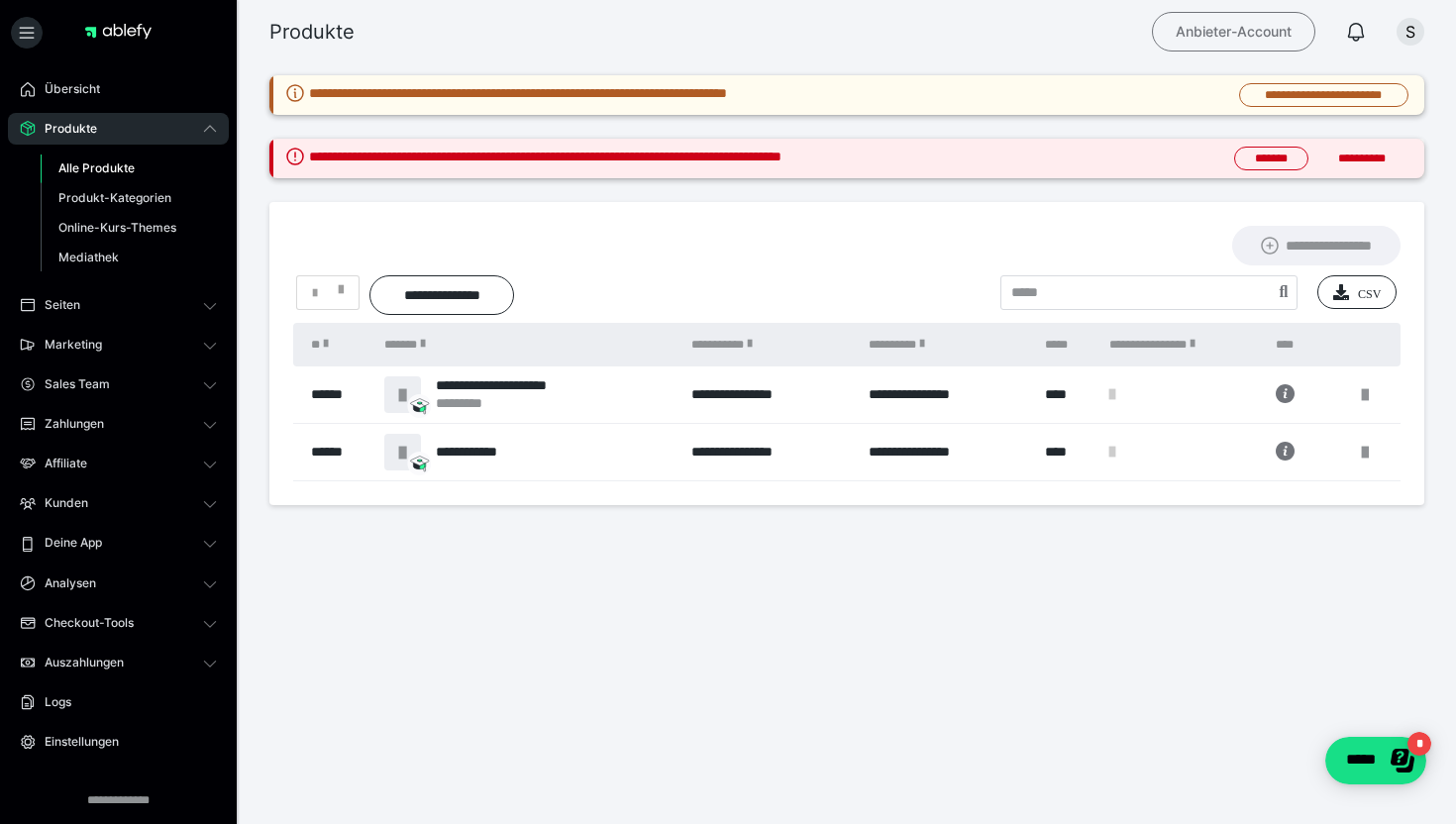 click on "Anbieter-Account" at bounding box center (1233, 32) 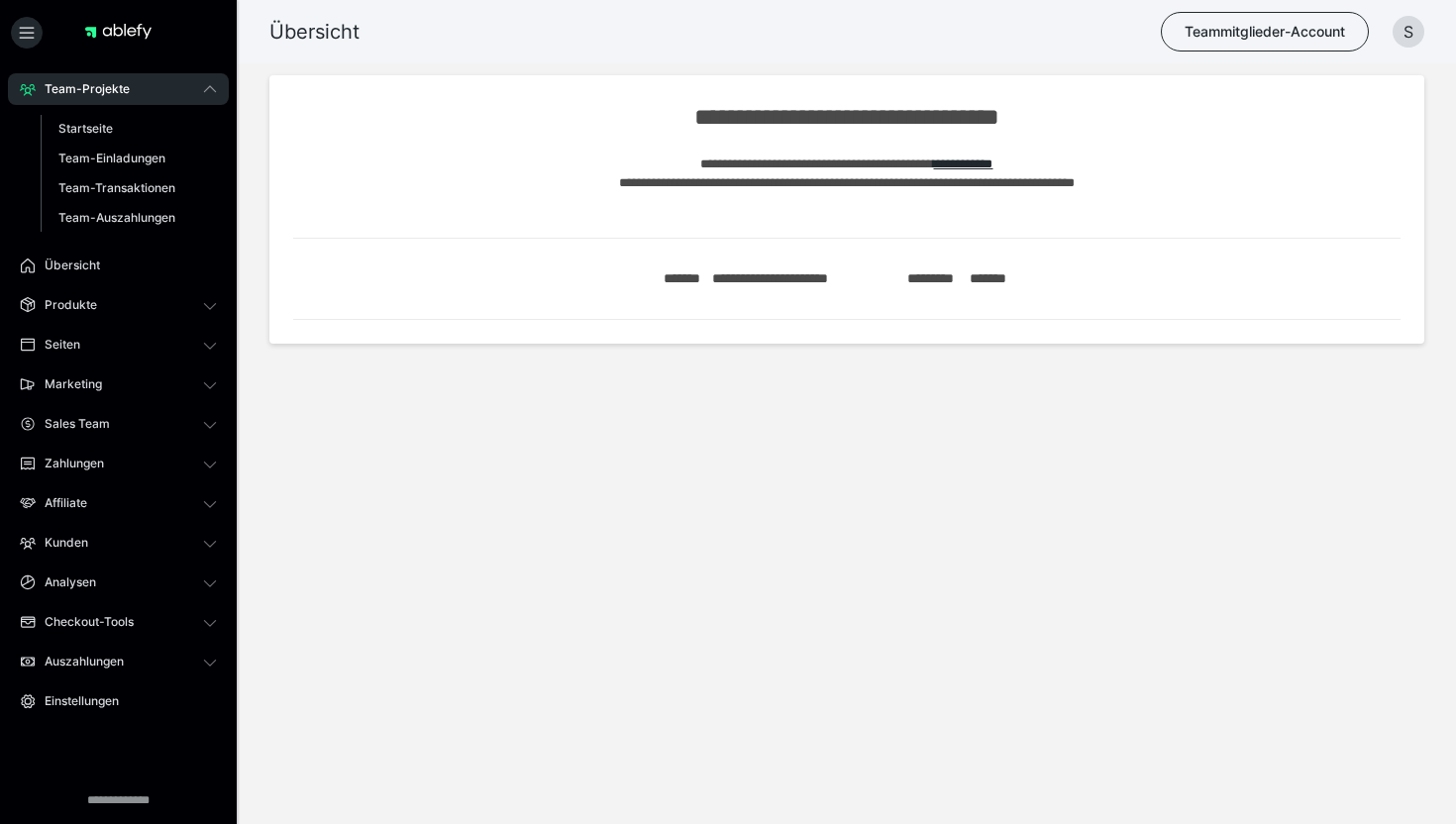 scroll, scrollTop: 0, scrollLeft: 0, axis: both 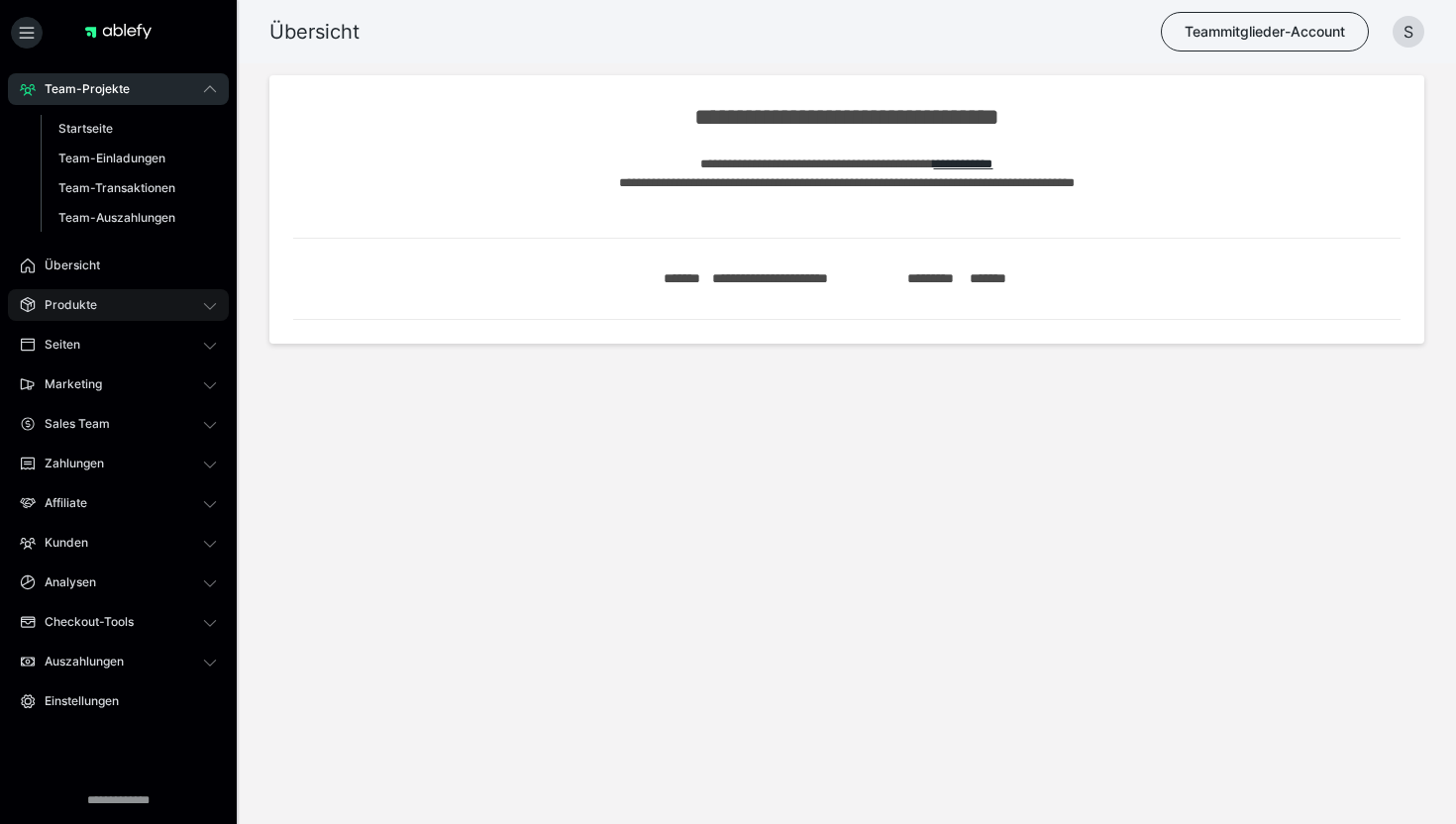 click on "Produkte" at bounding box center [118, 305] 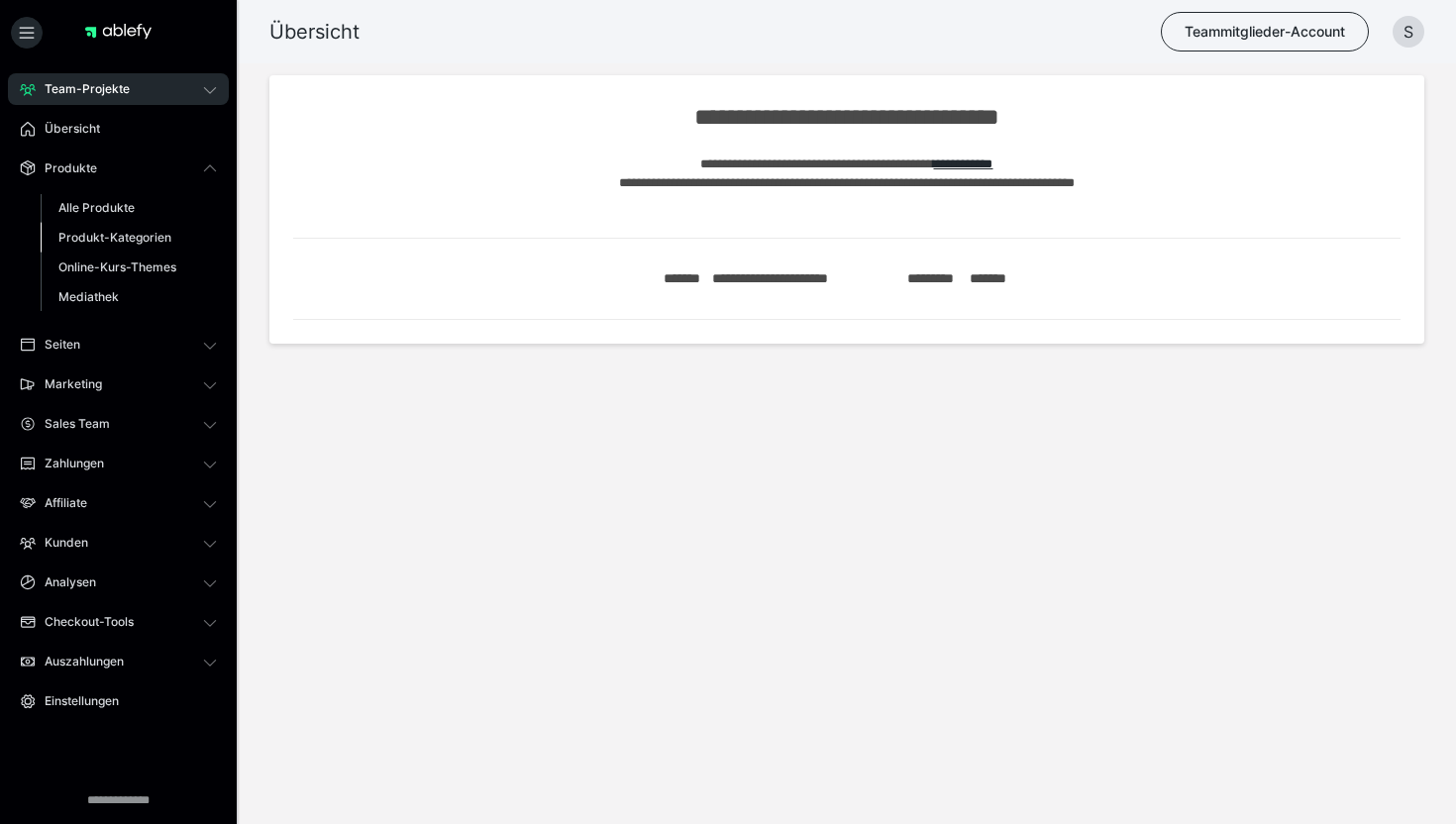 scroll, scrollTop: 0, scrollLeft: 0, axis: both 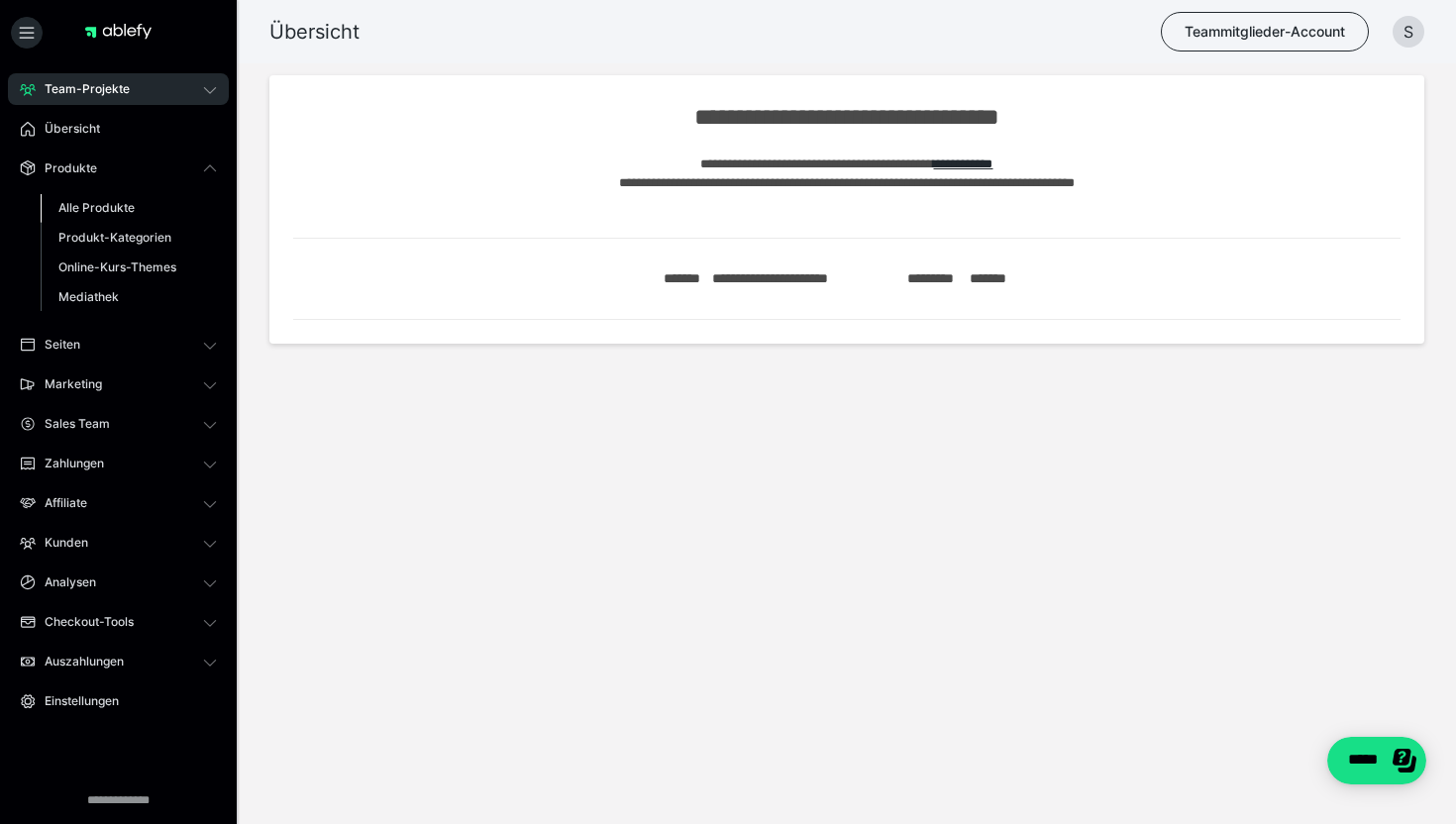 click on "Alle Produkte" at bounding box center [96, 207] 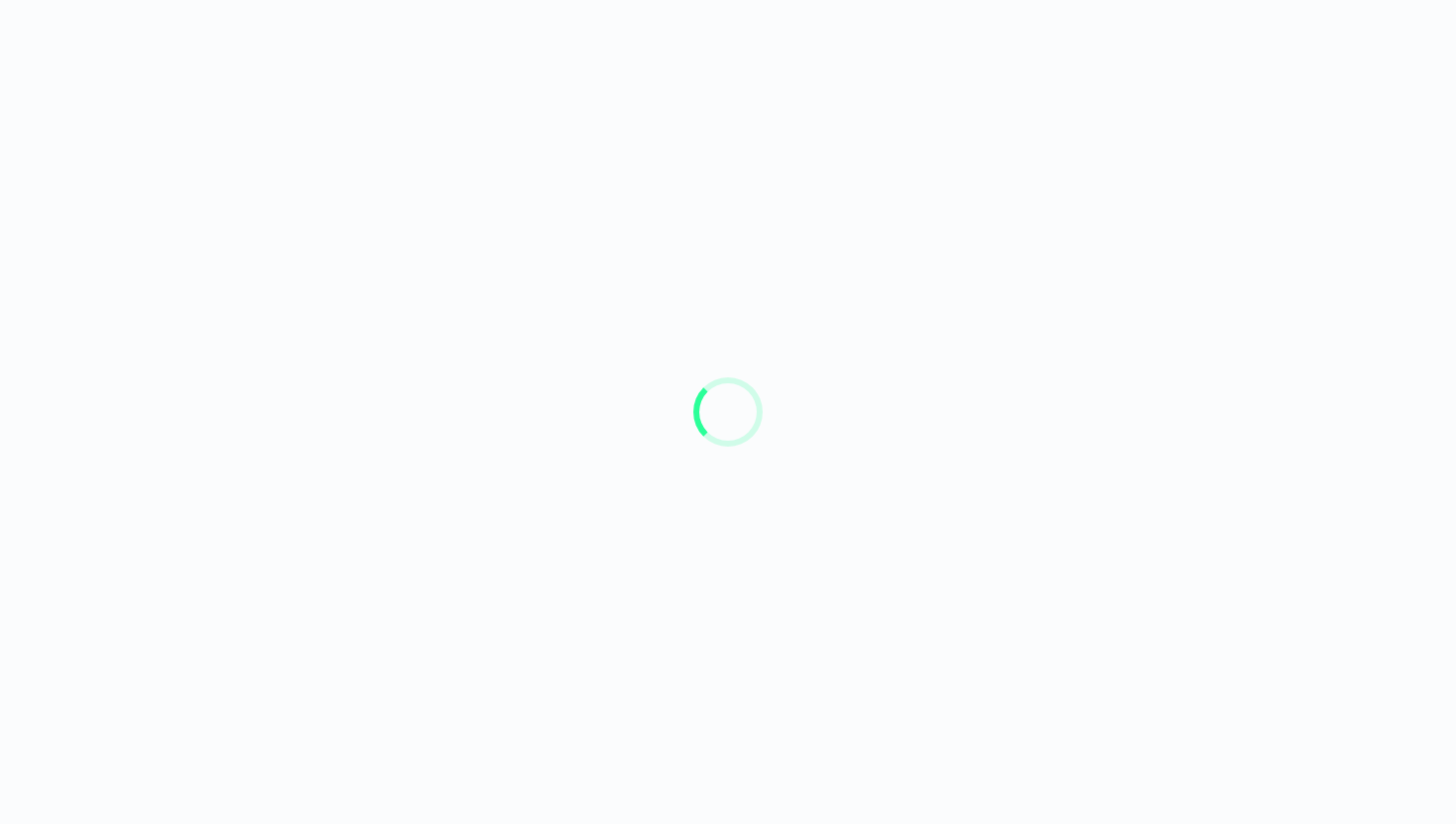 scroll, scrollTop: 0, scrollLeft: 0, axis: both 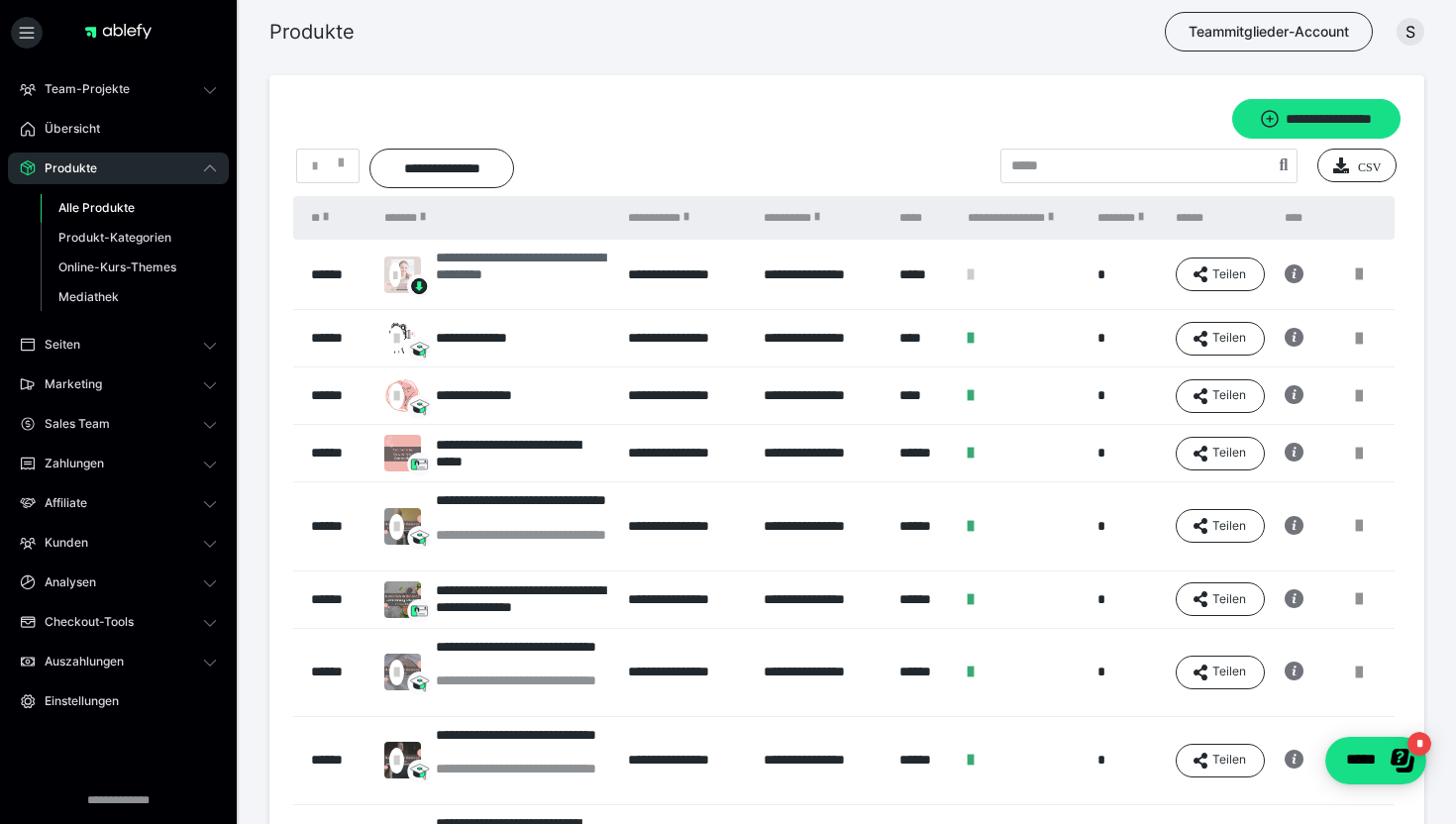 click on "**********" at bounding box center (522, 274) 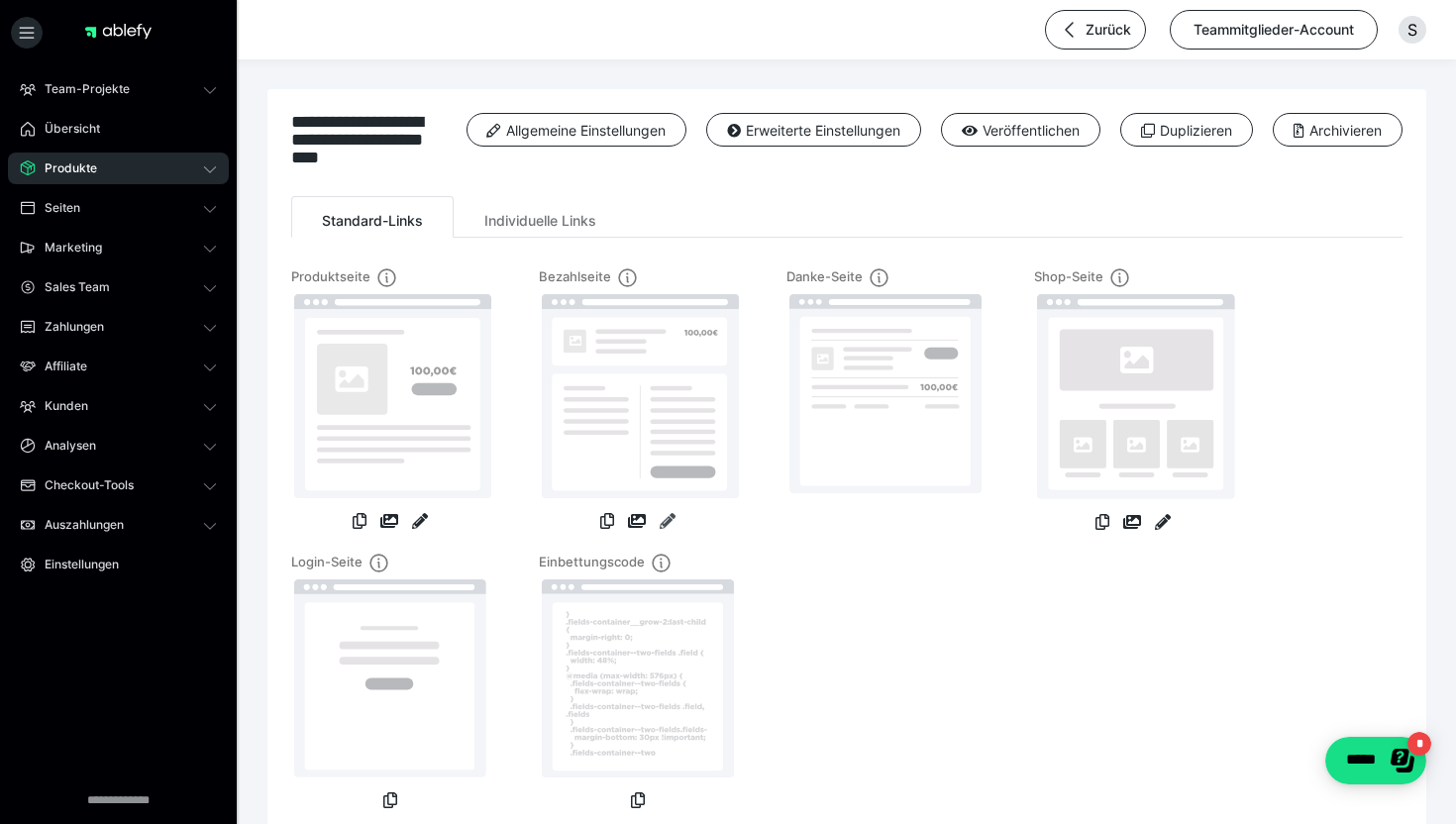 click at bounding box center [668, 521] 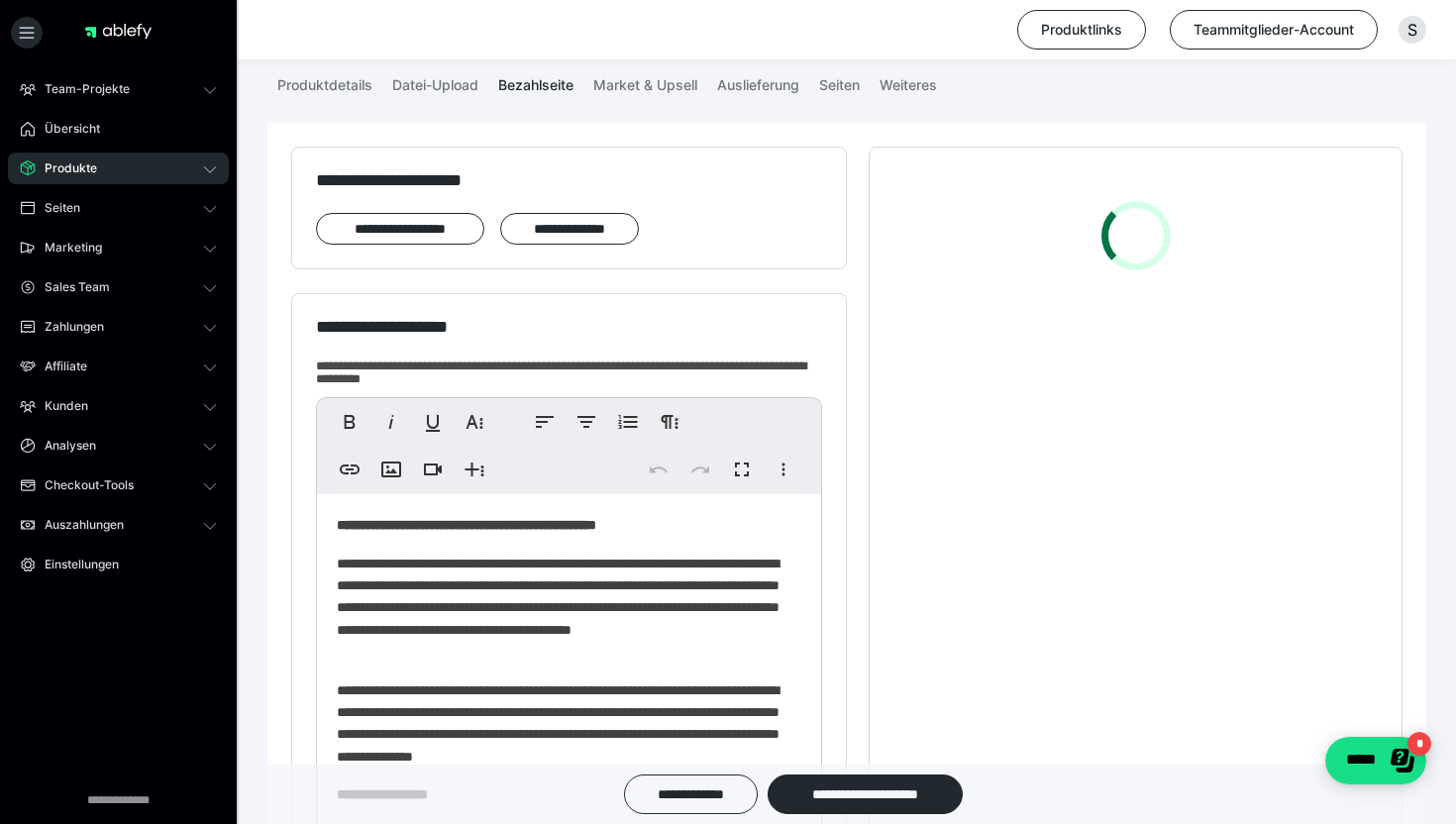 scroll, scrollTop: 235, scrollLeft: 0, axis: vertical 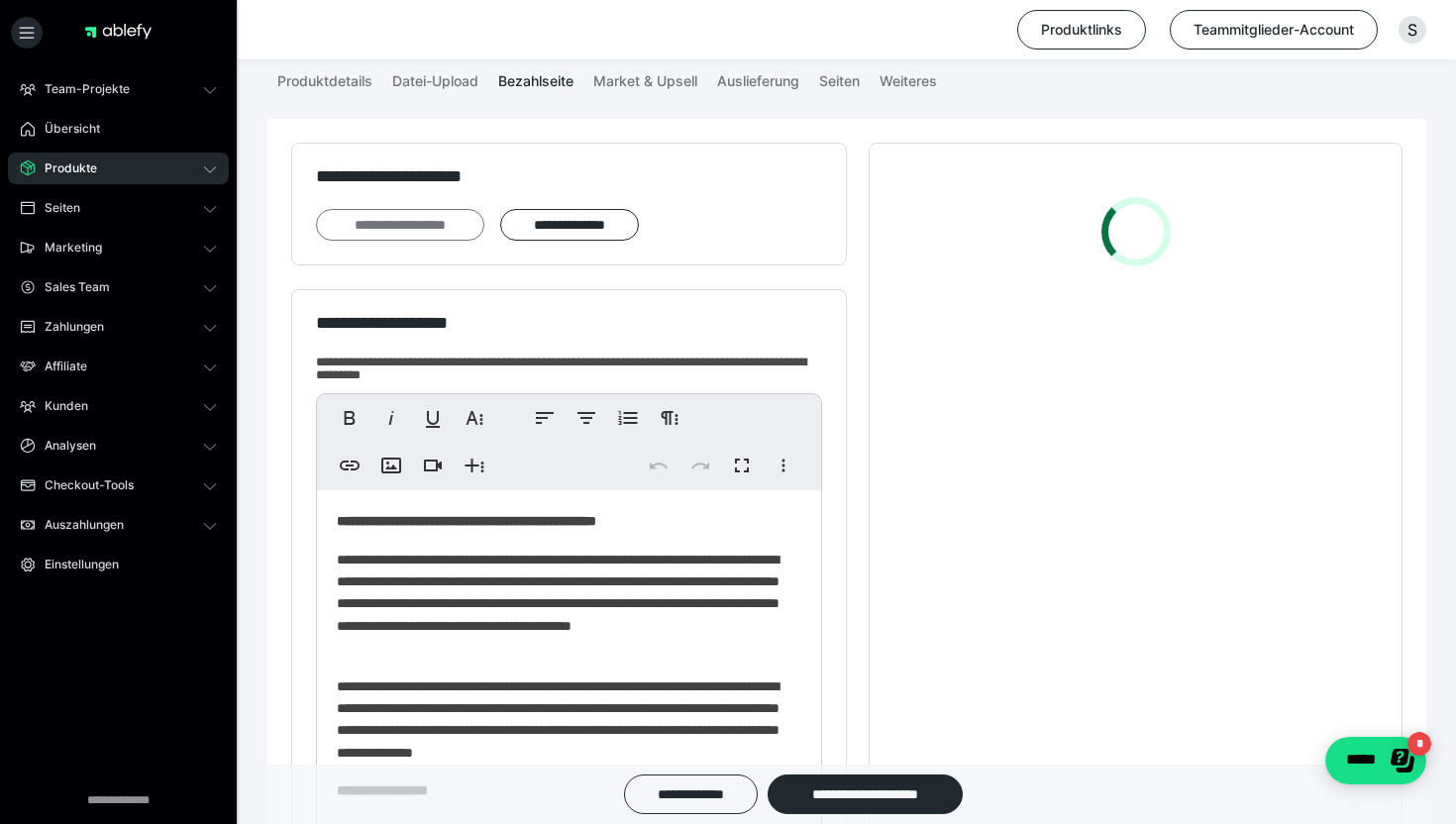 click on "**********" at bounding box center (400, 225) 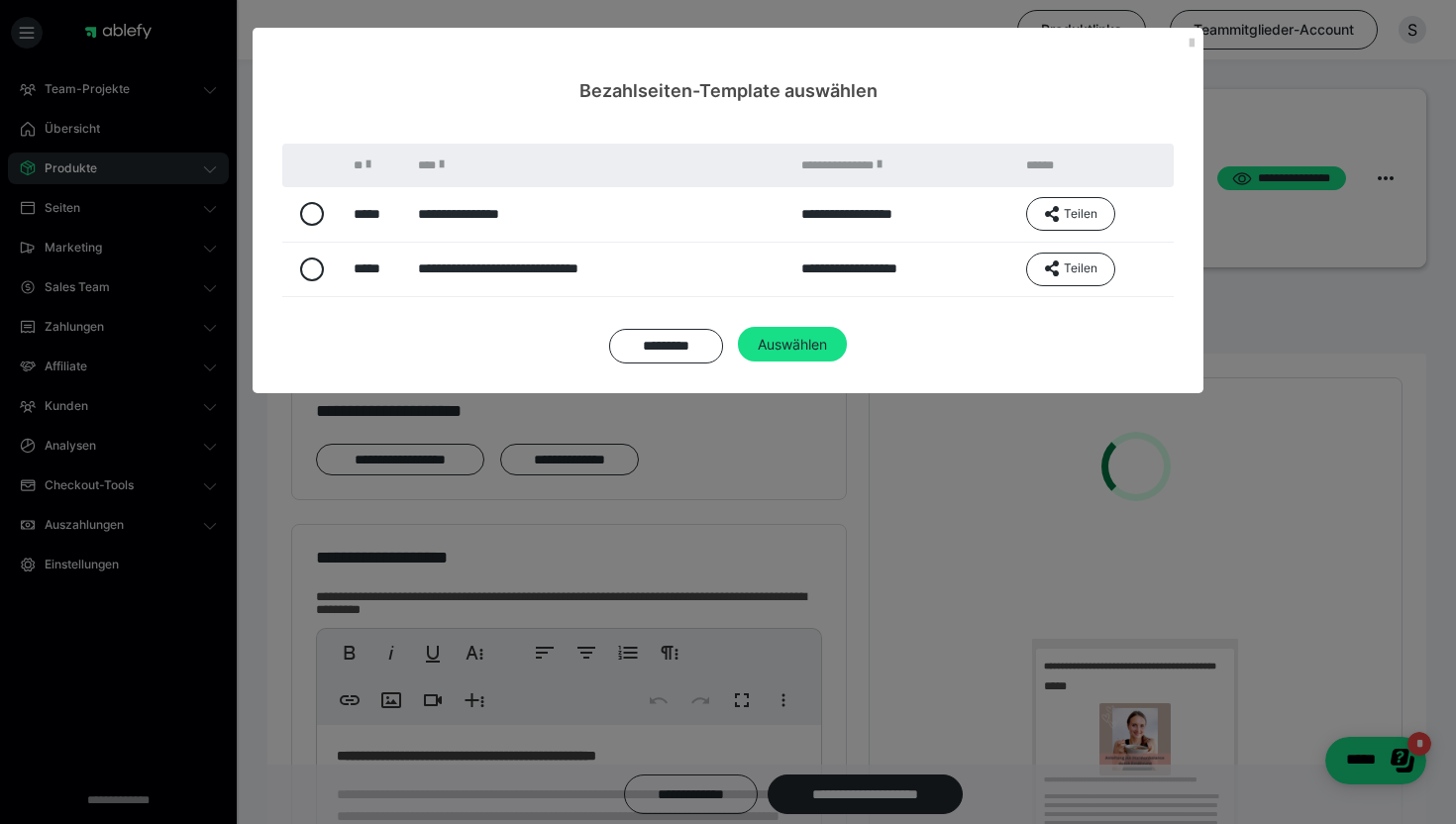 scroll, scrollTop: 0, scrollLeft: 0, axis: both 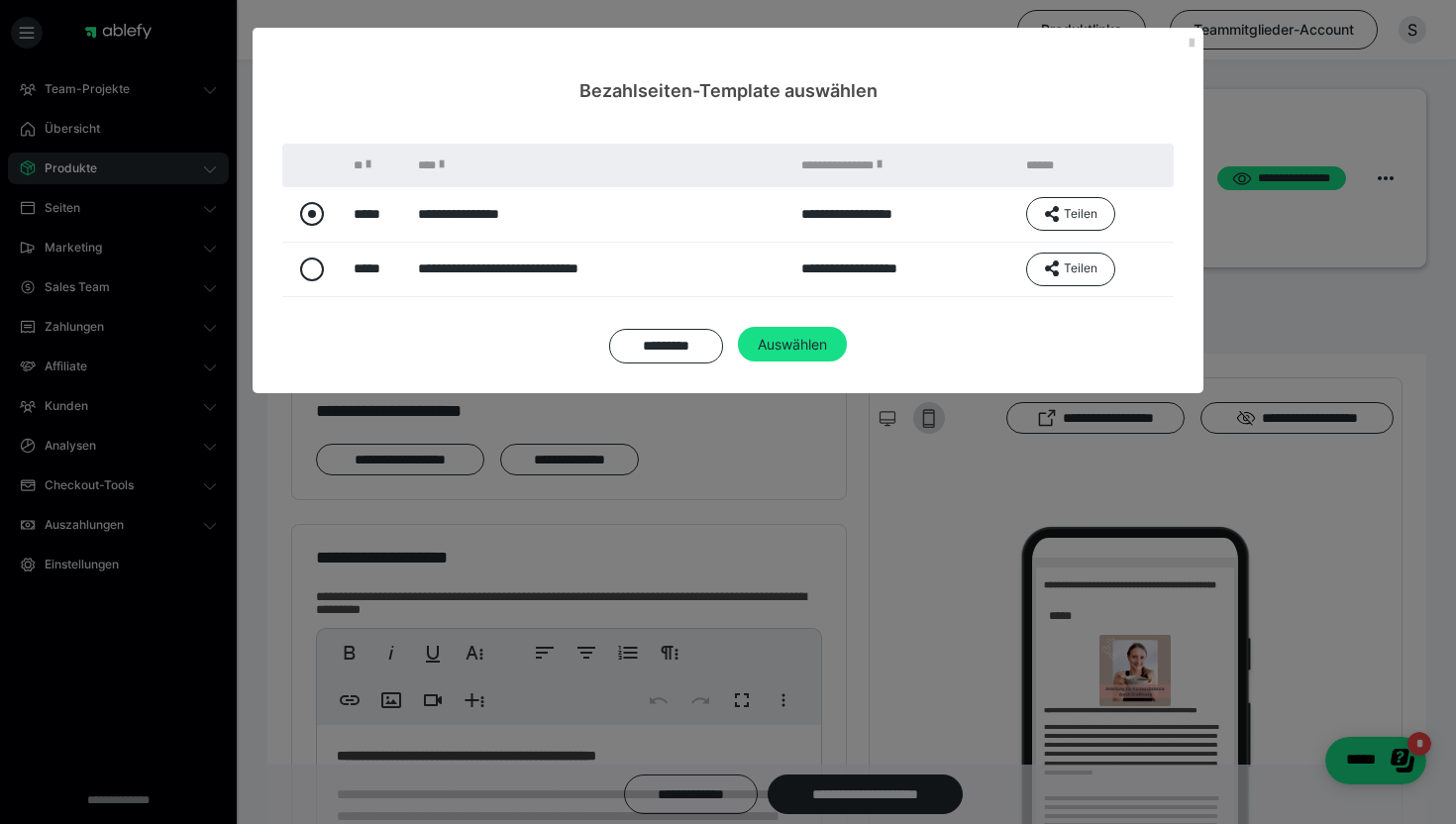 click at bounding box center (312, 214) 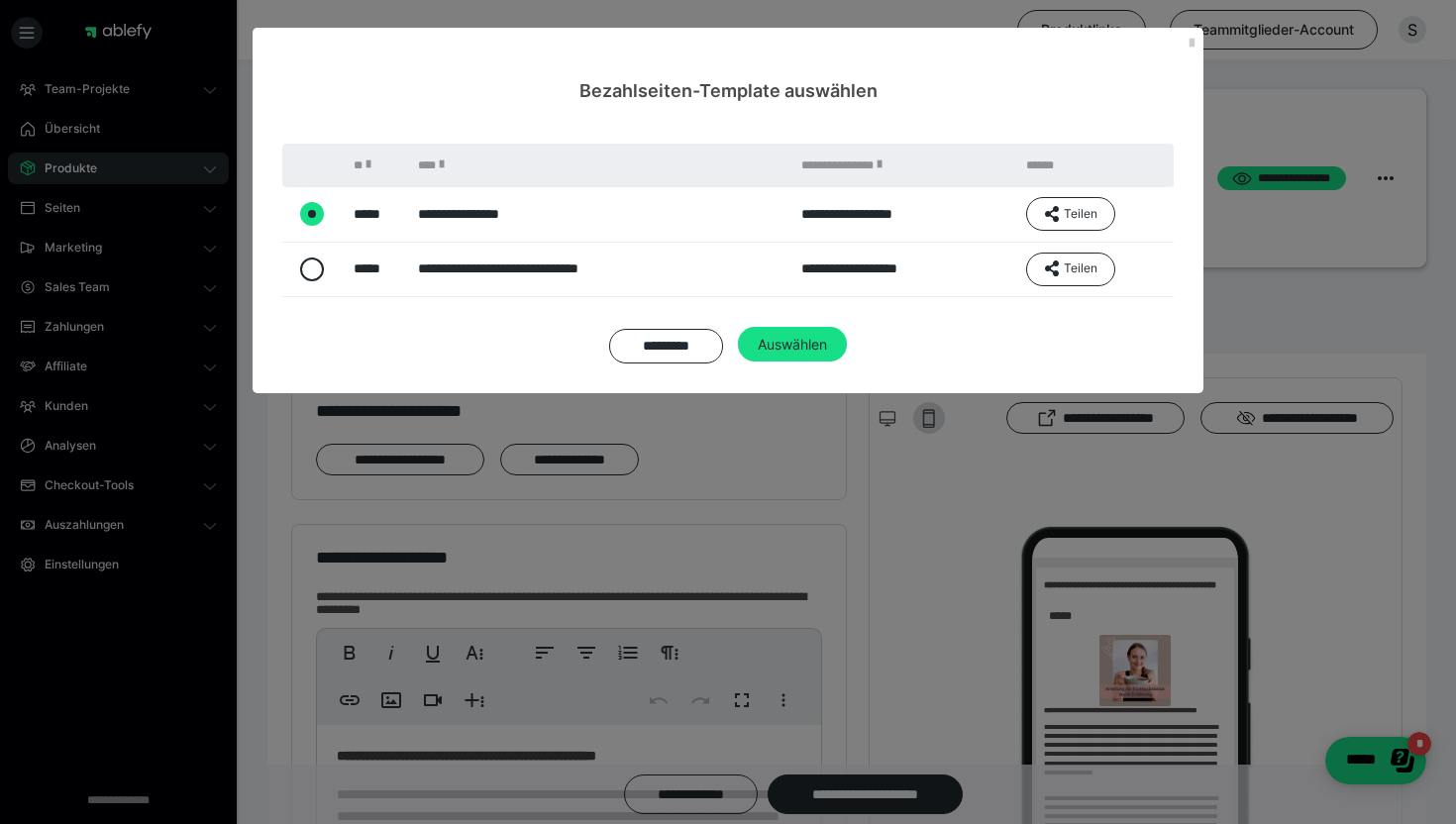 radio on "true" 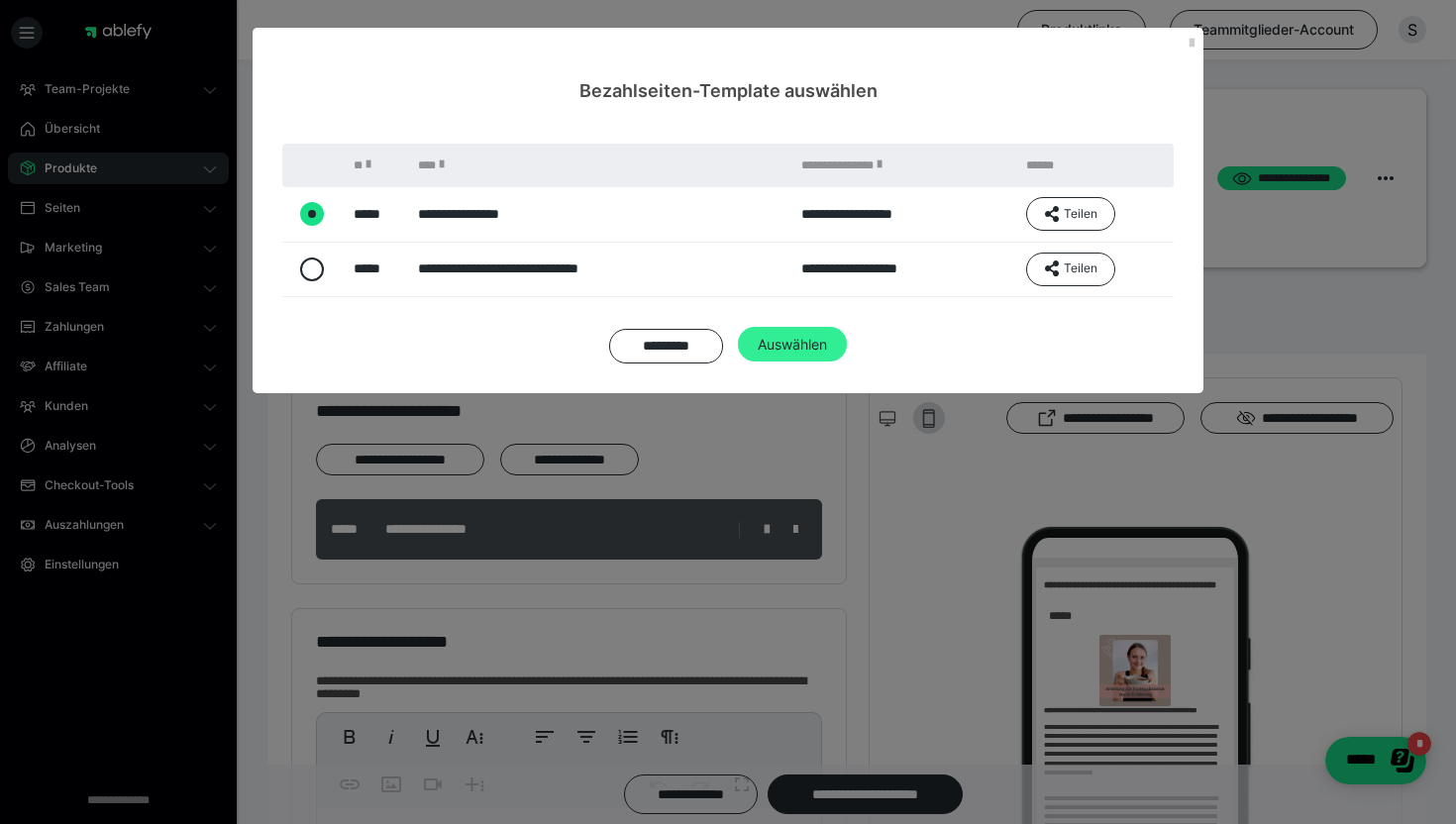 click on "Auswählen" at bounding box center [792, 345] 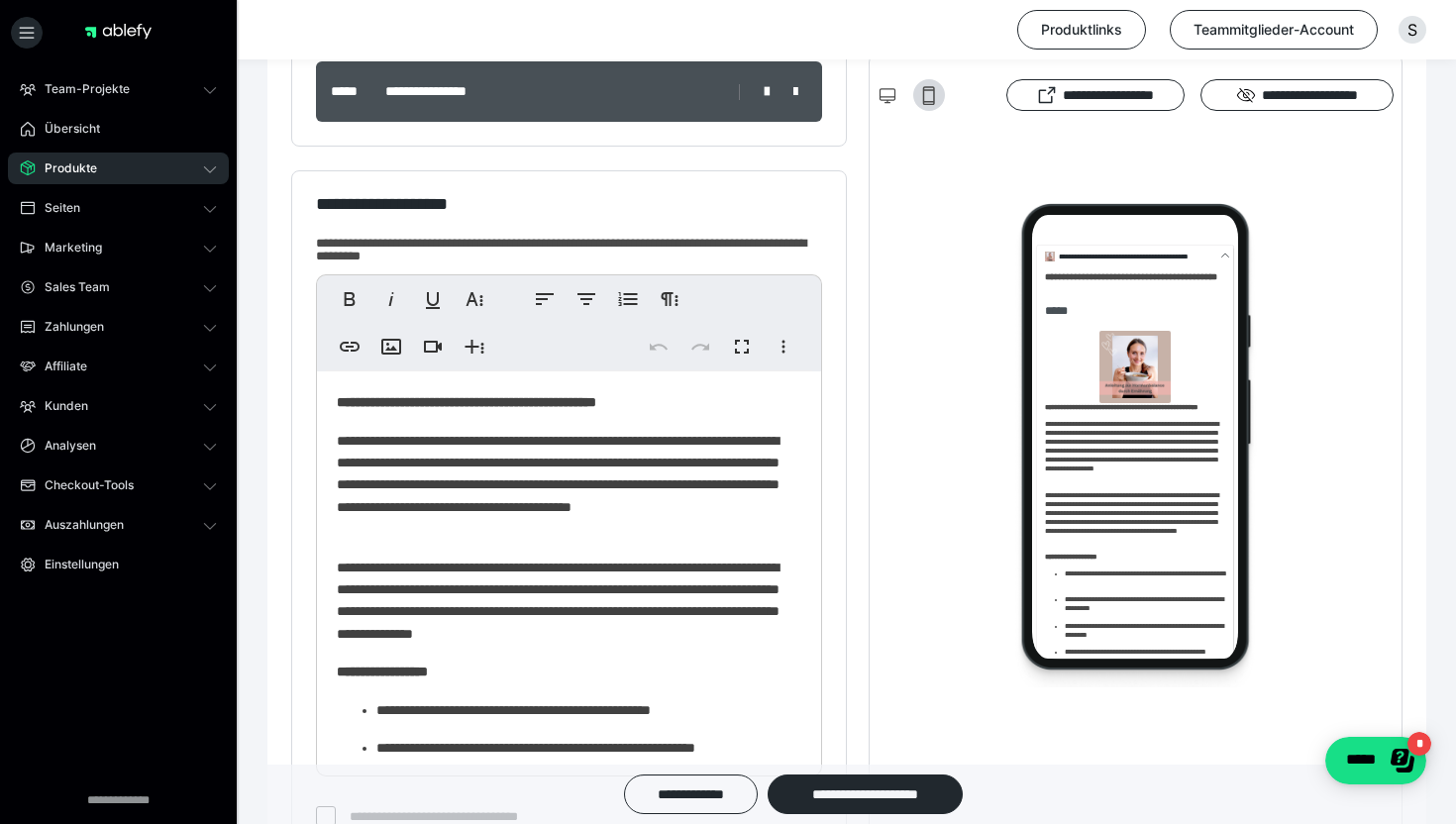 scroll, scrollTop: 571, scrollLeft: 0, axis: vertical 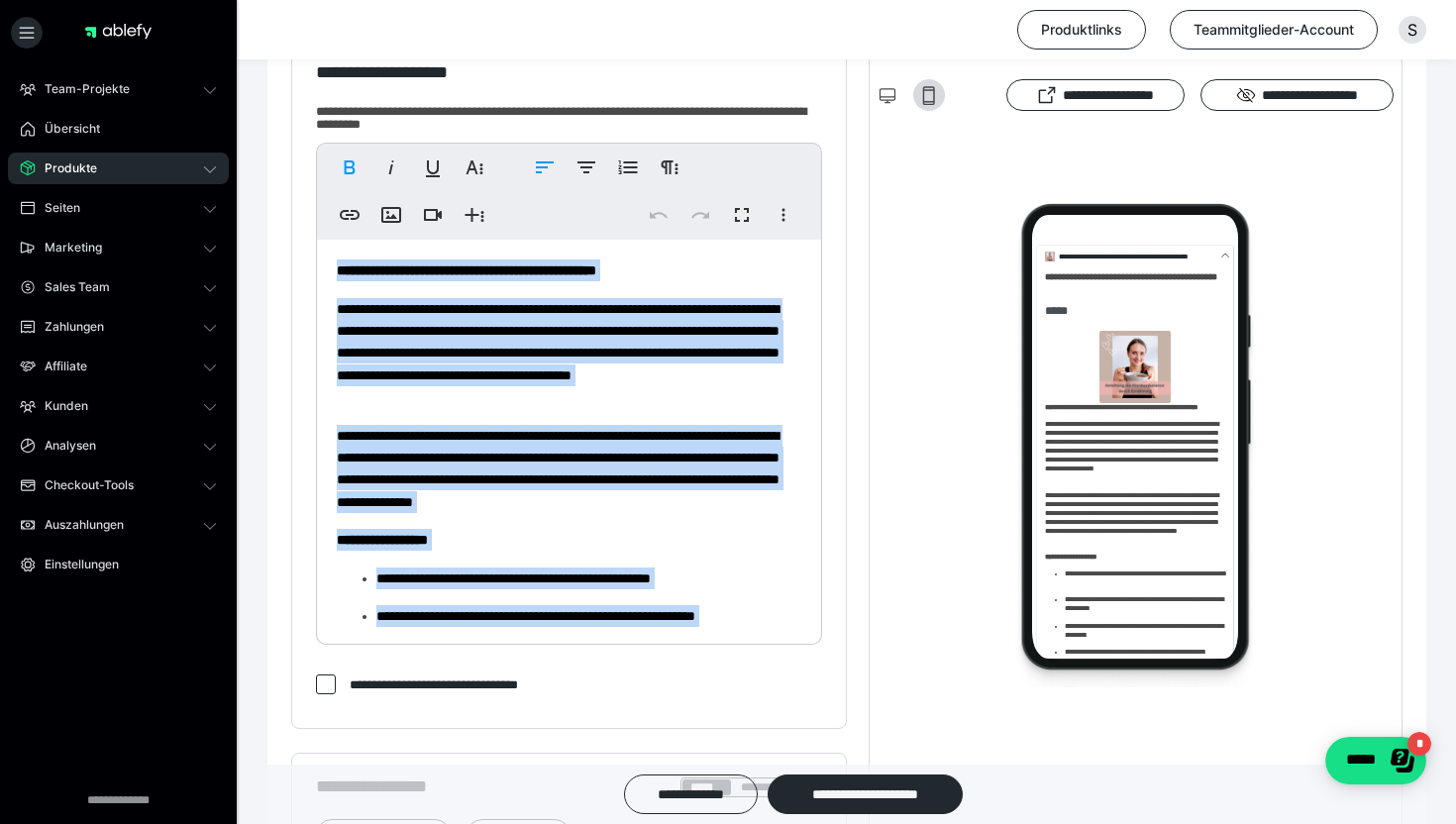 drag, startPoint x: 649, startPoint y: 596, endPoint x: 324, endPoint y: 165, distance: 539.8018 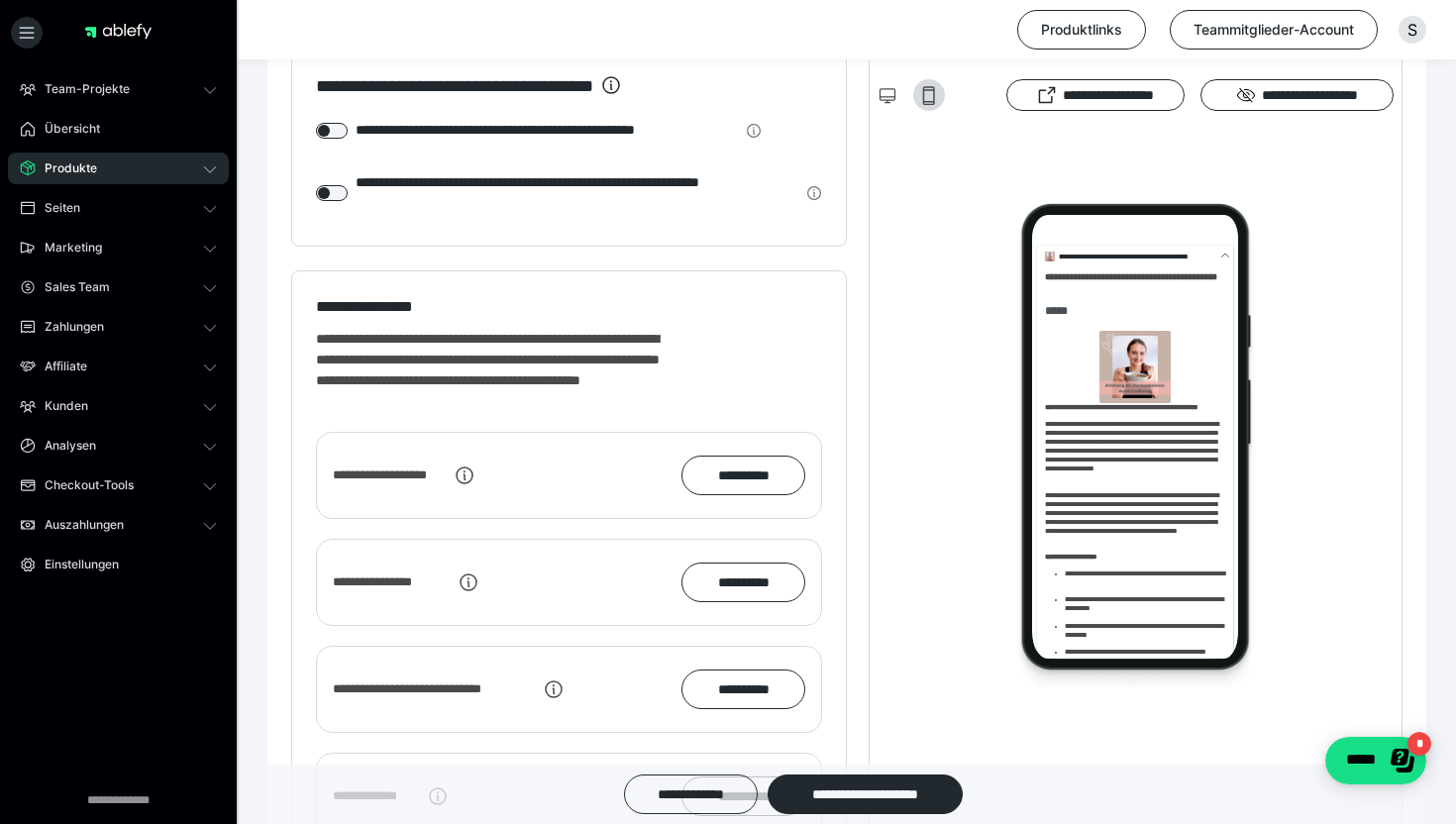 scroll, scrollTop: 2010, scrollLeft: 0, axis: vertical 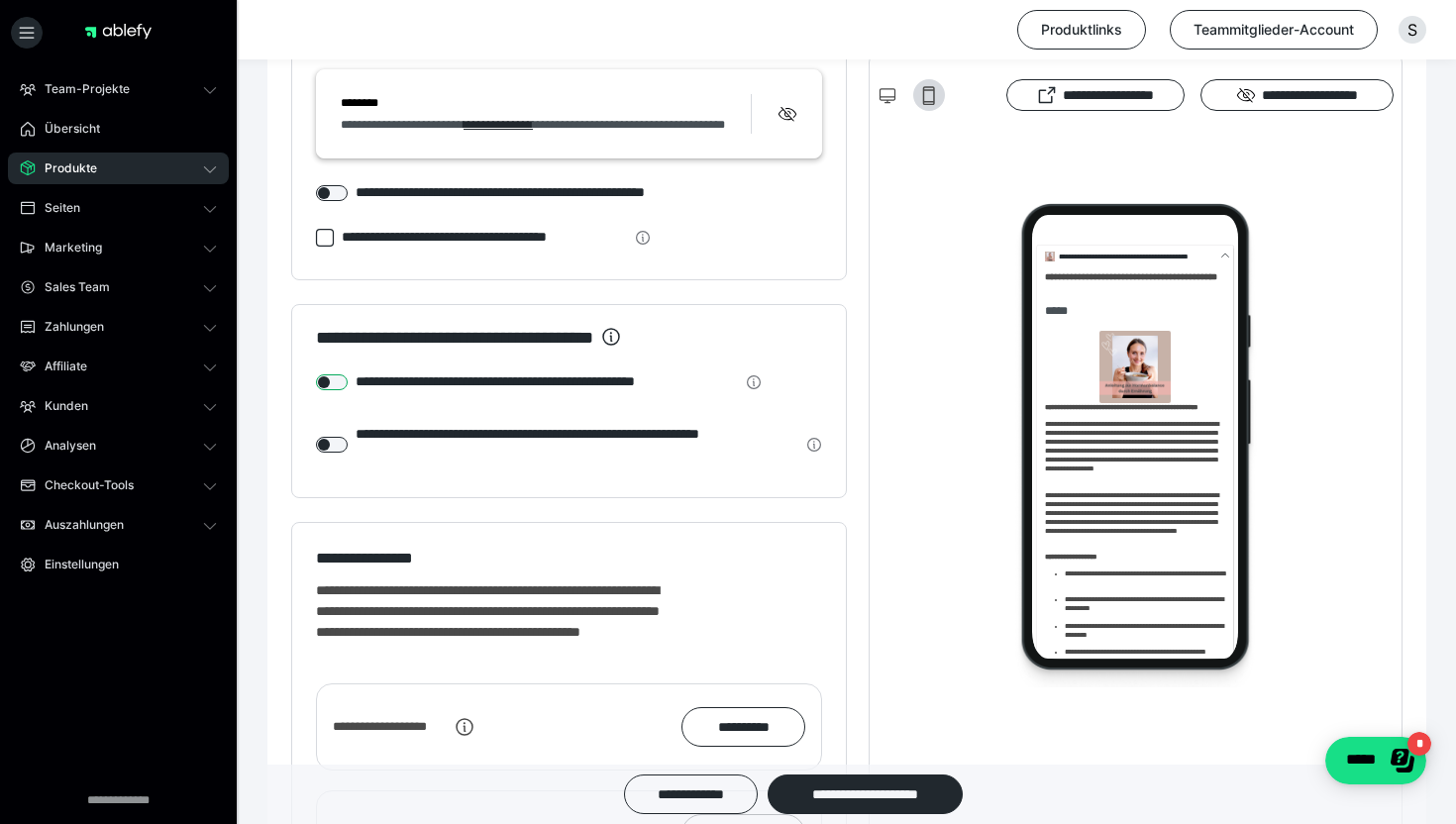 click at bounding box center [332, 382] 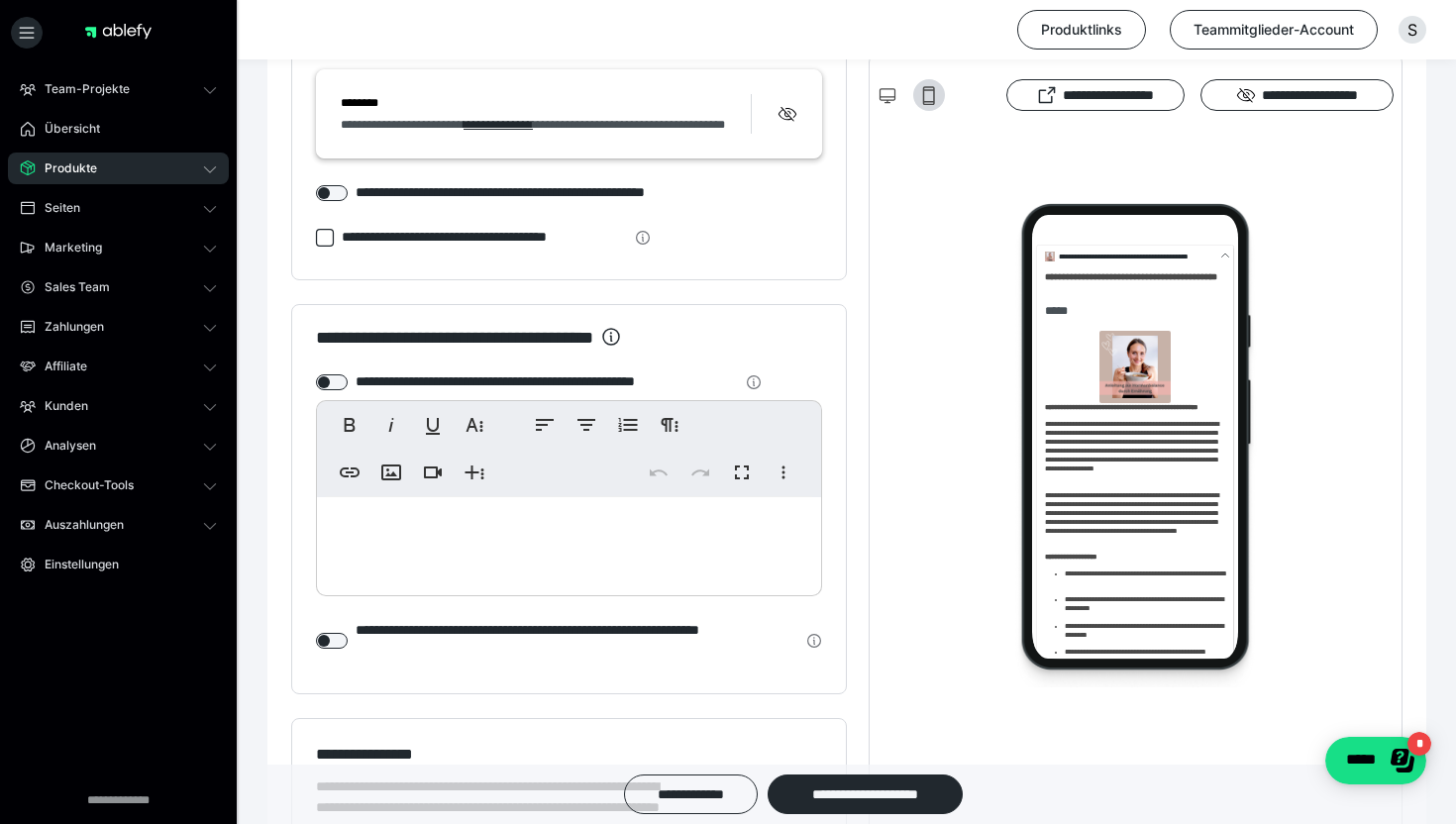 click at bounding box center [569, 542] 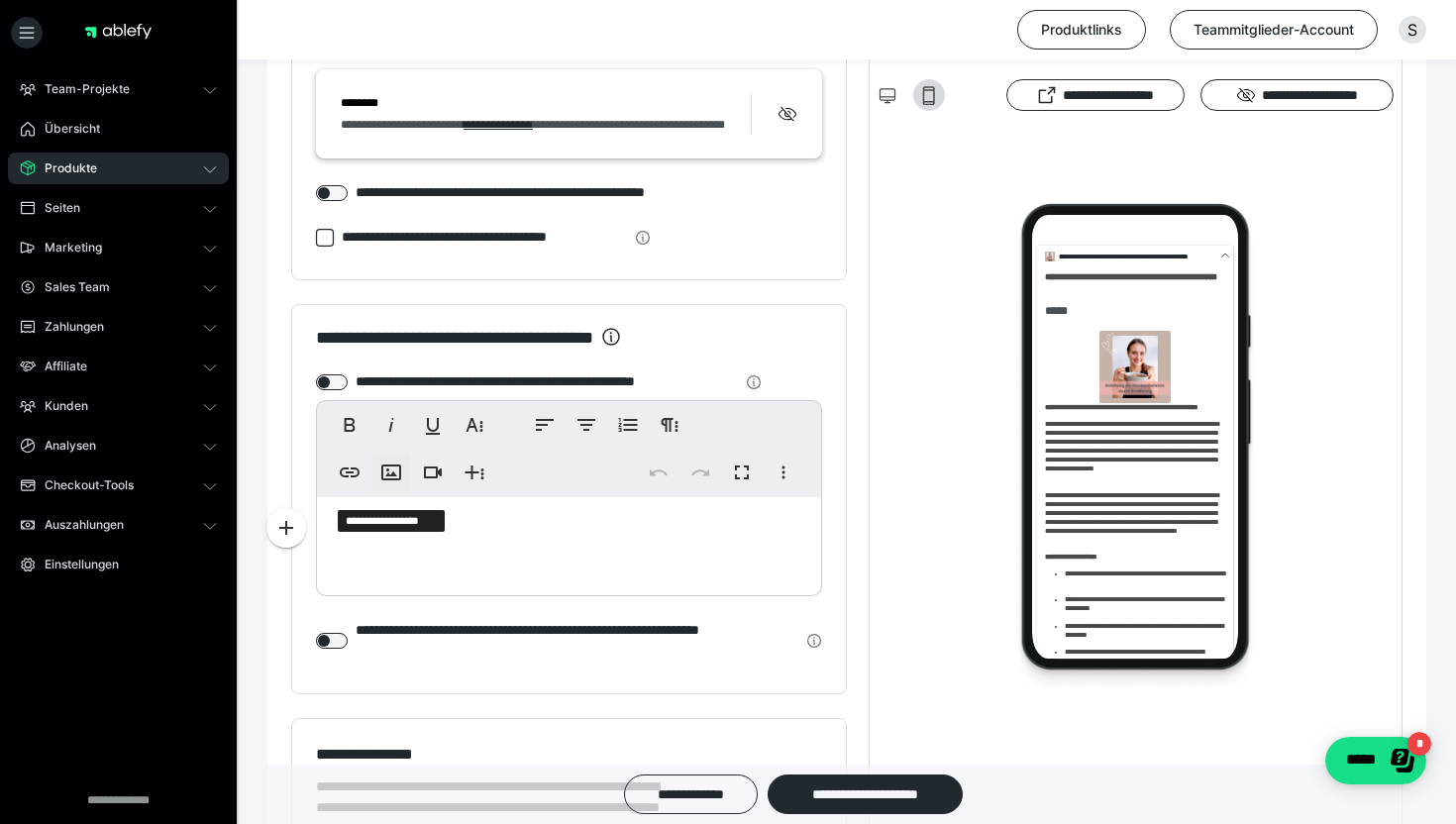 click on "**********" at bounding box center [391, 472] 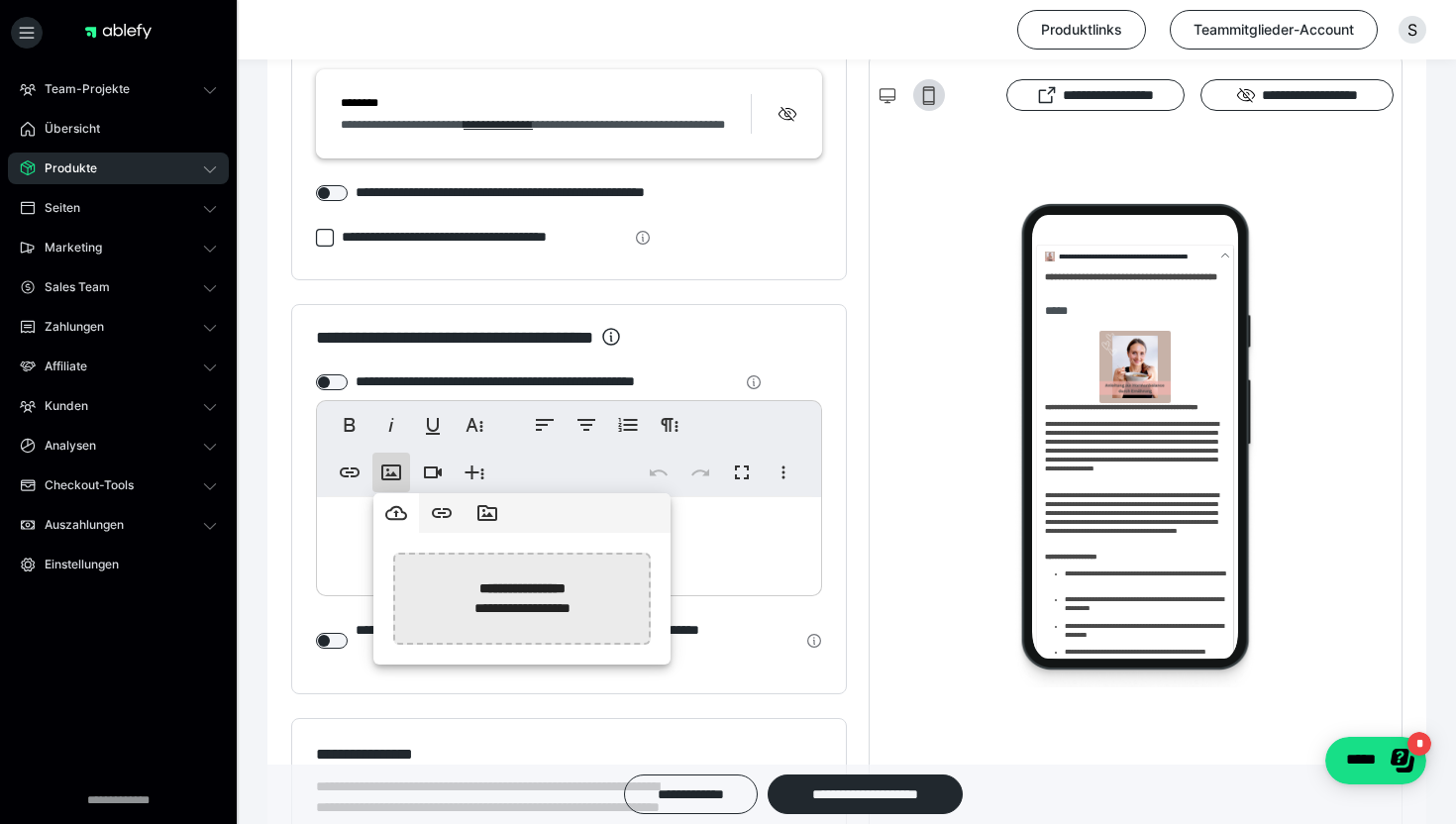 click at bounding box center [15, 598] 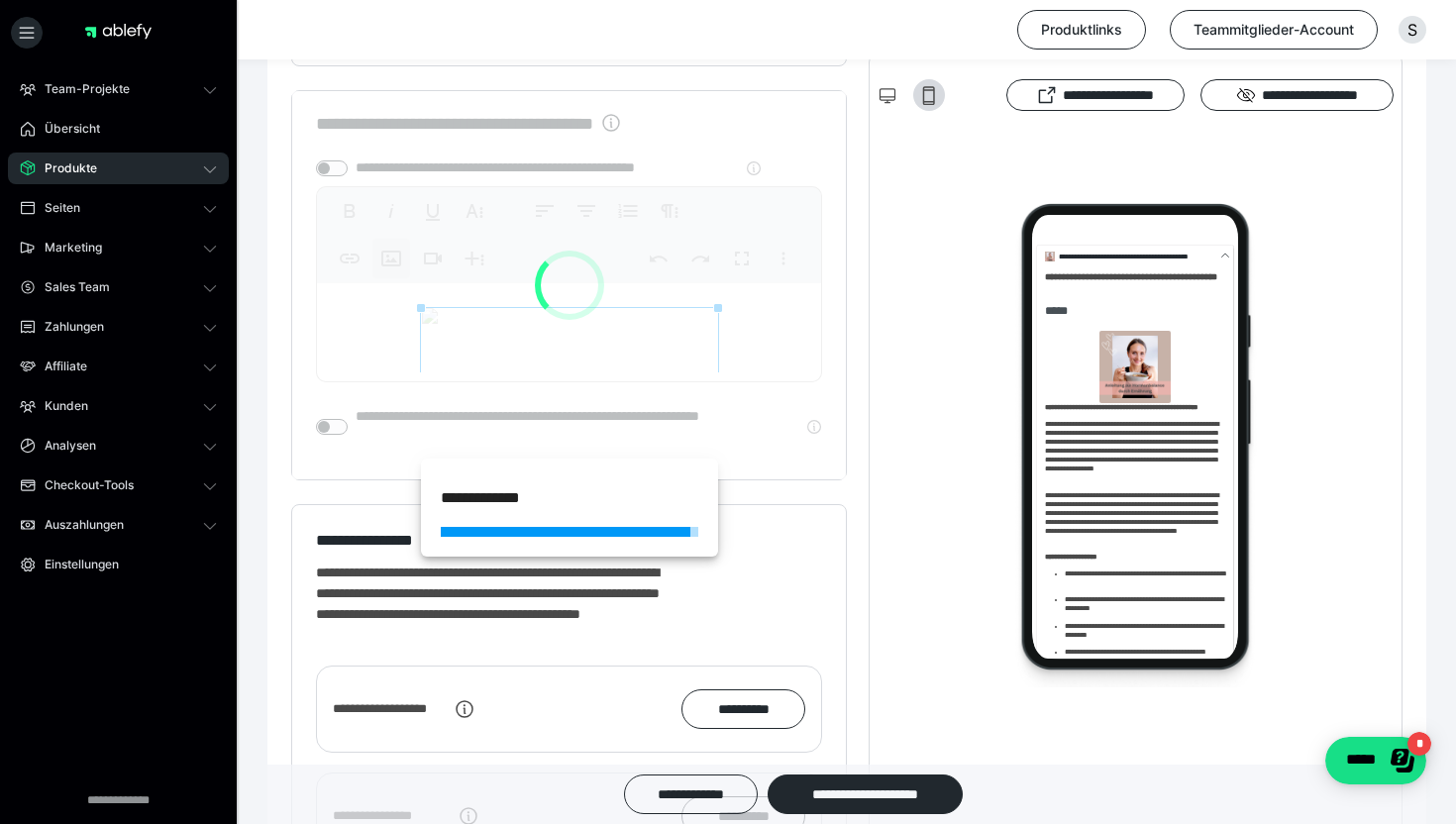 scroll, scrollTop: 2242, scrollLeft: 0, axis: vertical 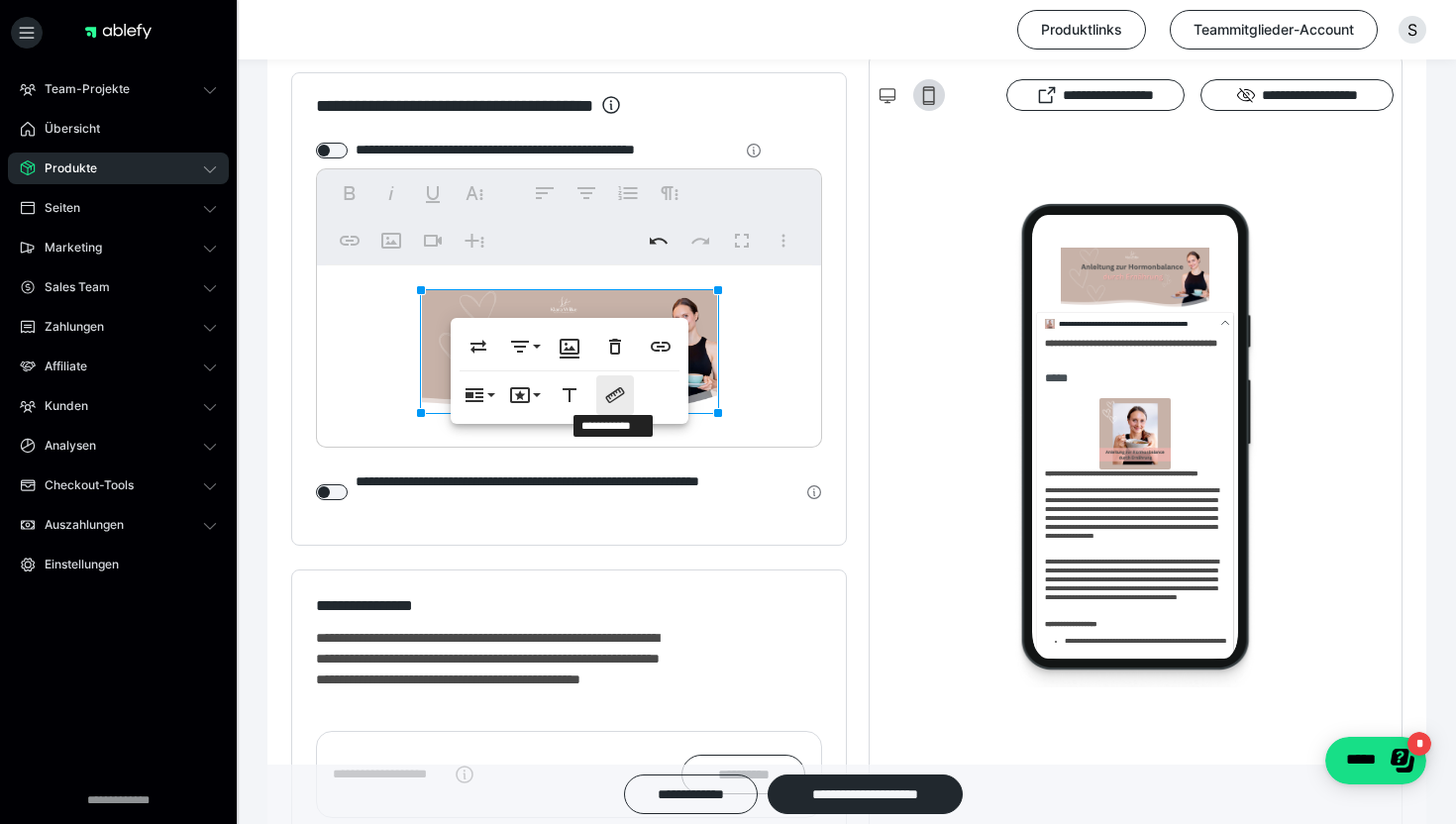 click 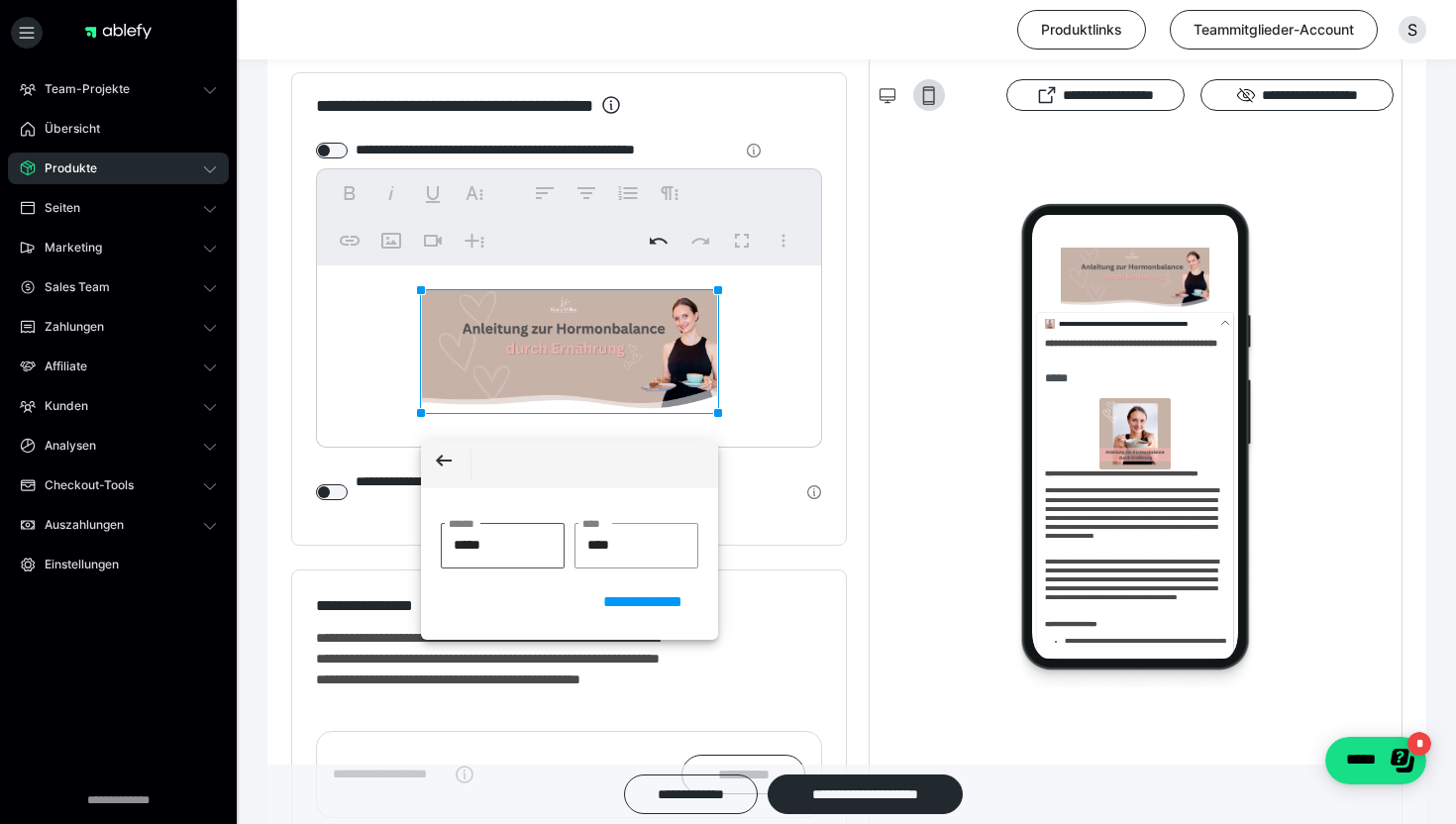 click on "*****" at bounding box center [502, 546] 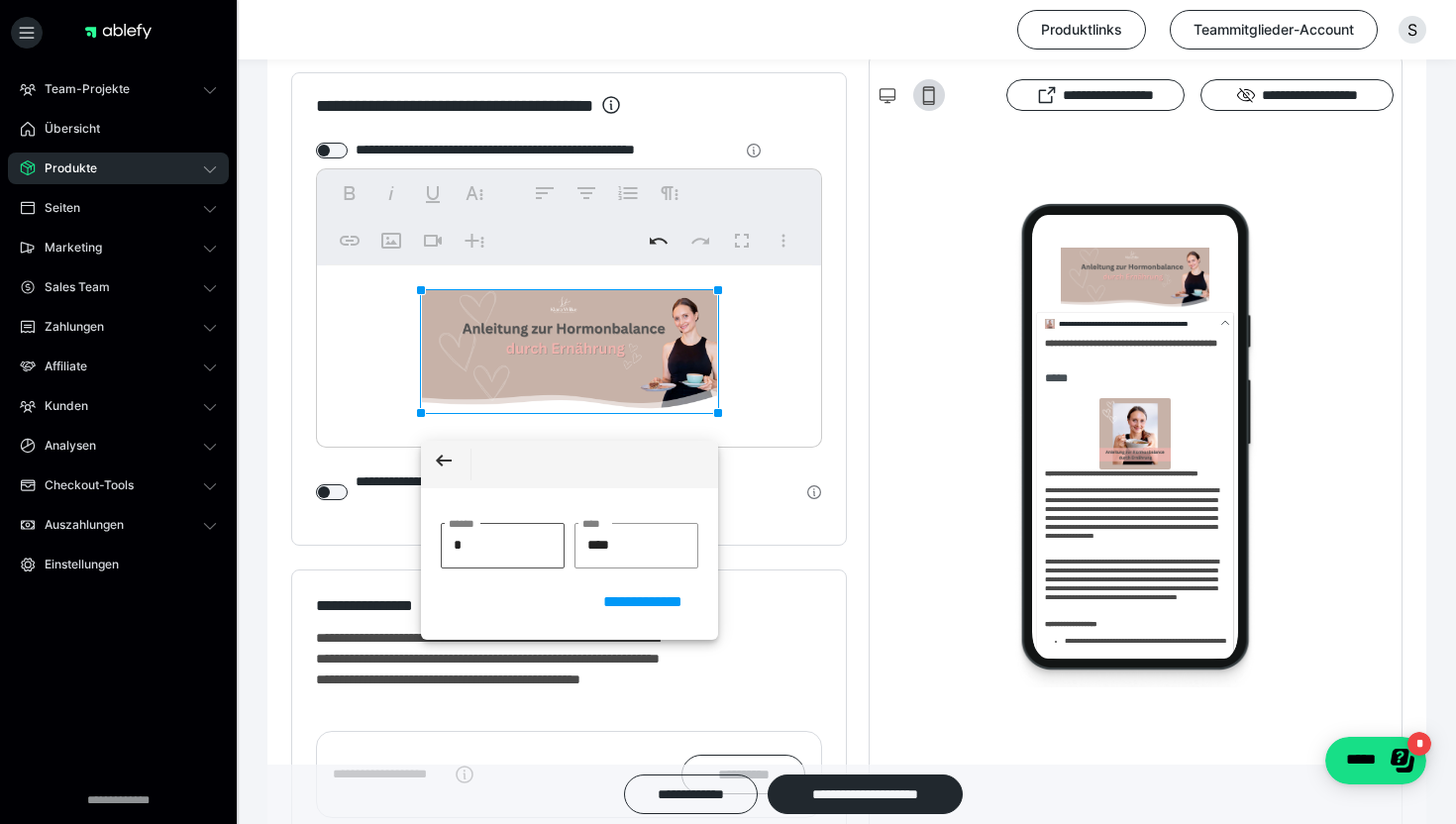 type on "****" 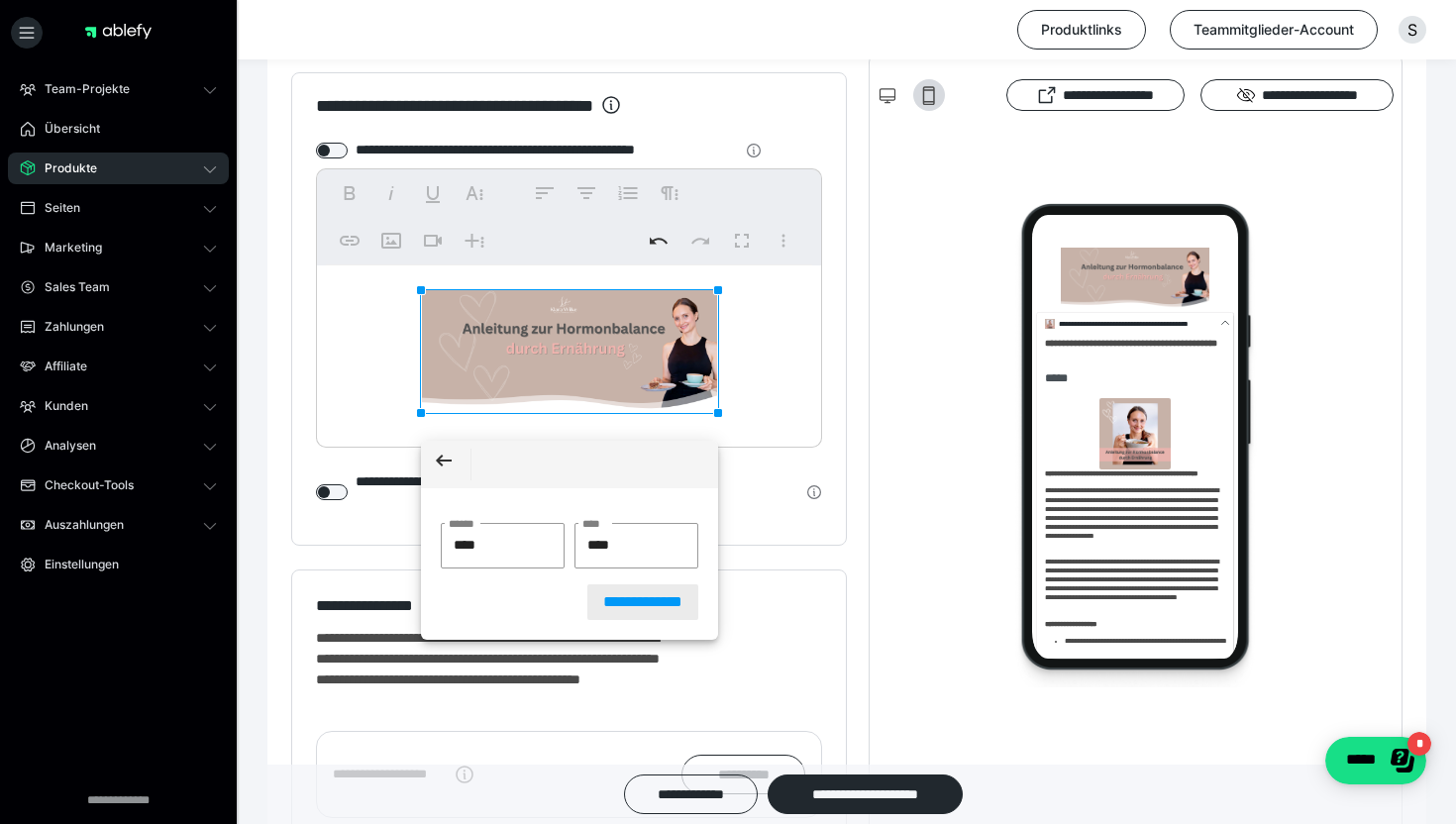 click on "**********" at bounding box center [643, 602] 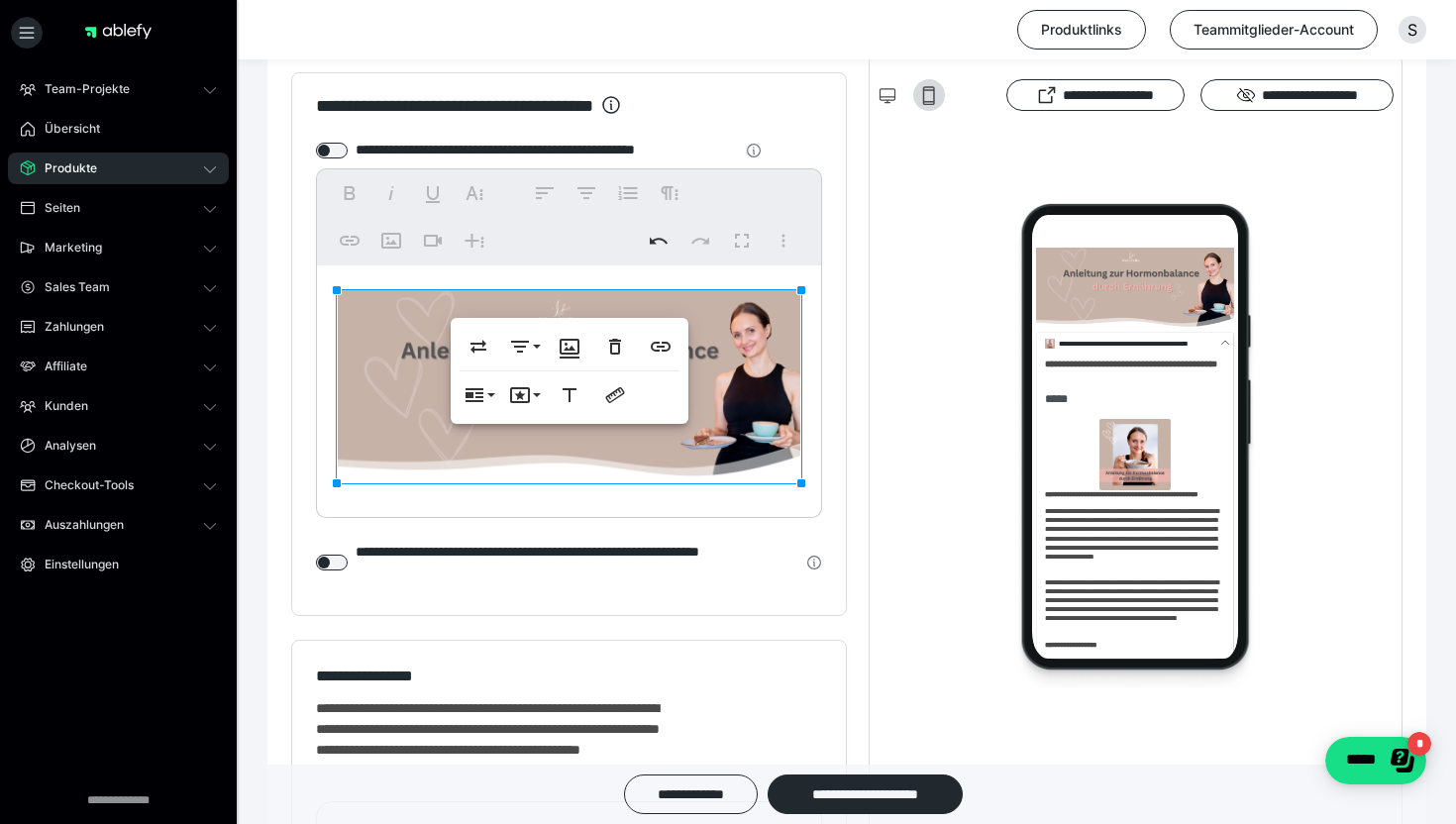 scroll, scrollTop: 2294, scrollLeft: 0, axis: vertical 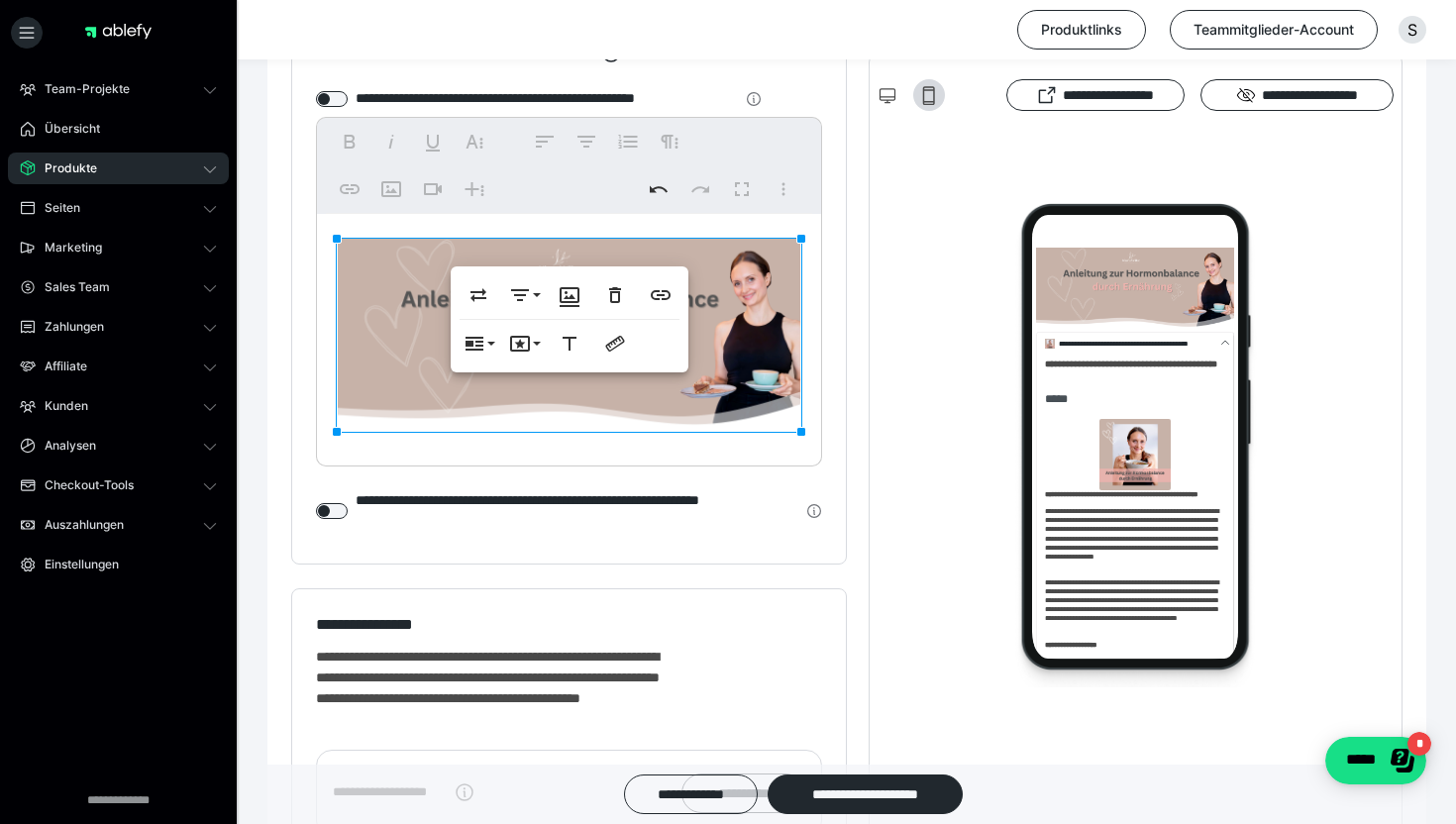 click at bounding box center (569, 335) 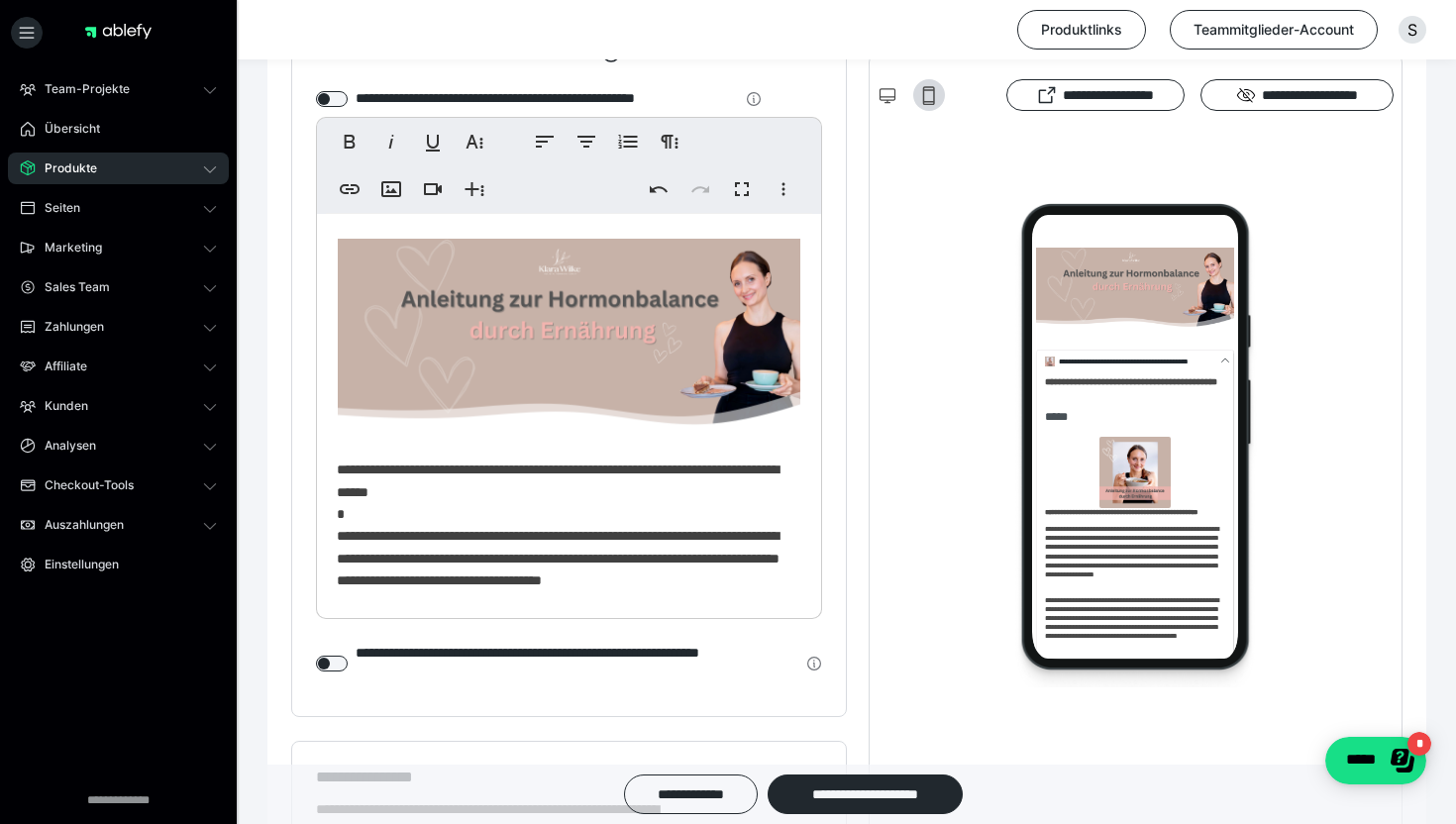 scroll, scrollTop: 670, scrollLeft: 0, axis: vertical 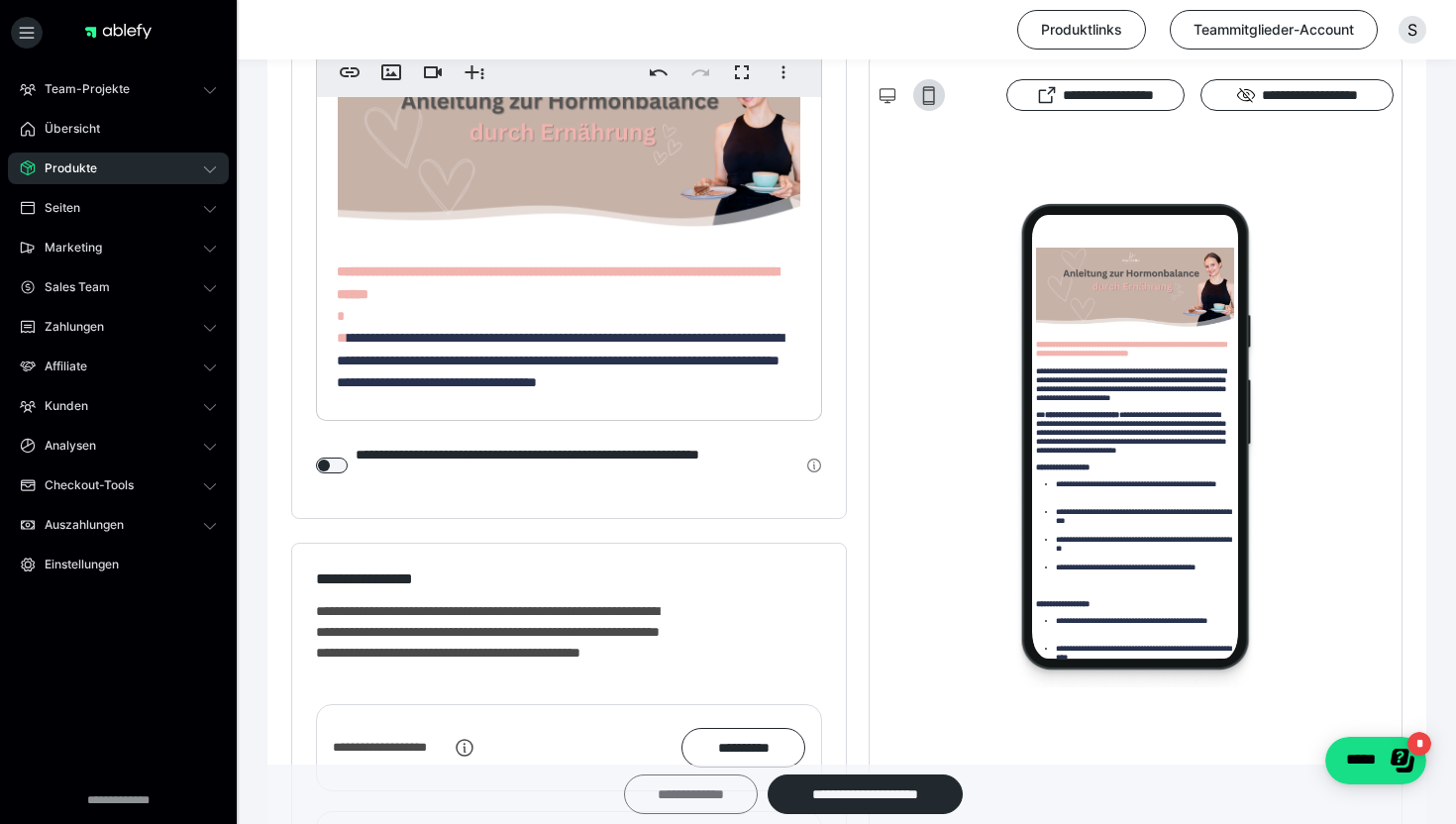 click on "**********" at bounding box center [690, 794] 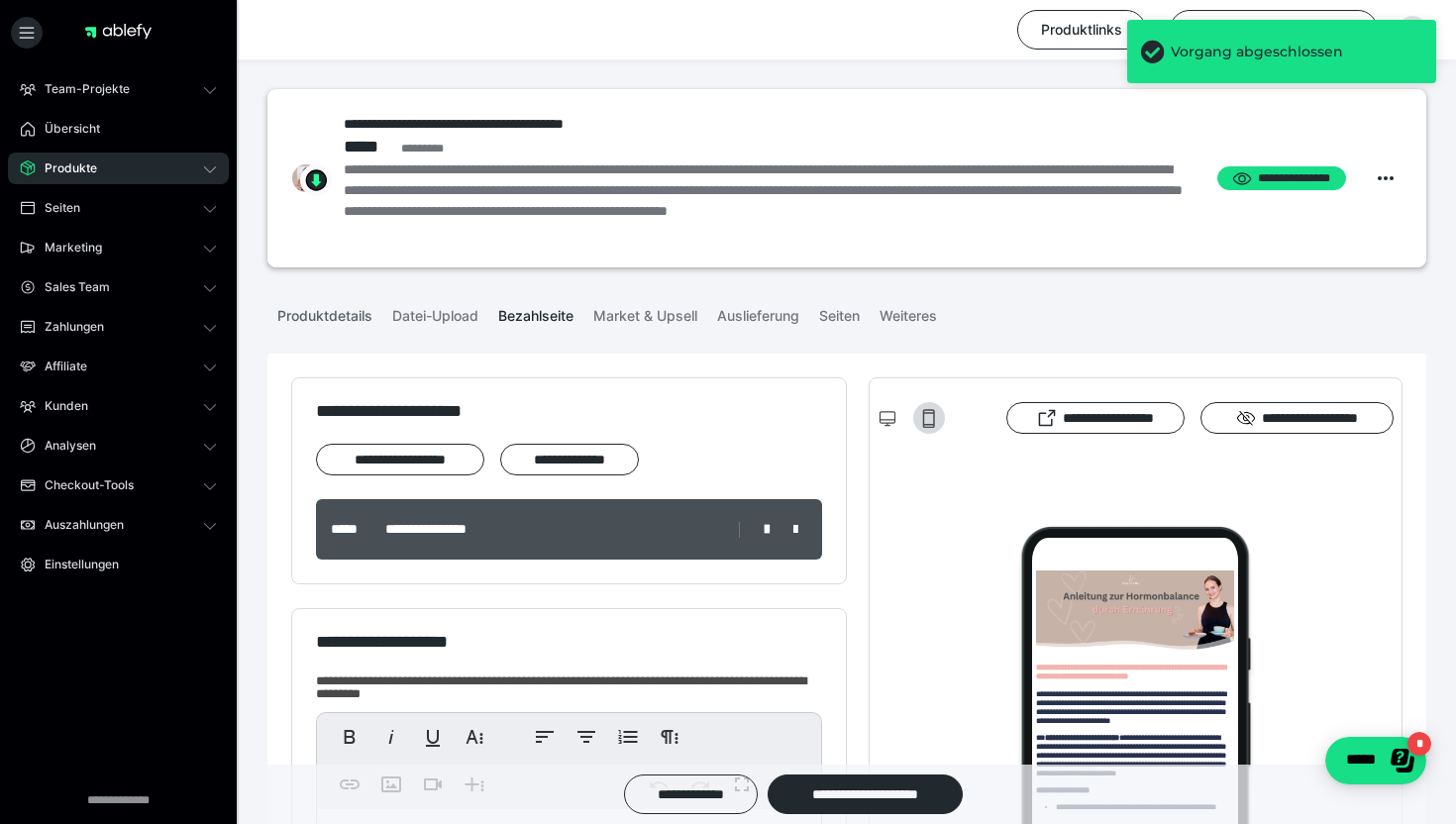 scroll, scrollTop: 0, scrollLeft: 0, axis: both 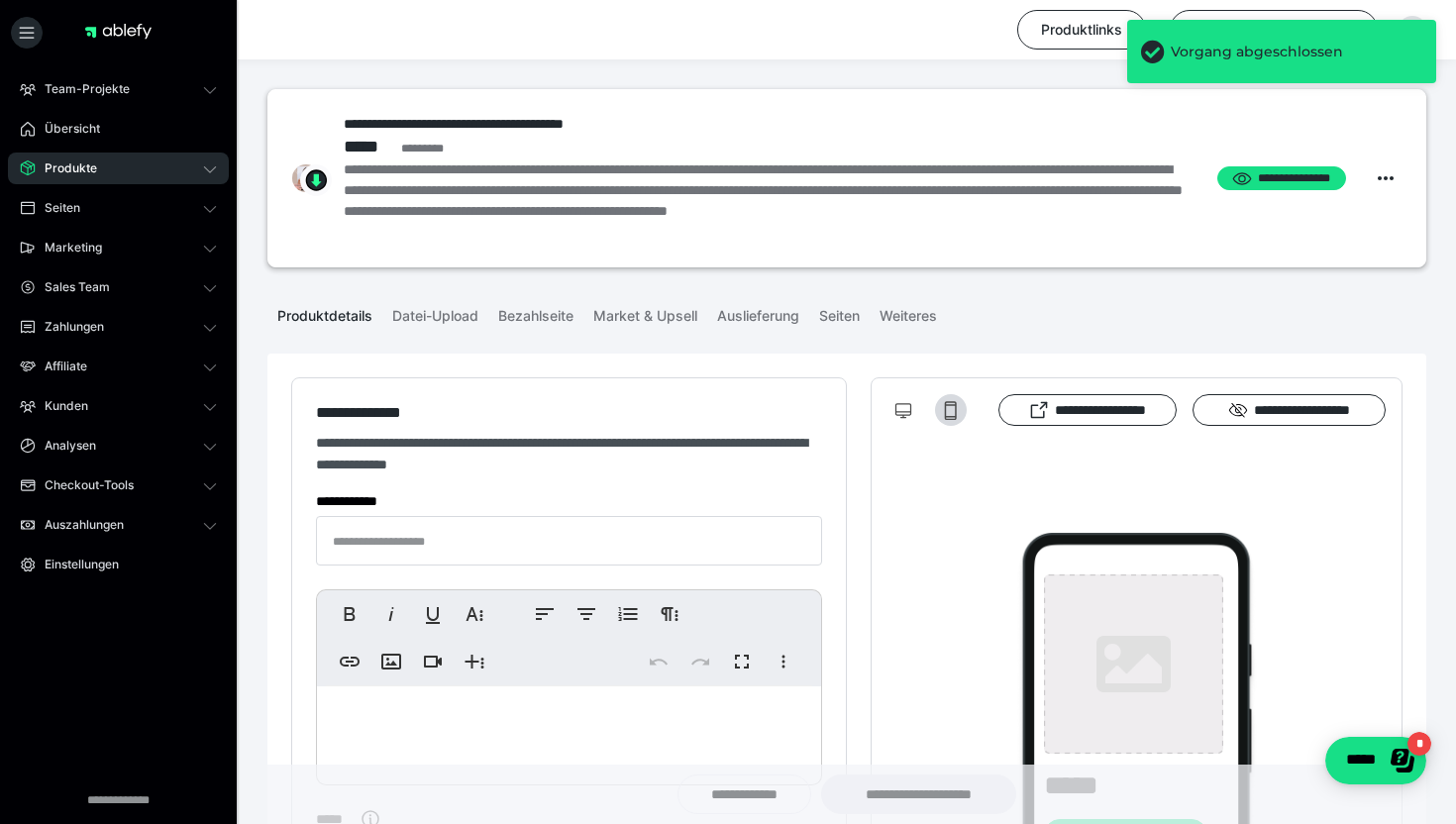 type on "**********" 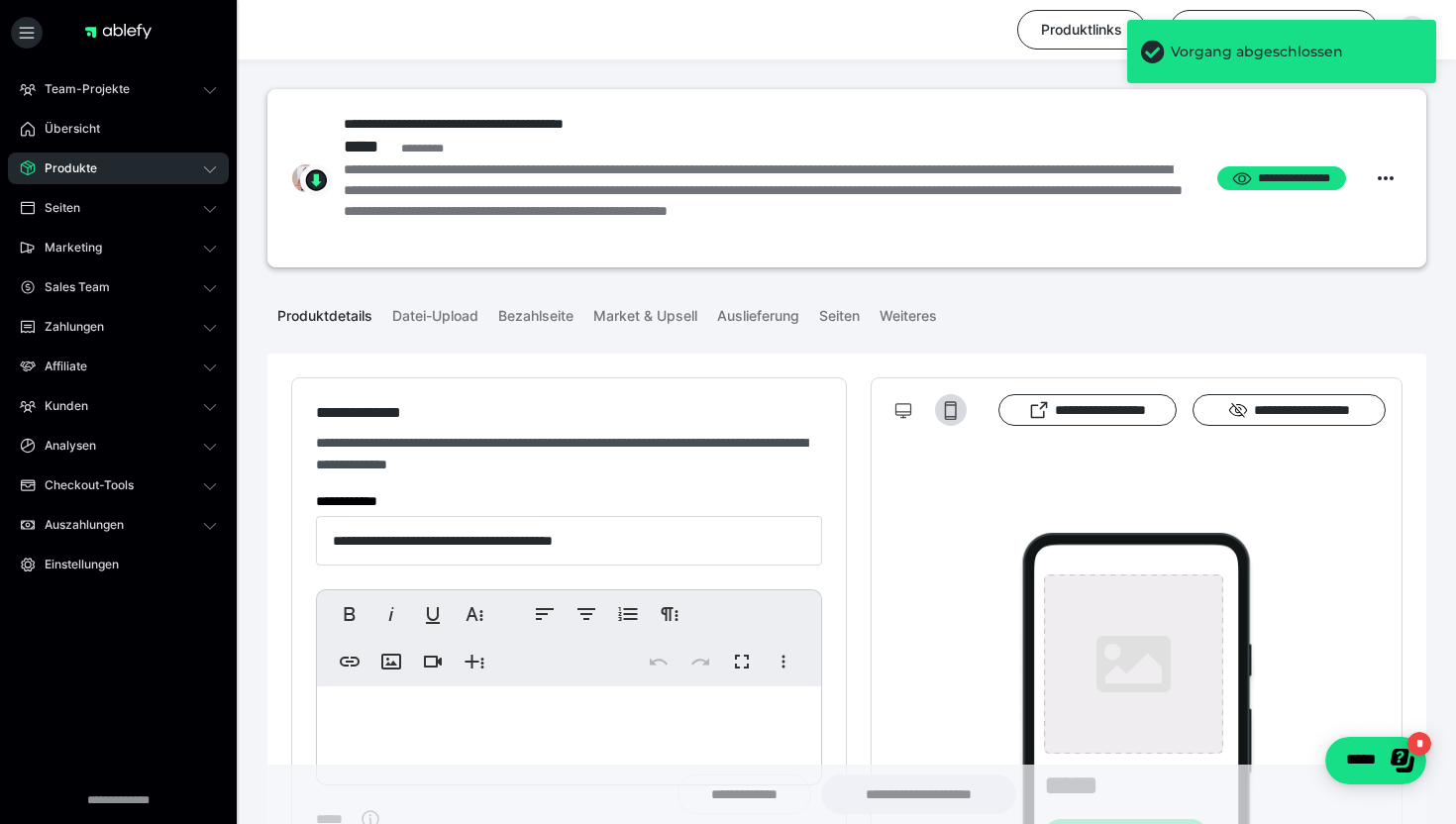 type on "**********" 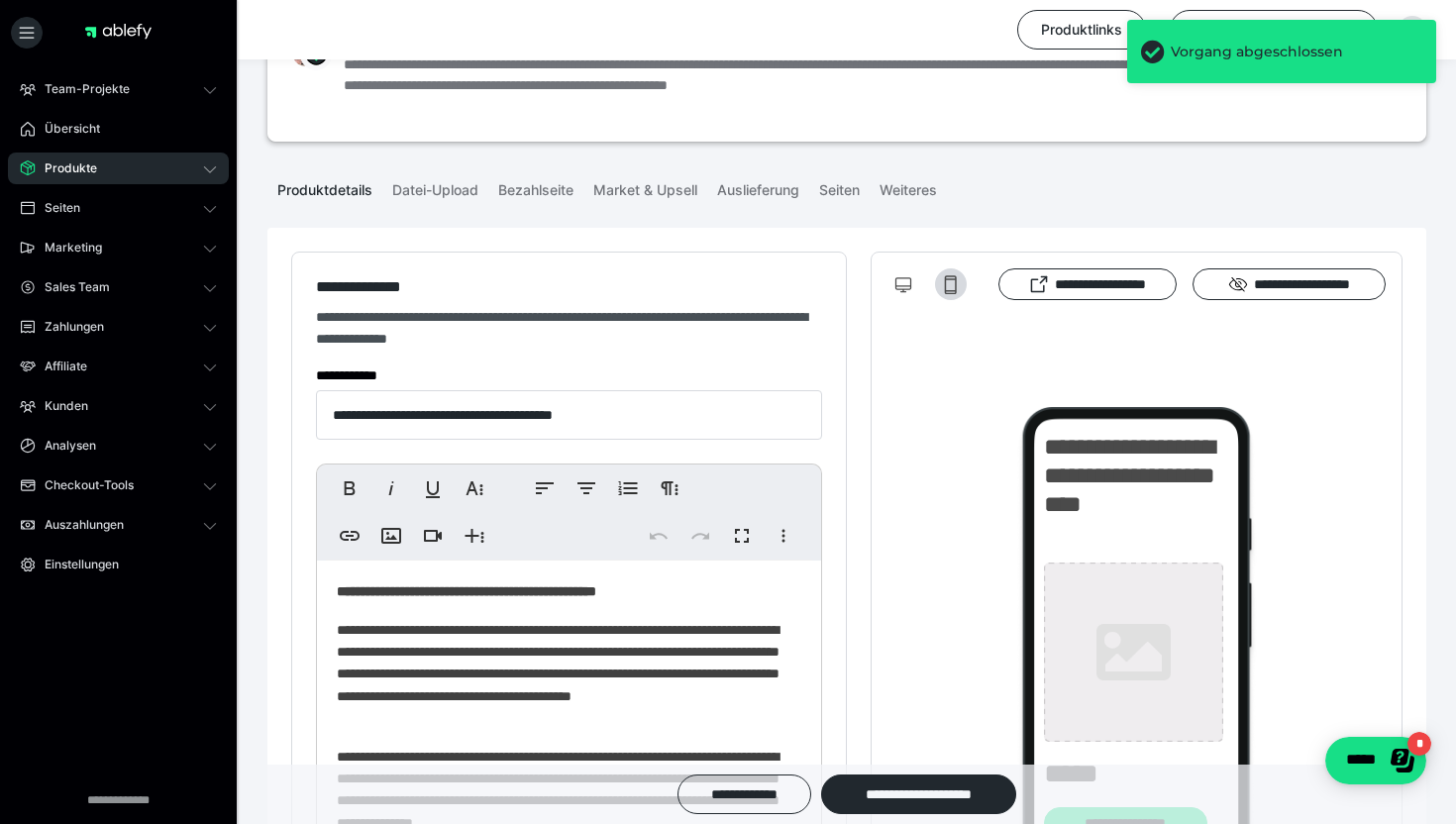 scroll, scrollTop: 448, scrollLeft: 0, axis: vertical 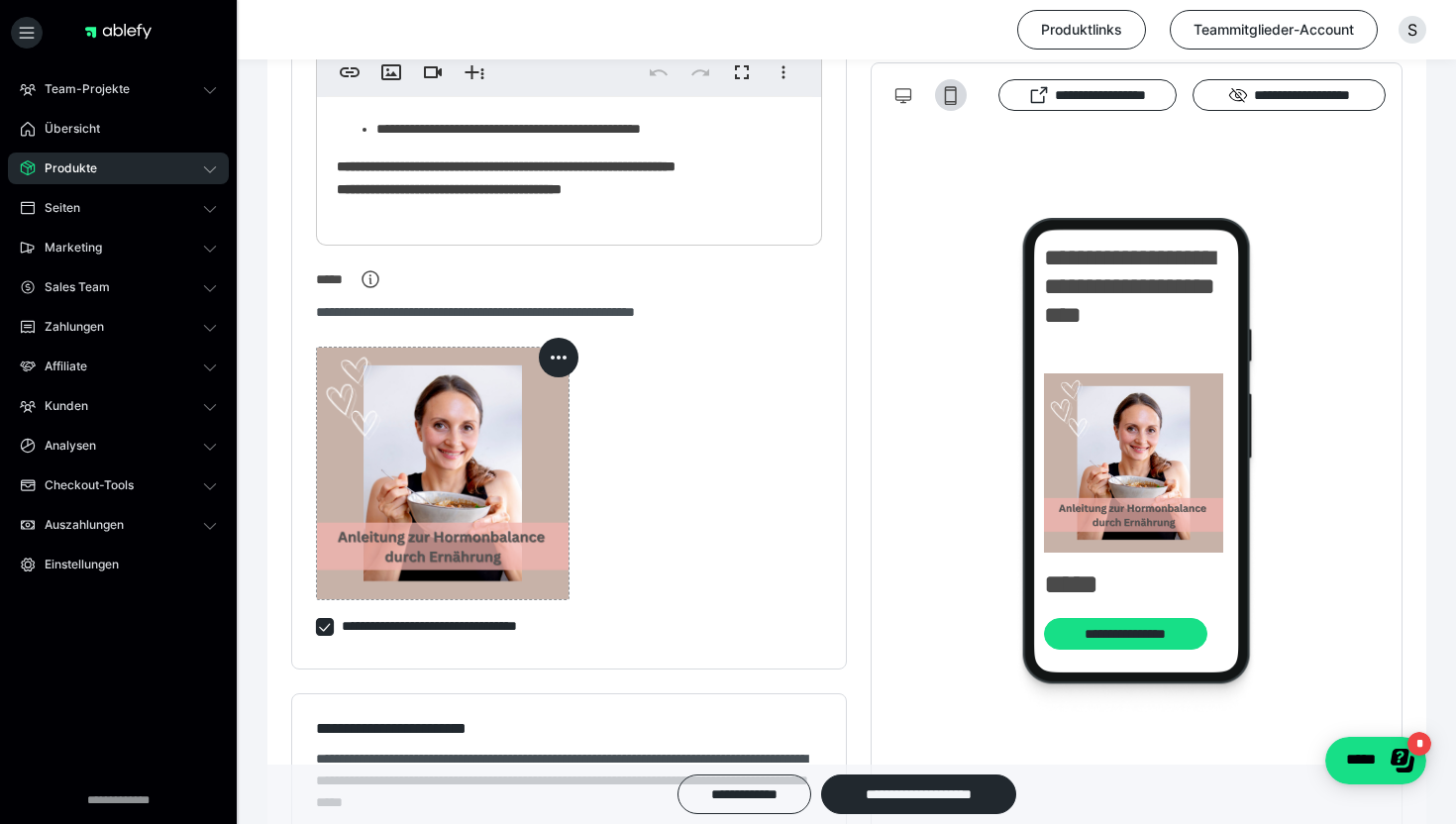 click on "**********" at bounding box center (569, 457) 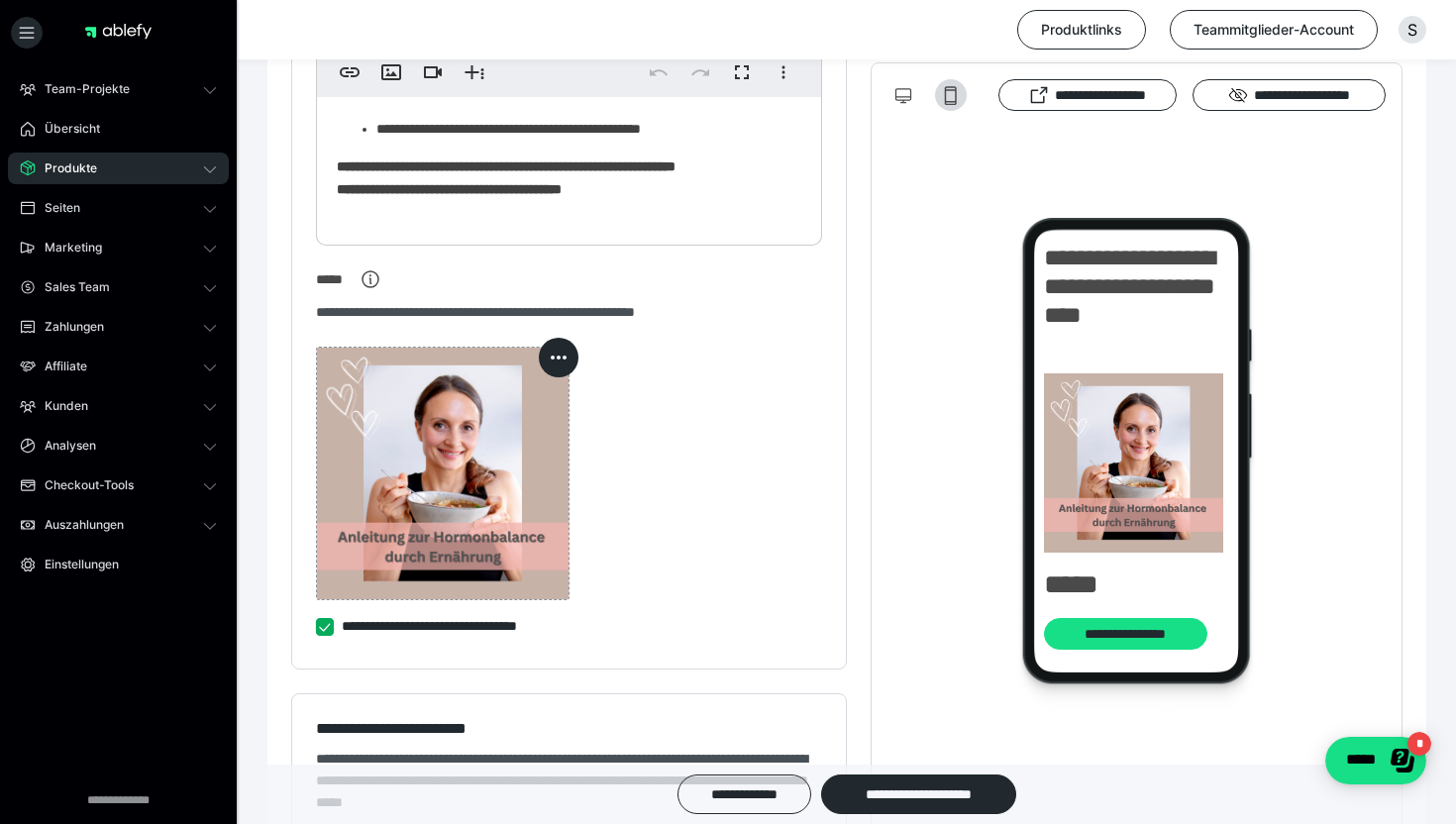 click on "**********" at bounding box center (316, 627) 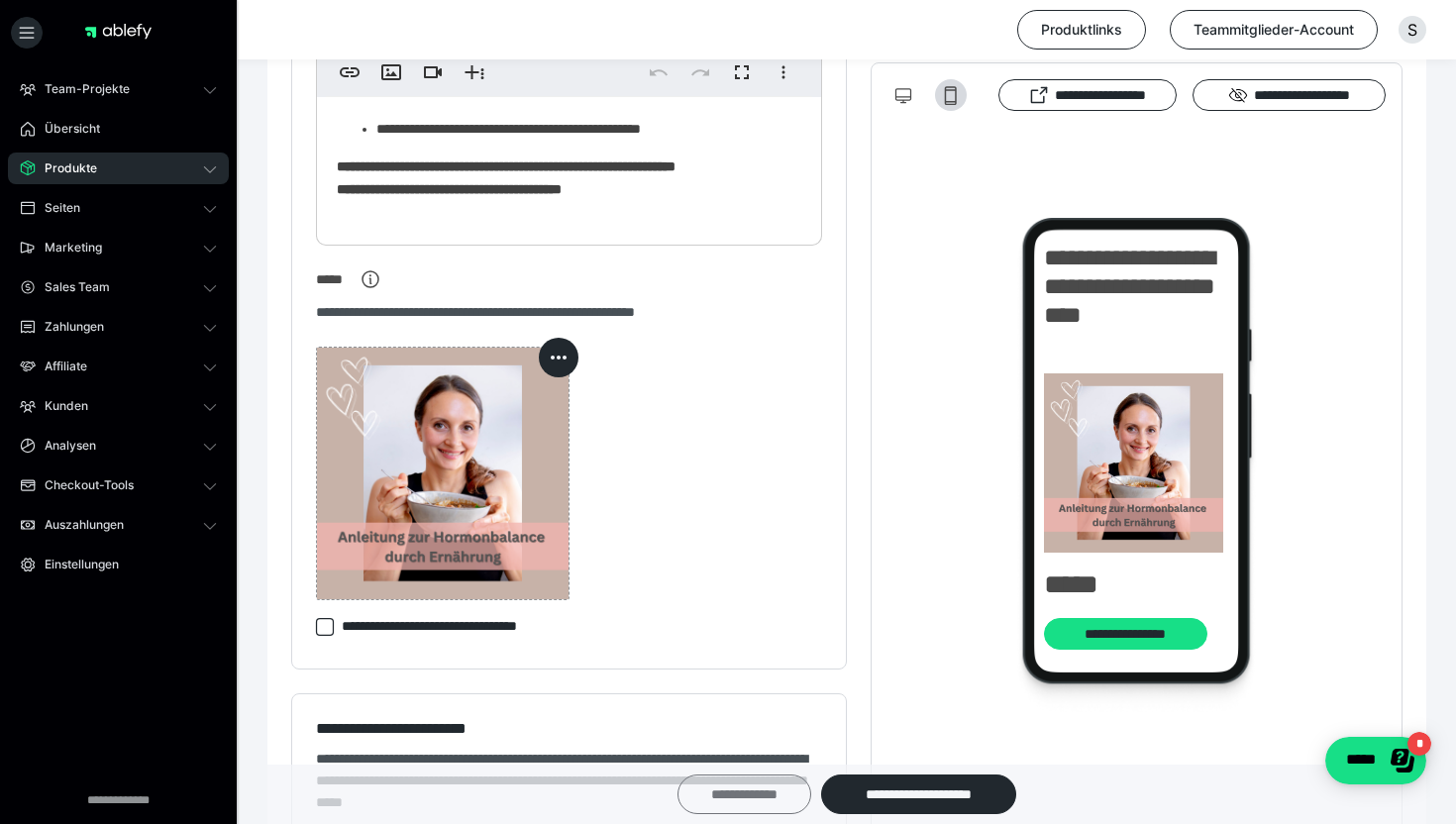 click on "**********" at bounding box center [744, 794] 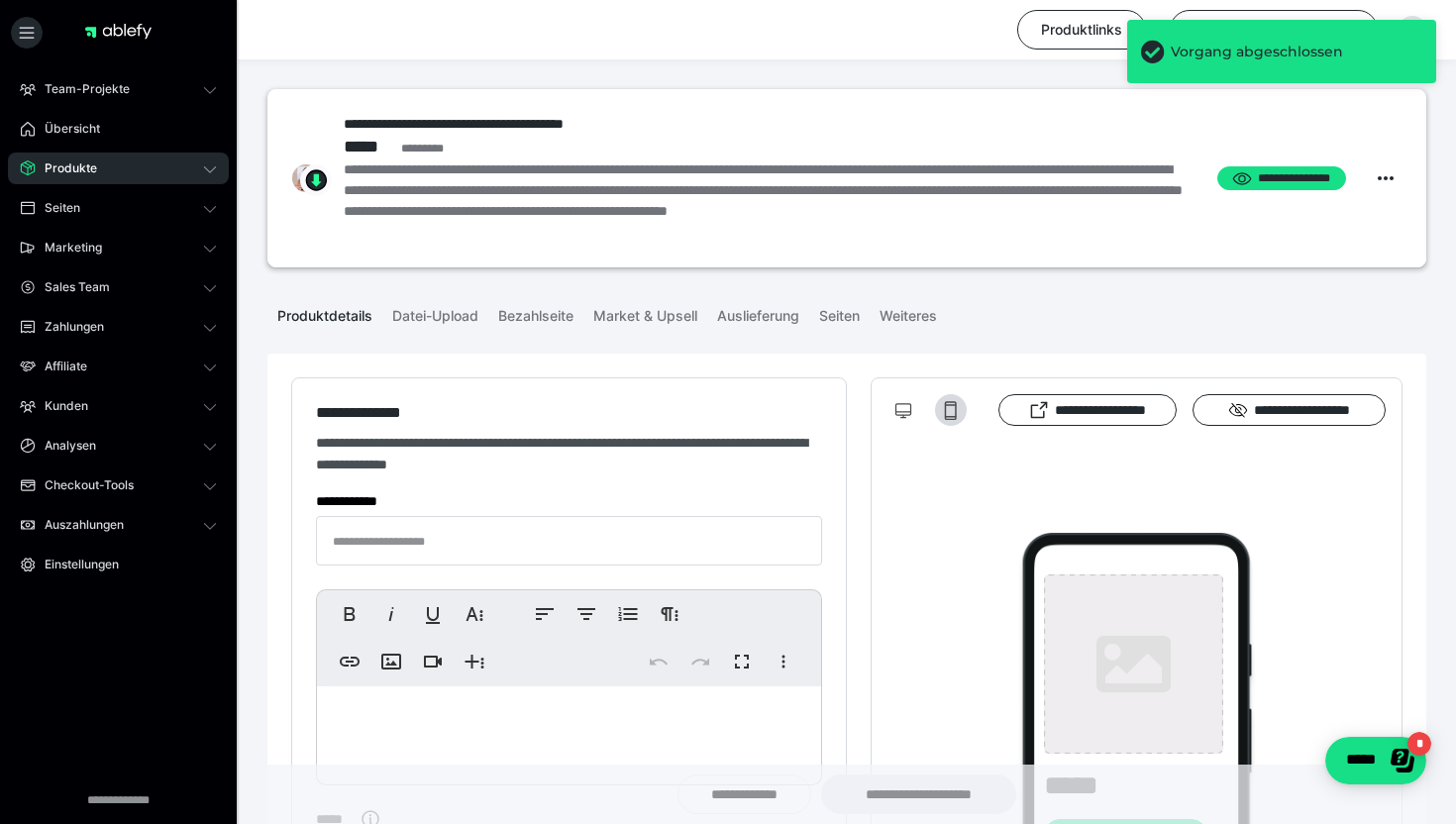 type on "**********" 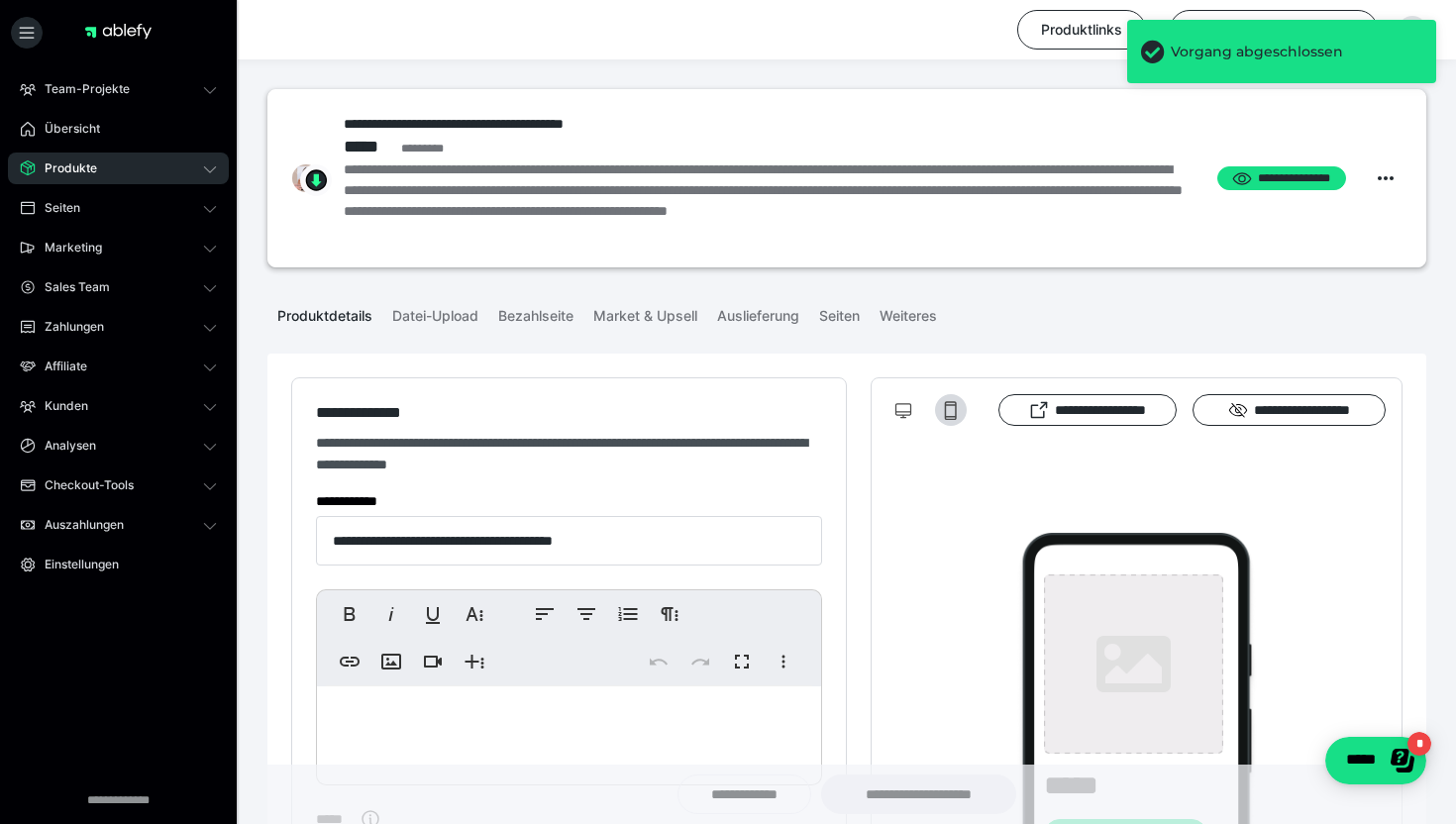 type on "**********" 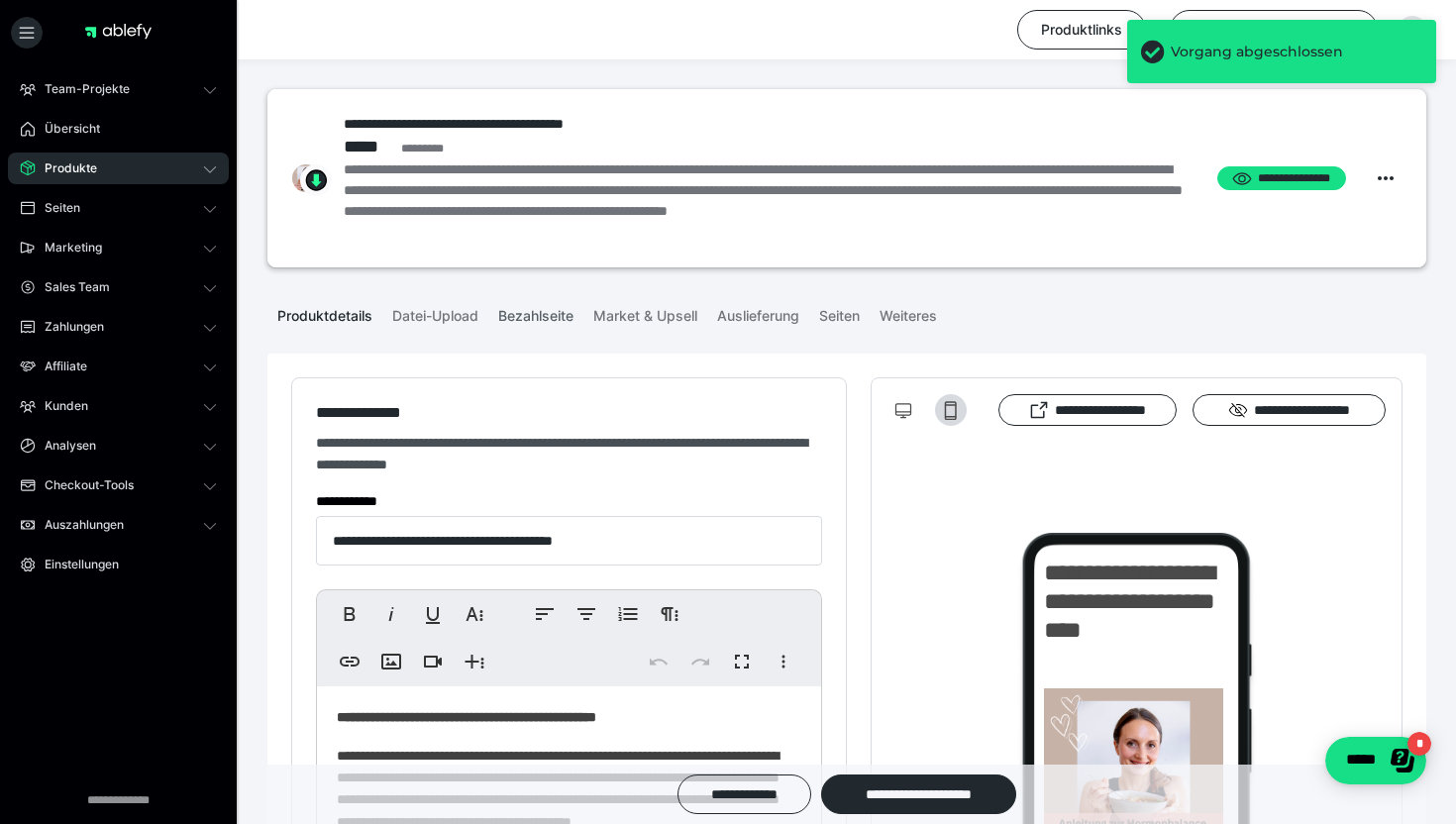 click on "Bezahlseite" at bounding box center [536, 312] 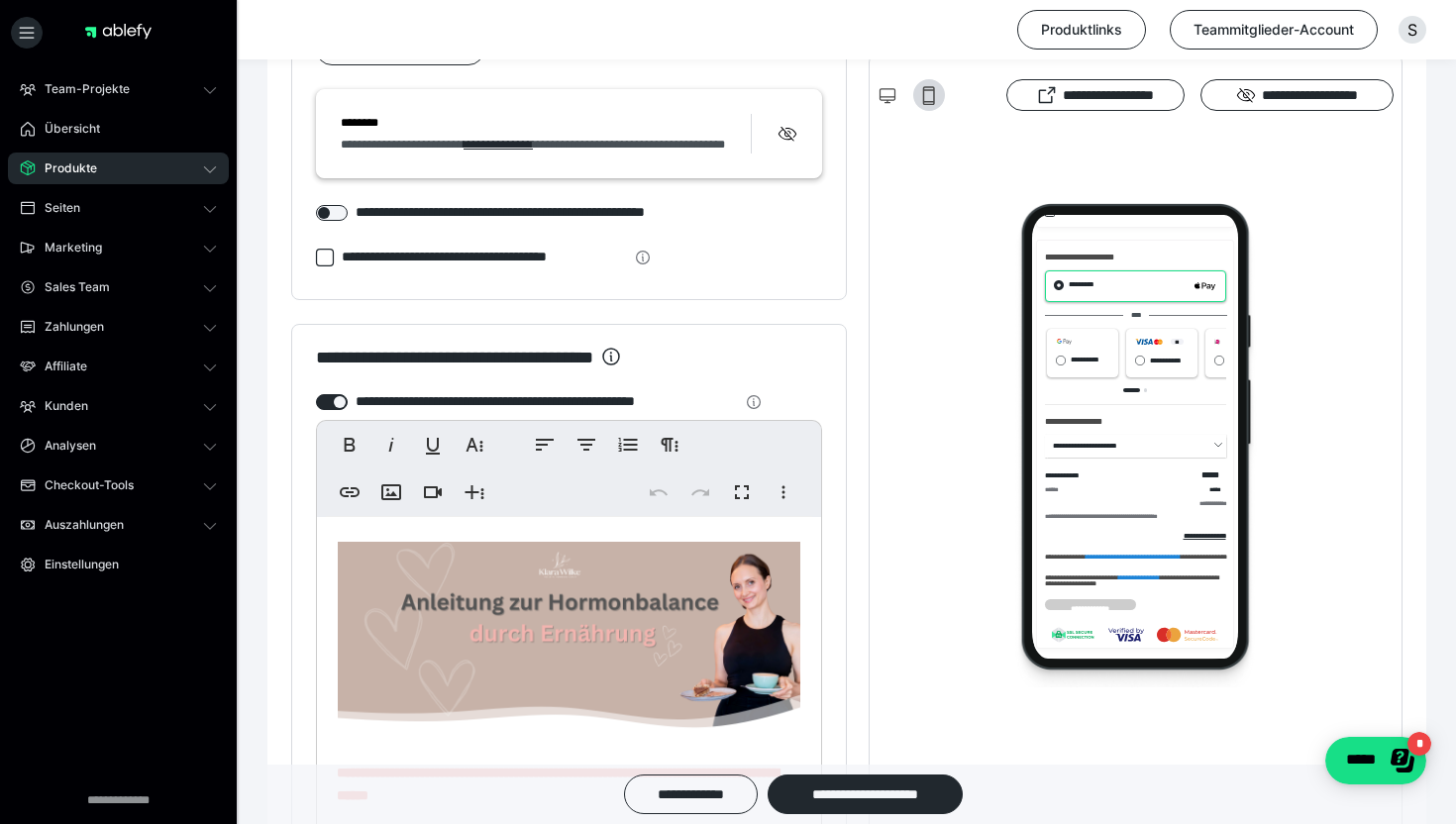 scroll, scrollTop: 2381, scrollLeft: 0, axis: vertical 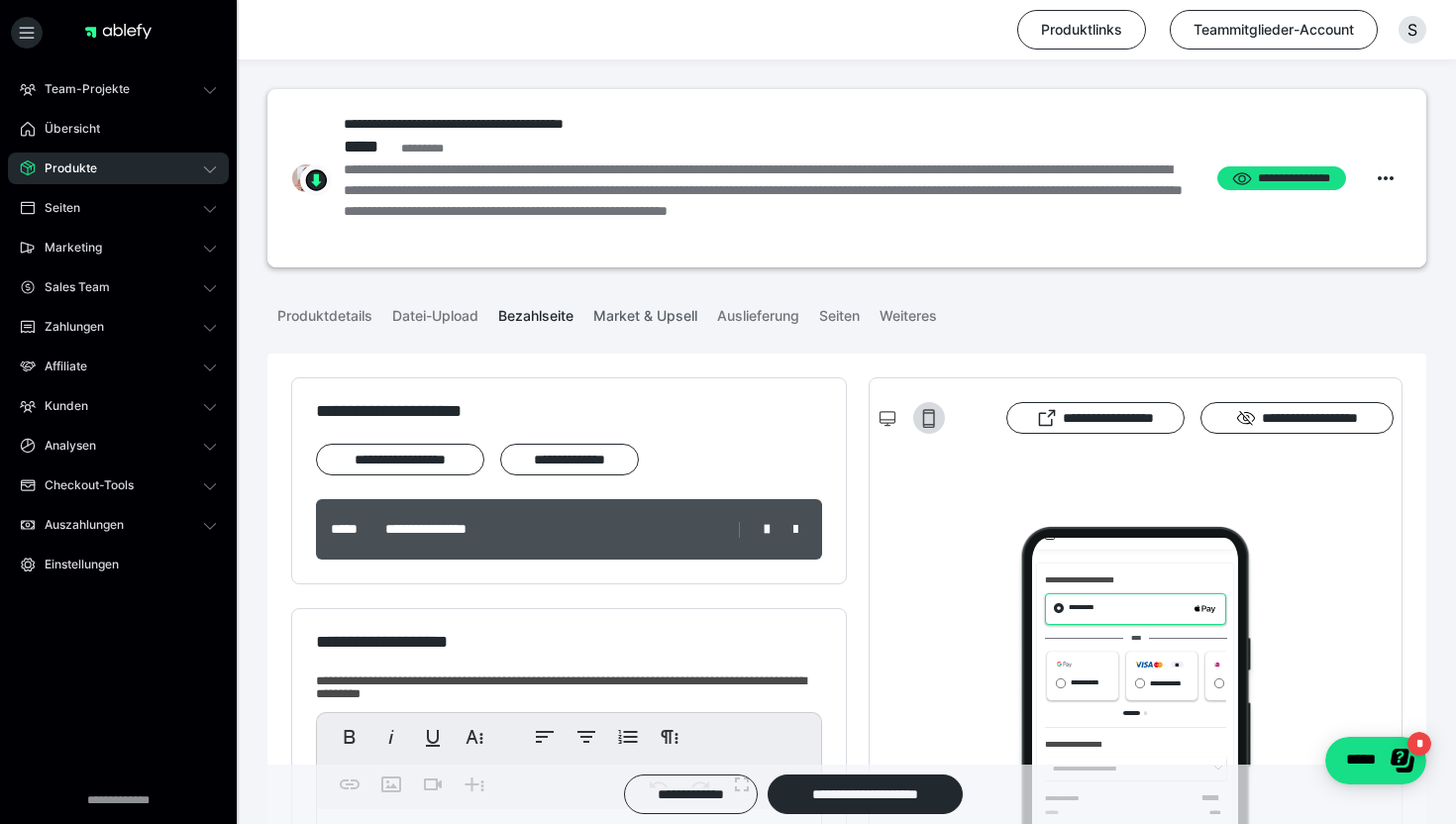 click on "Market & Upsell" at bounding box center [645, 312] 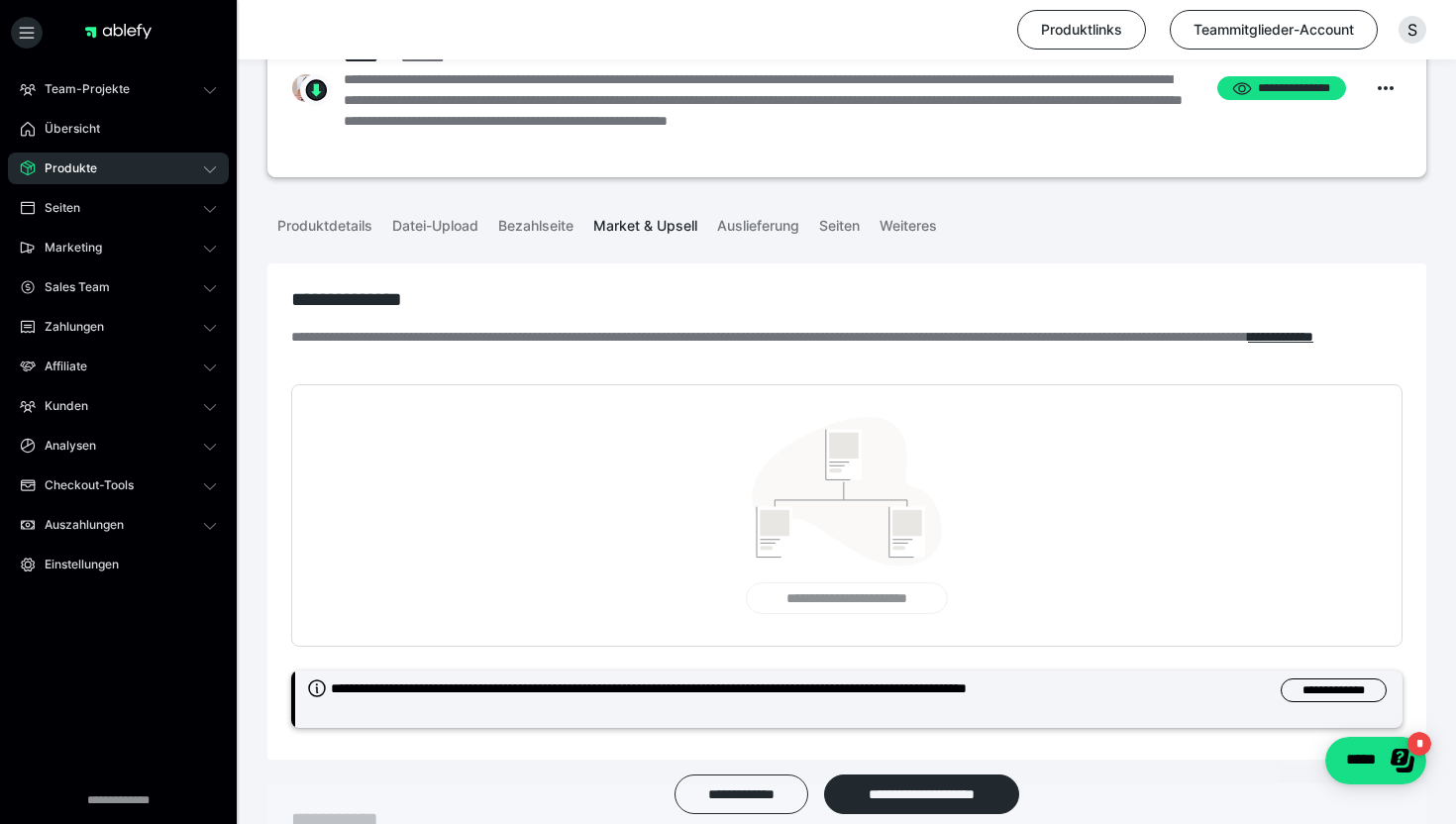 scroll, scrollTop: 0, scrollLeft: 0, axis: both 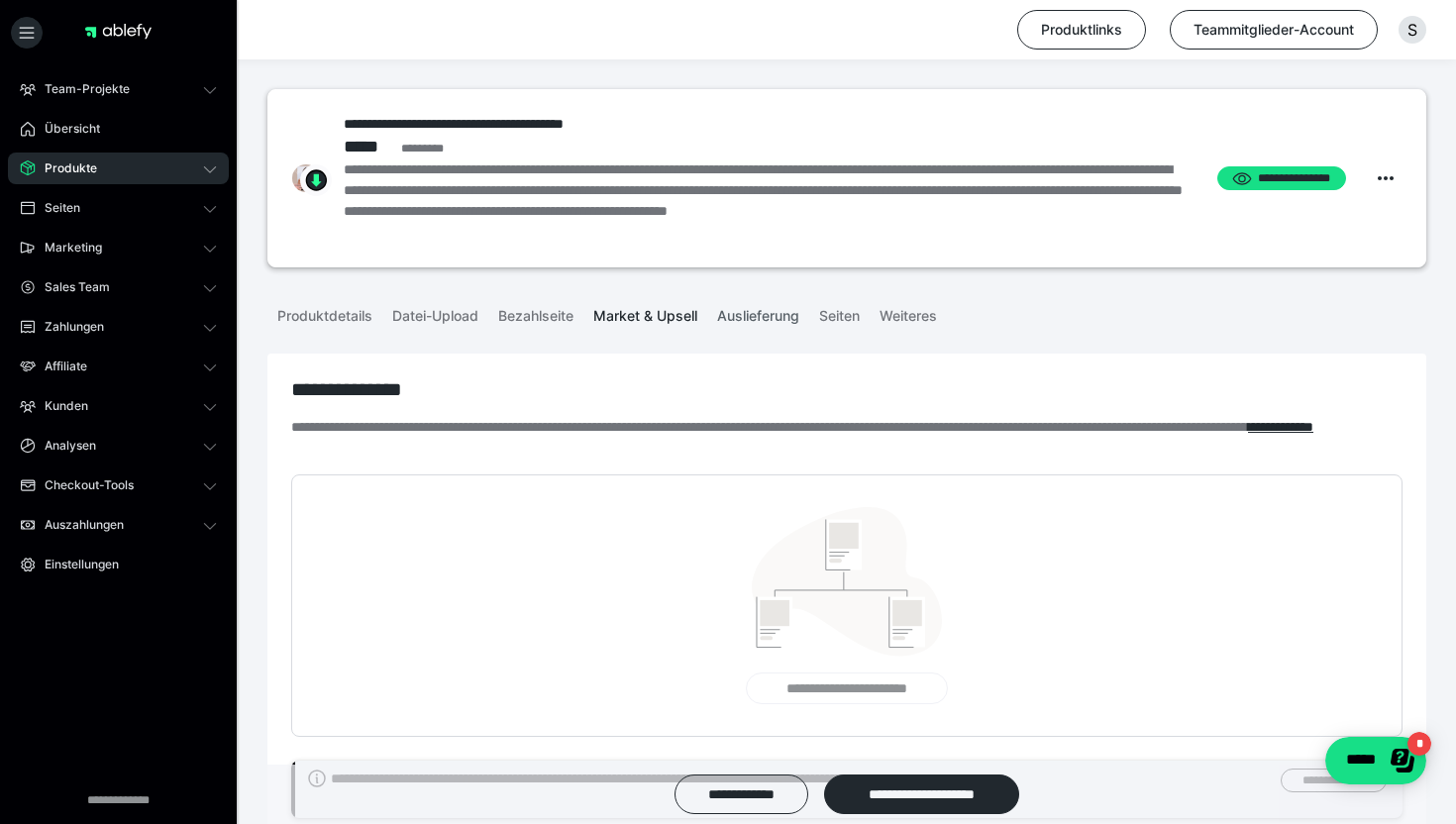 click on "Auslieferung" at bounding box center [758, 312] 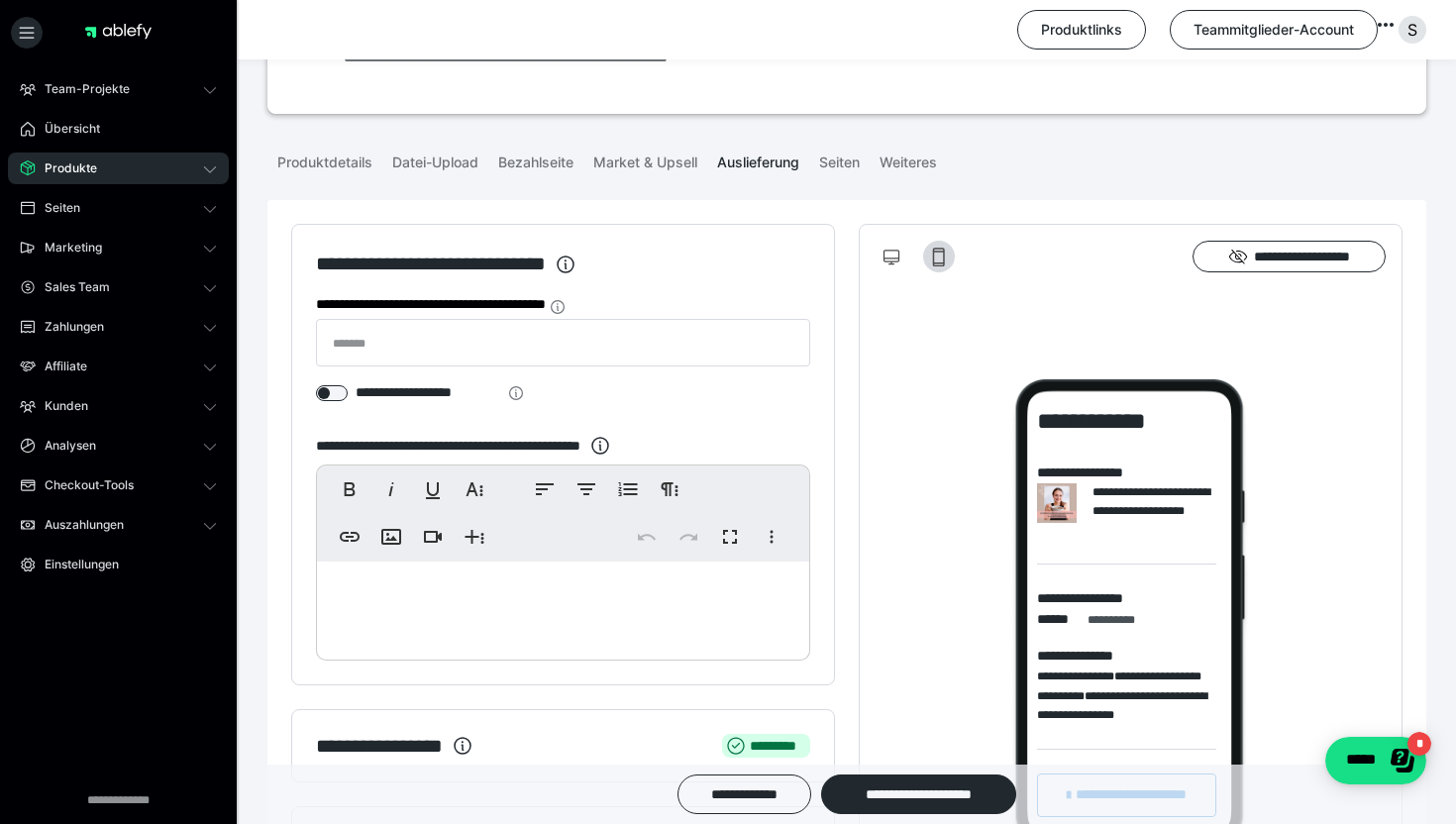 scroll, scrollTop: 169, scrollLeft: 0, axis: vertical 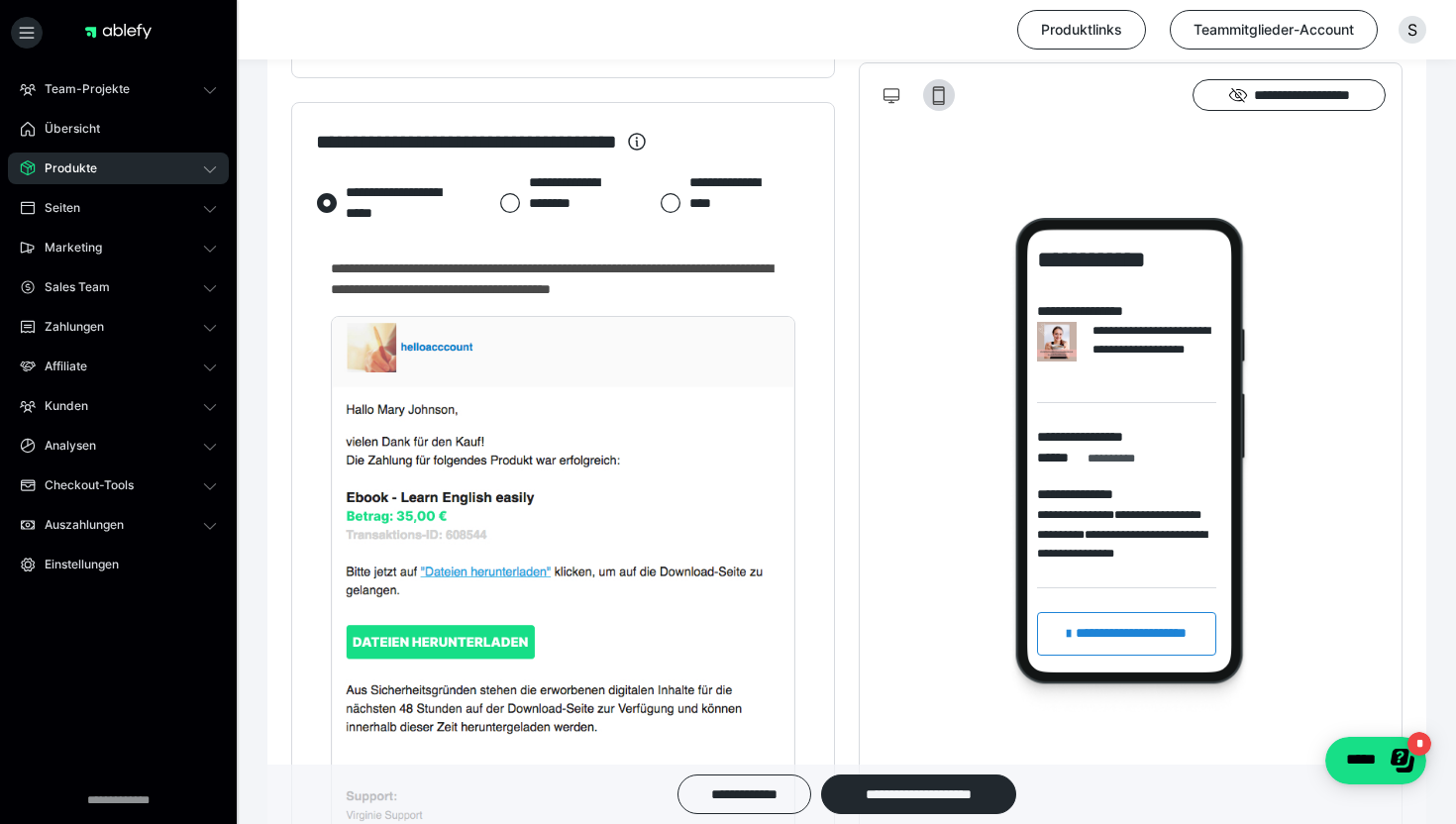 click on "**********" at bounding box center (556, 203) 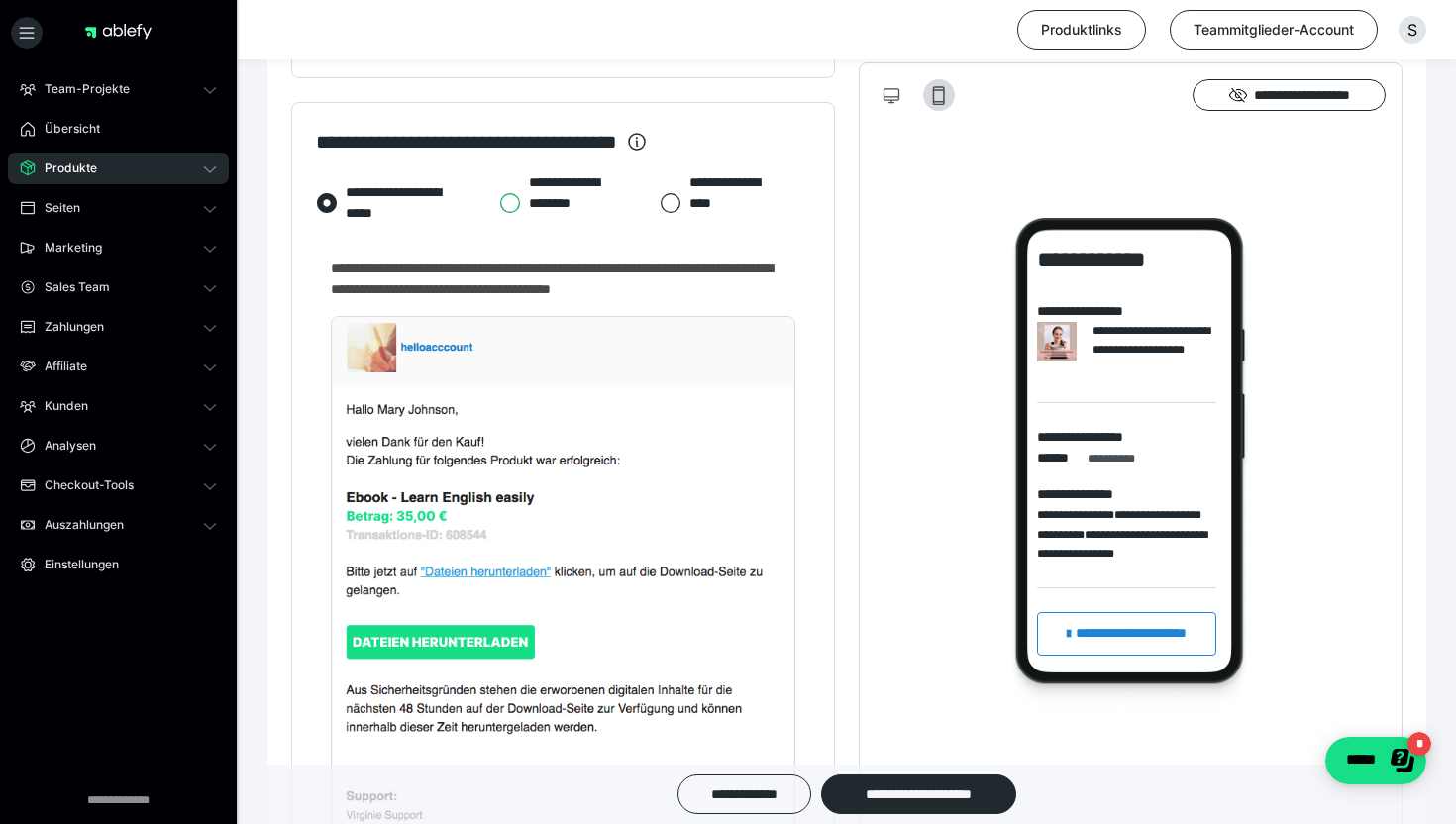 click on "**********" at bounding box center (499, 203) 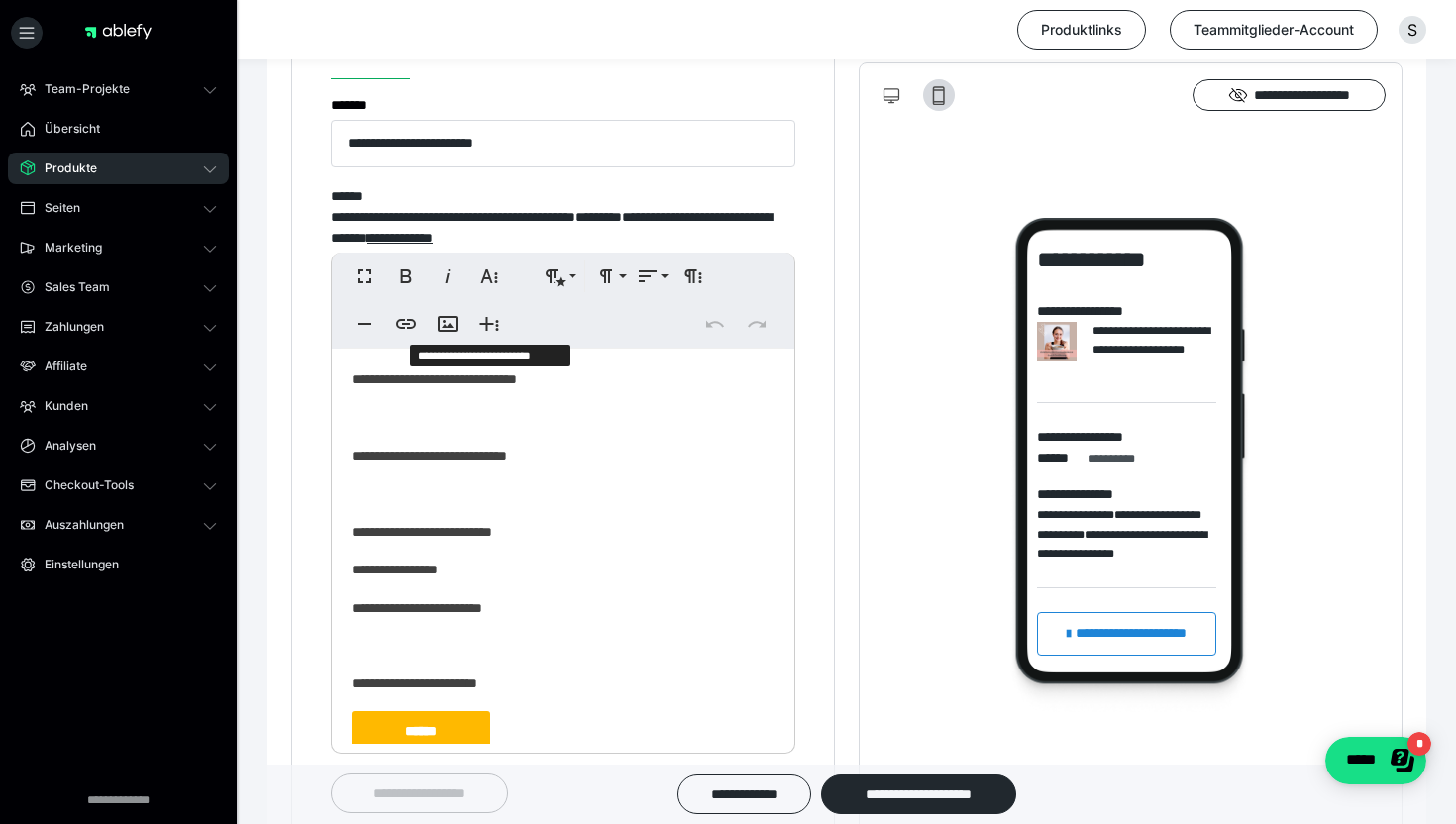 scroll, scrollTop: 1087, scrollLeft: 0, axis: vertical 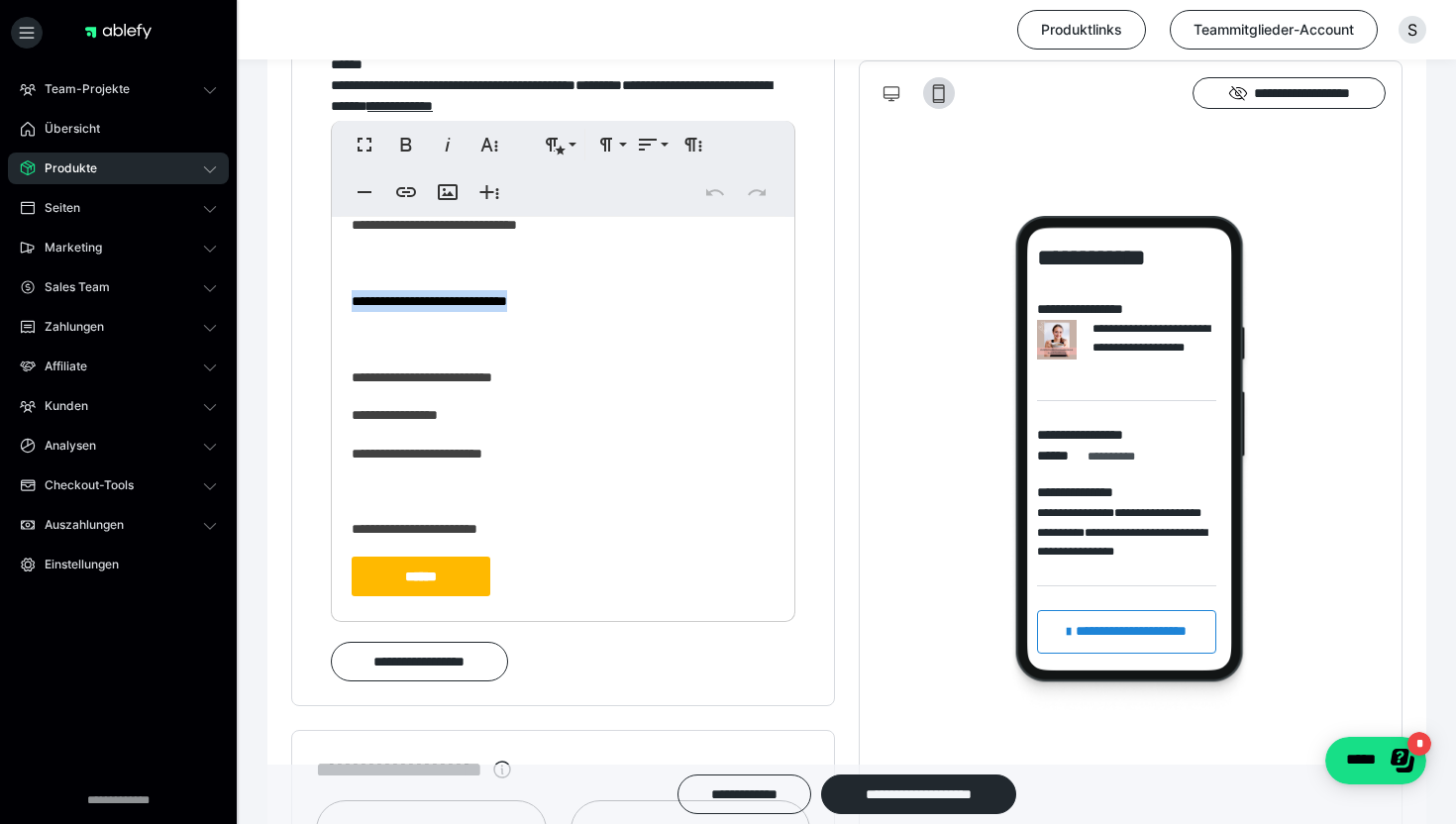 drag, startPoint x: 553, startPoint y: 307, endPoint x: 348, endPoint y: 301, distance: 205.08779 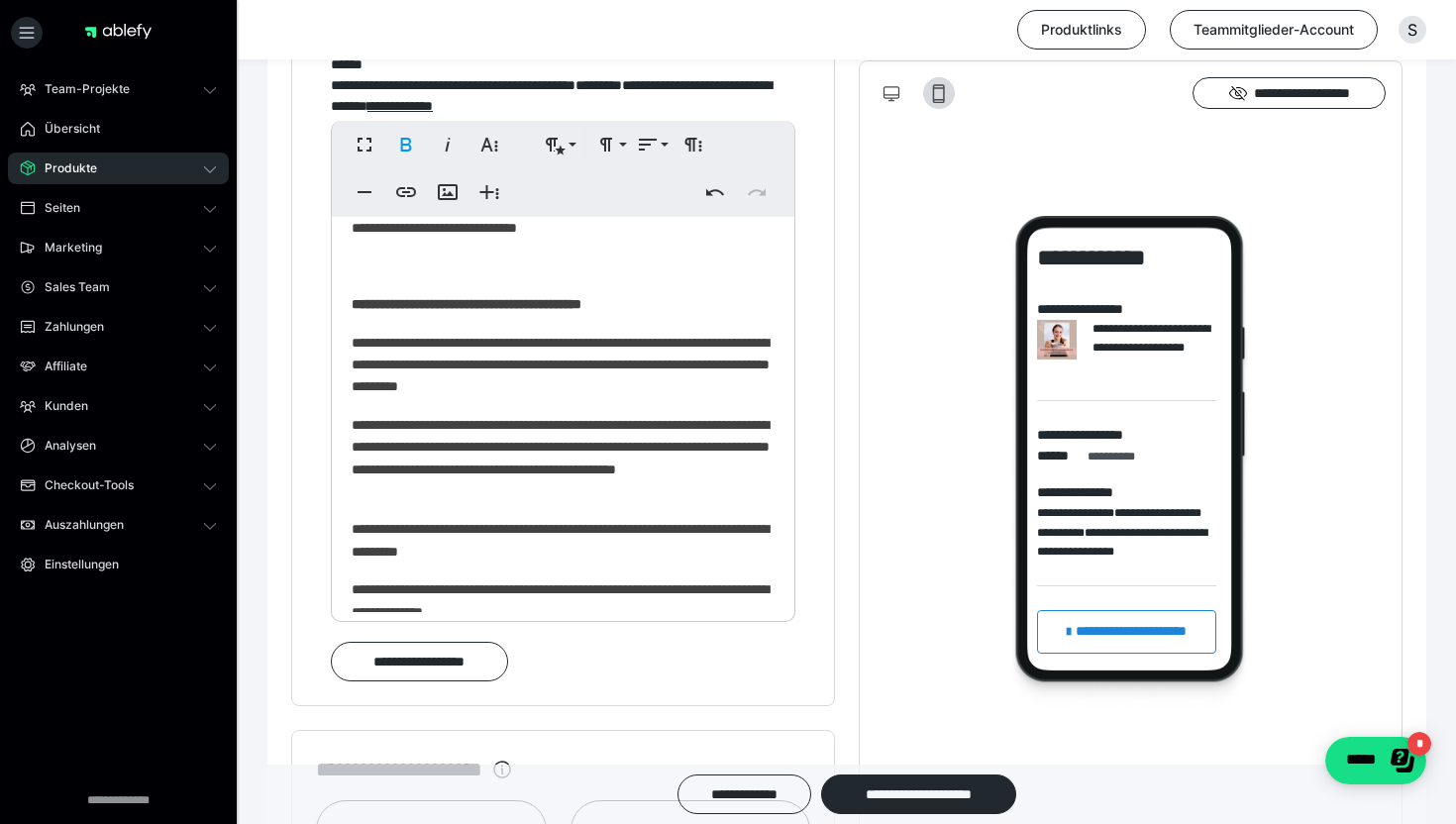 scroll, scrollTop: 0, scrollLeft: 0, axis: both 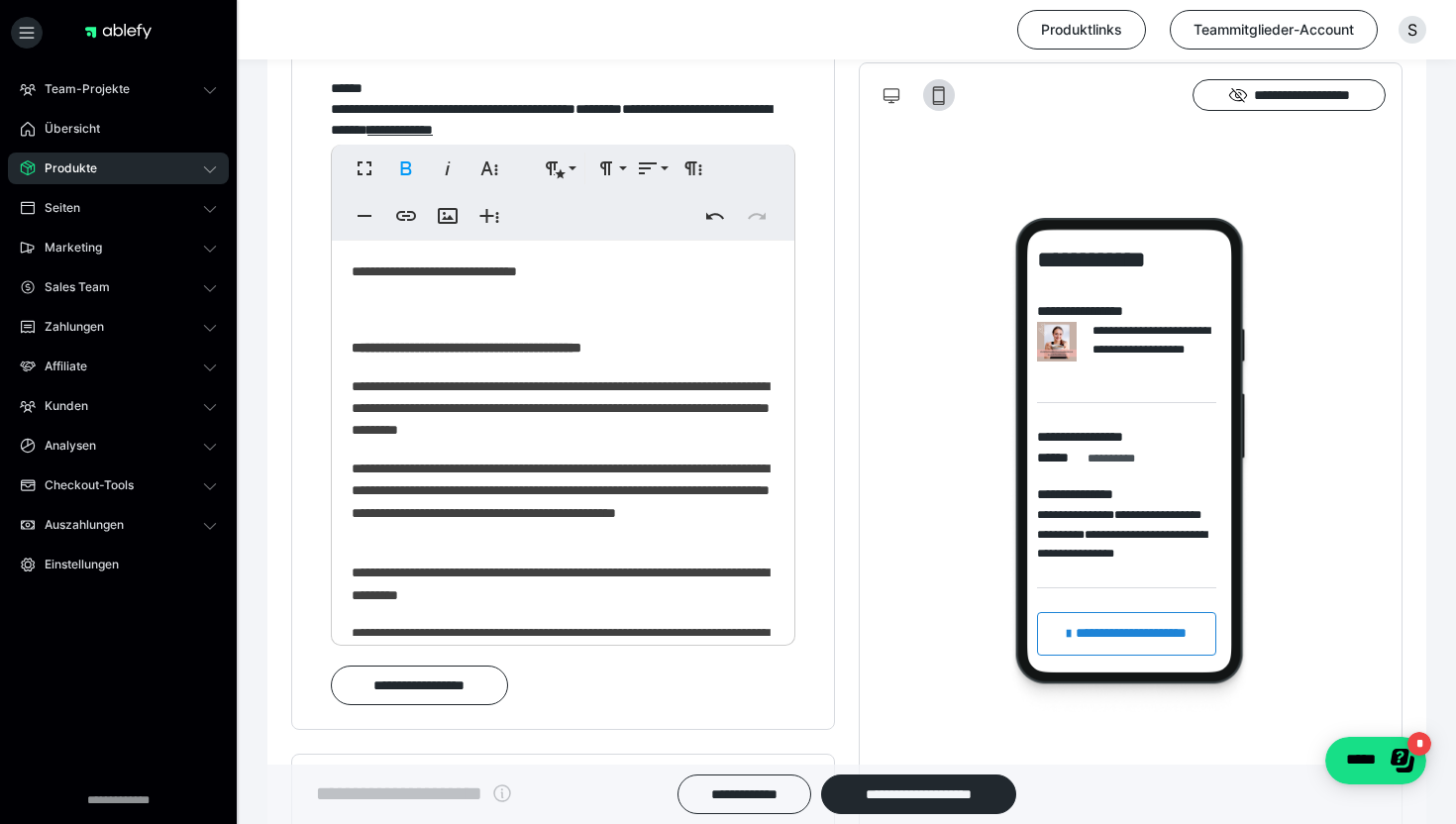 click on "**********" at bounding box center (563, 680) 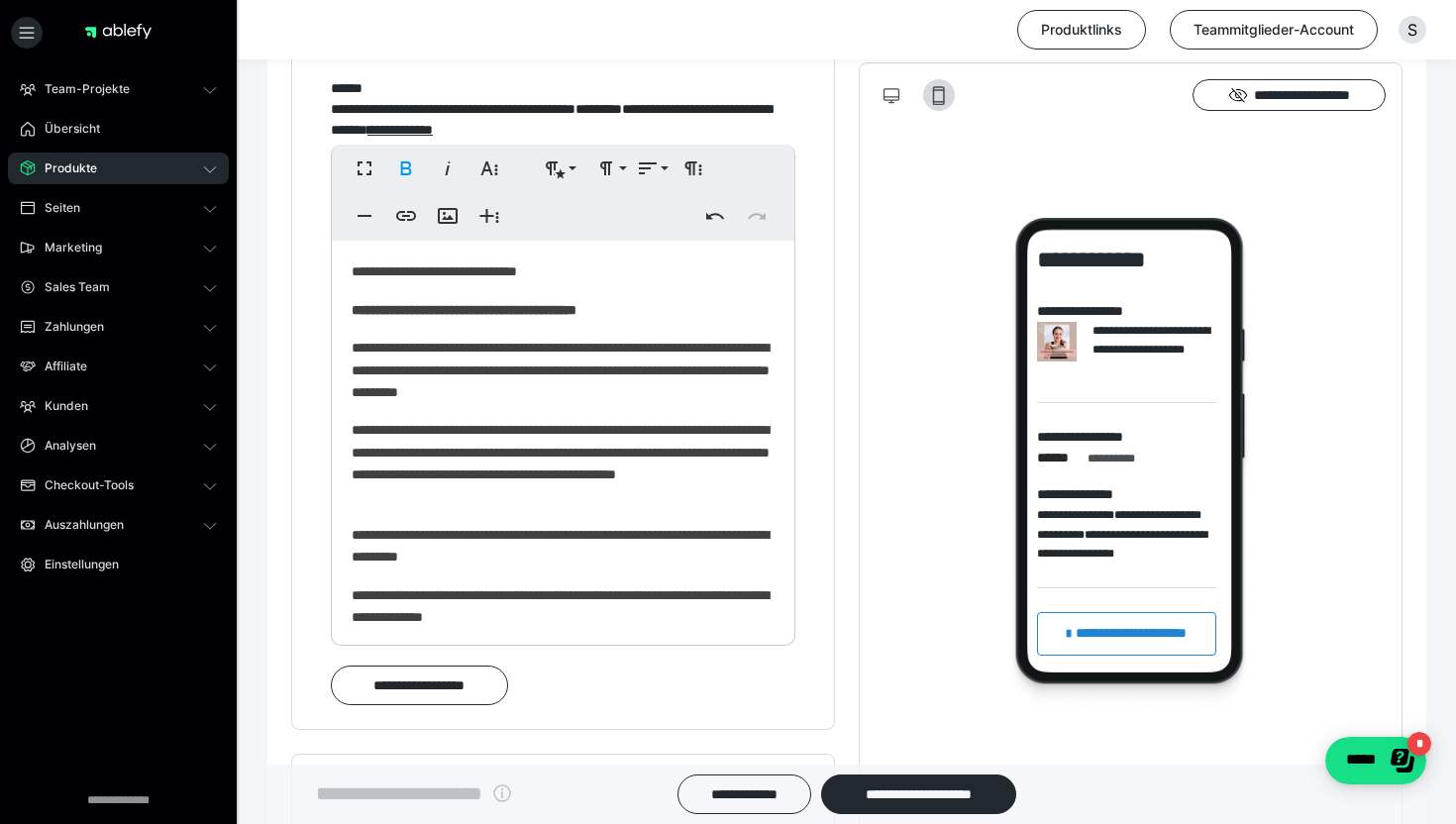 type 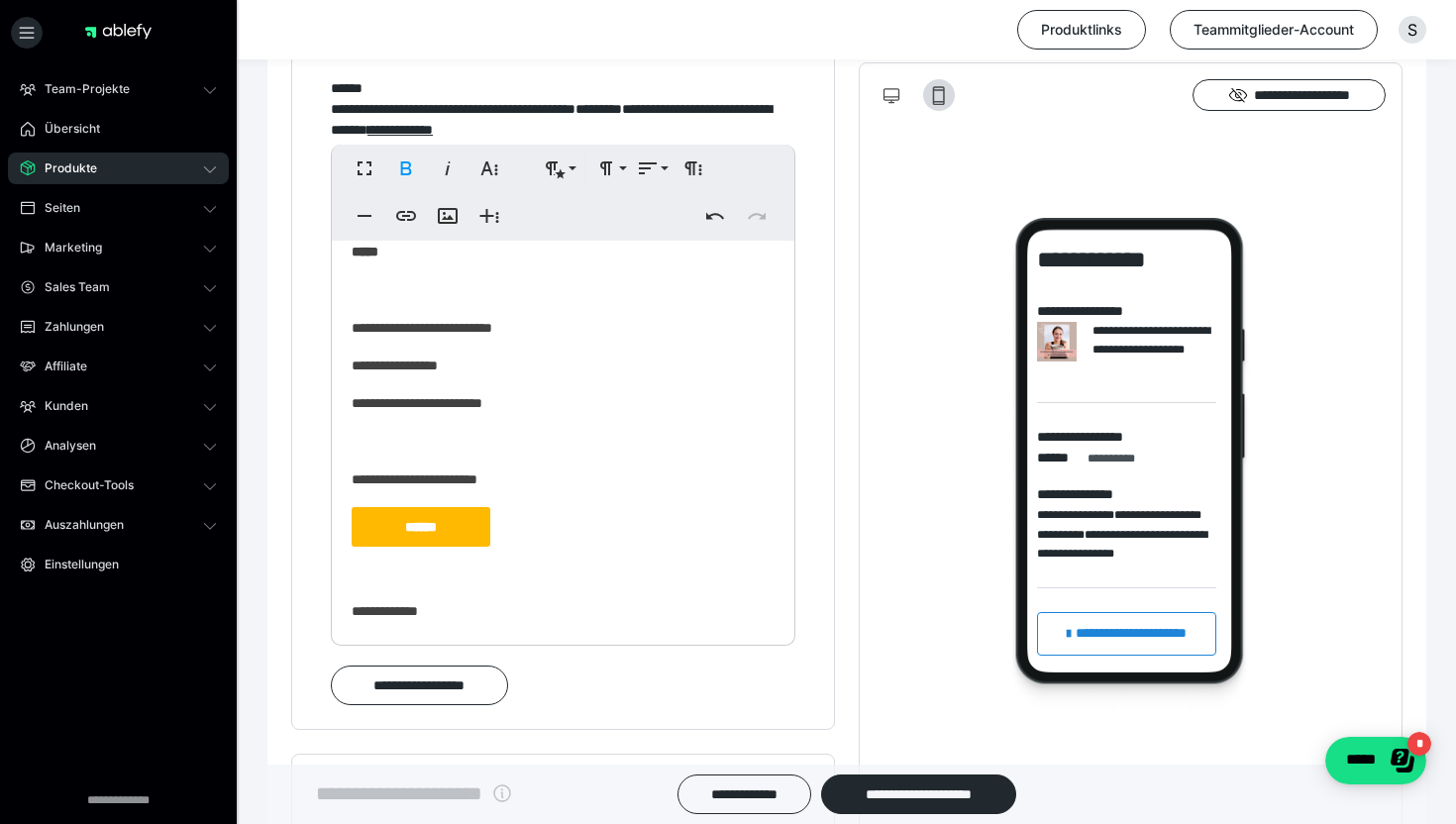 scroll, scrollTop: 448, scrollLeft: 0, axis: vertical 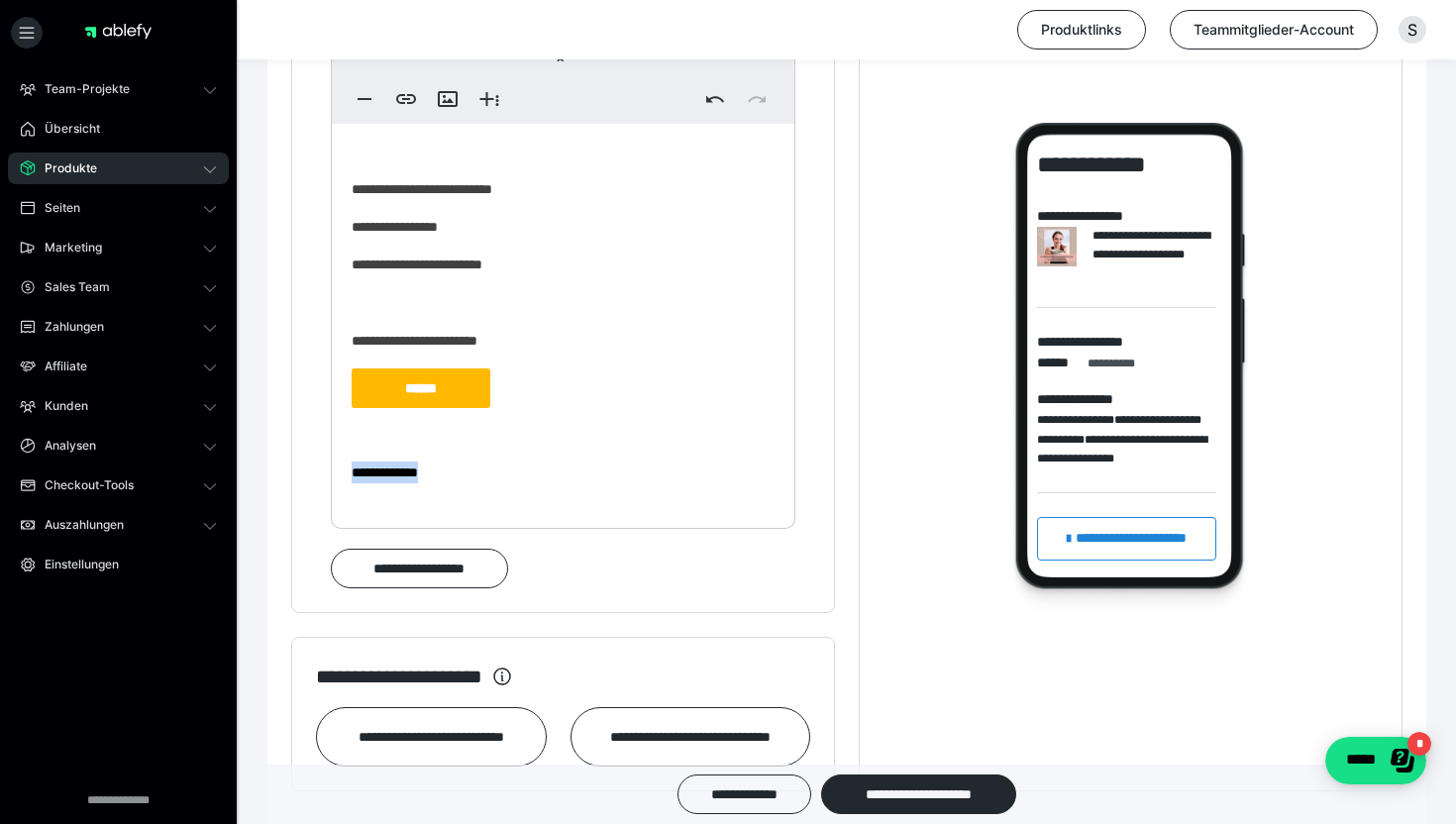 drag, startPoint x: 468, startPoint y: 475, endPoint x: 331, endPoint y: 467, distance: 137.23338 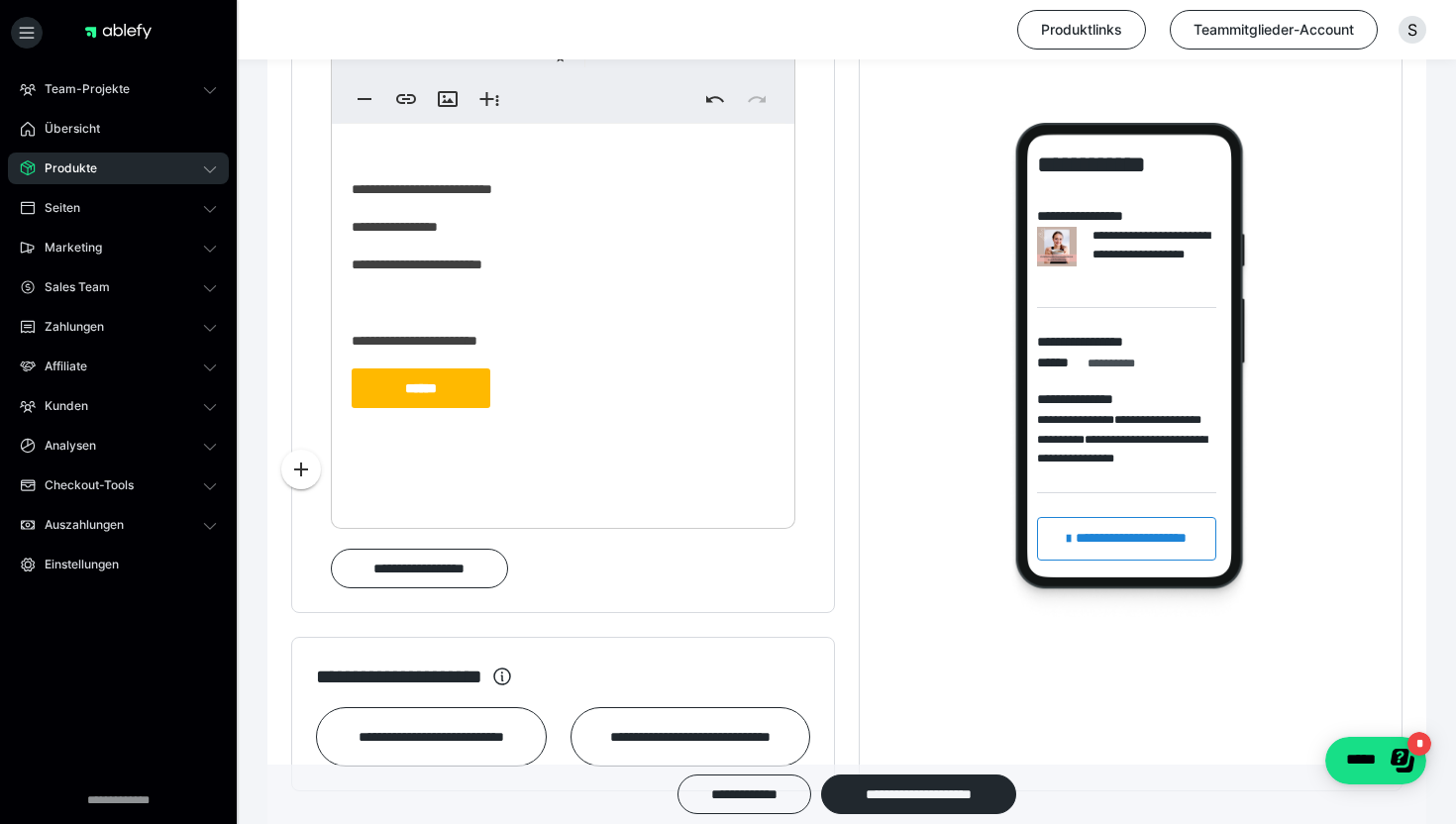 scroll, scrollTop: 410, scrollLeft: 0, axis: vertical 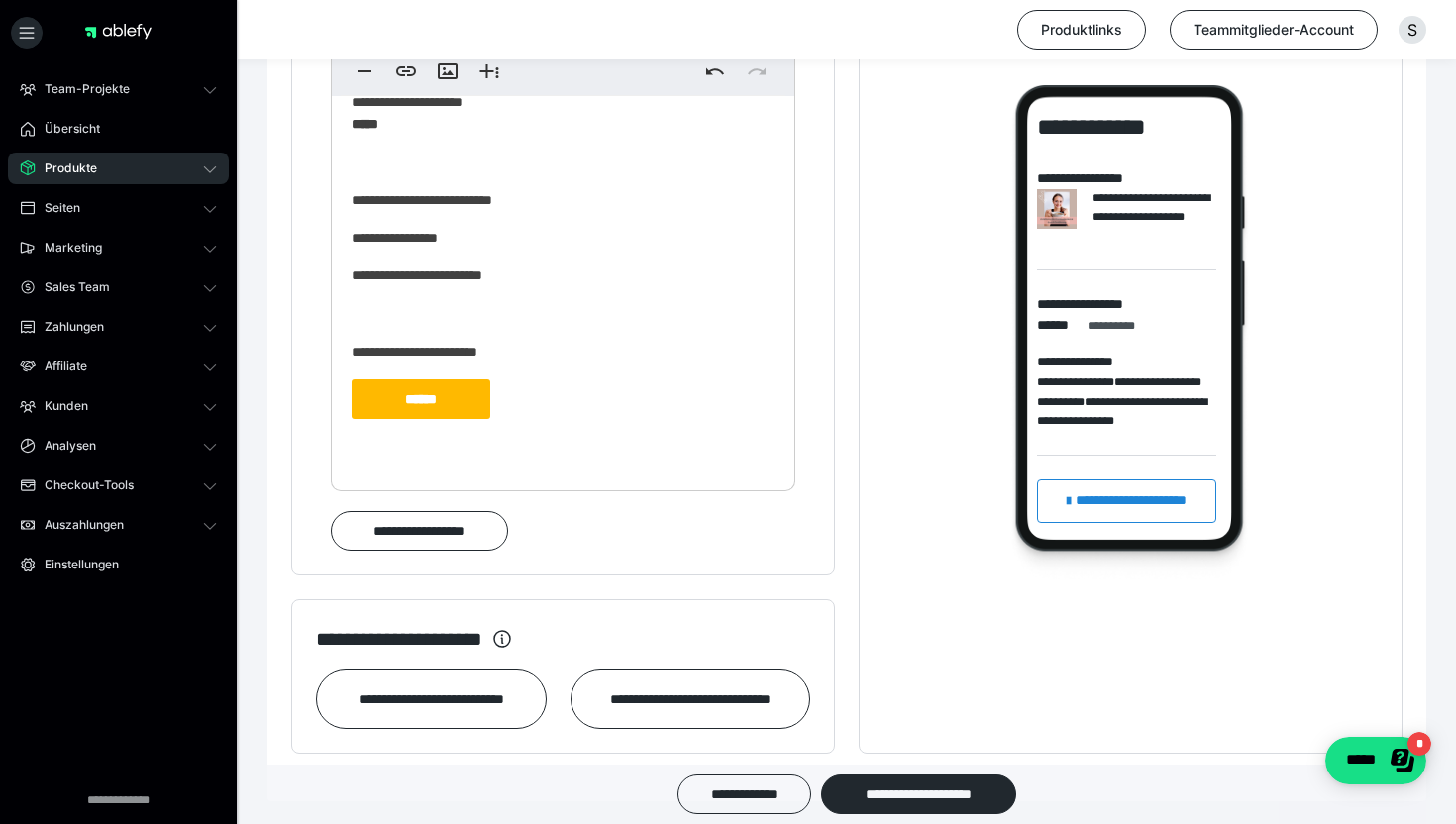 click on "******" at bounding box center (421, 399) 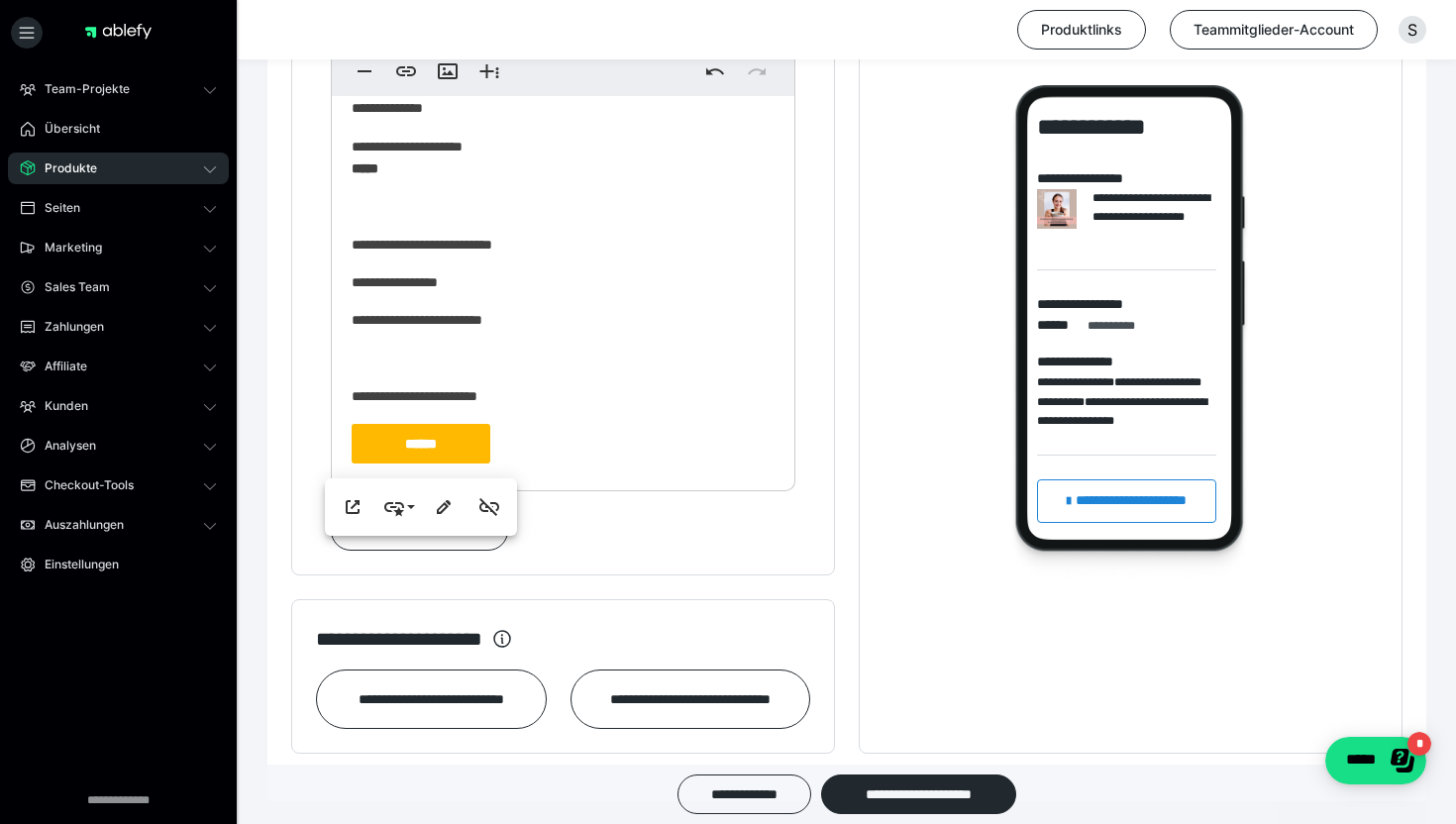scroll, scrollTop: 350, scrollLeft: 0, axis: vertical 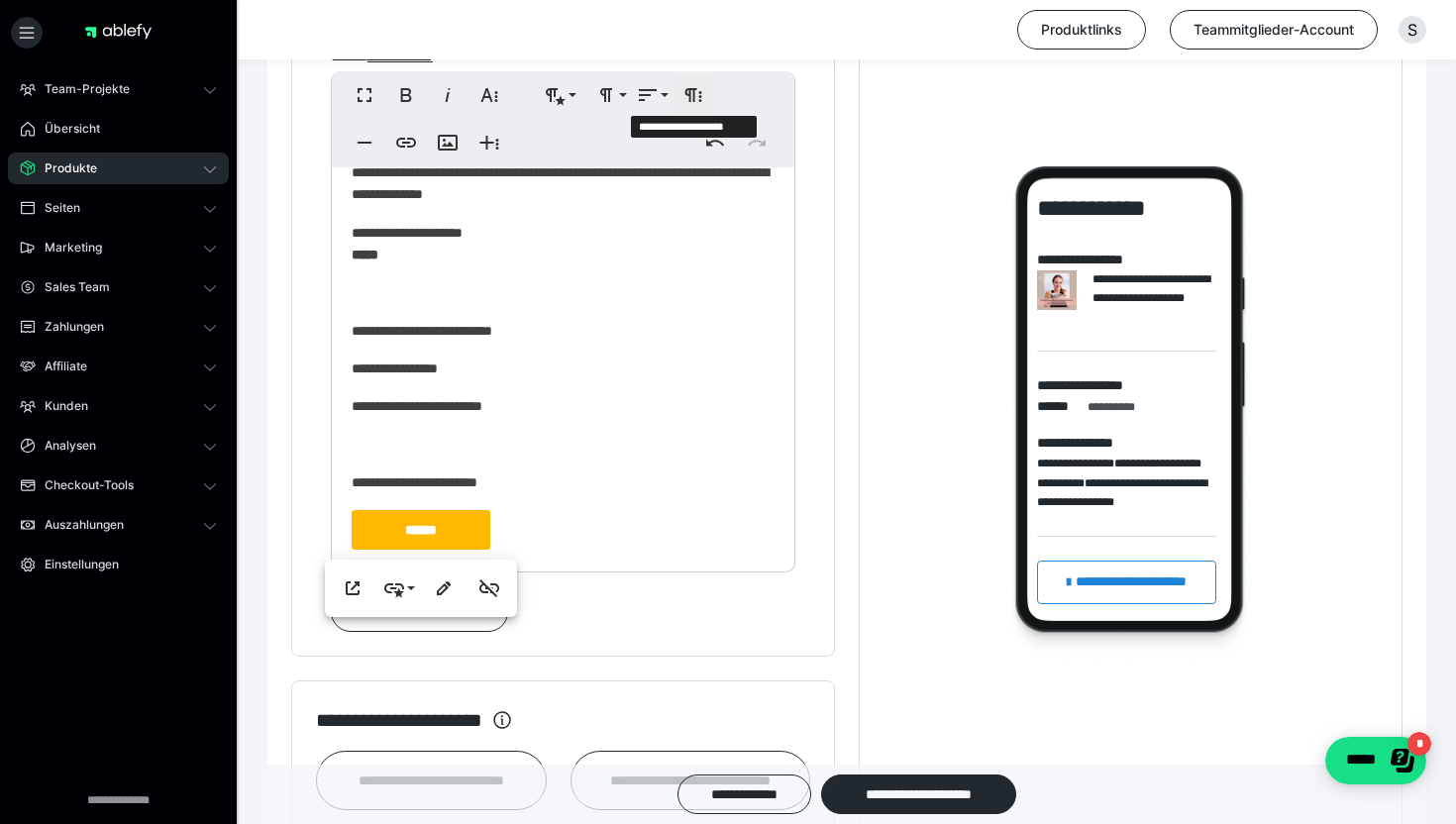 click 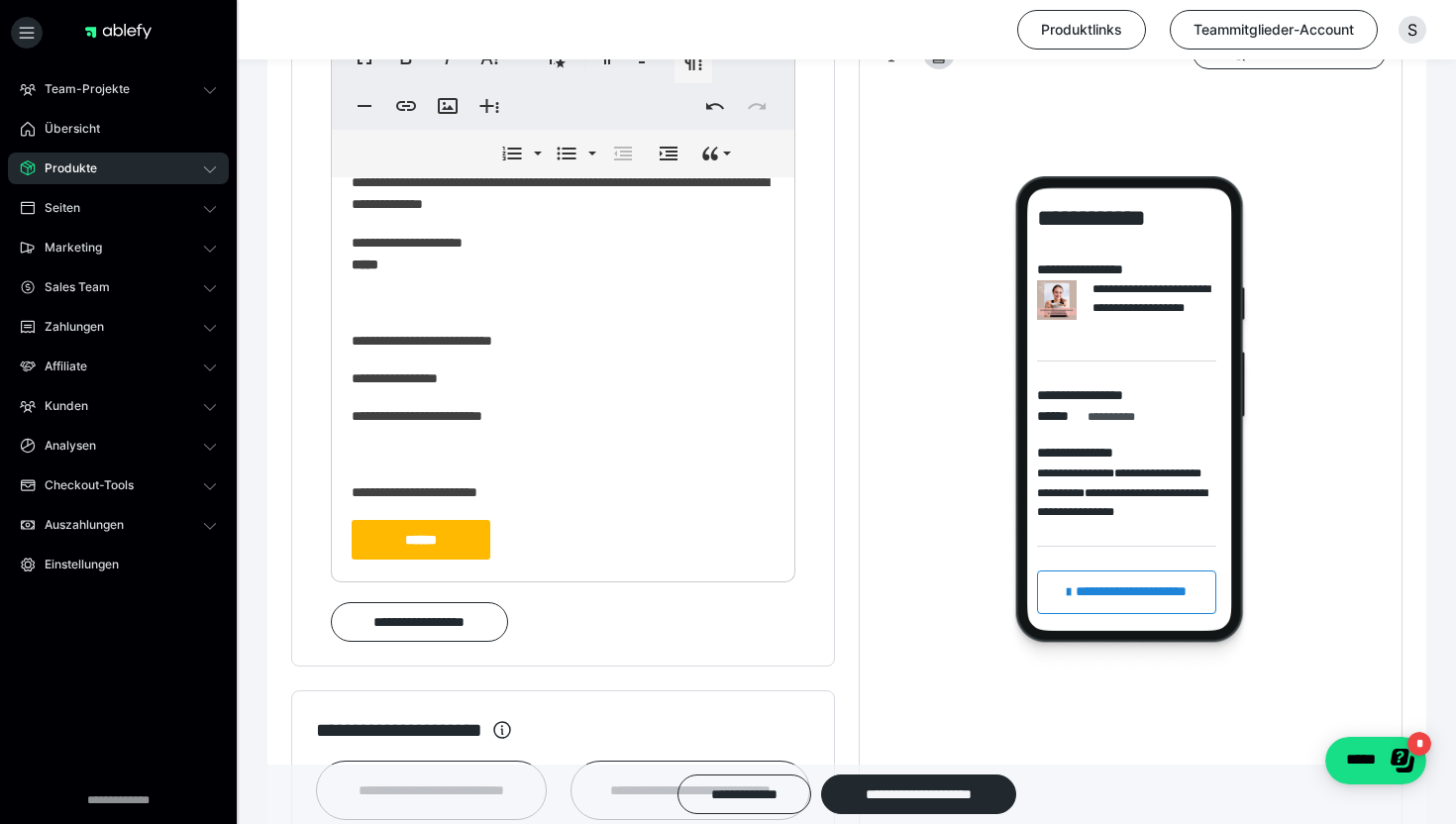 scroll, scrollTop: 1313, scrollLeft: 0, axis: vertical 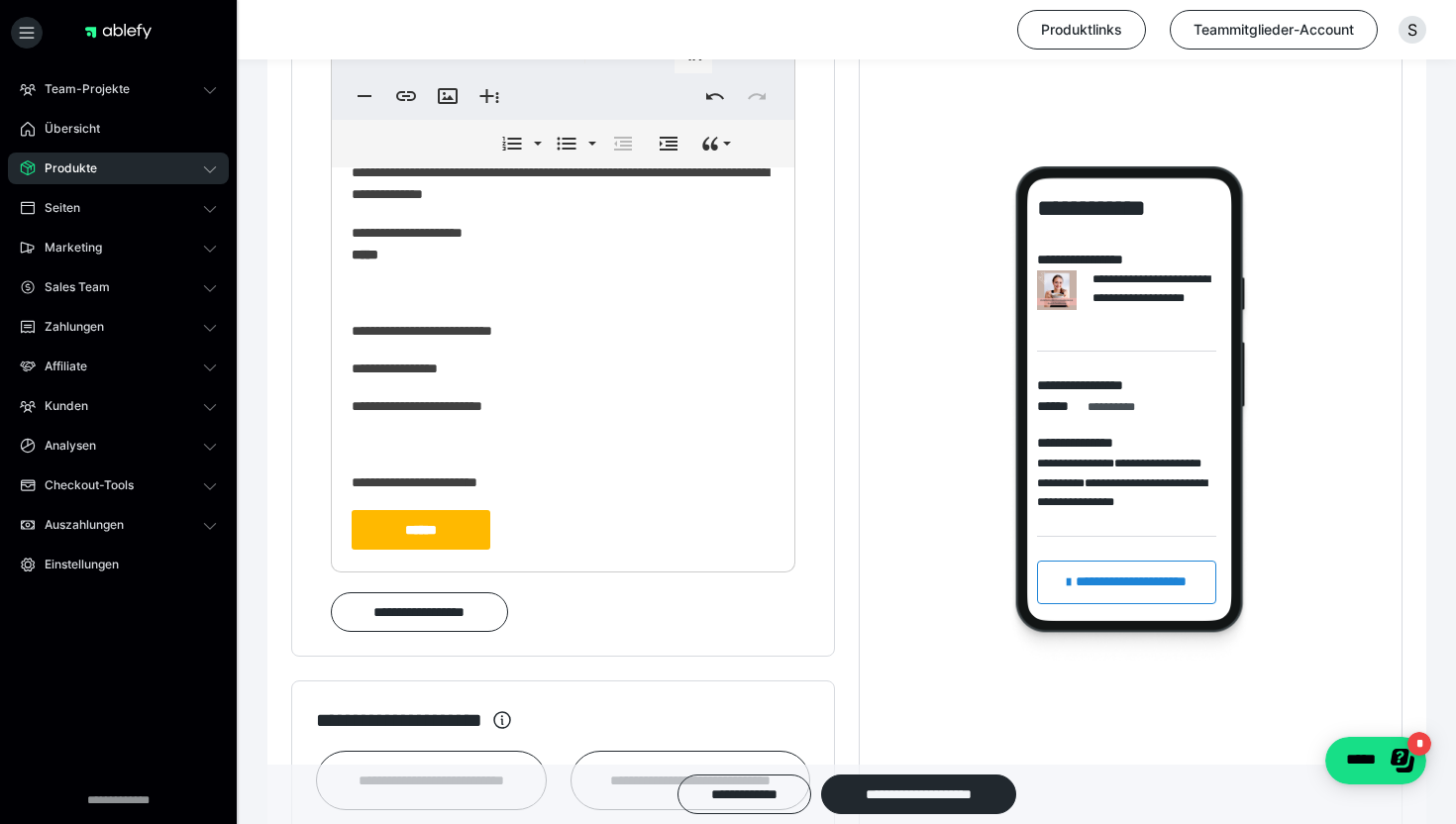 click on "******" at bounding box center [421, 530] 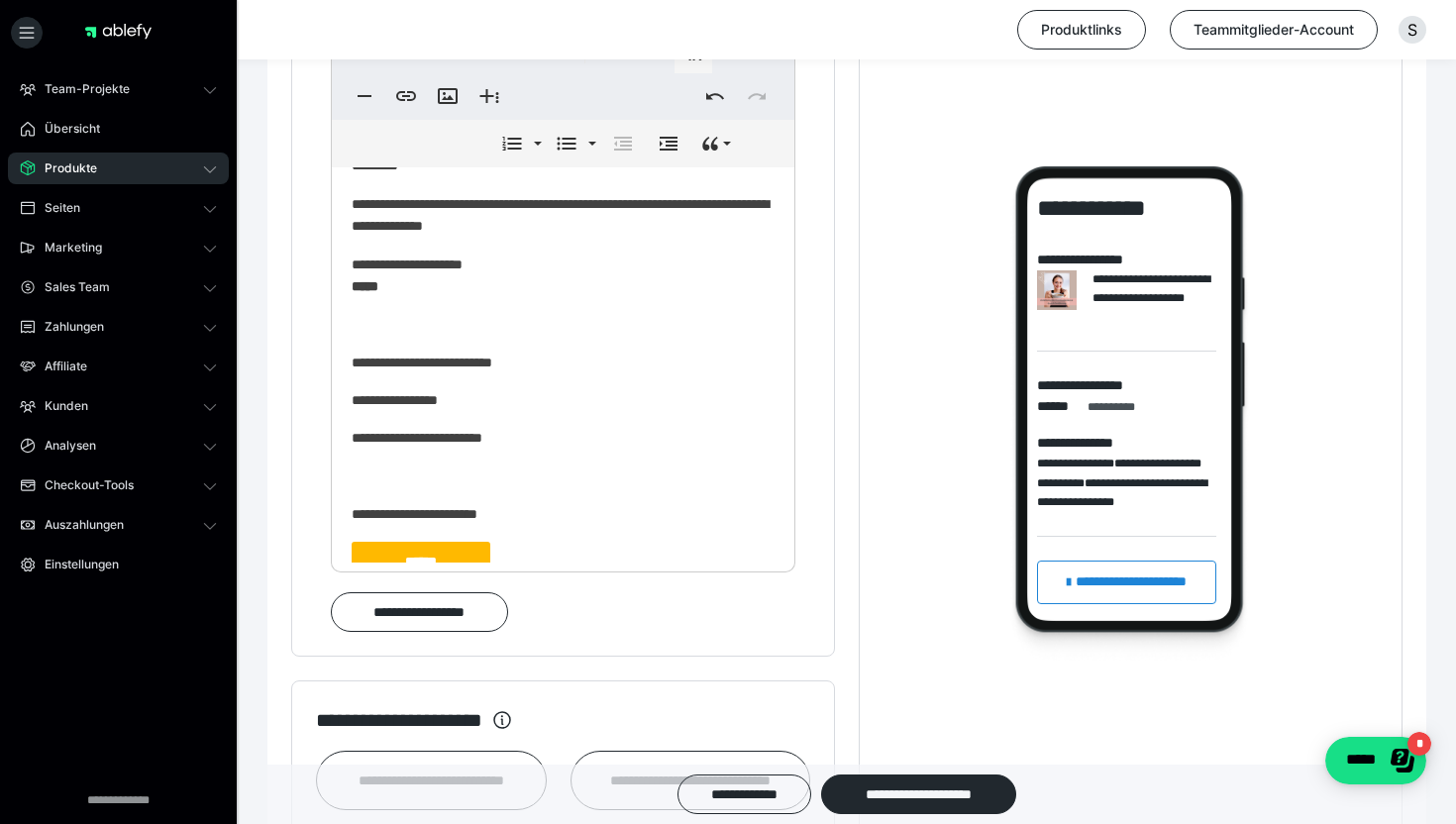 scroll, scrollTop: 316, scrollLeft: 0, axis: vertical 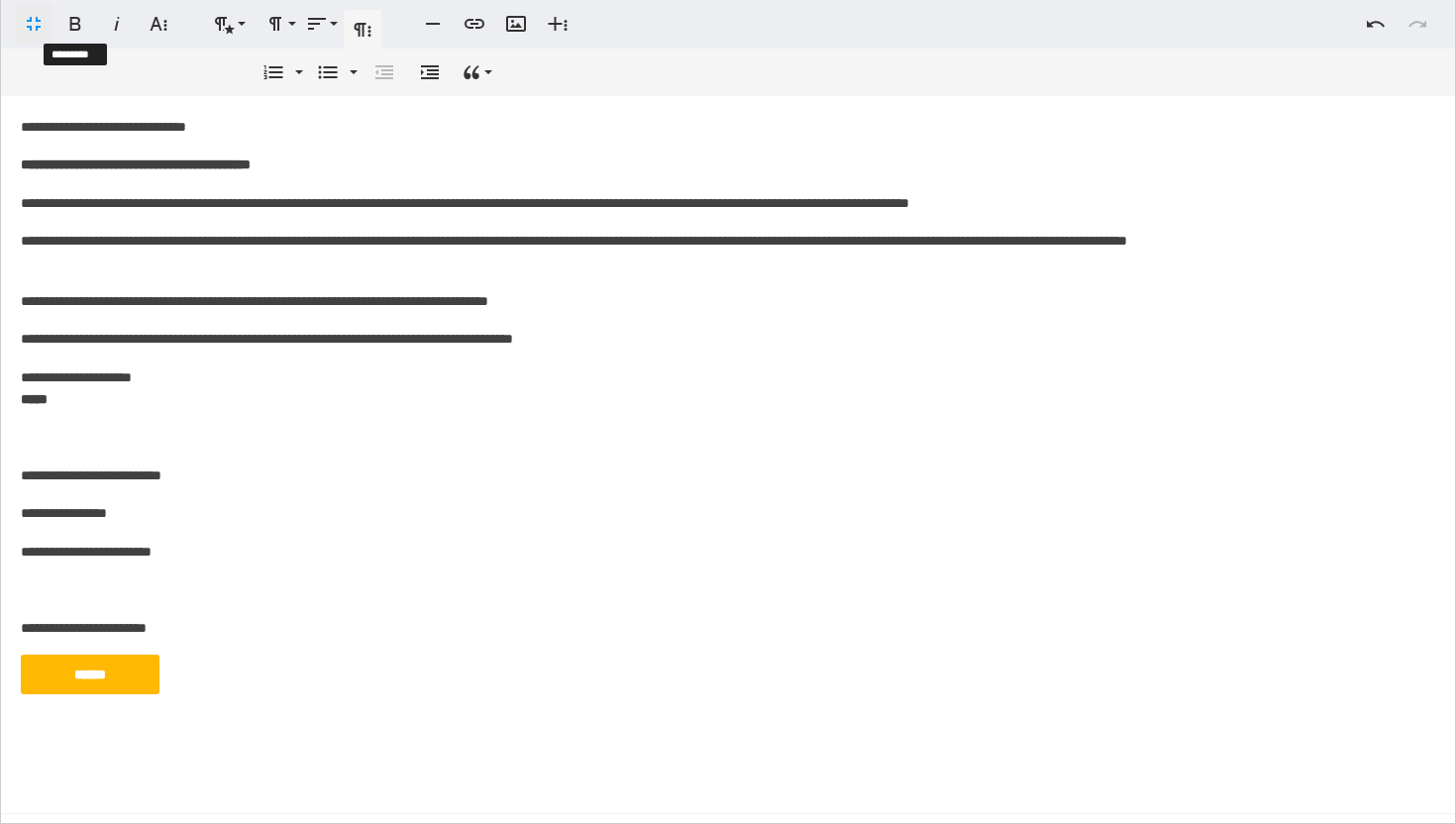 click on "**********" at bounding box center [96, 24] 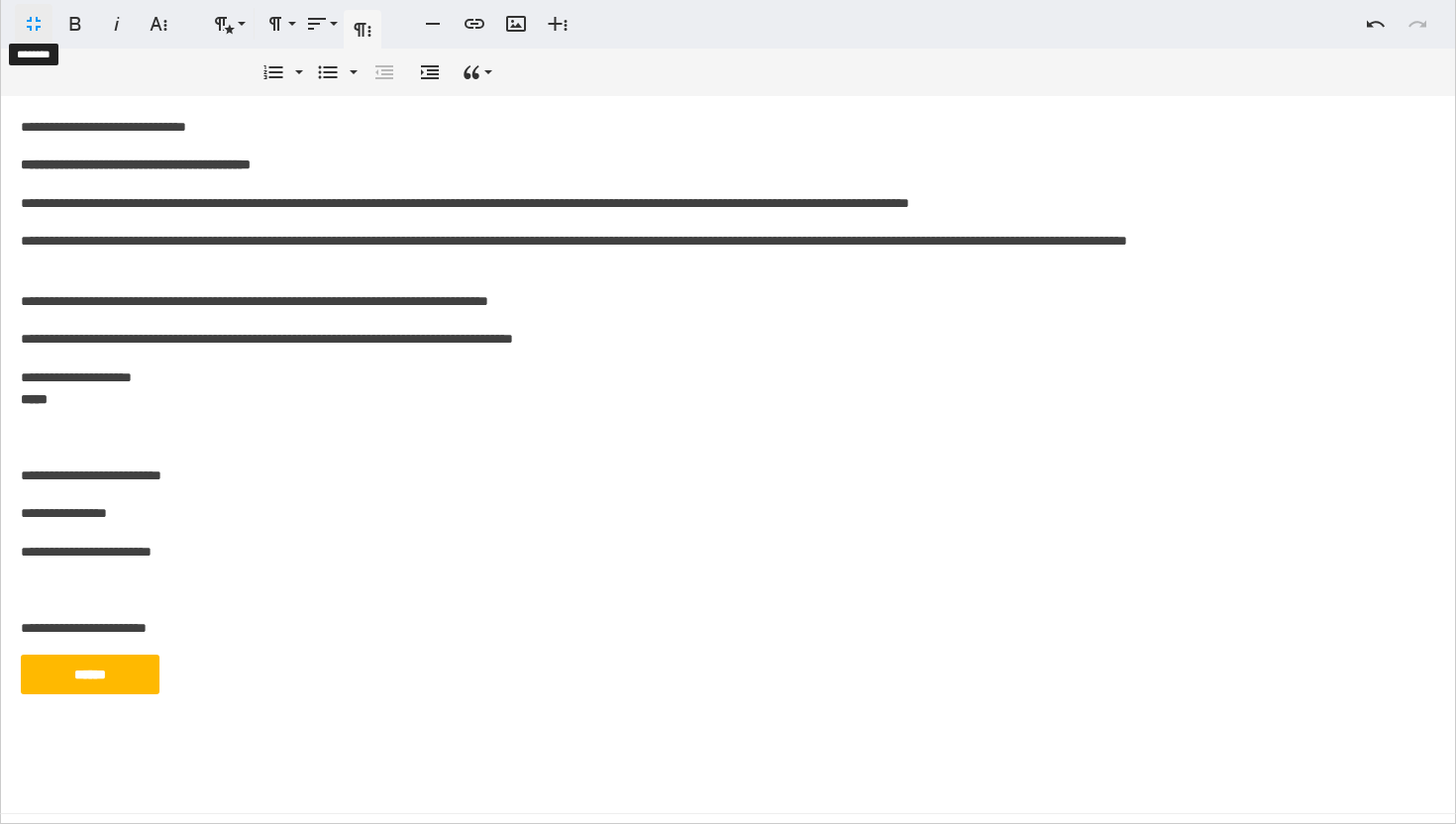 scroll, scrollTop: 1099, scrollLeft: 0, axis: vertical 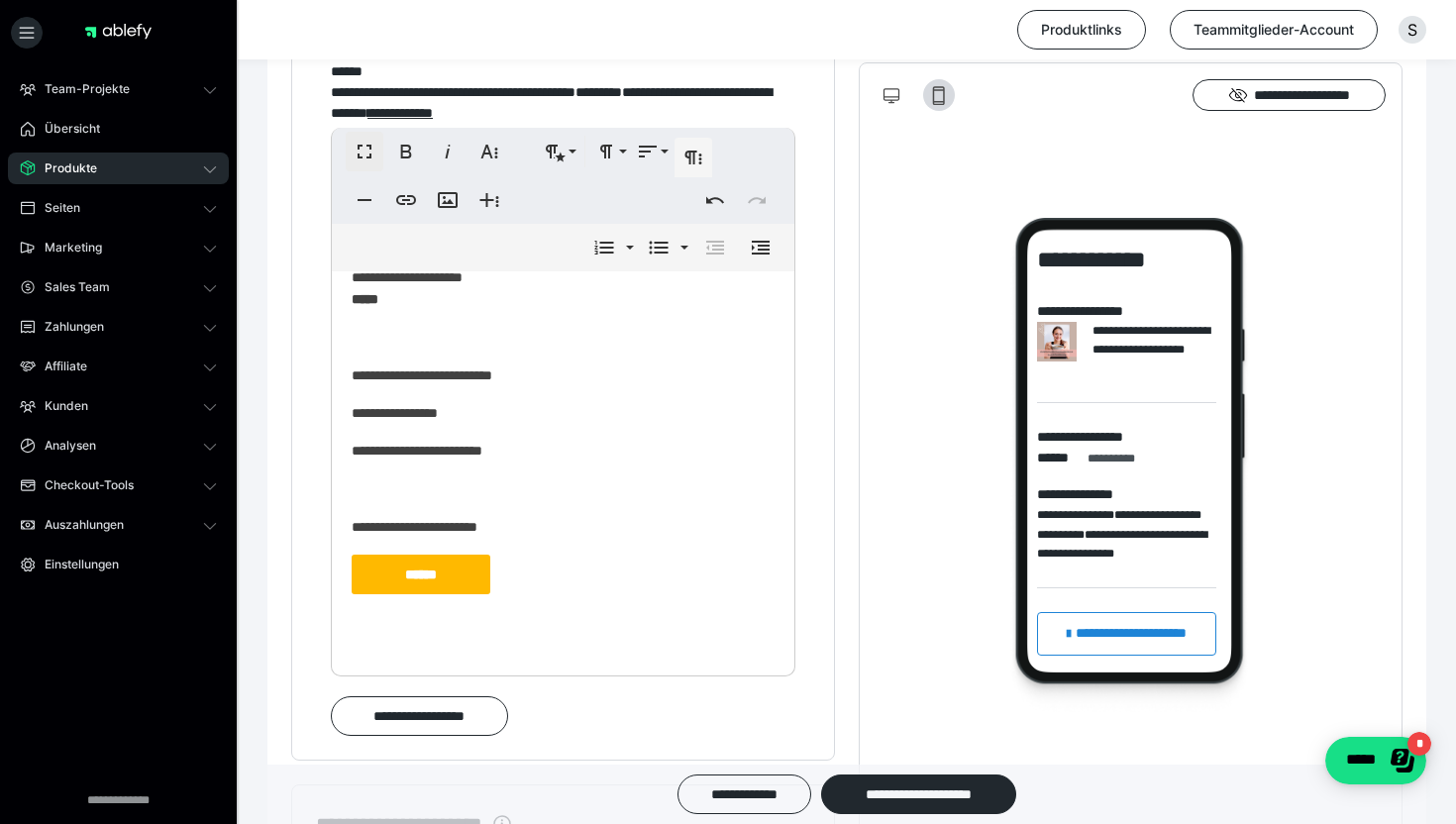 click on "******" at bounding box center [421, 574] 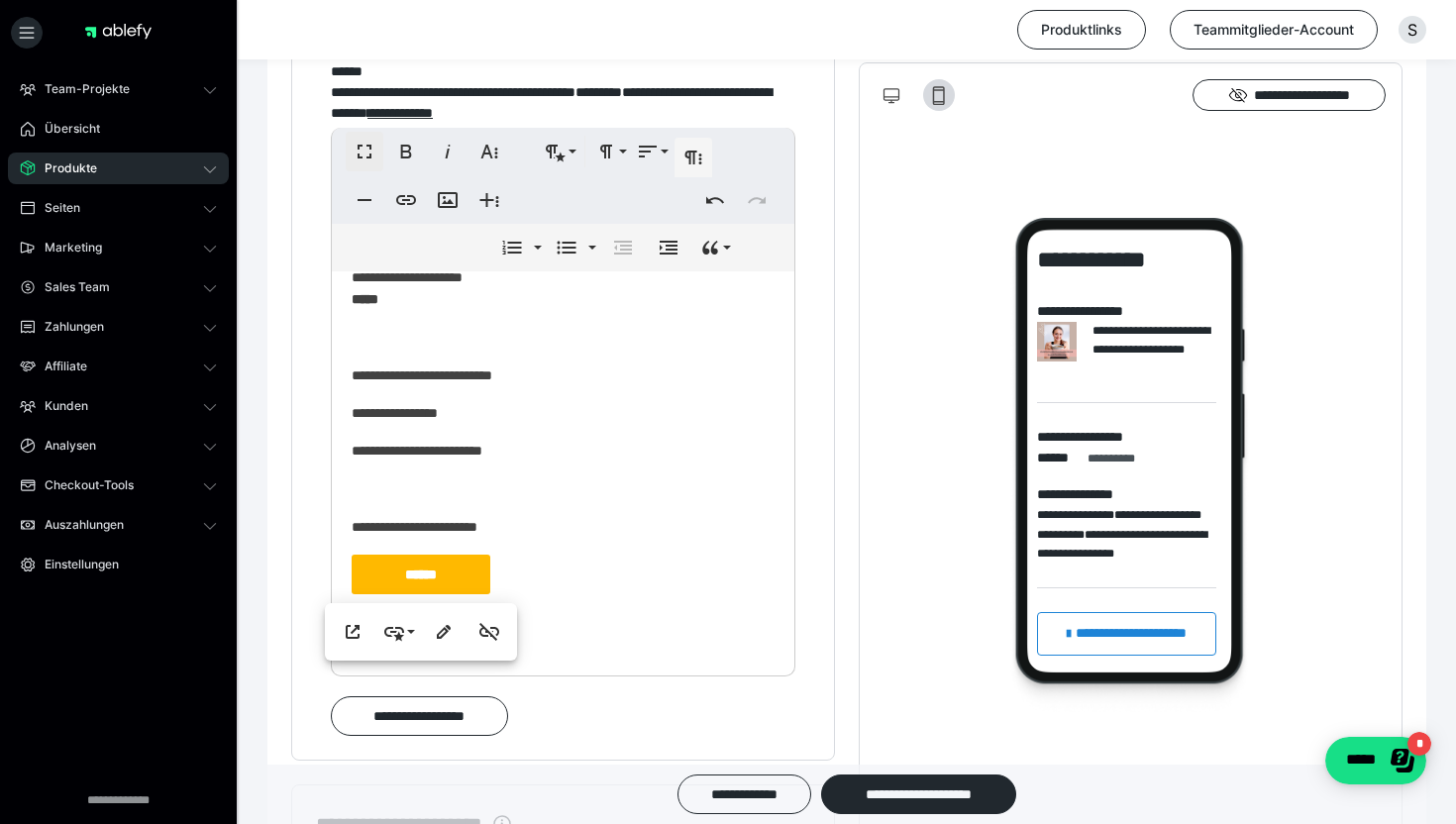 click at bounding box center (563, 337) 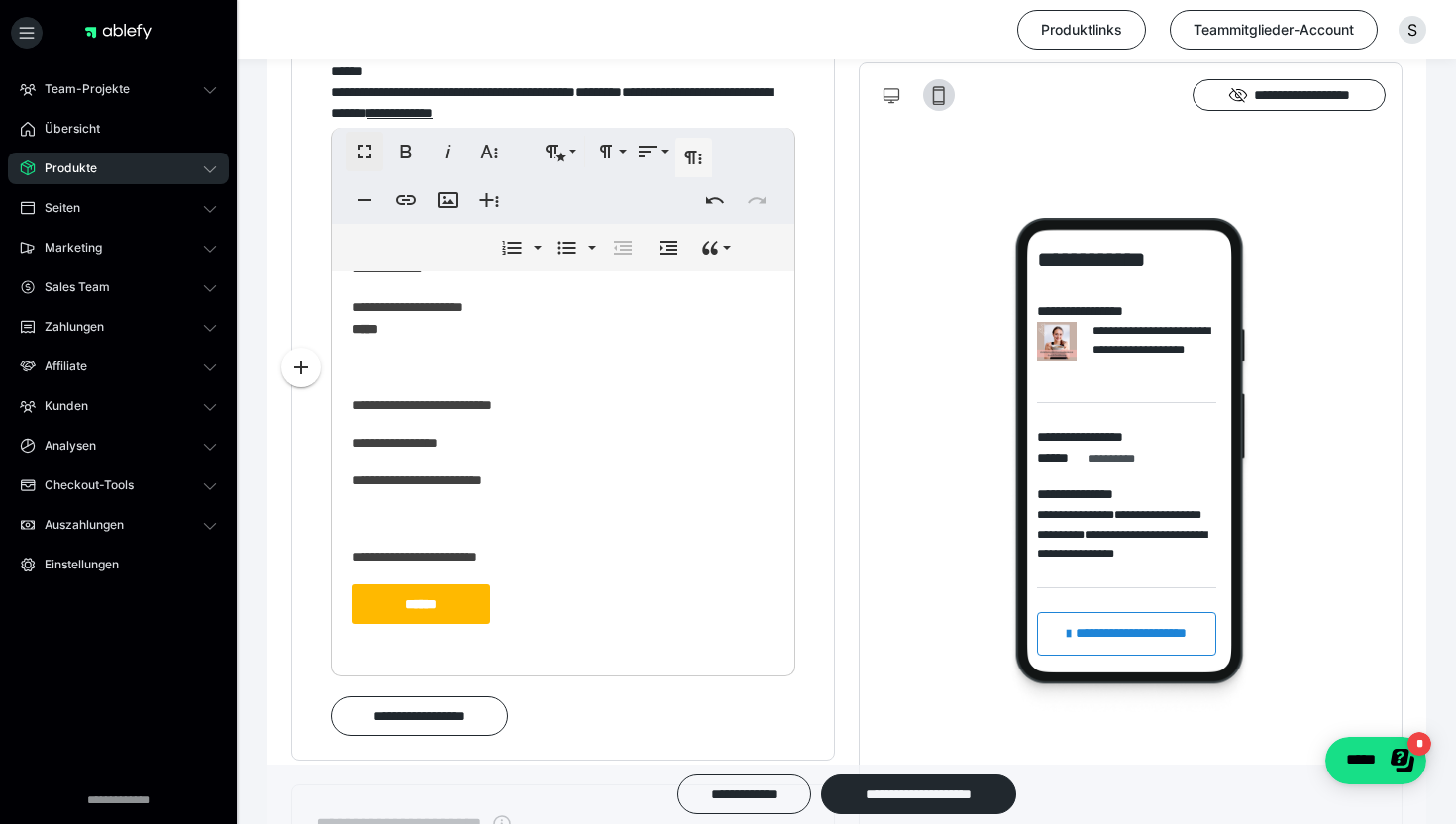 scroll, scrollTop: 375, scrollLeft: 0, axis: vertical 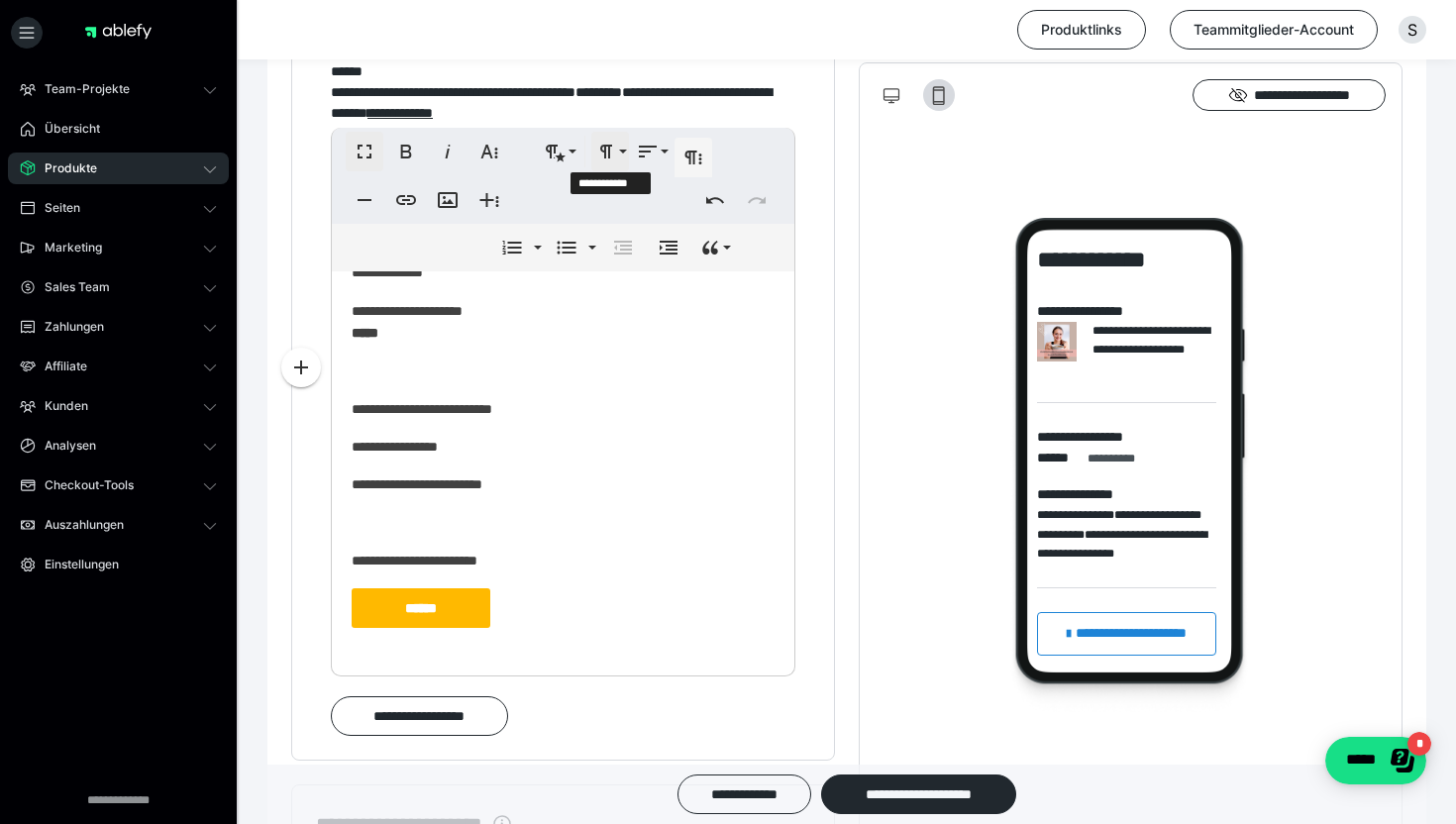 click 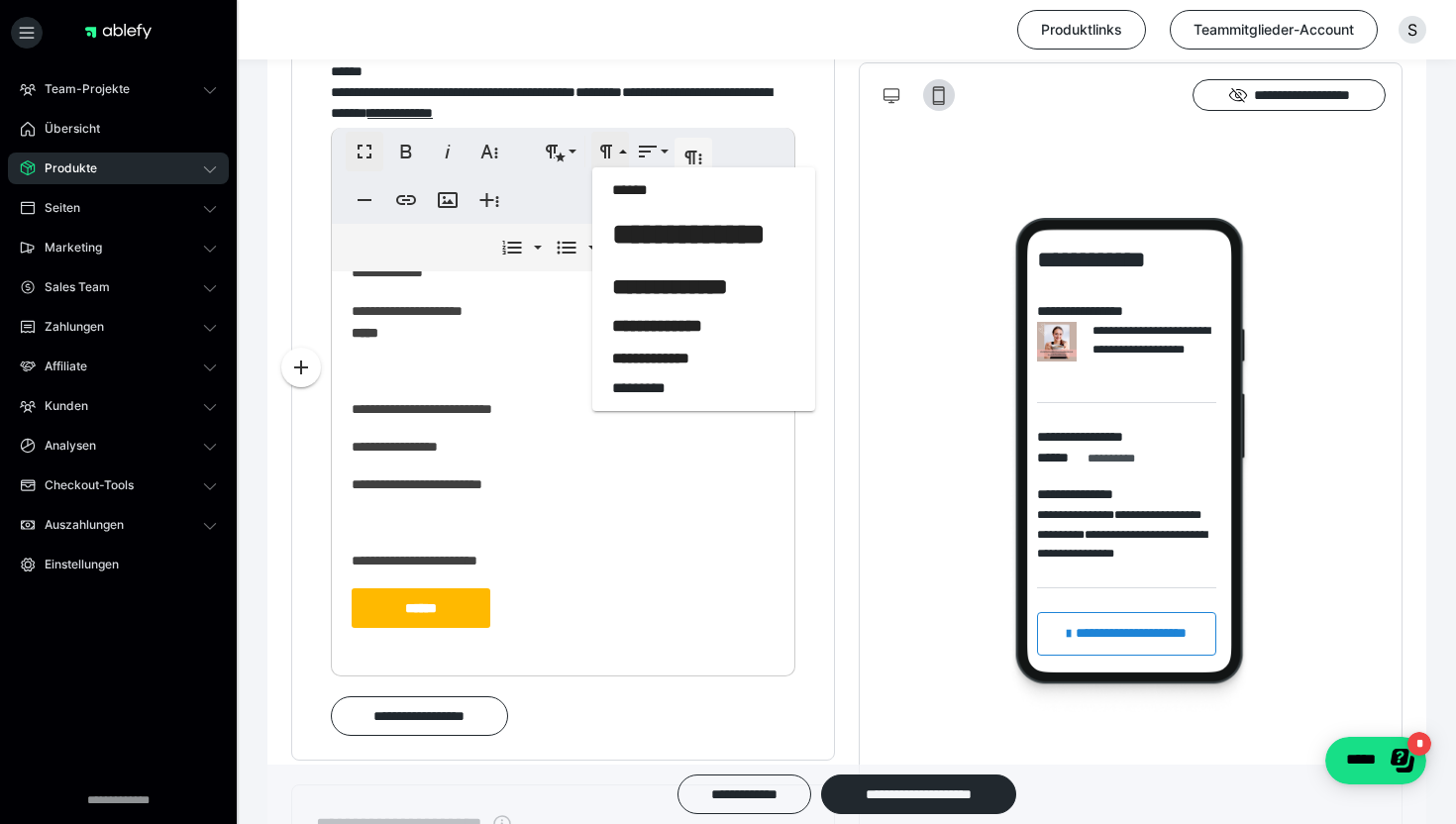 click 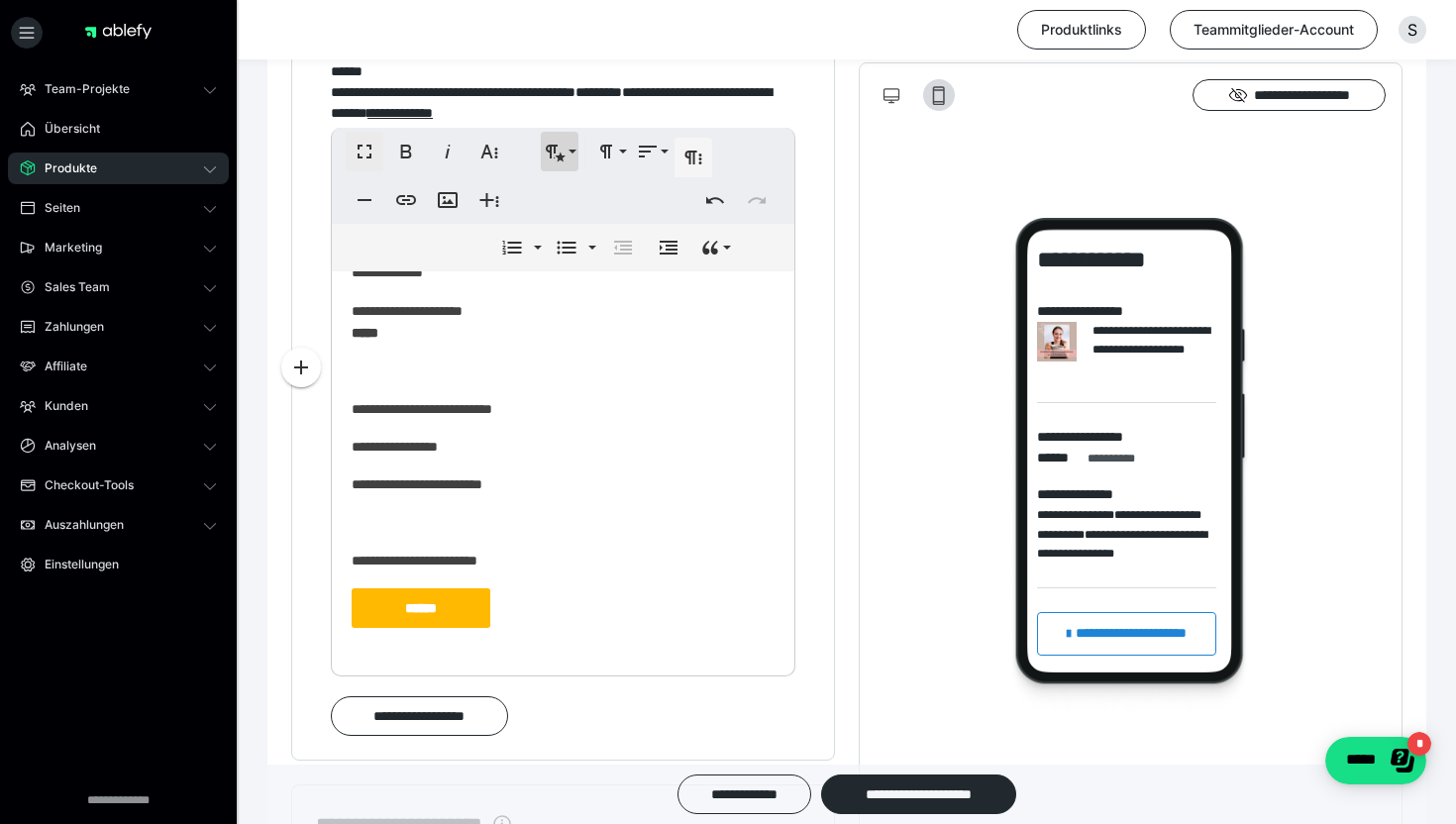 click 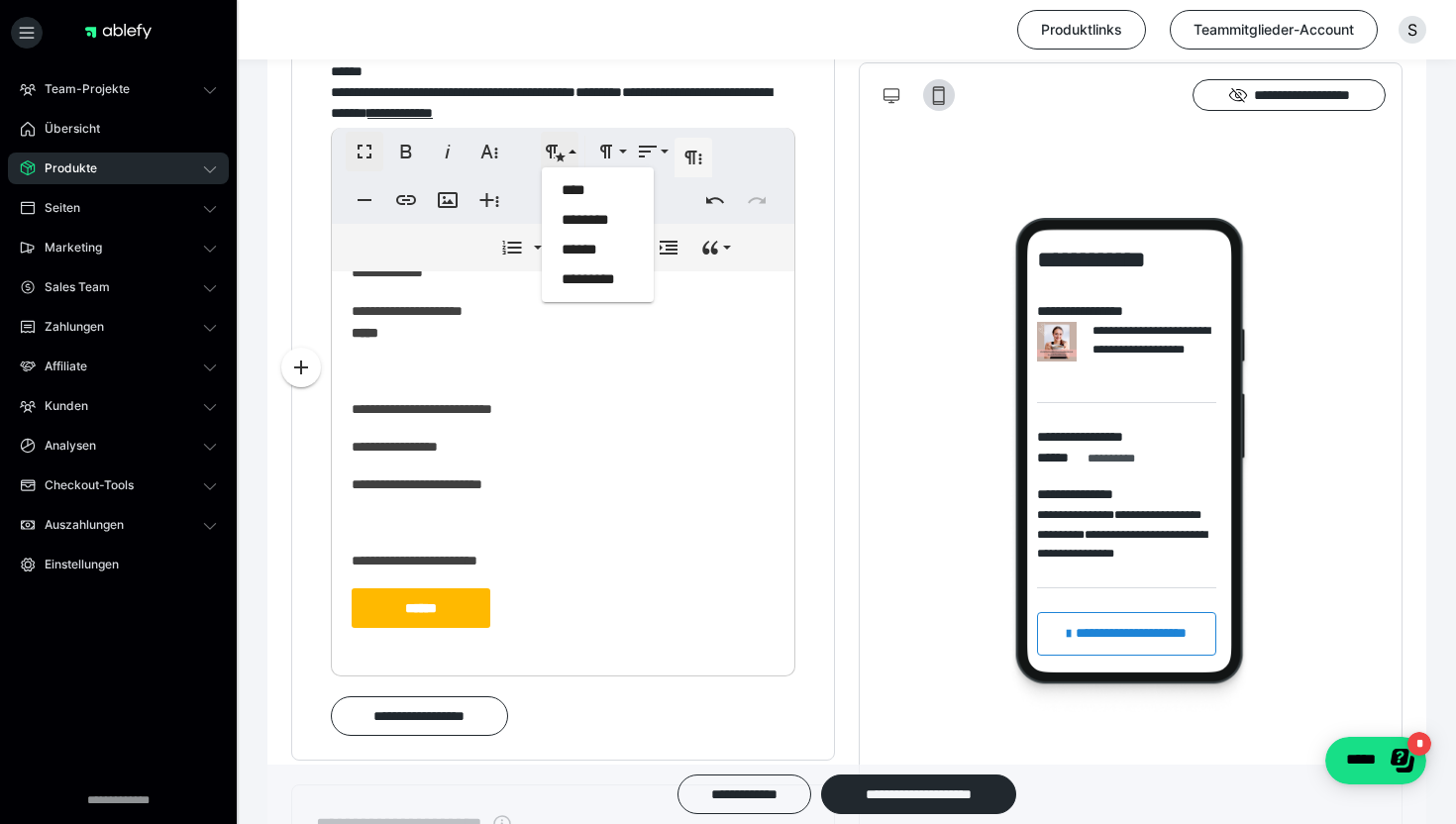 click 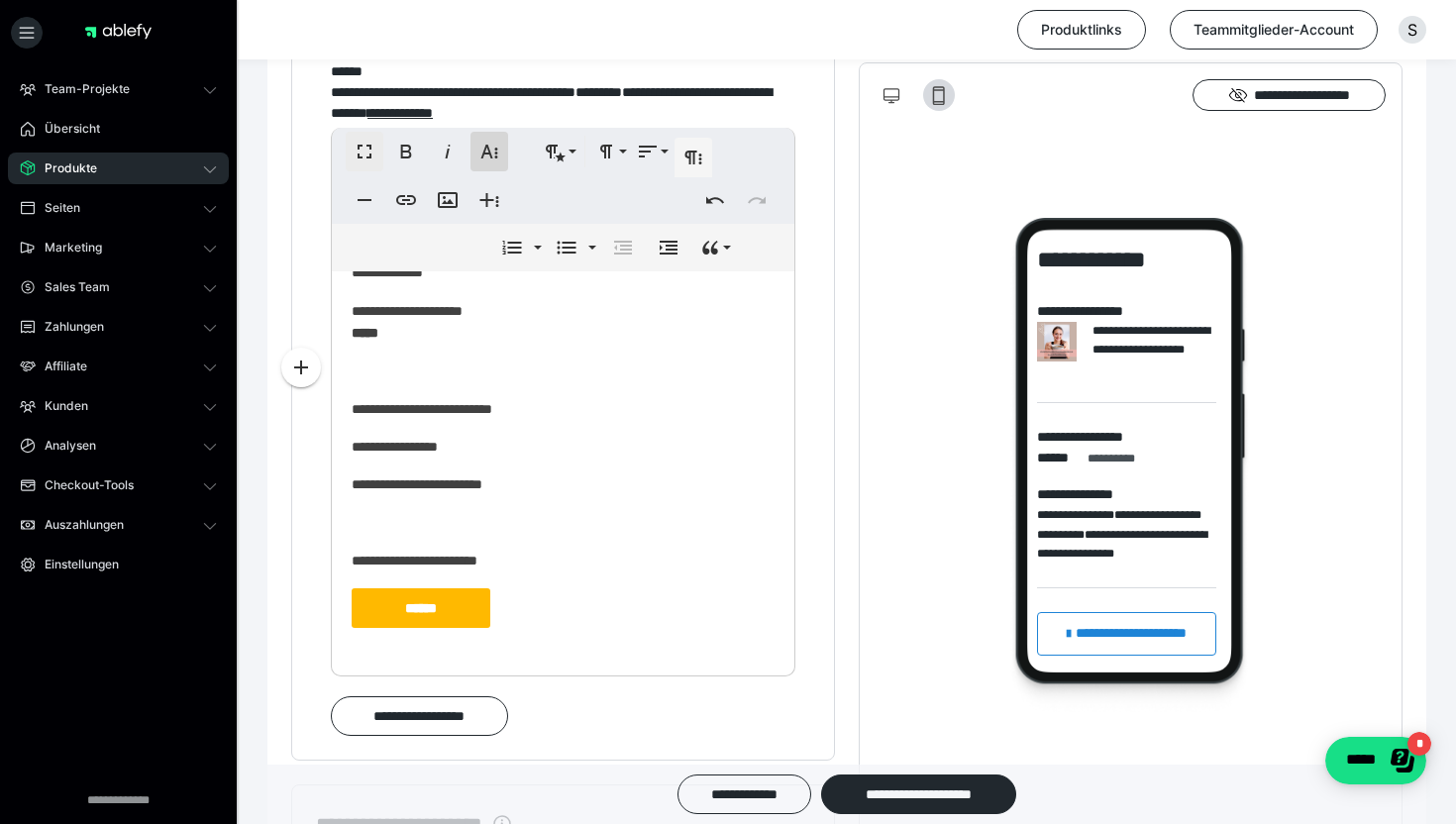click on "**********" at bounding box center [489, 152] 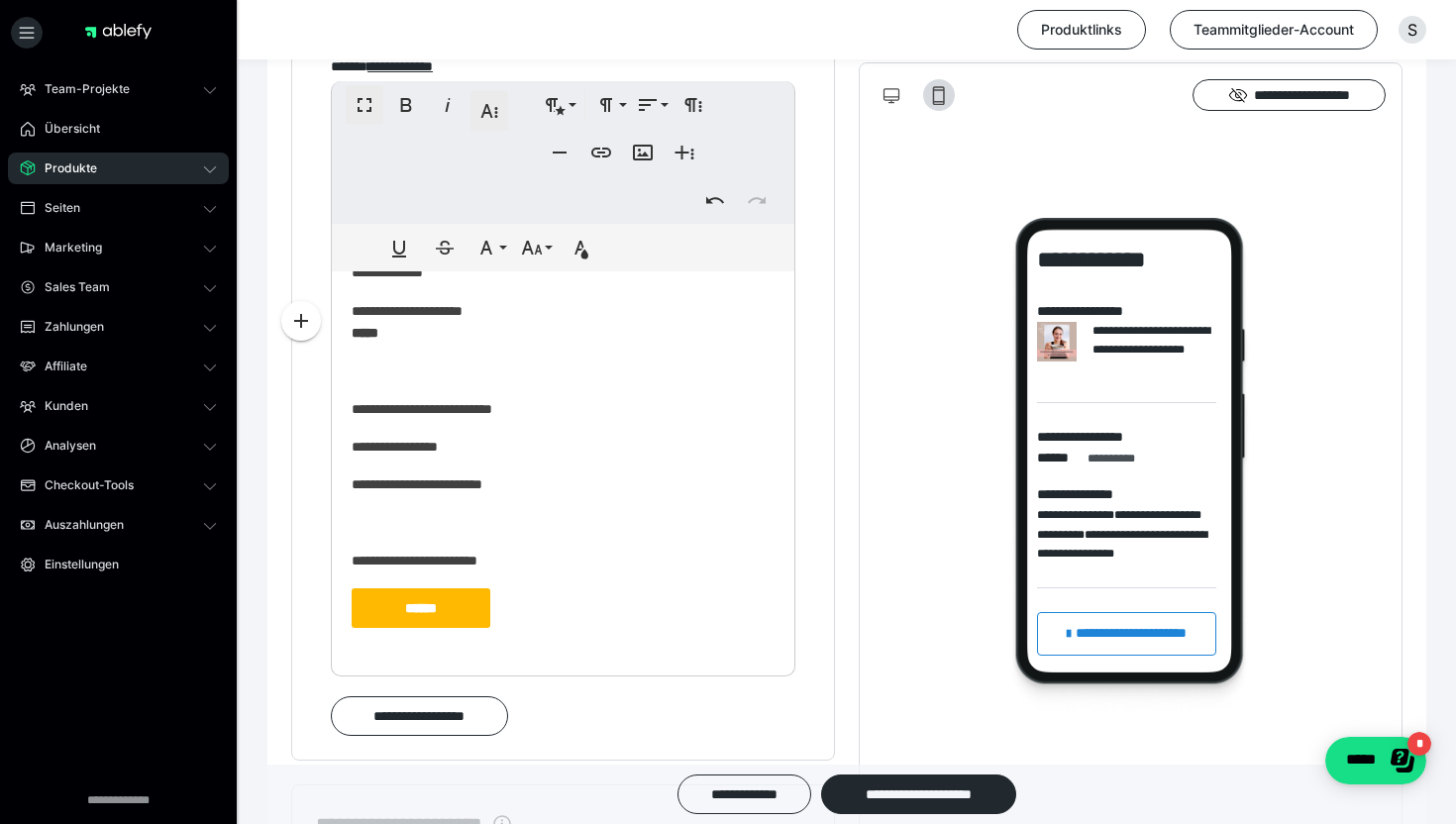 scroll, scrollTop: 1256, scrollLeft: 0, axis: vertical 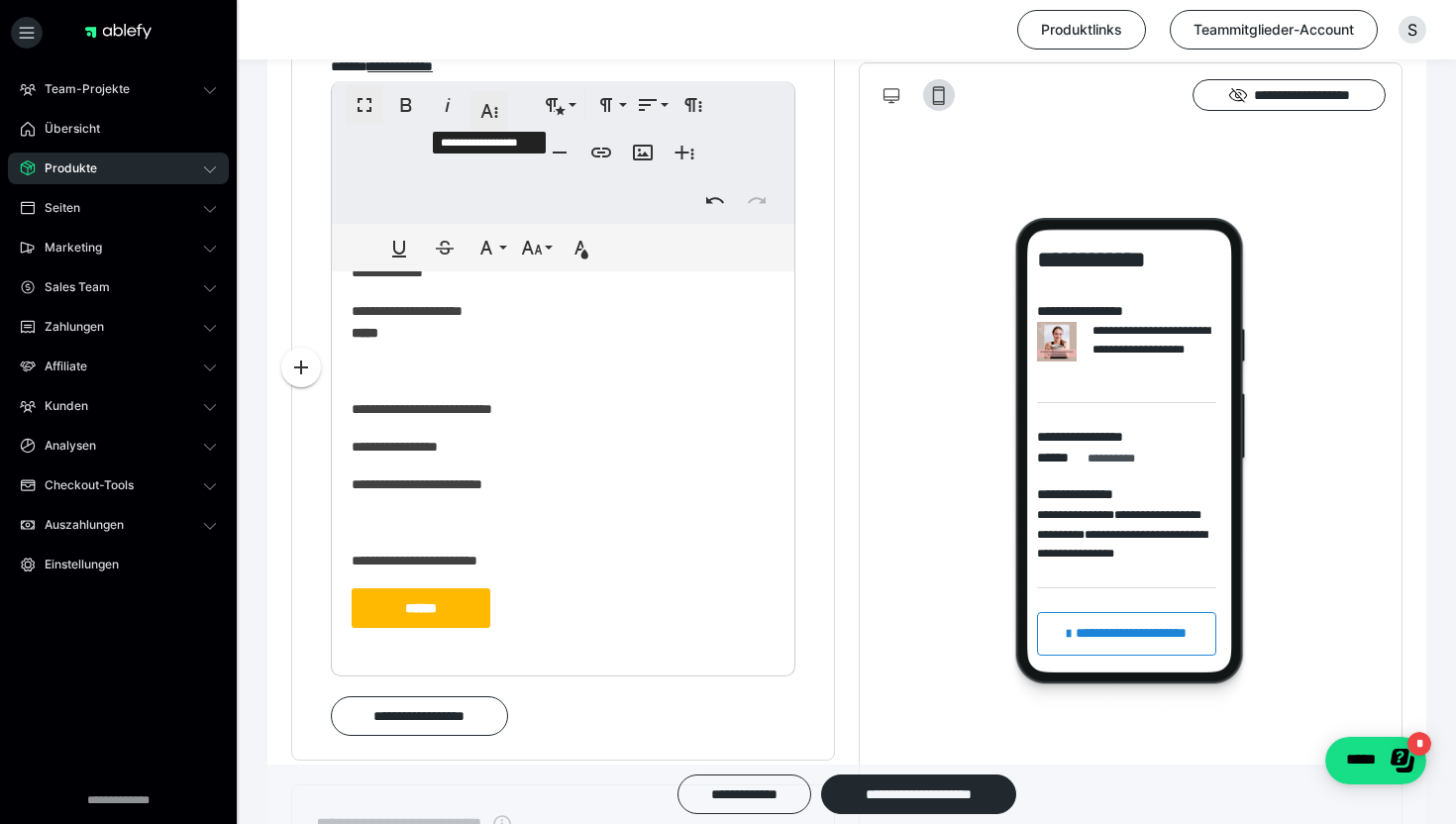 click 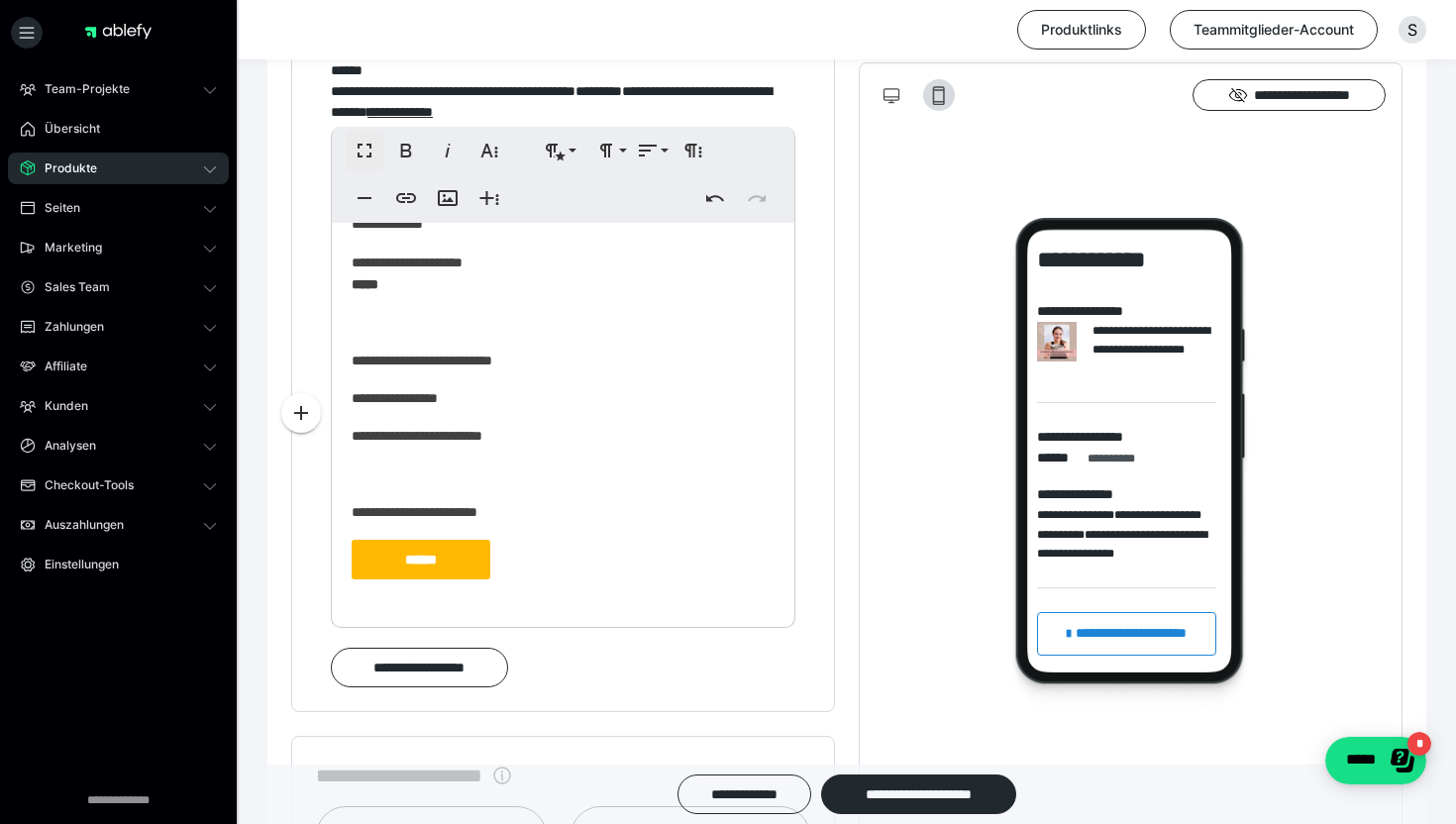 scroll, scrollTop: 1162, scrollLeft: 0, axis: vertical 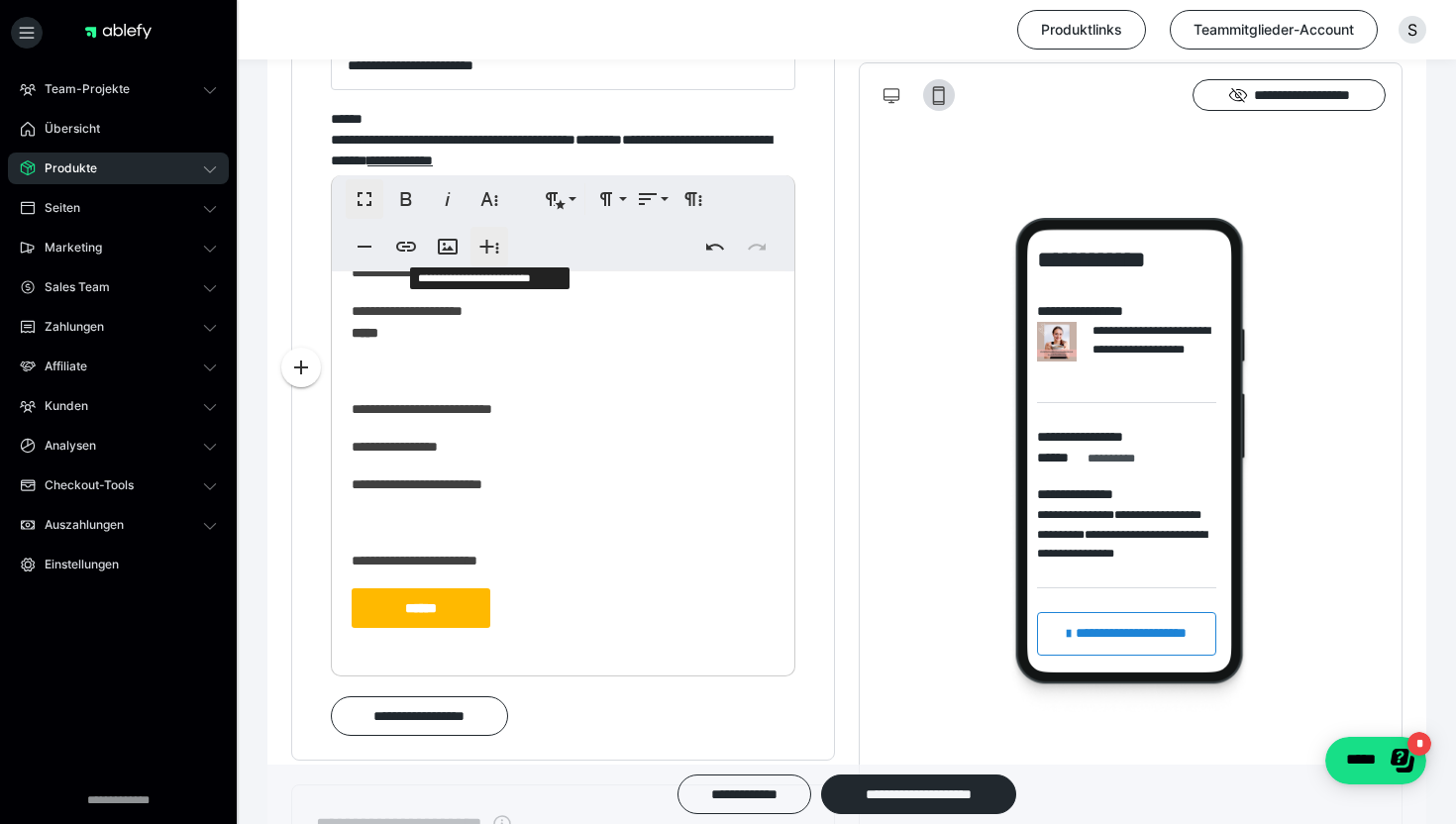 click 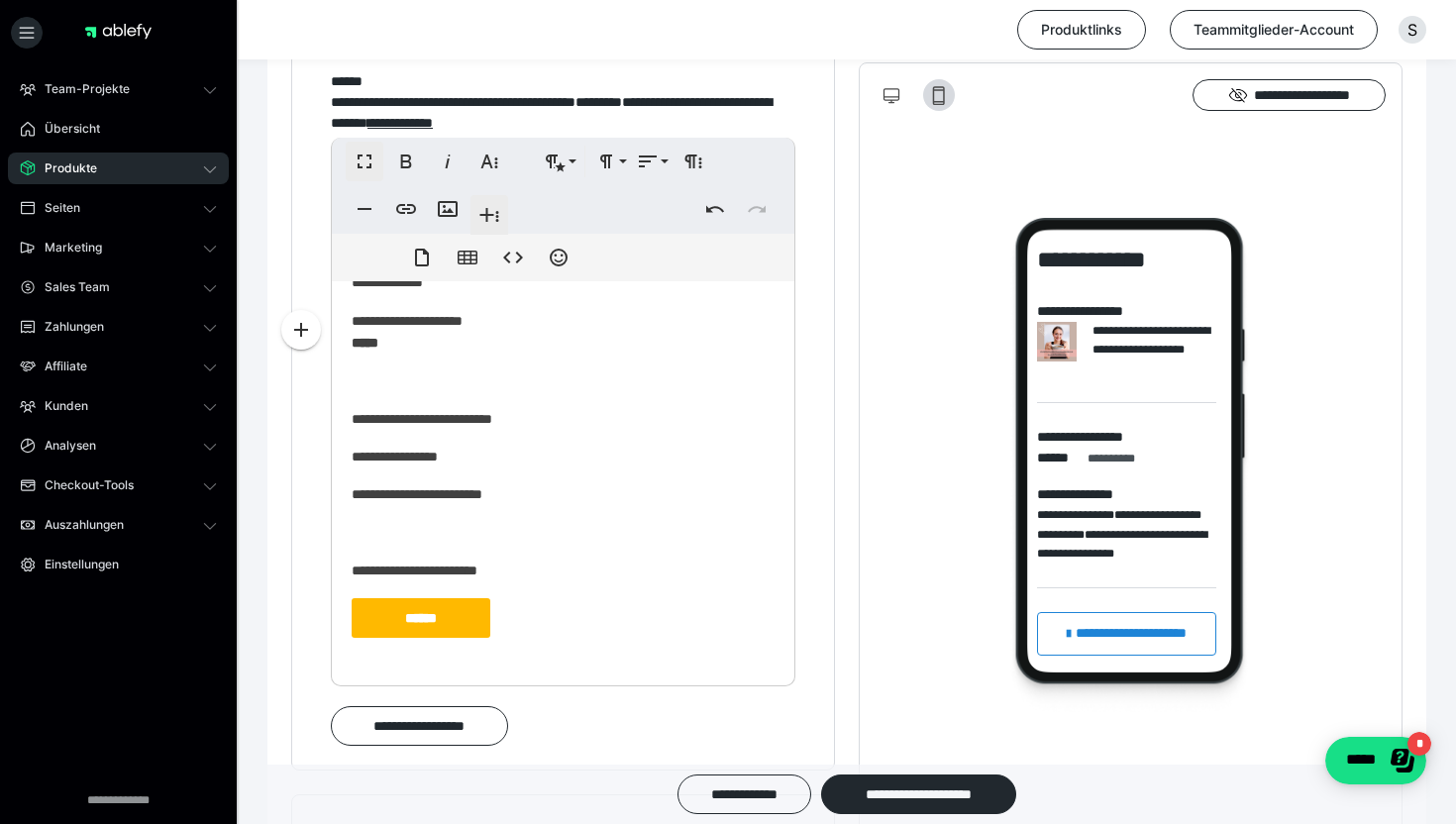 scroll, scrollTop: 1209, scrollLeft: 0, axis: vertical 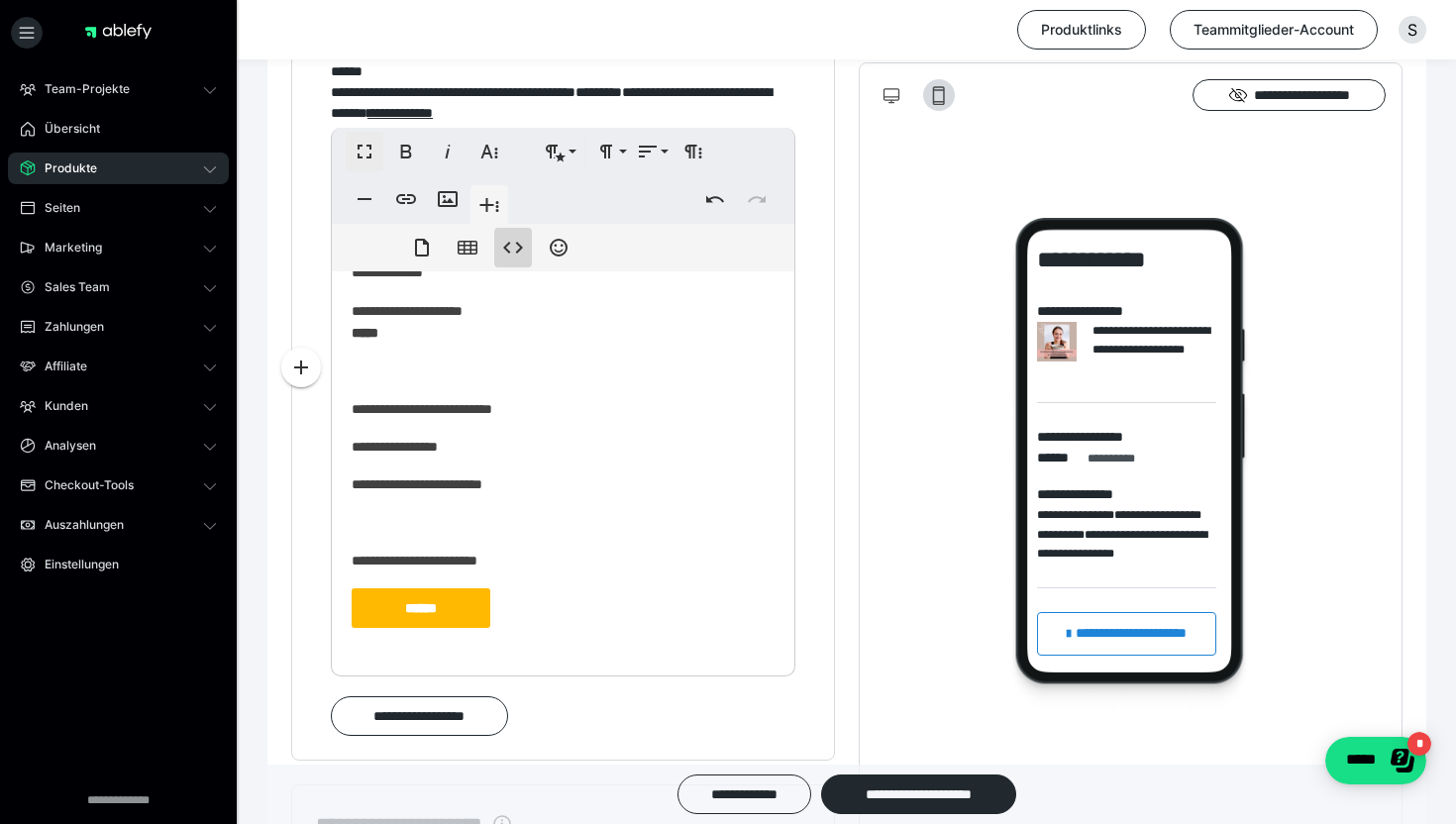 click 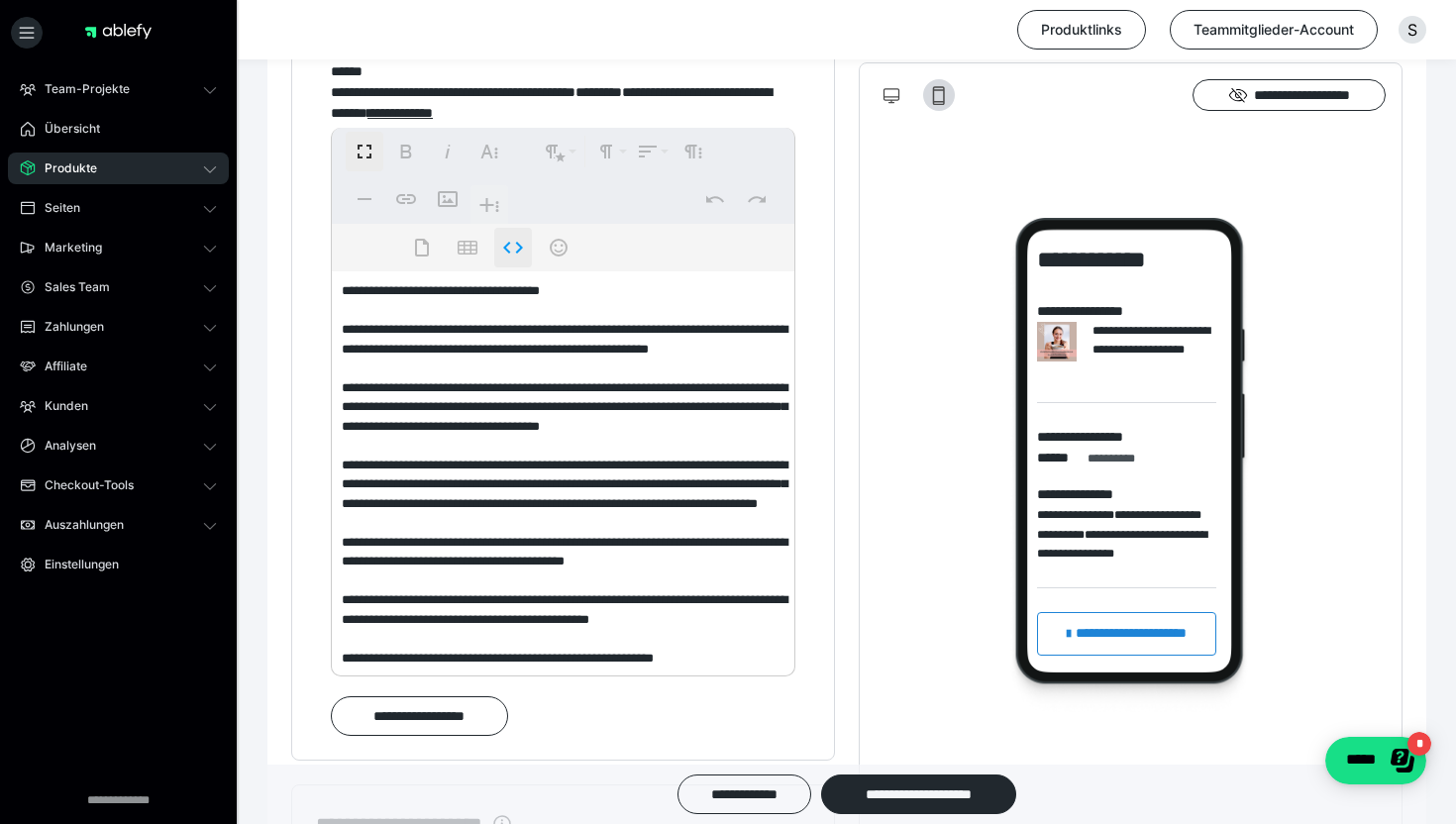 scroll, scrollTop: 724, scrollLeft: 0, axis: vertical 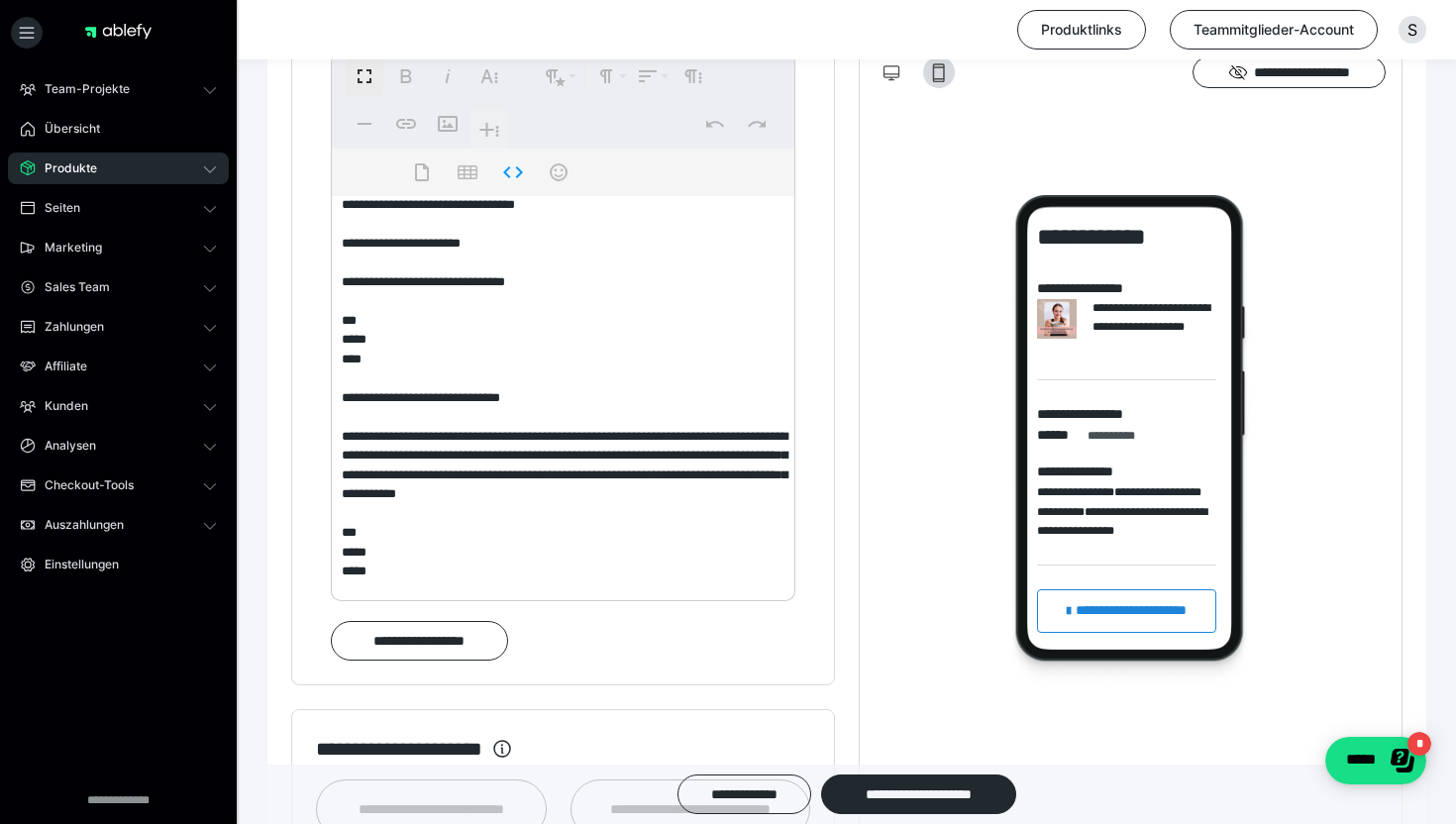 drag, startPoint x: 749, startPoint y: 398, endPoint x: 697, endPoint y: 398, distance: 52 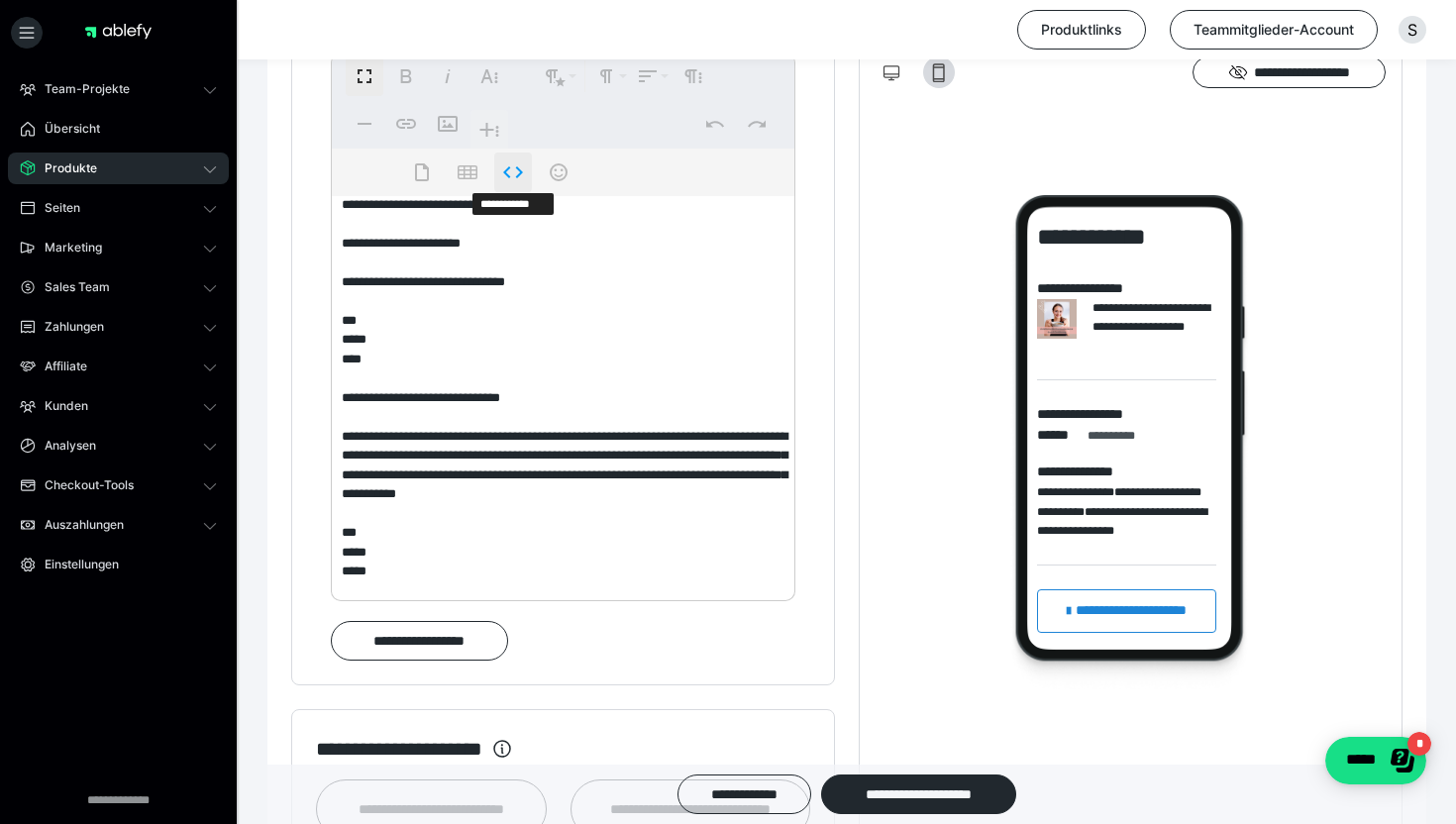 click 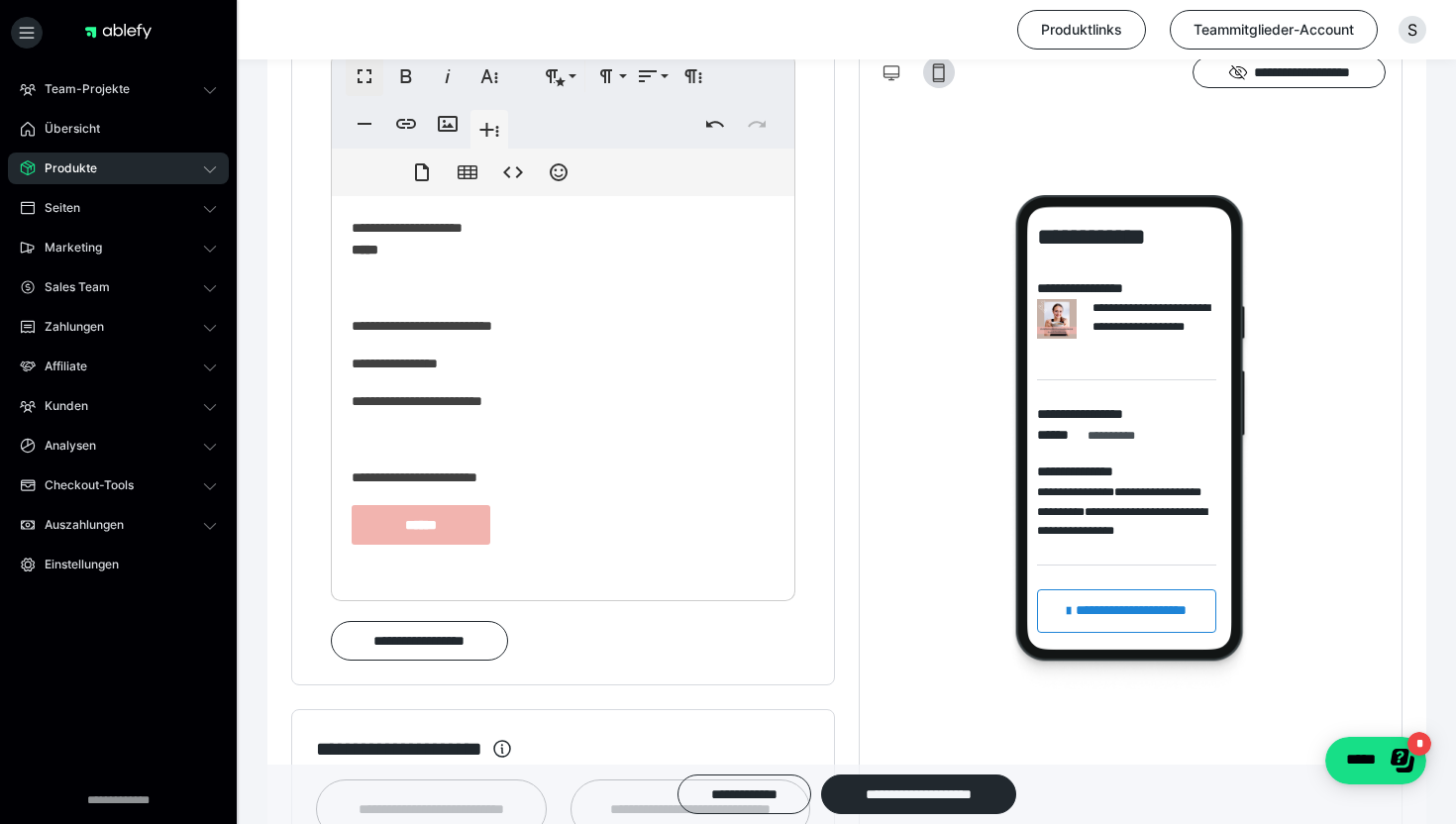 scroll, scrollTop: 382, scrollLeft: 0, axis: vertical 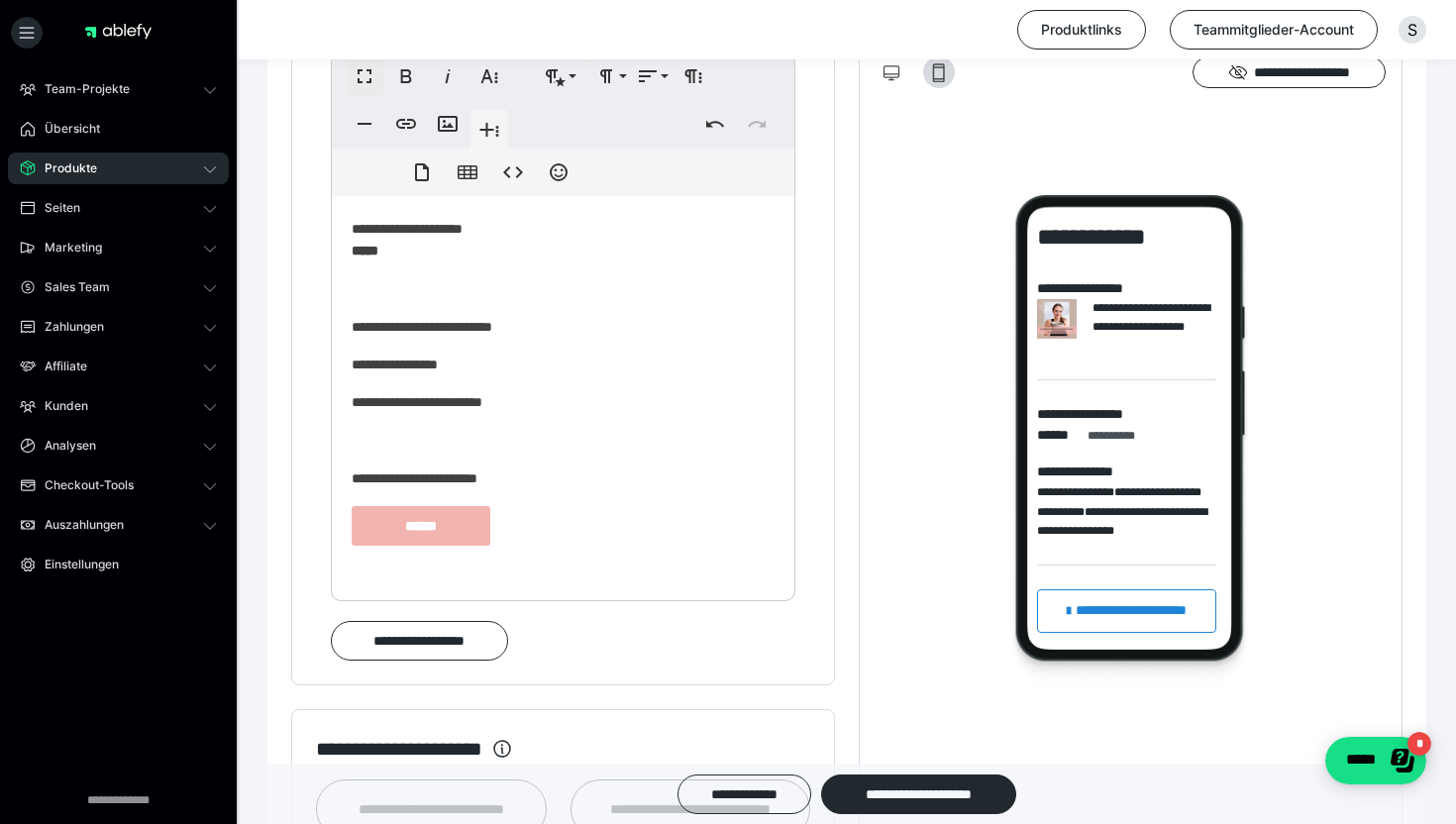 click on "**********" 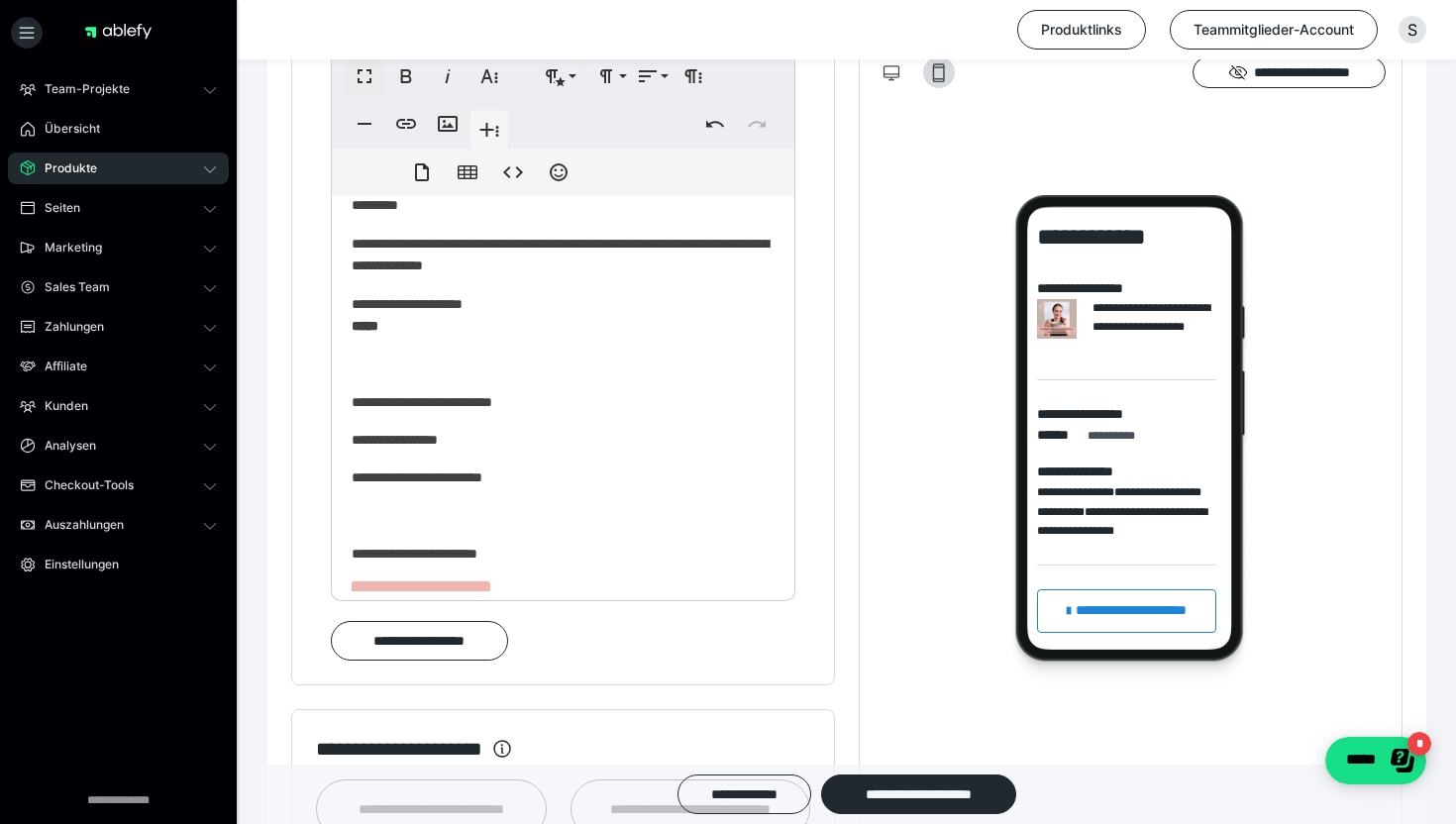 scroll, scrollTop: 315, scrollLeft: 0, axis: vertical 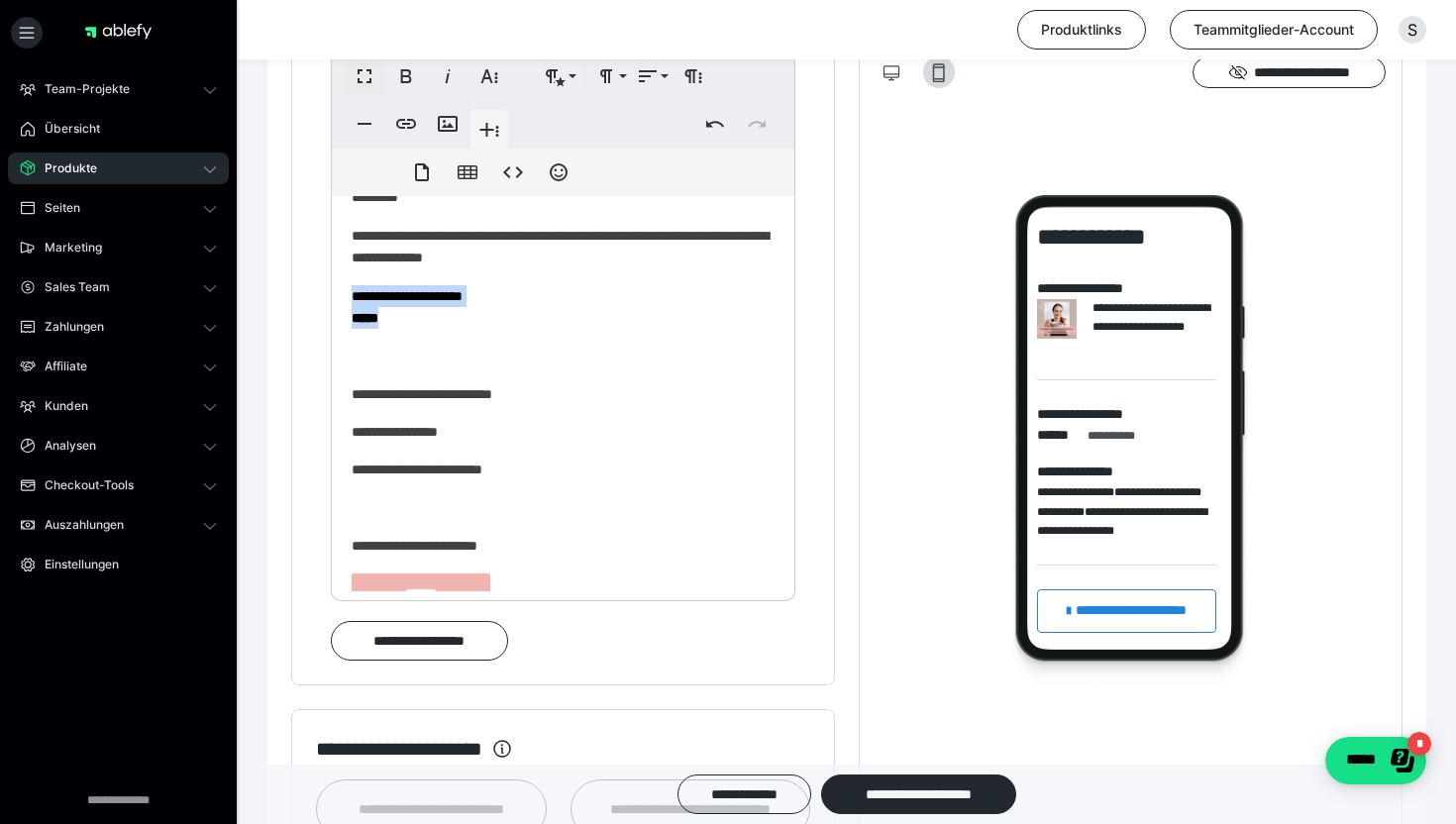 drag, startPoint x: 424, startPoint y: 319, endPoint x: 343, endPoint y: 295, distance: 84.48077 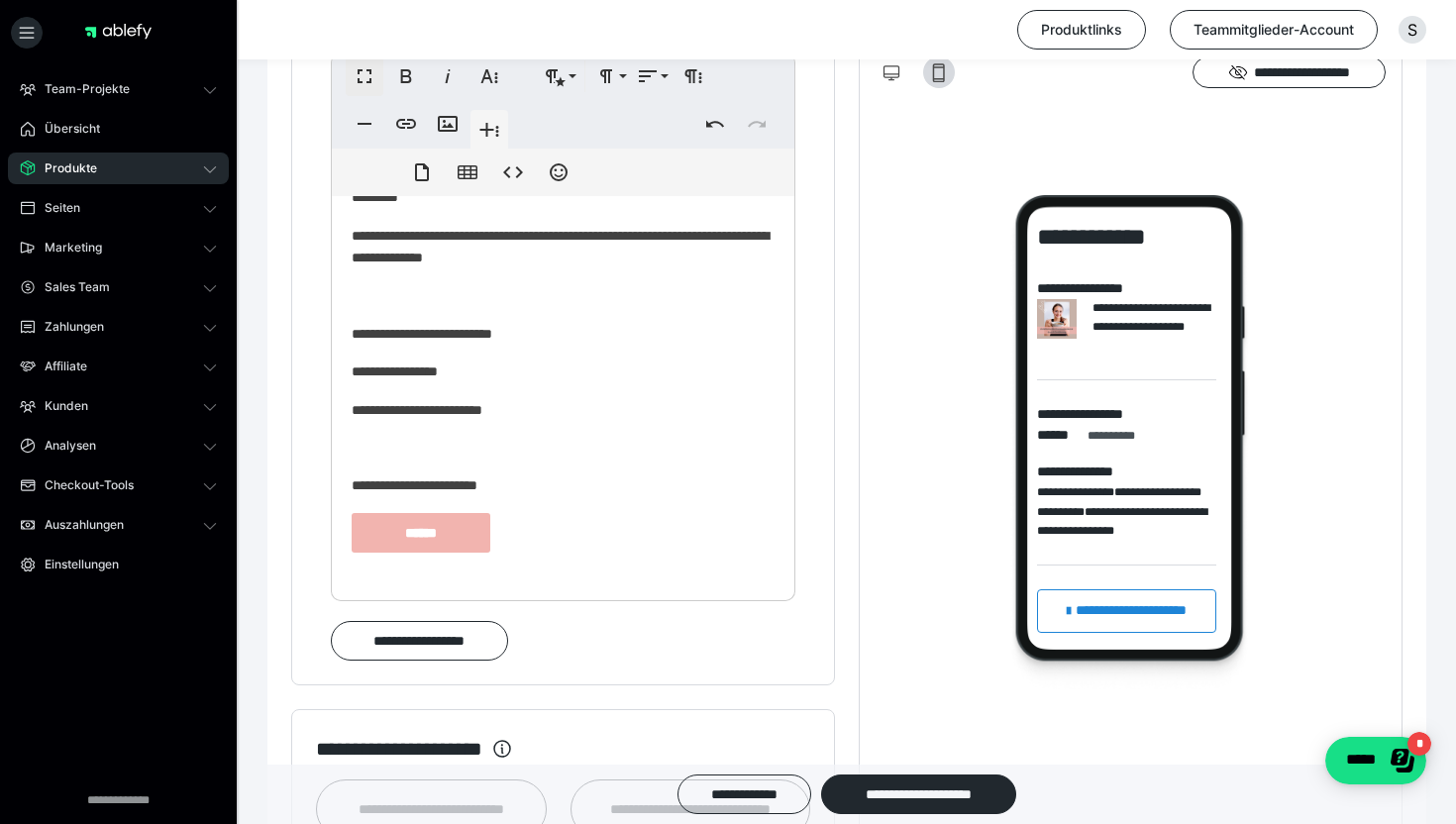 scroll, scrollTop: 350, scrollLeft: 0, axis: vertical 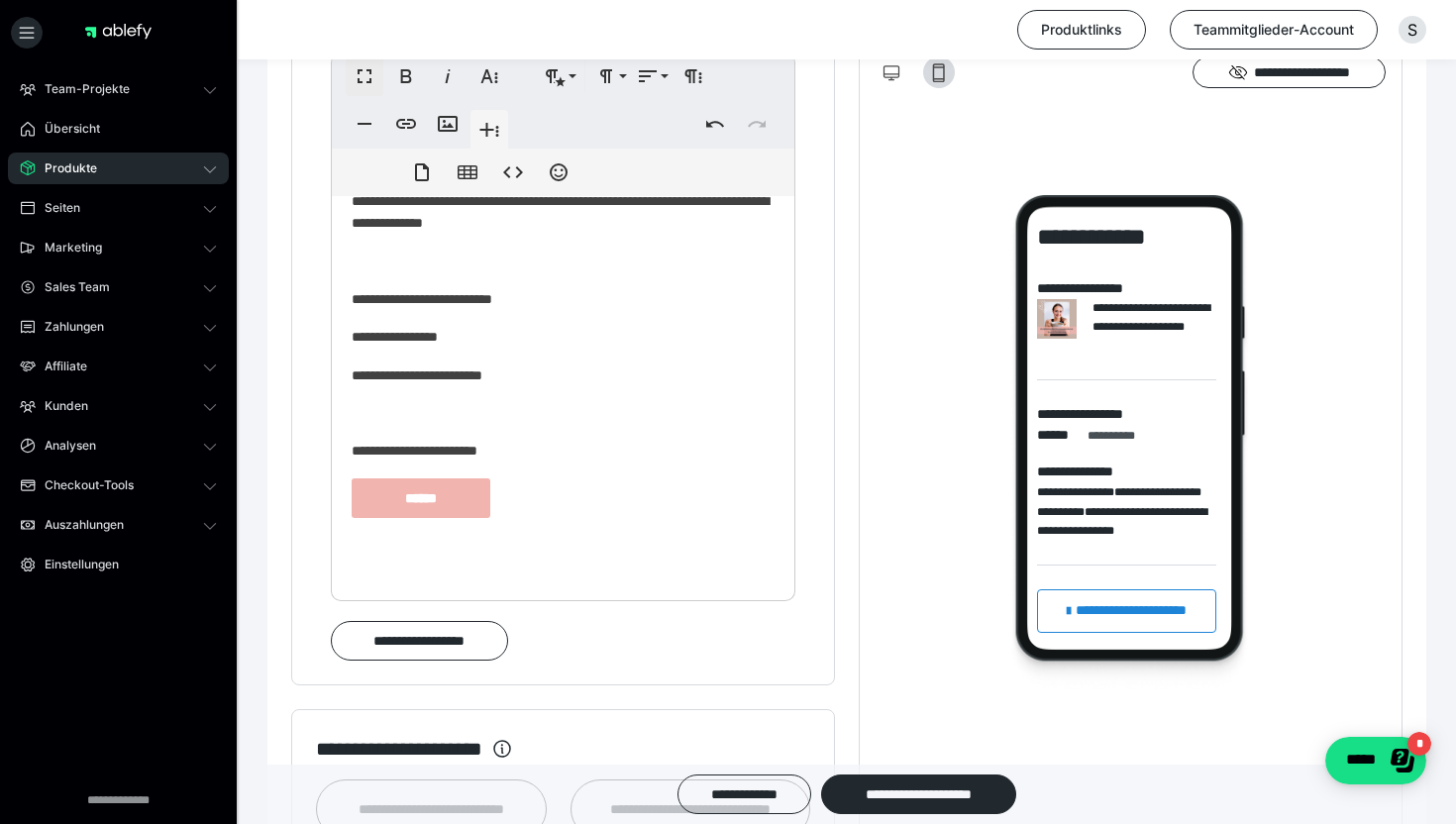 click at bounding box center [563, 545] 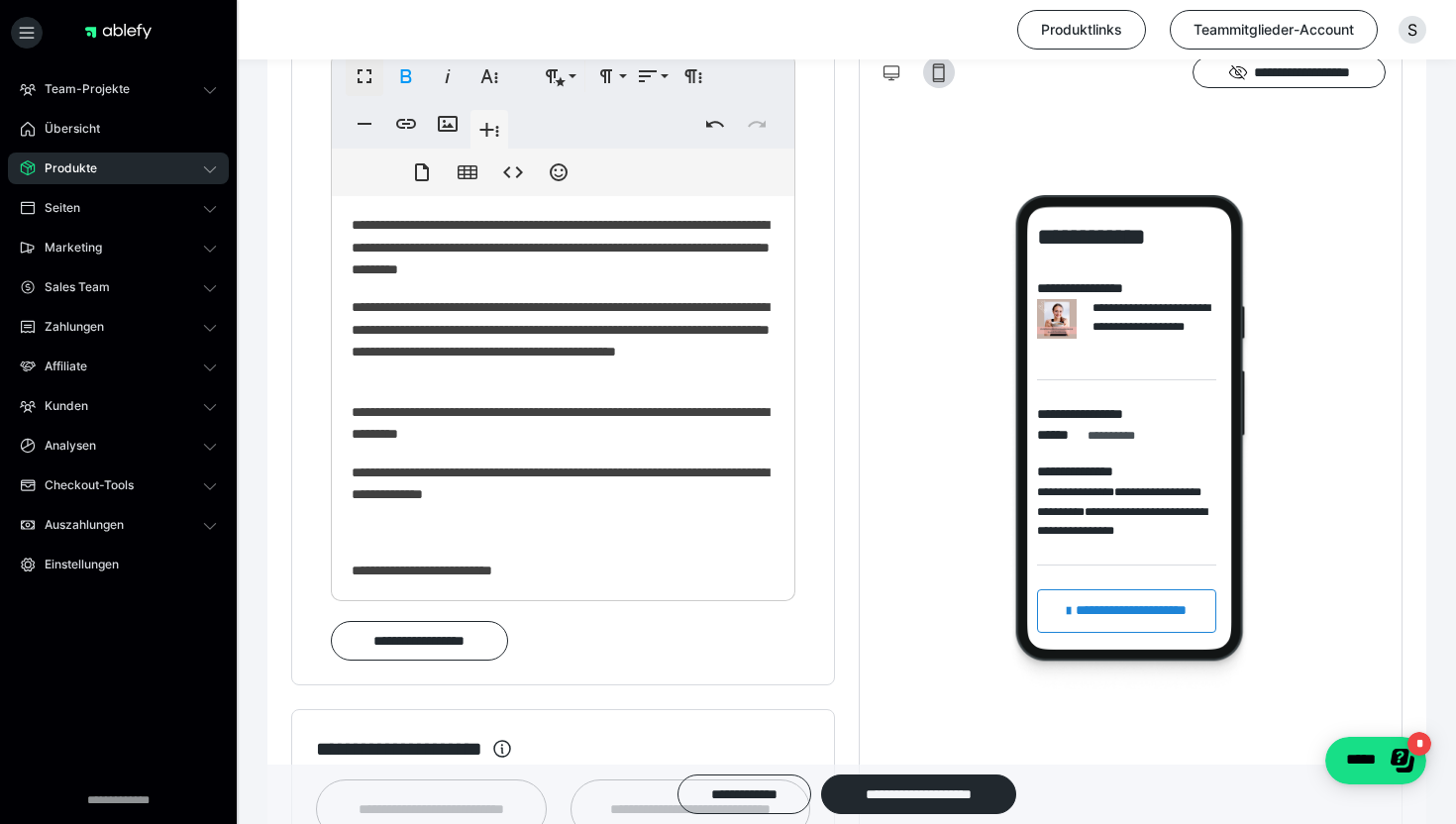scroll, scrollTop: 0, scrollLeft: 0, axis: both 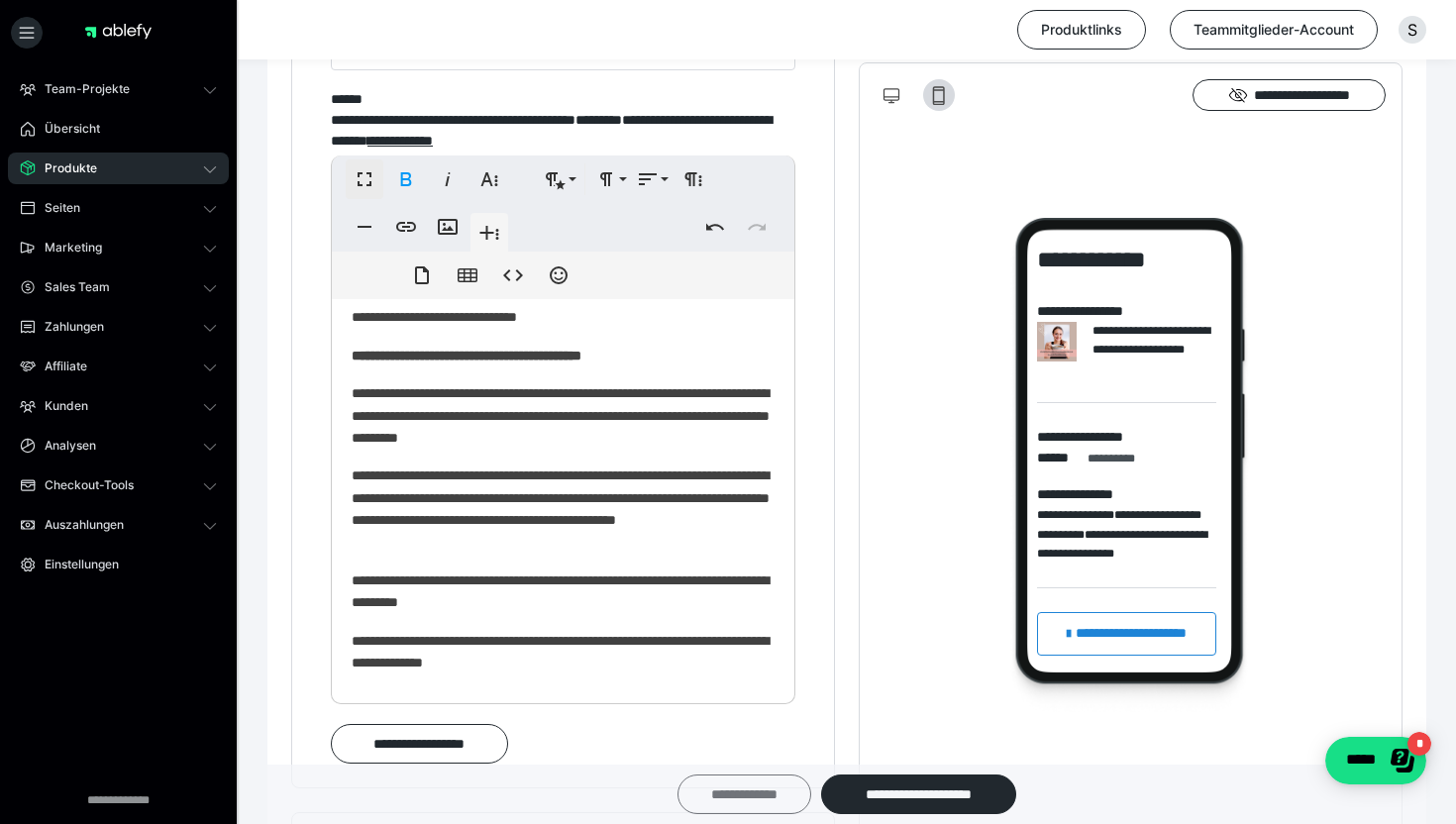click on "**********" at bounding box center [744, 794] 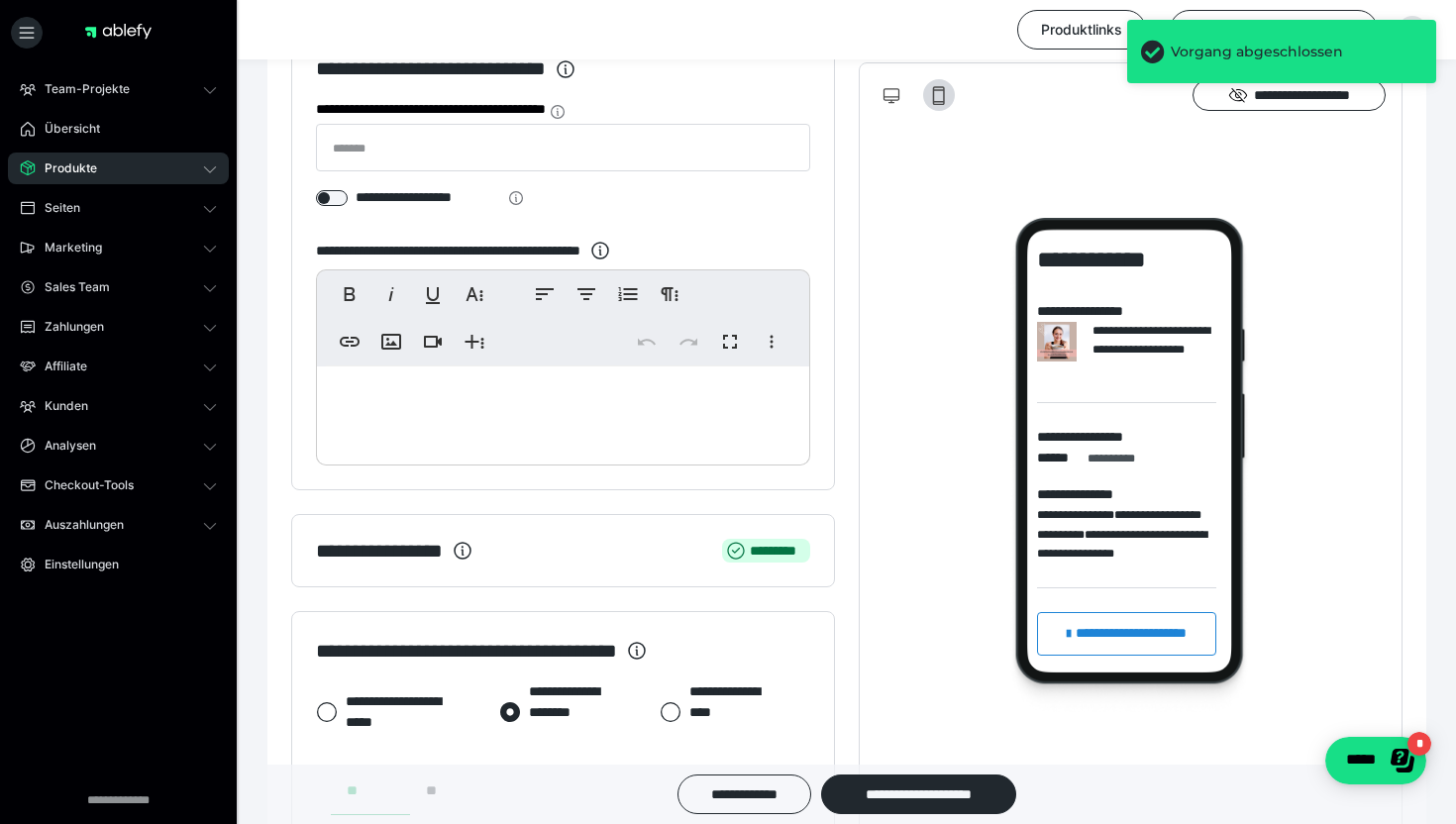 scroll, scrollTop: 360, scrollLeft: 0, axis: vertical 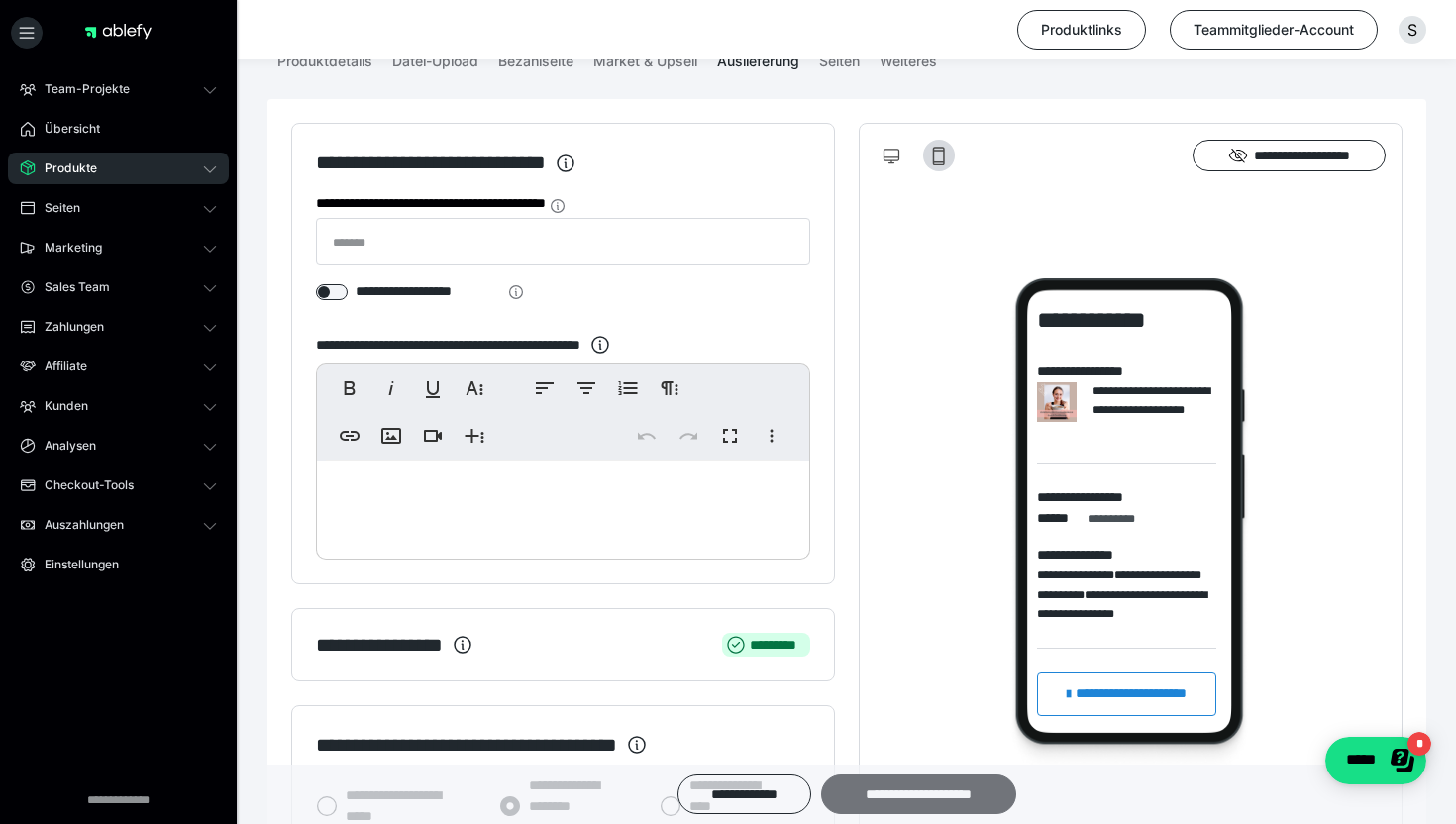 click on "**********" at bounding box center (918, 794) 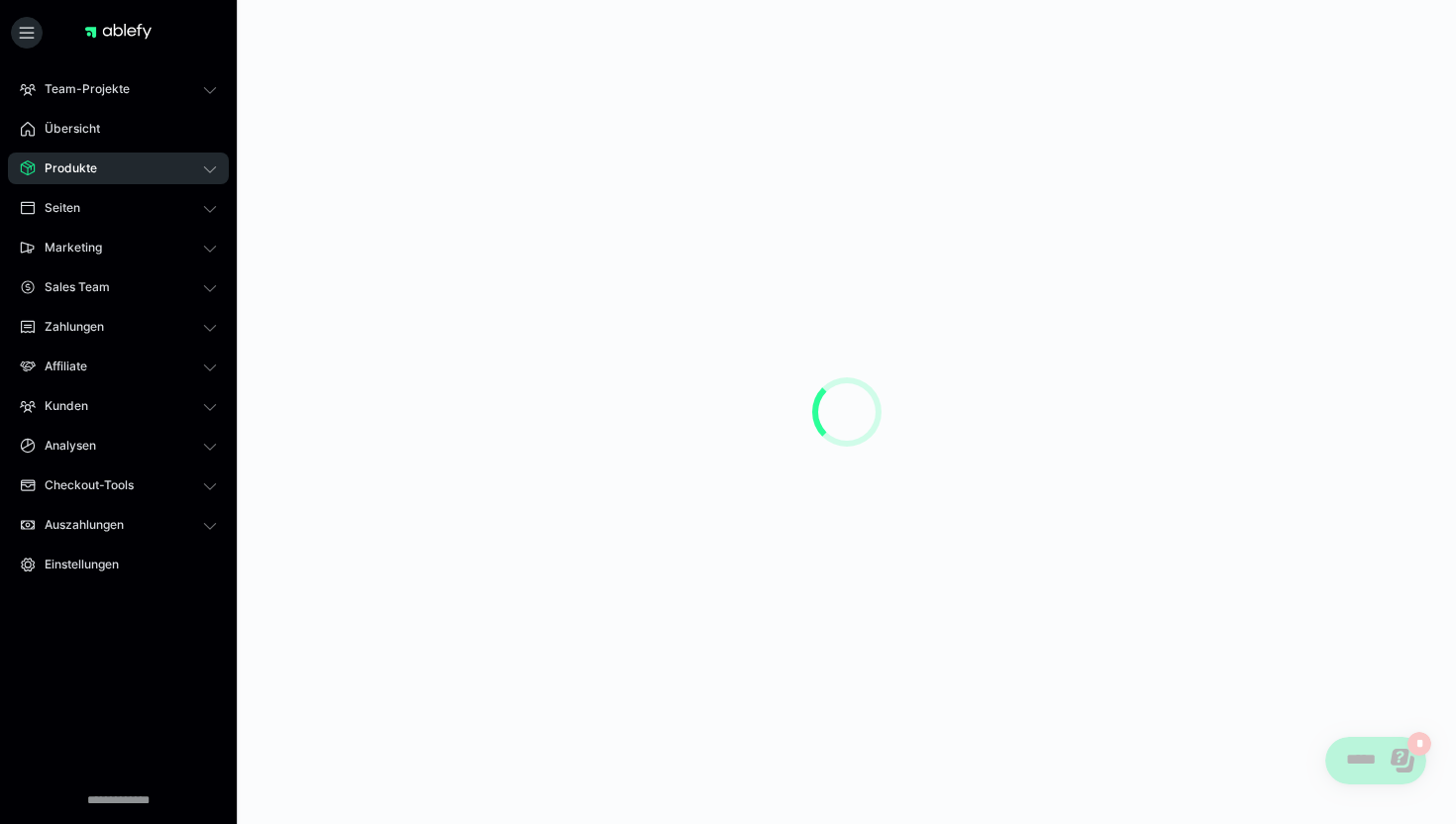 scroll, scrollTop: 0, scrollLeft: 0, axis: both 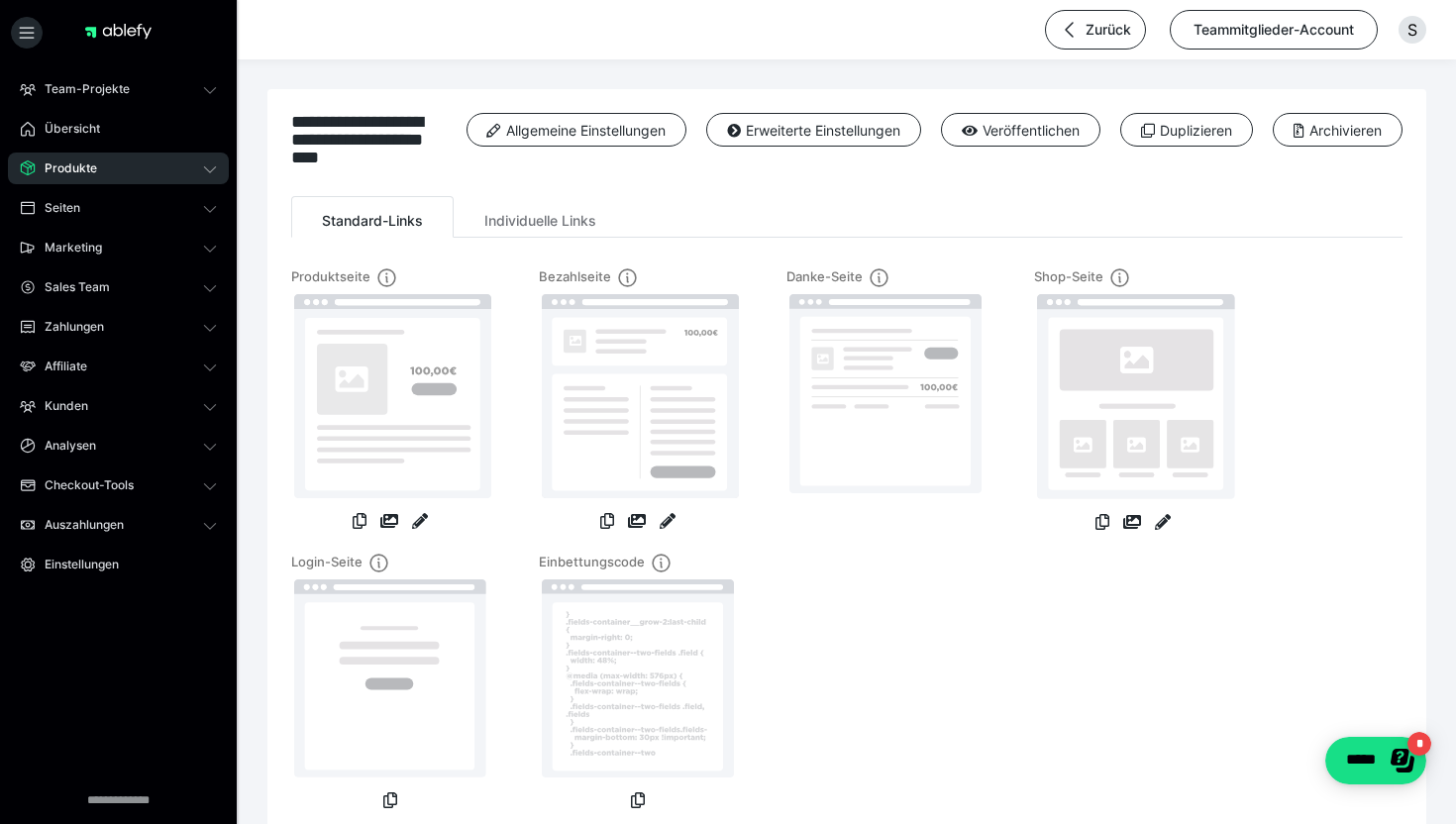 click on "Produkte" at bounding box center (118, 168) 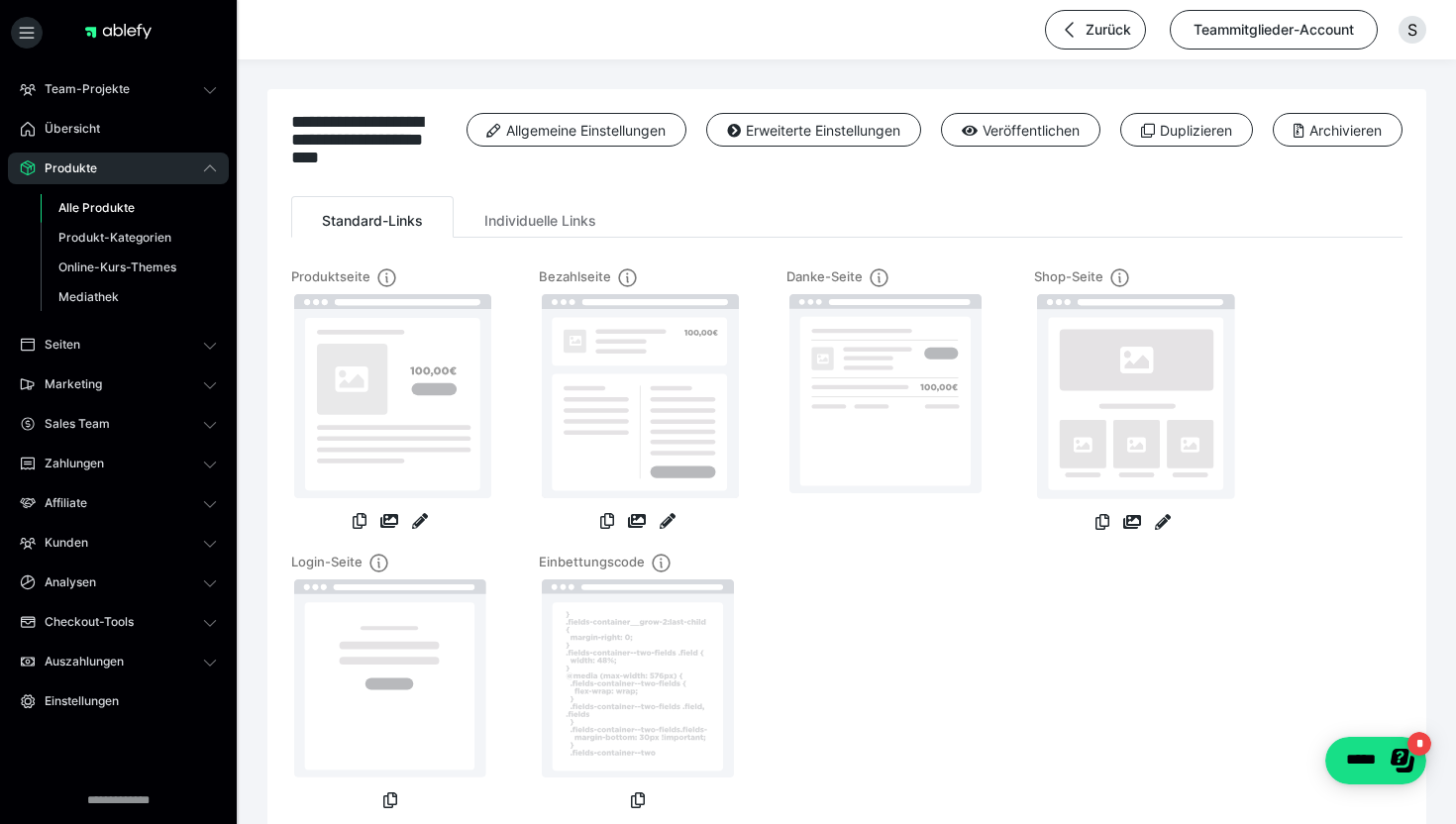 click on "Alle Produkte" at bounding box center (129, 208) 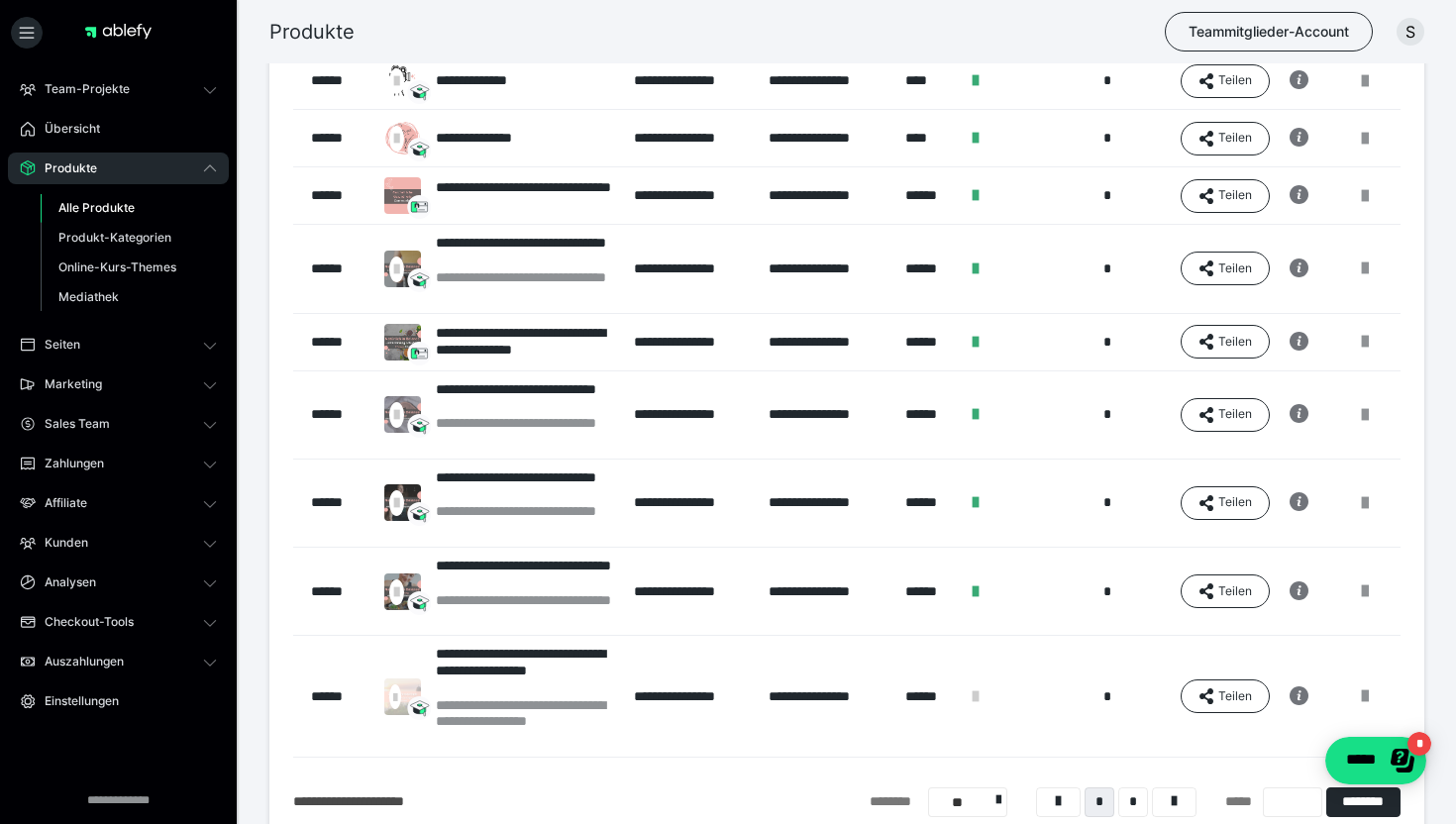 scroll, scrollTop: 271, scrollLeft: 0, axis: vertical 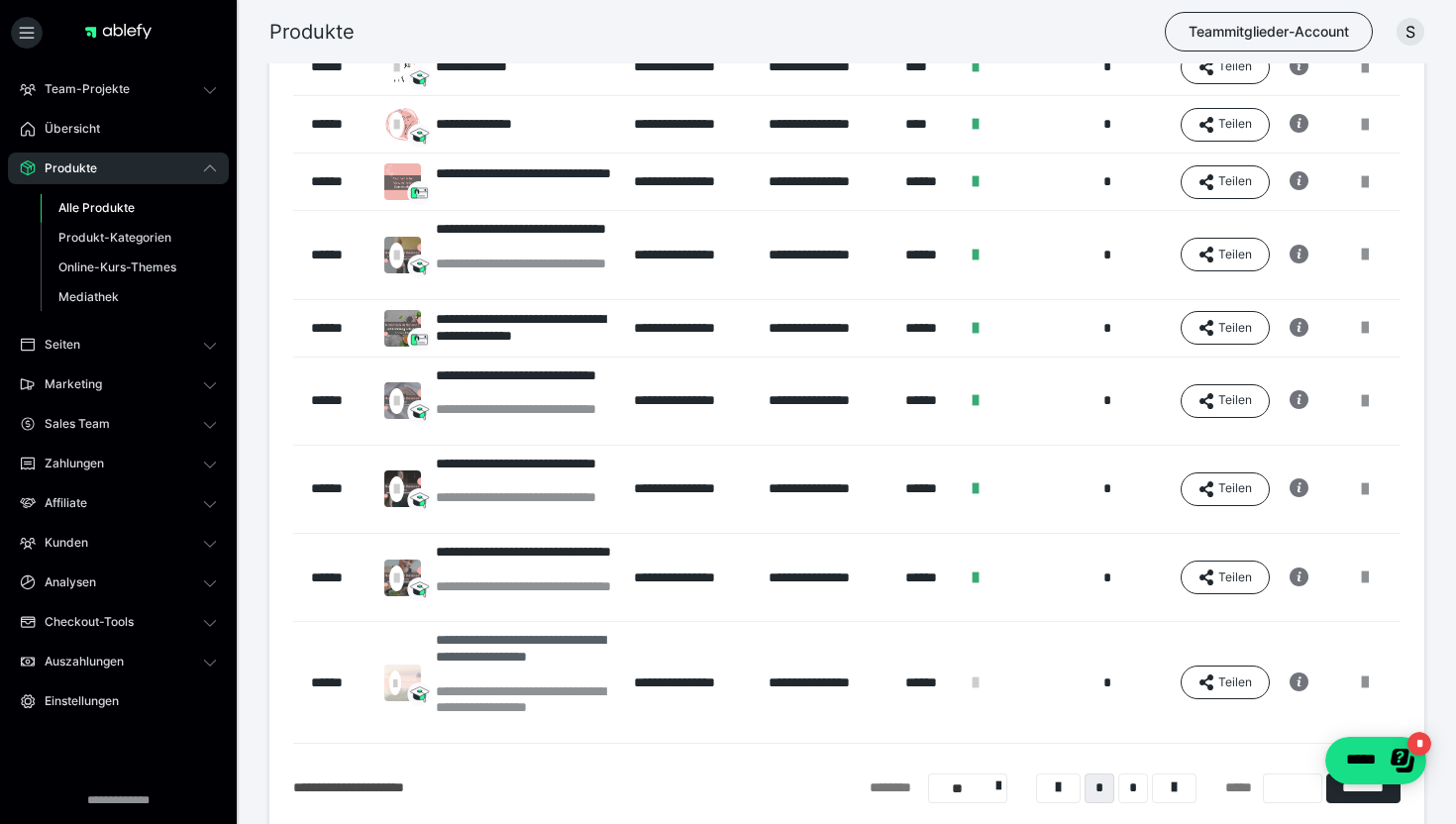 click on "**********" at bounding box center (525, 657) 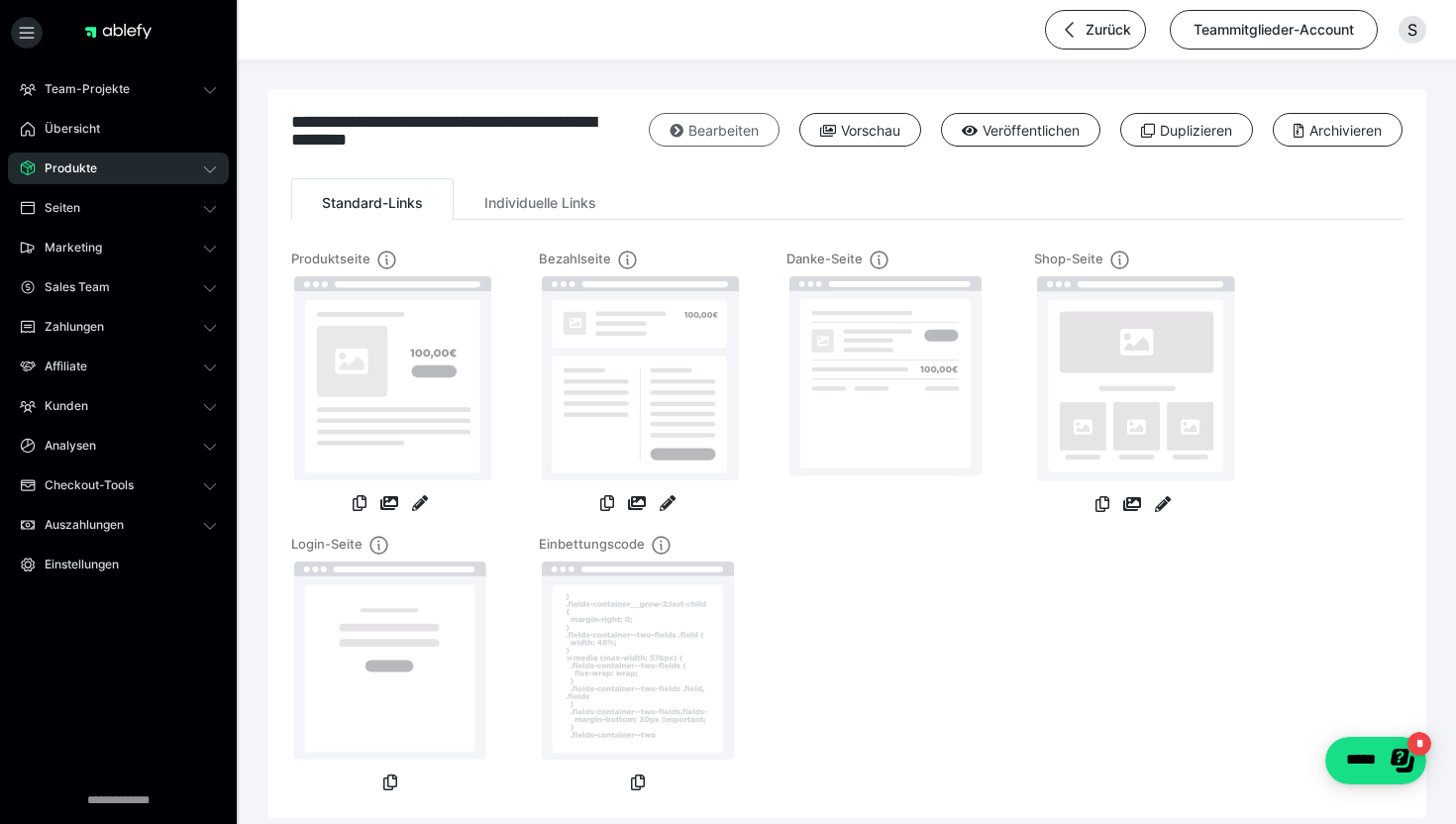 click on "Bearbeiten" at bounding box center [714, 130] 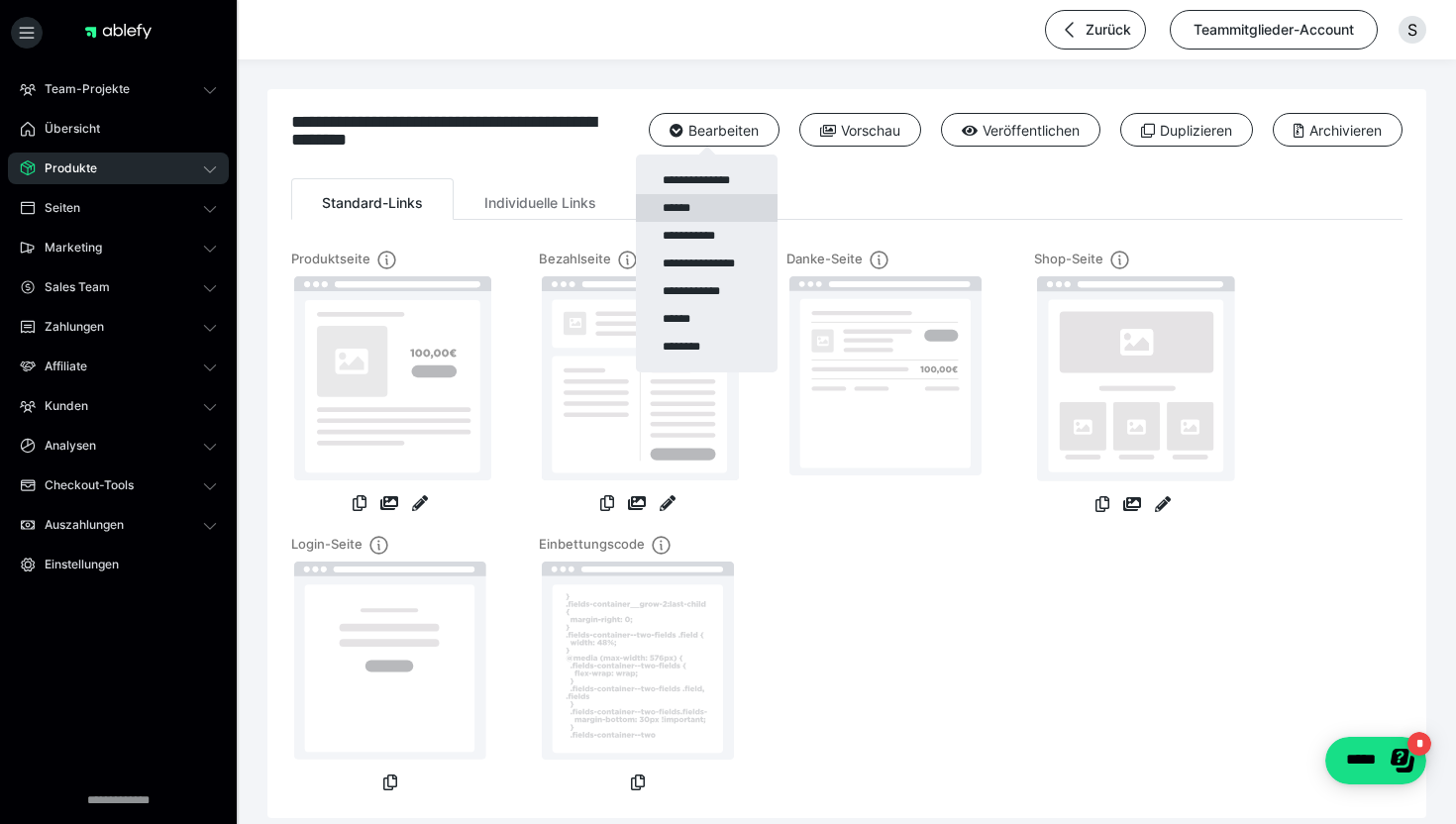 click on "******" at bounding box center [706, 208] 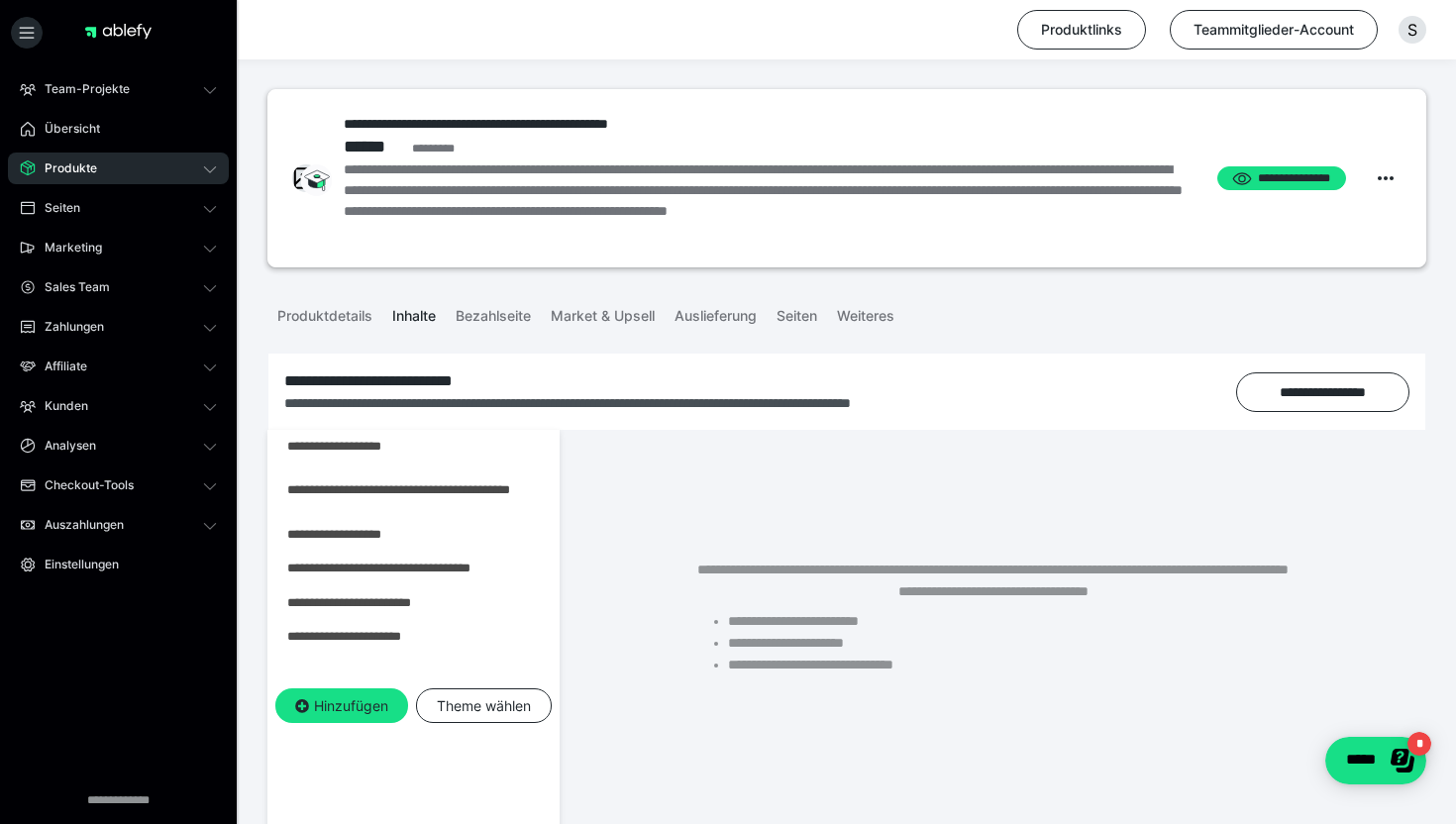 scroll, scrollTop: 181, scrollLeft: 0, axis: vertical 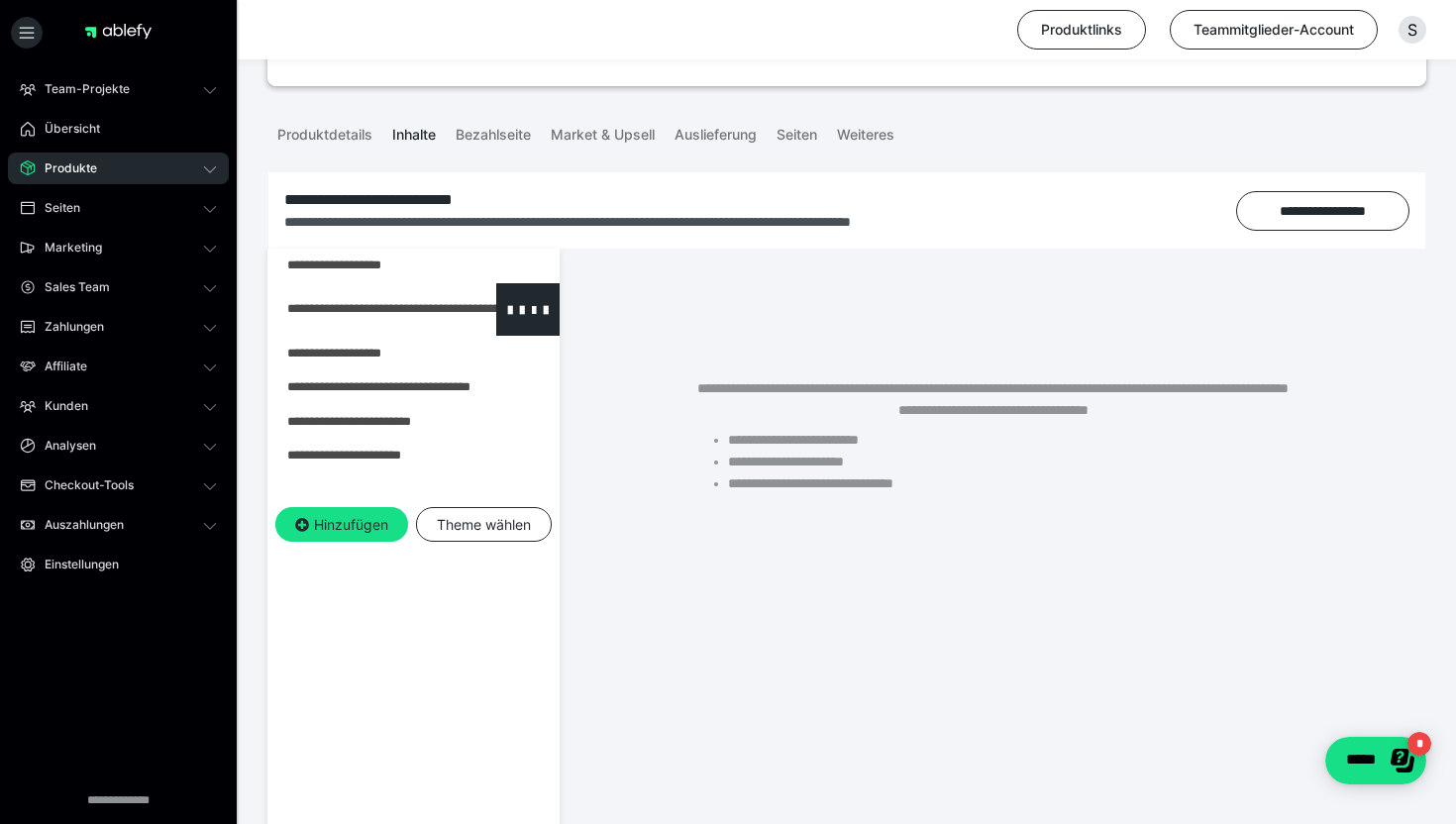 click at bounding box center [362, 309] 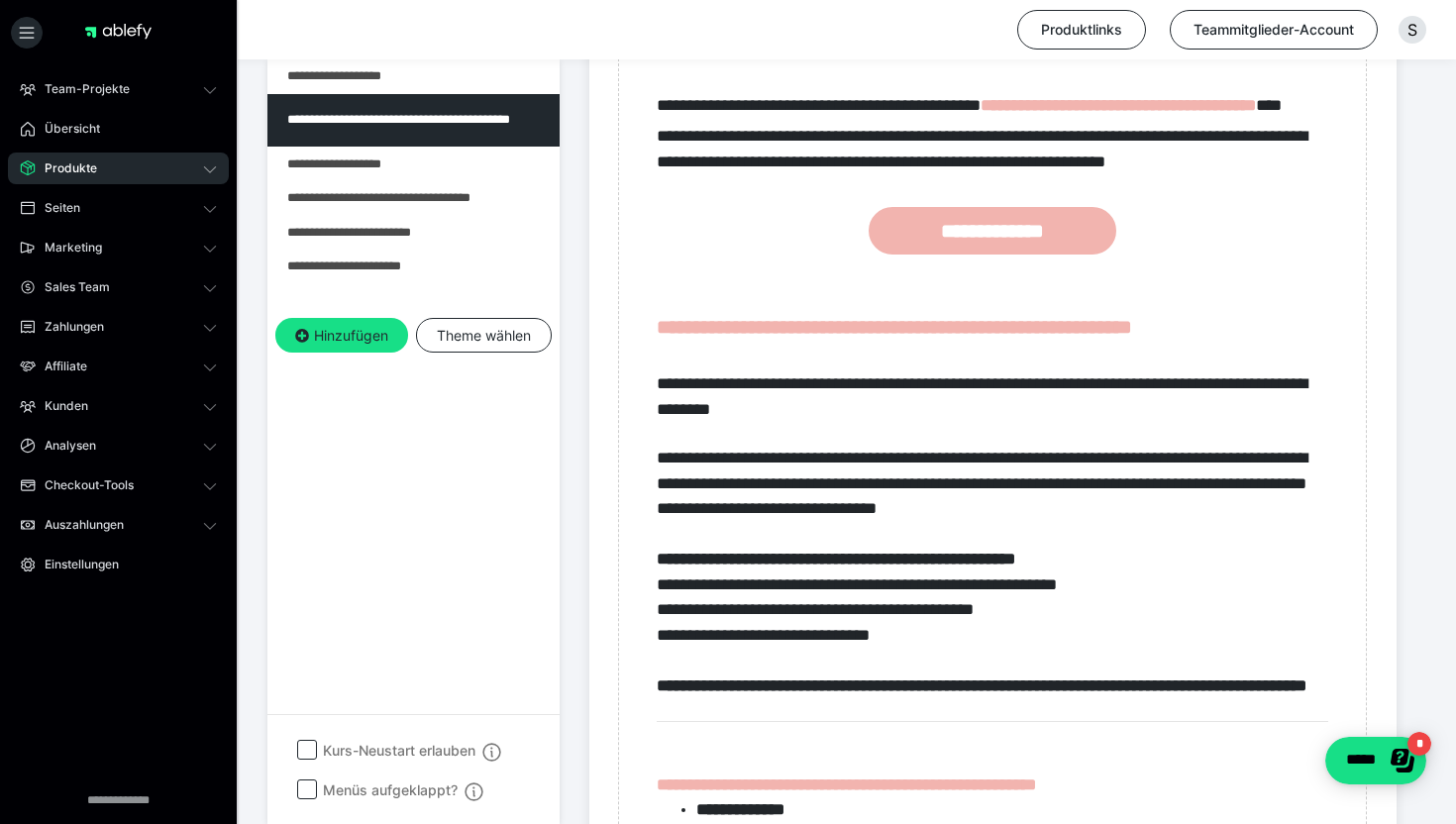scroll, scrollTop: 853, scrollLeft: 0, axis: vertical 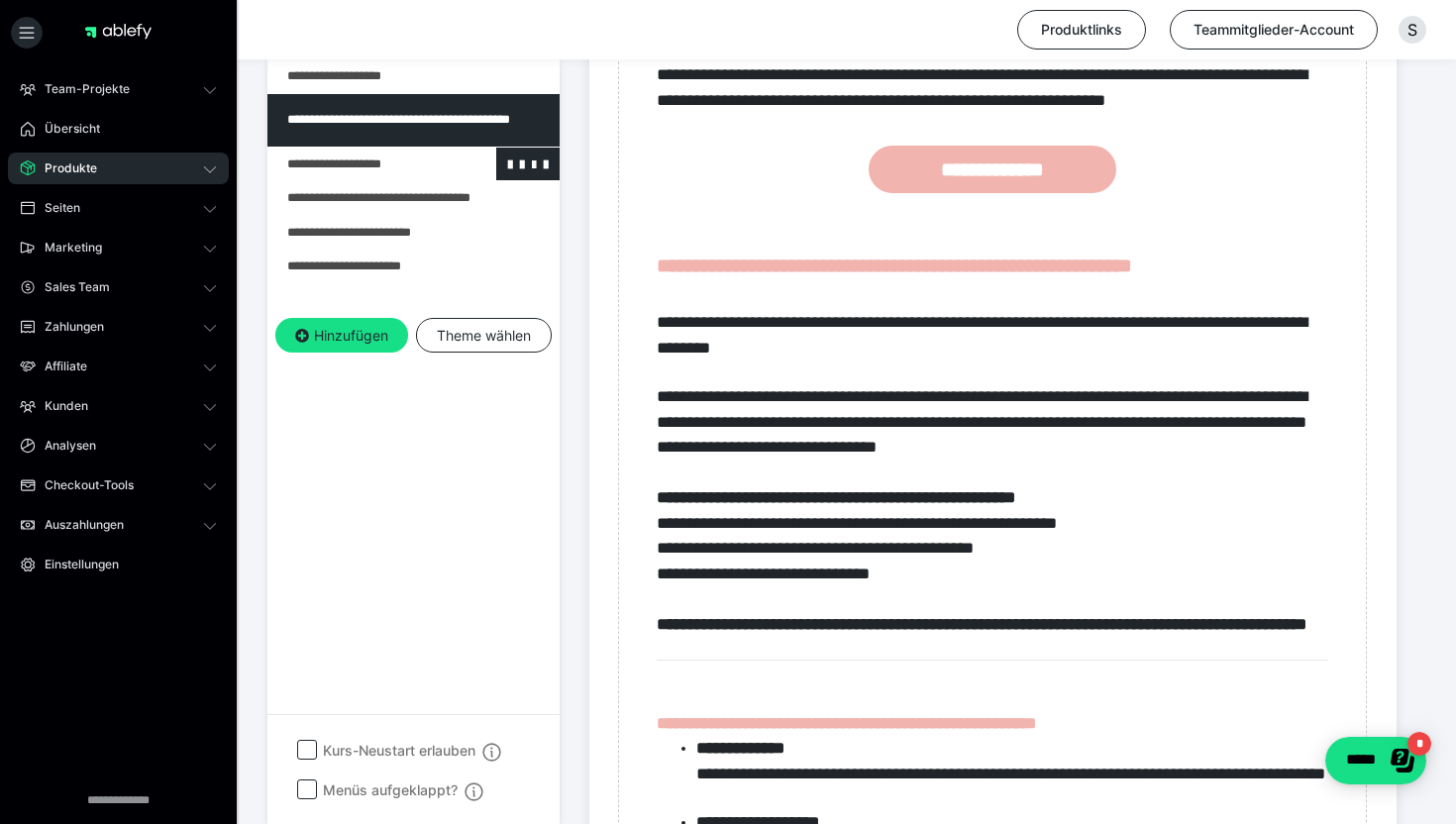 click at bounding box center [362, 164] 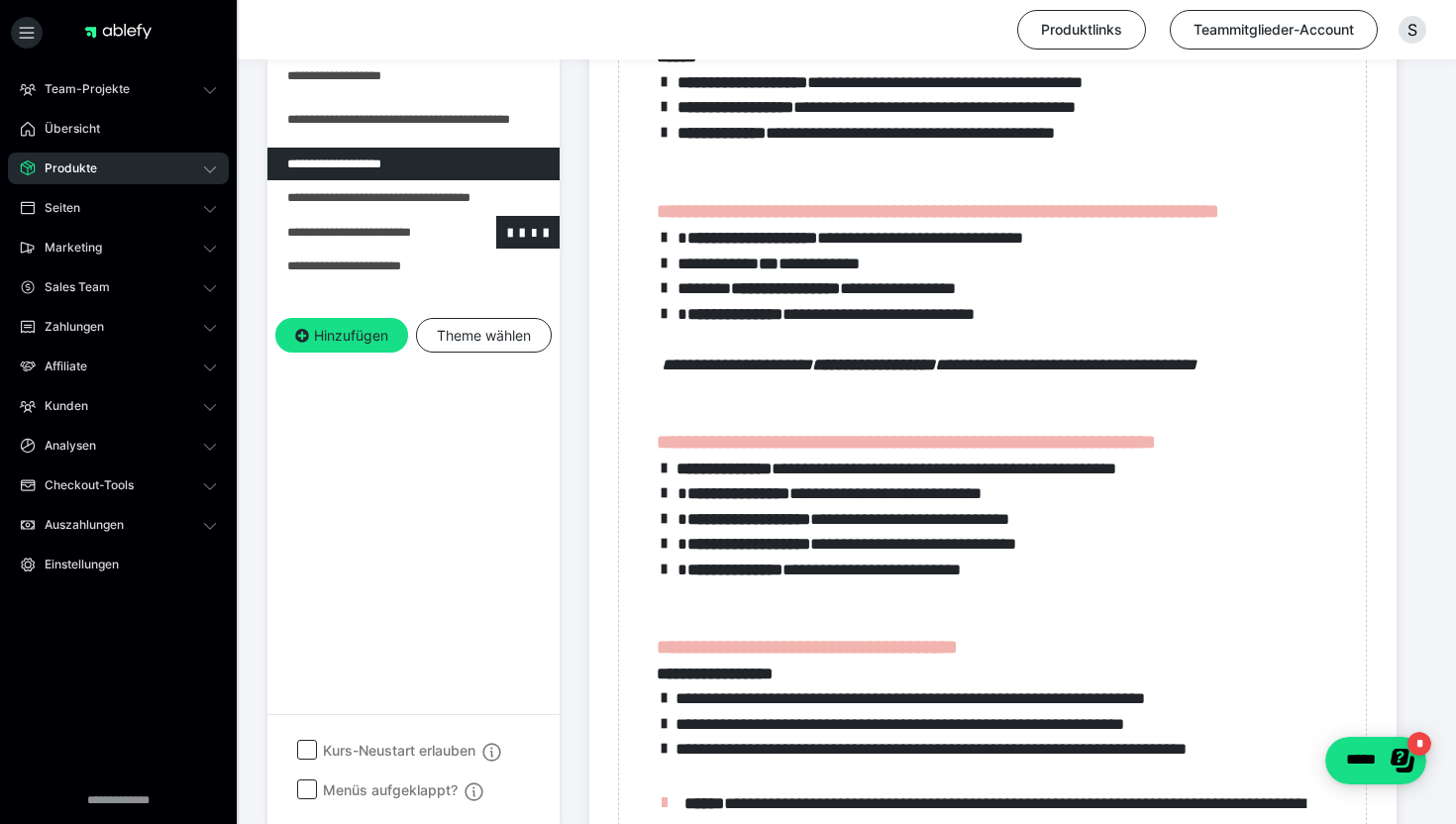 click at bounding box center [362, 233] 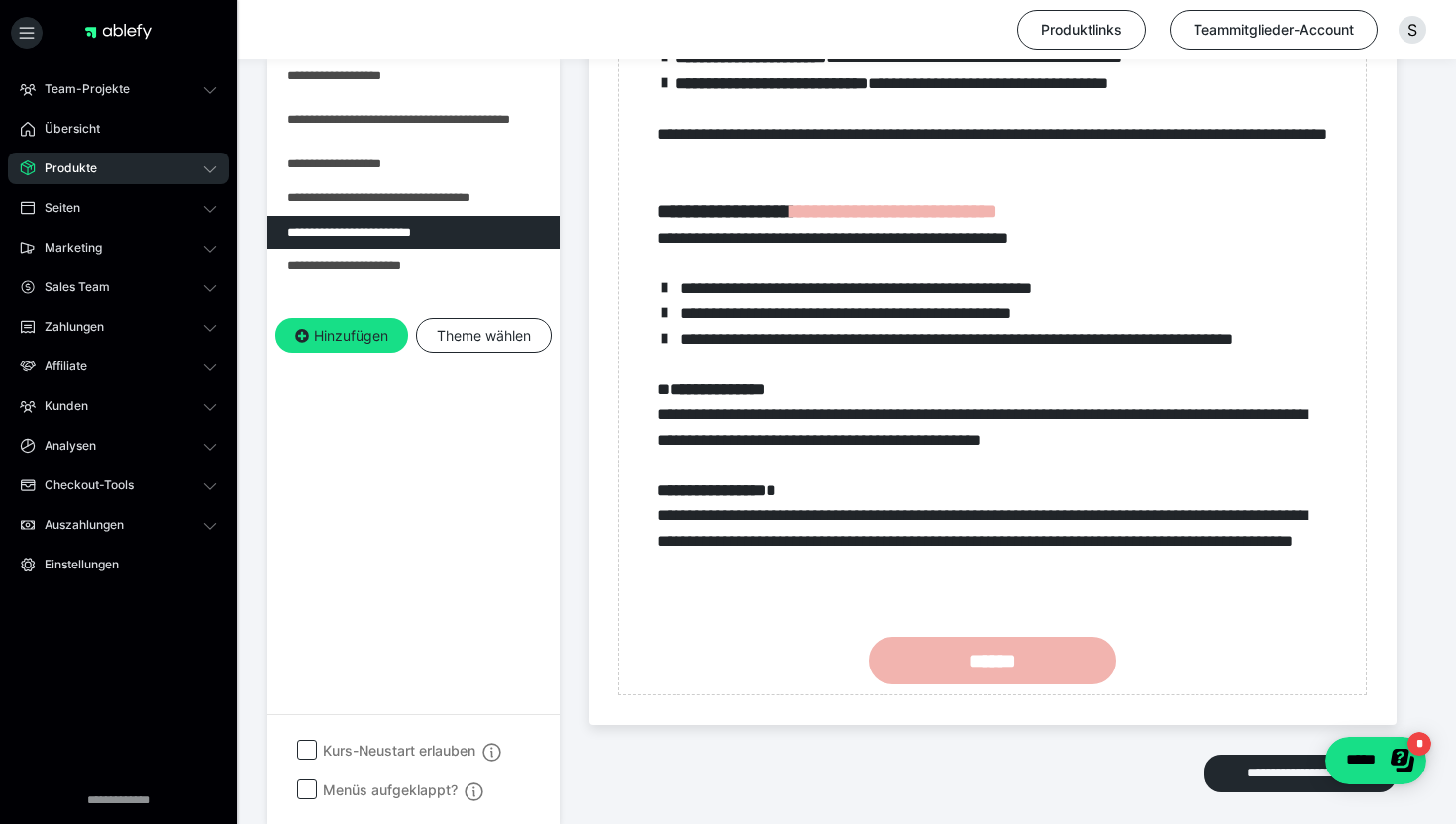 scroll, scrollTop: 2113, scrollLeft: 0, axis: vertical 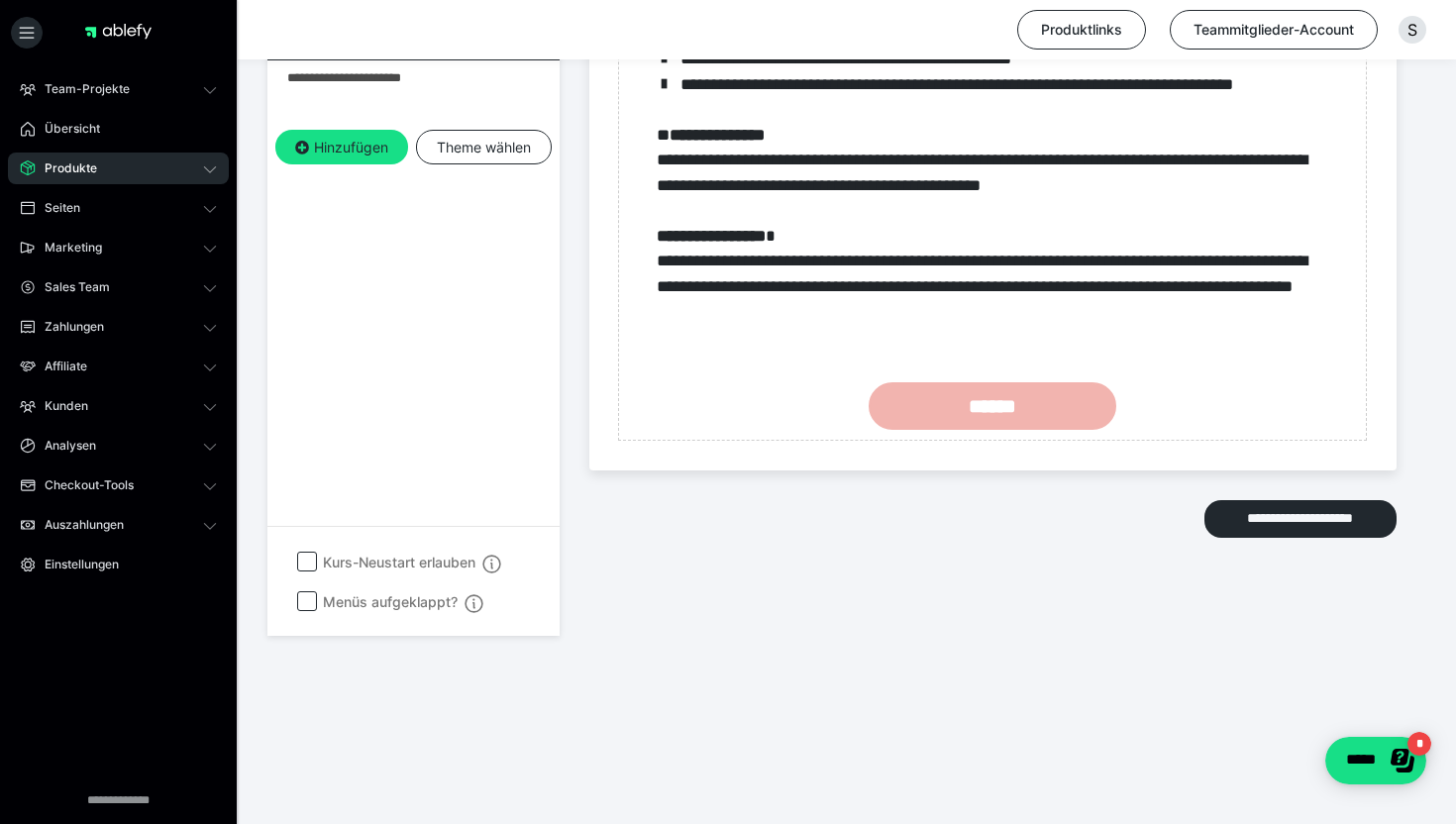 click on "Produkte" at bounding box center [118, 168] 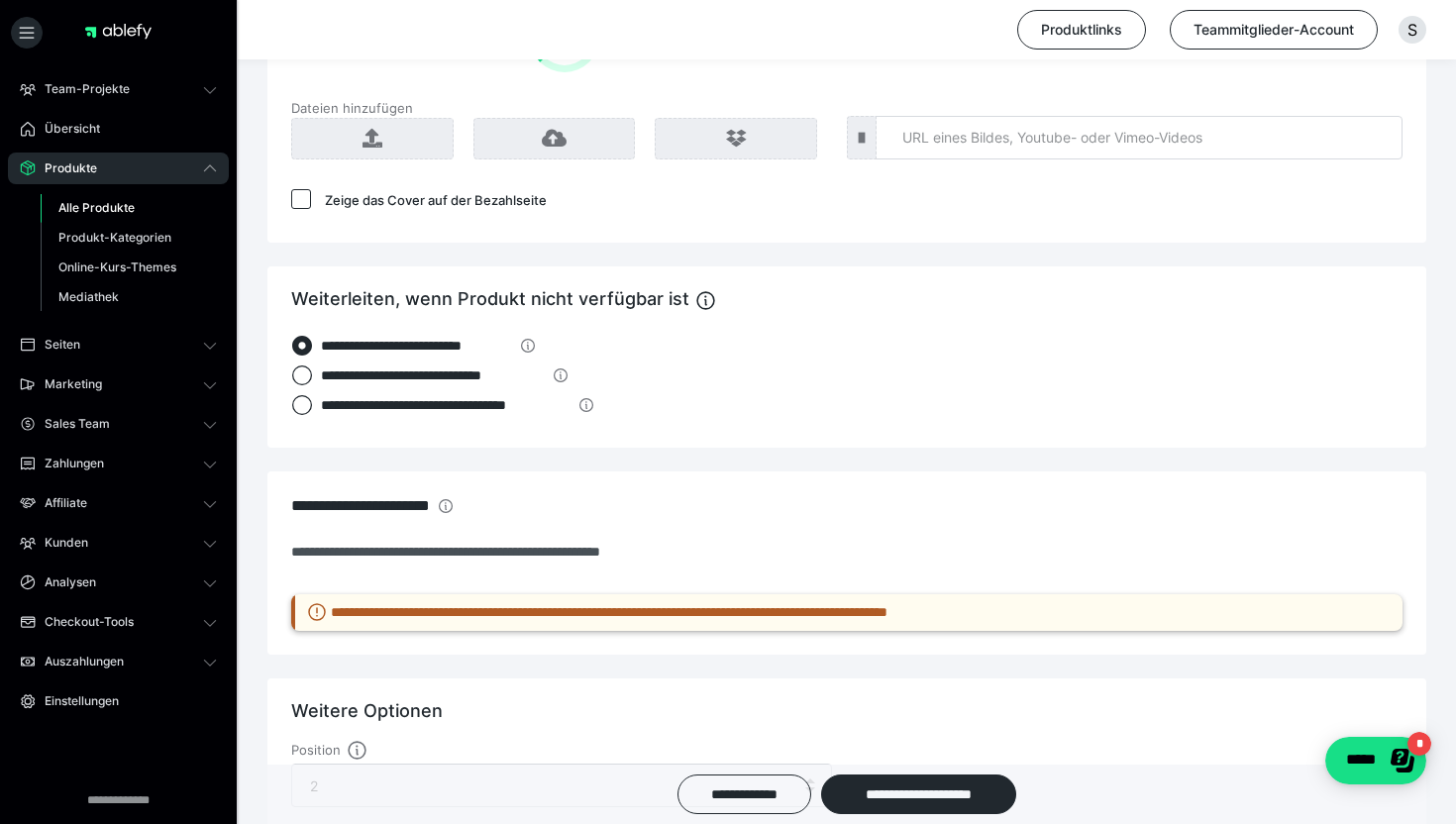 click on "Alle Produkte" at bounding box center (96, 207) 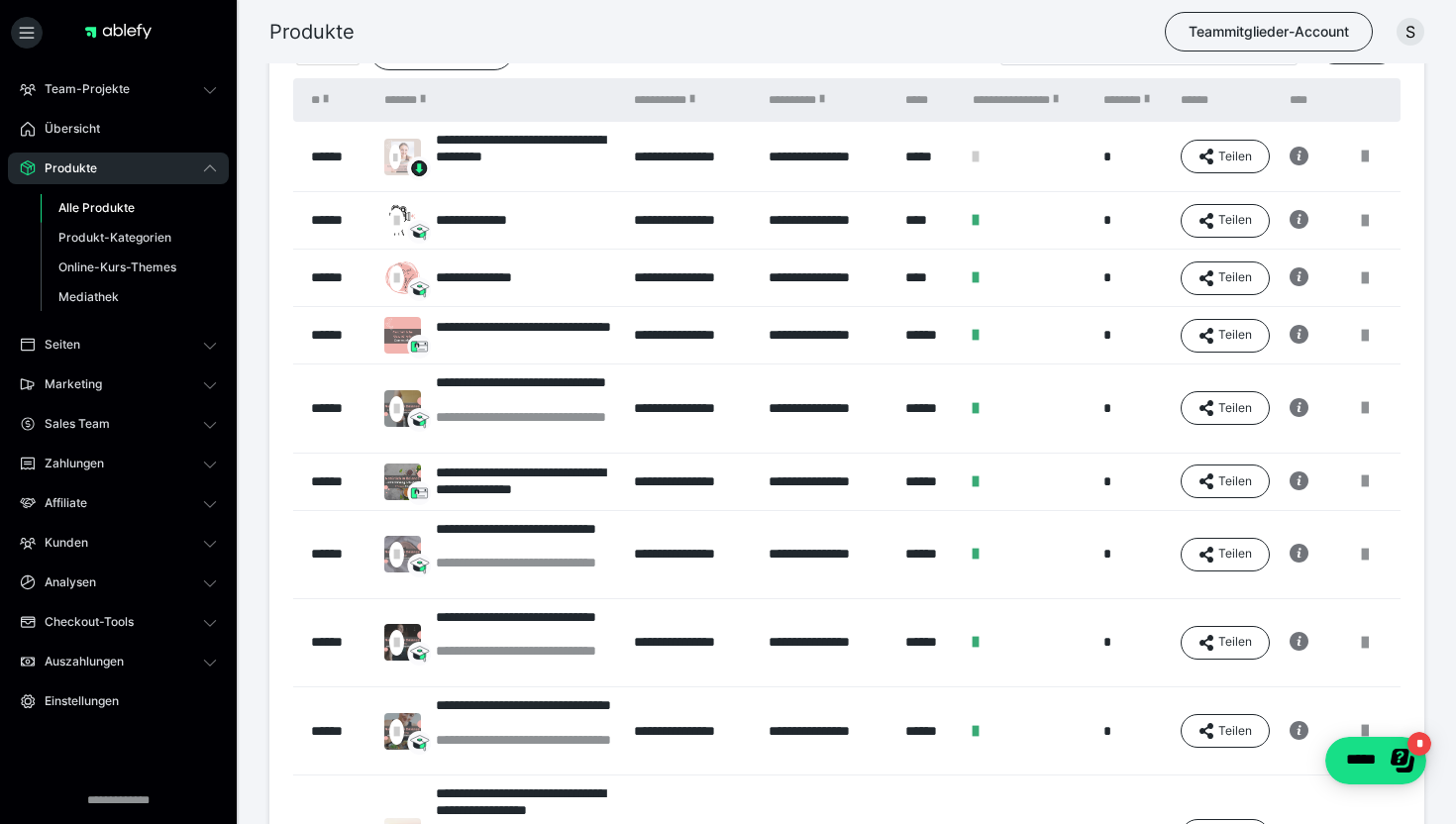 scroll, scrollTop: 0, scrollLeft: 0, axis: both 